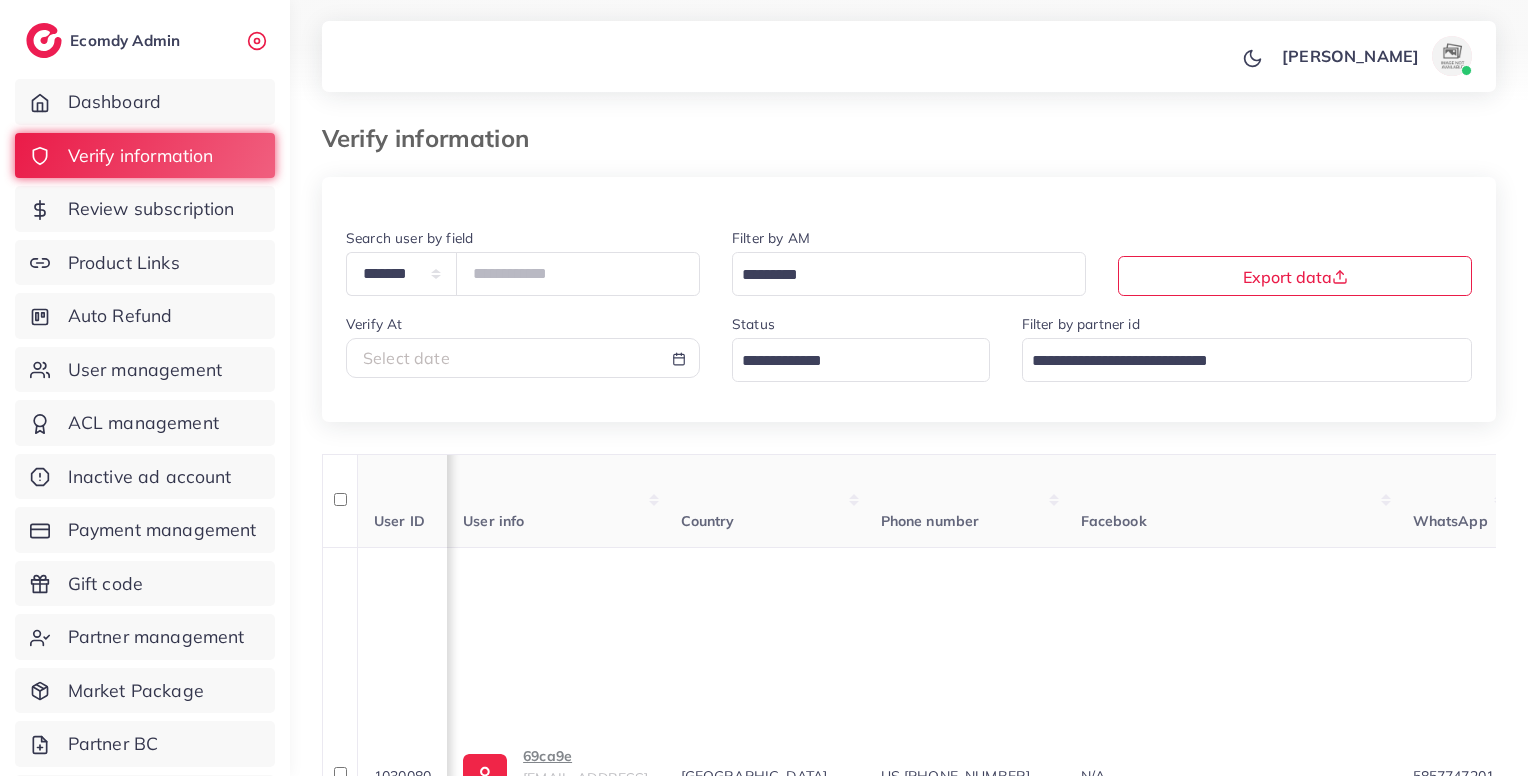 click on "*******" at bounding box center [578, 273] 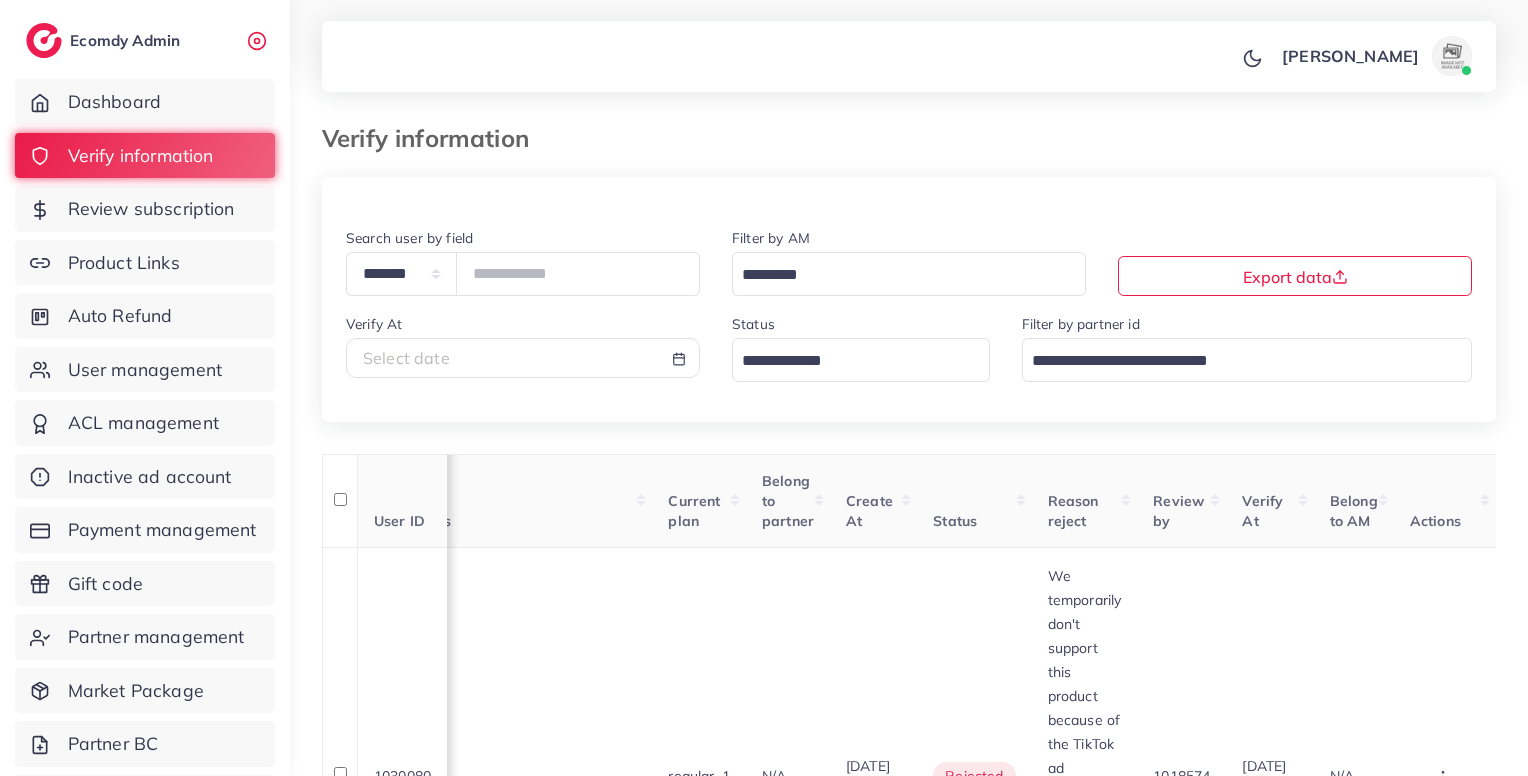 click on "*******" at bounding box center [578, 273] 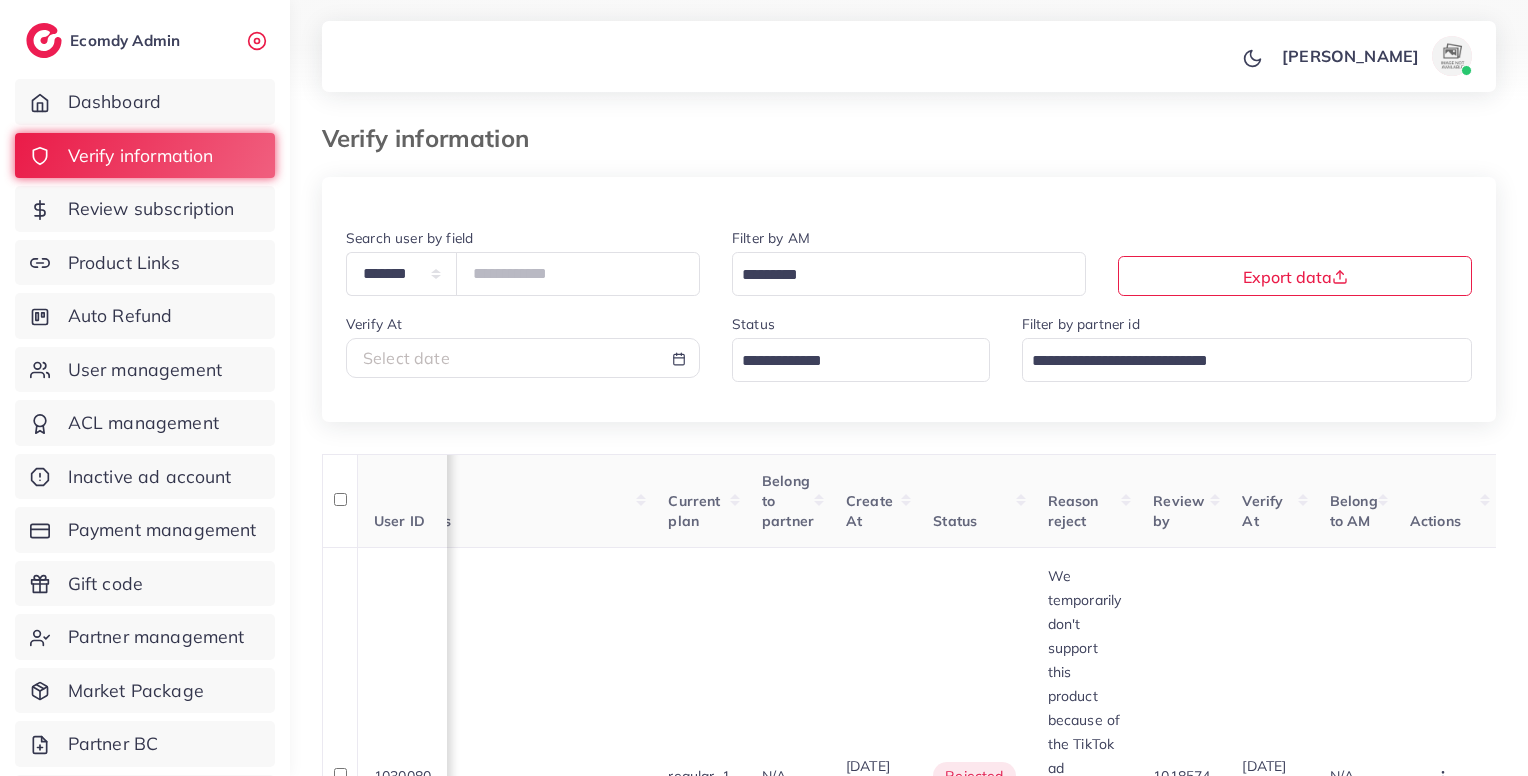 type on "*******" 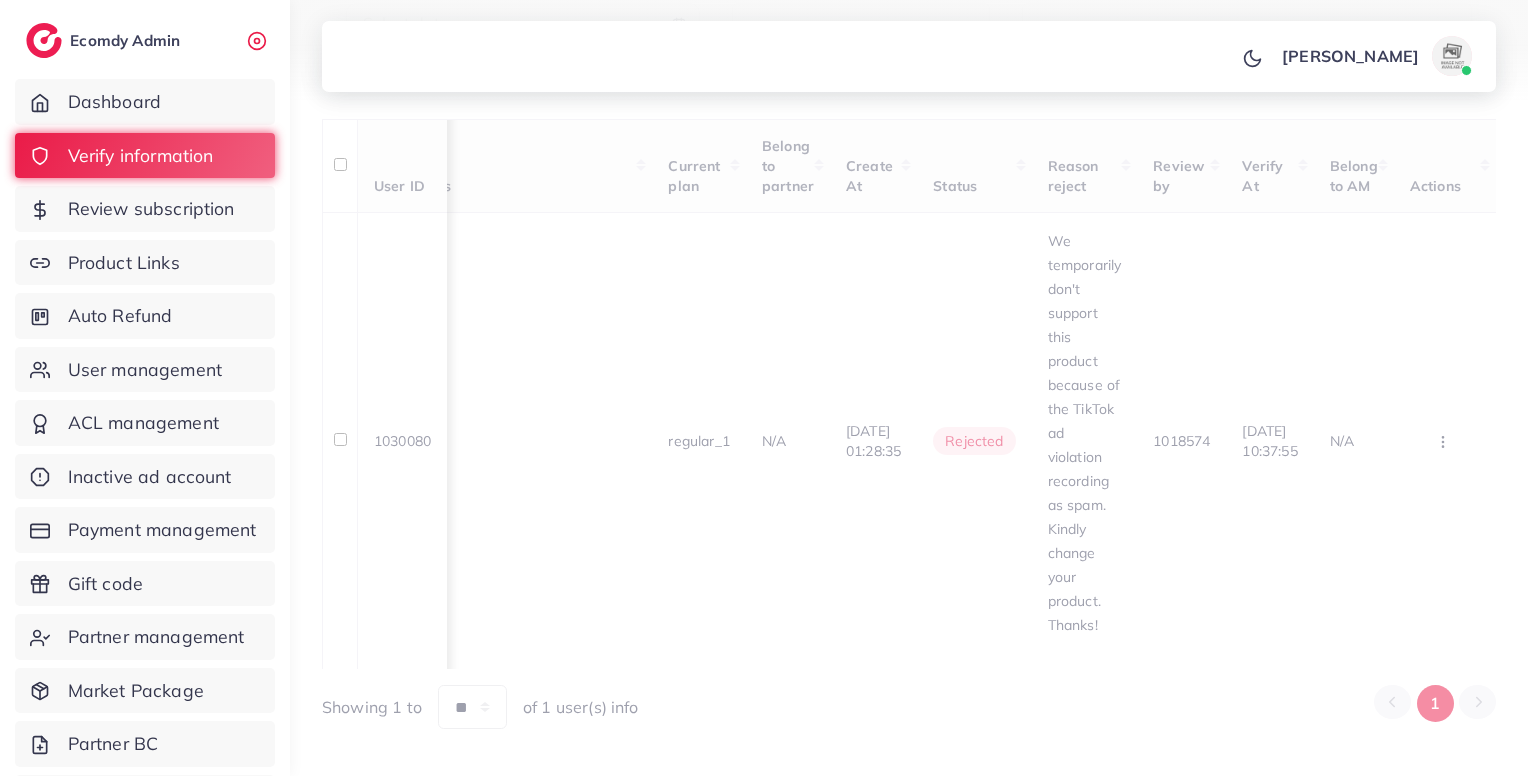 scroll, scrollTop: 79, scrollLeft: 0, axis: vertical 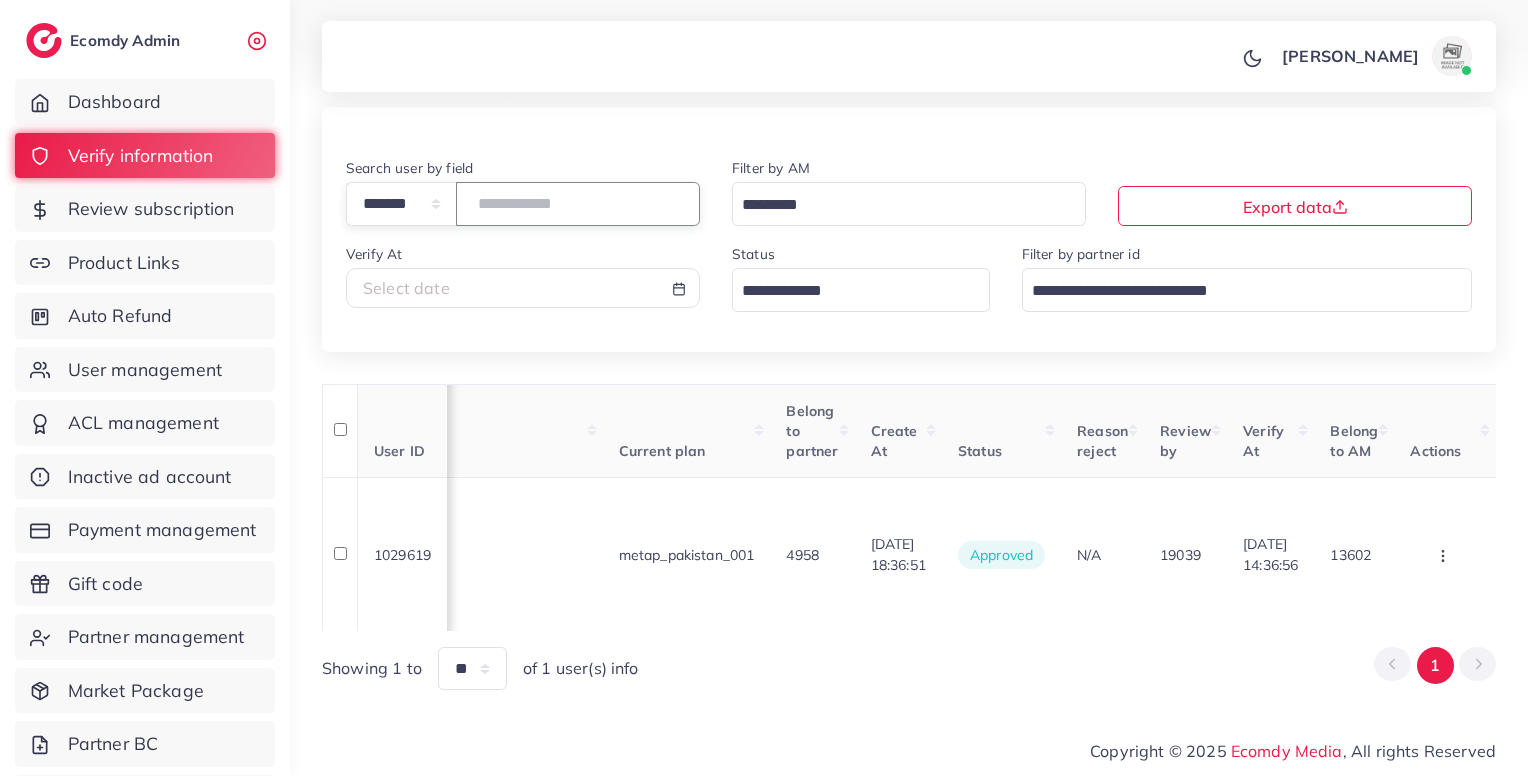 click on "*******" at bounding box center (578, 203) 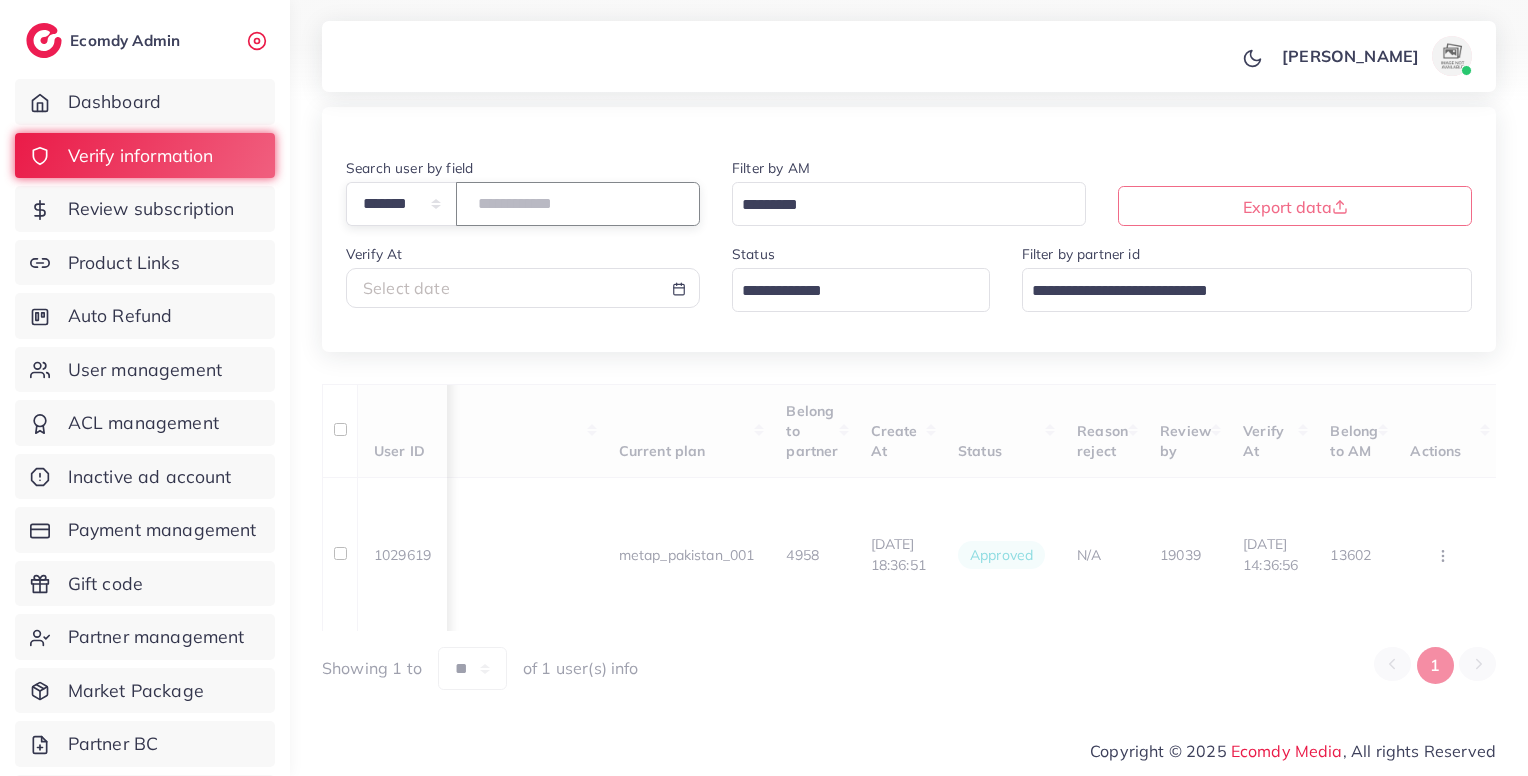 click at bounding box center [578, 203] 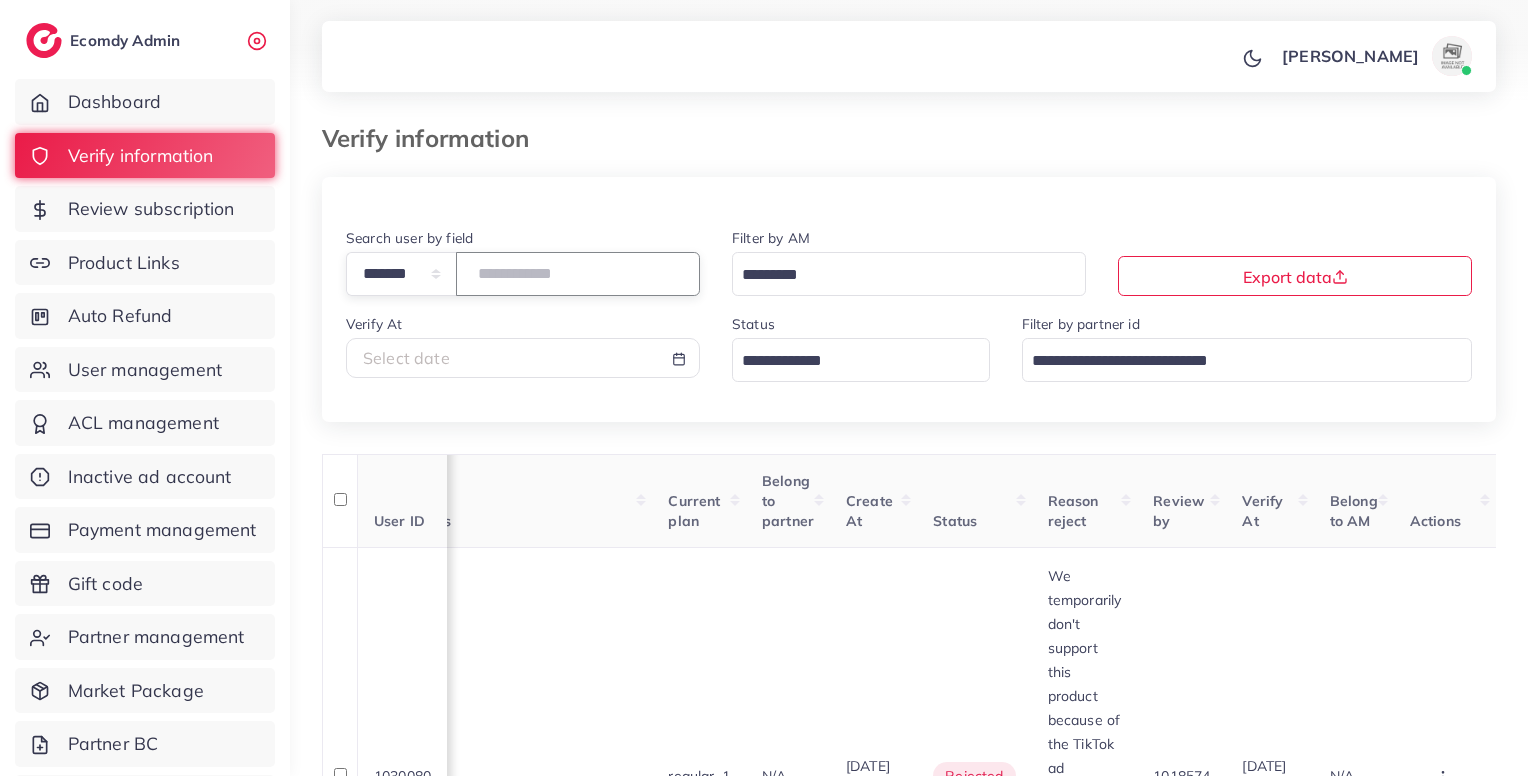 scroll, scrollTop: 0, scrollLeft: 1695, axis: horizontal 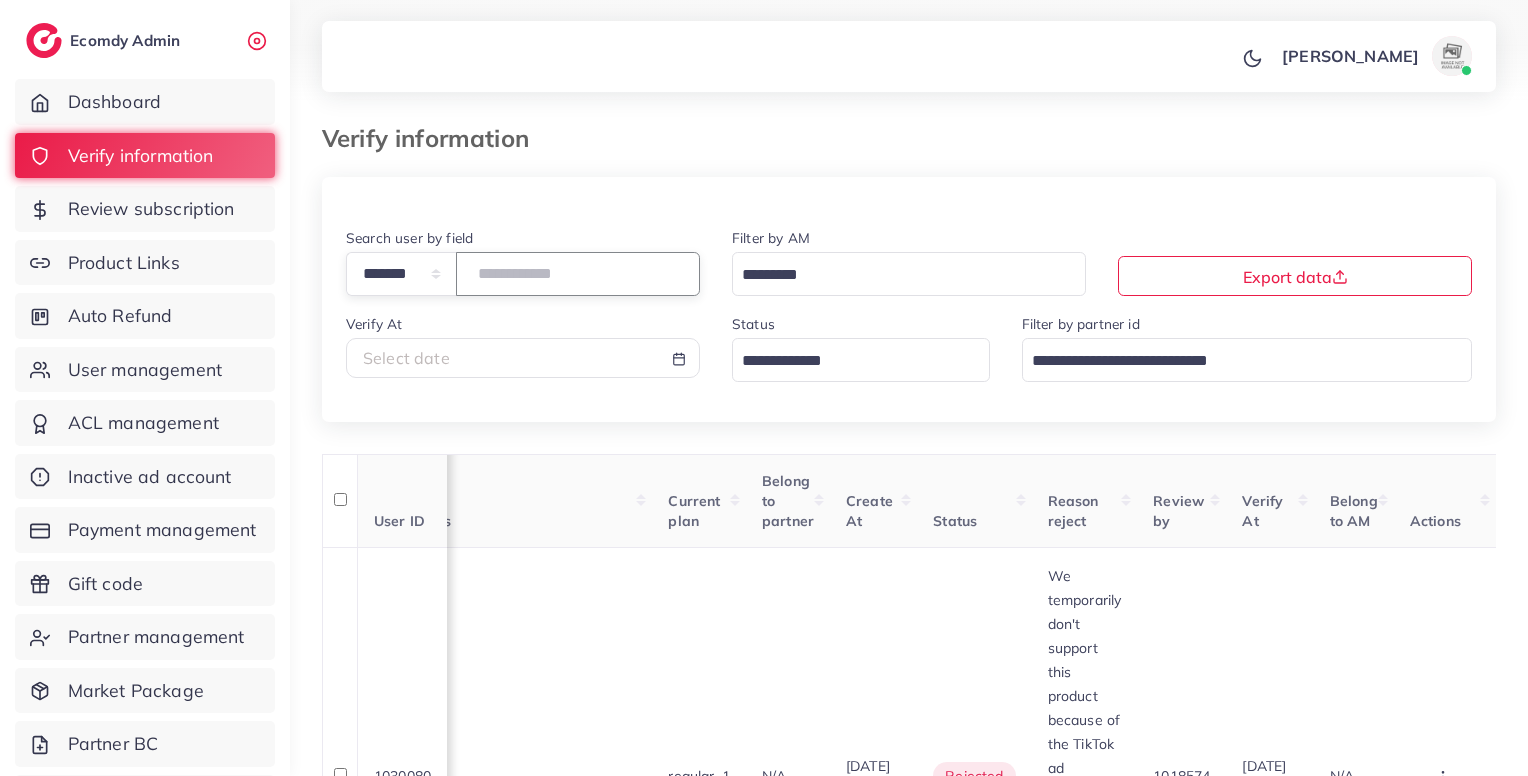 click on "*******" at bounding box center [578, 273] 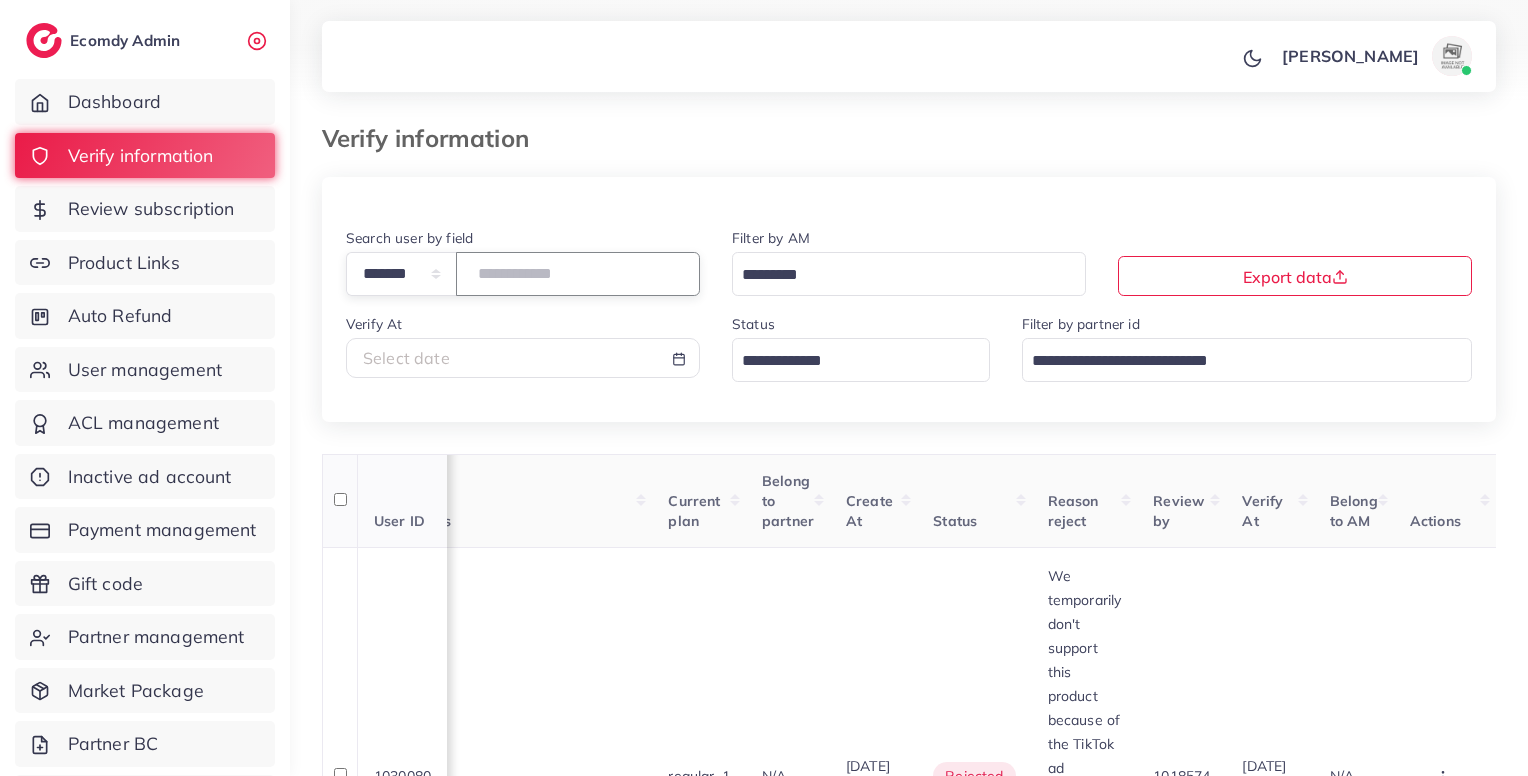 drag, startPoint x: 506, startPoint y: 268, endPoint x: 854, endPoint y: 540, distance: 441.68768 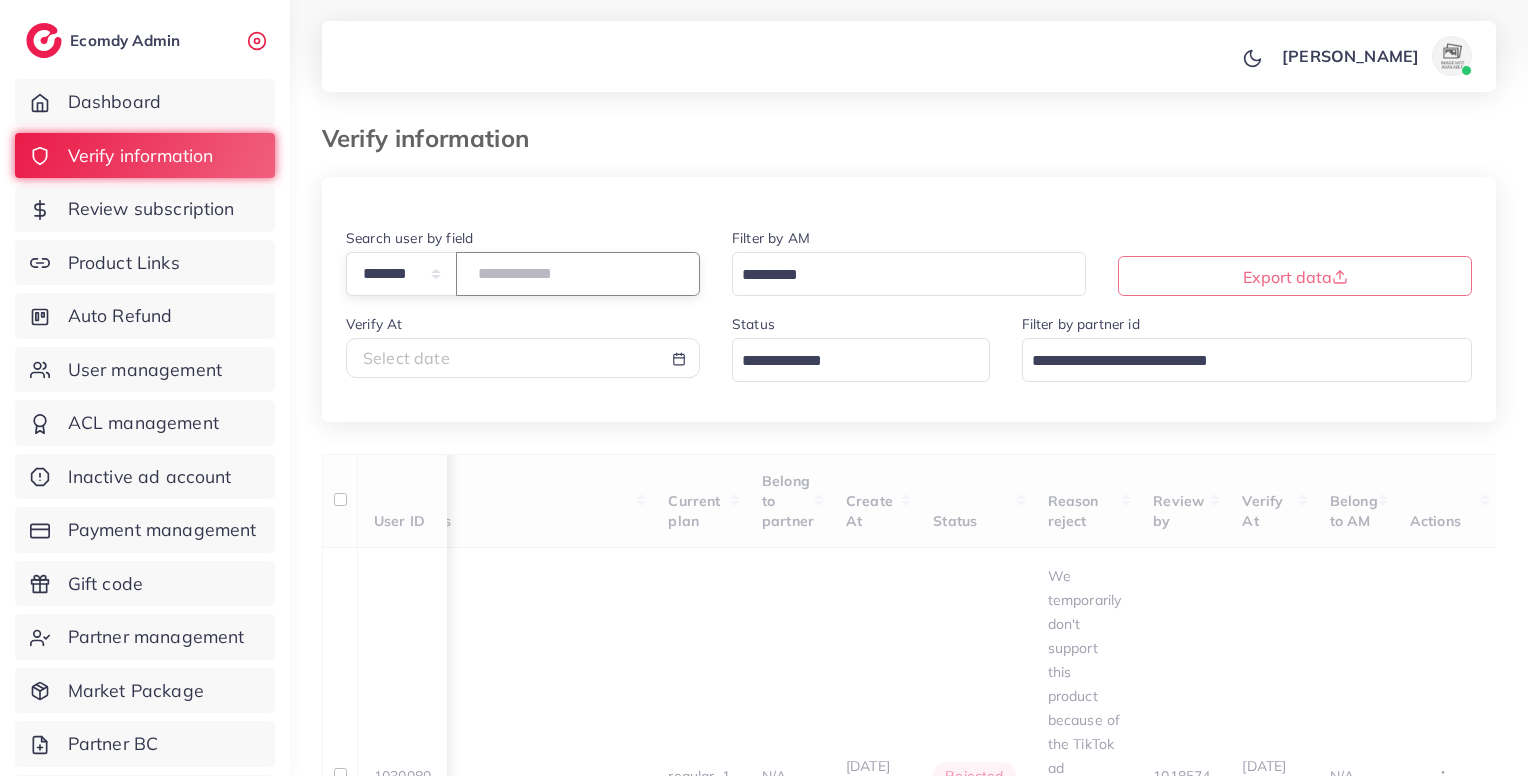 scroll, scrollTop: 390, scrollLeft: 0, axis: vertical 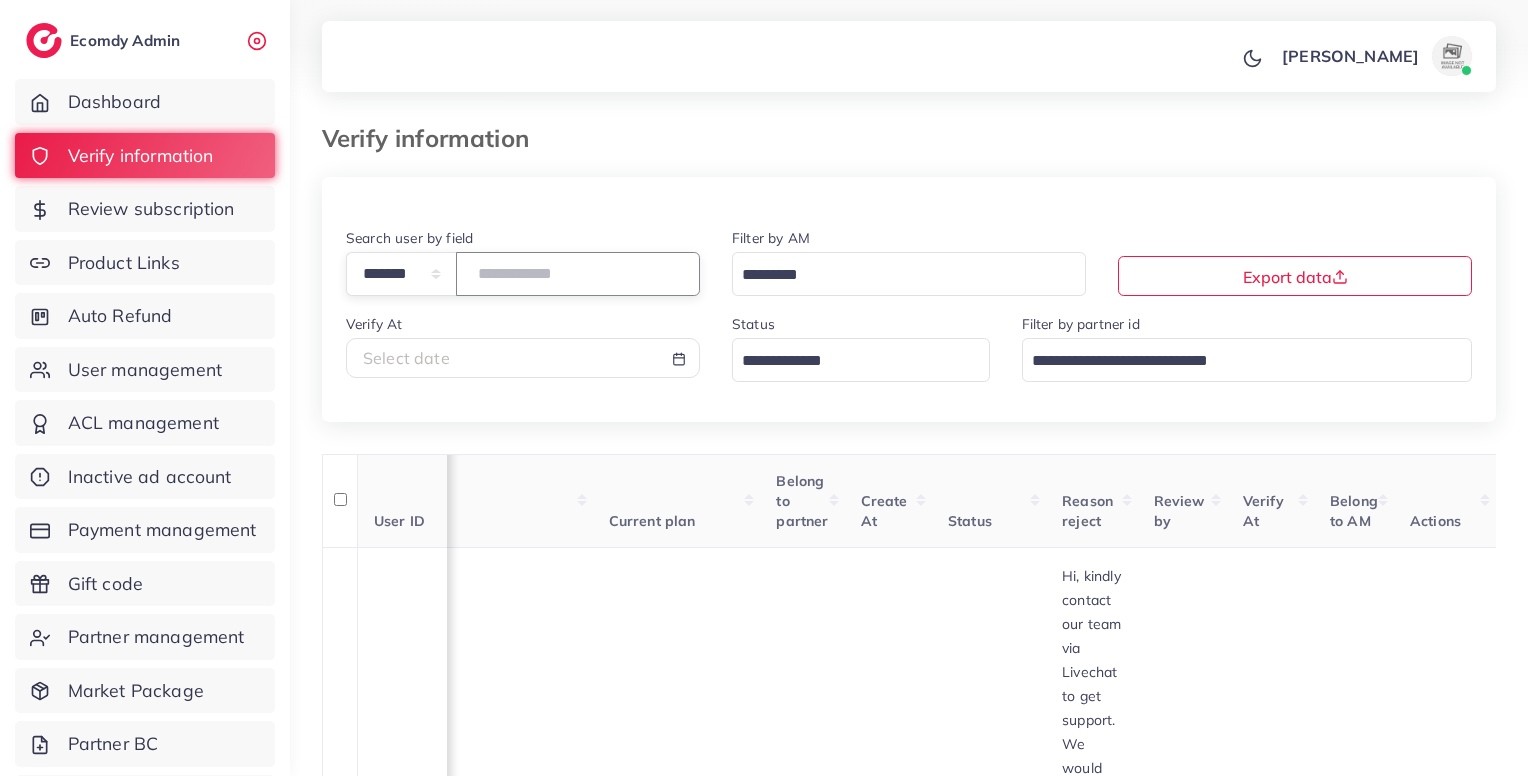 click on "*******" at bounding box center (578, 273) 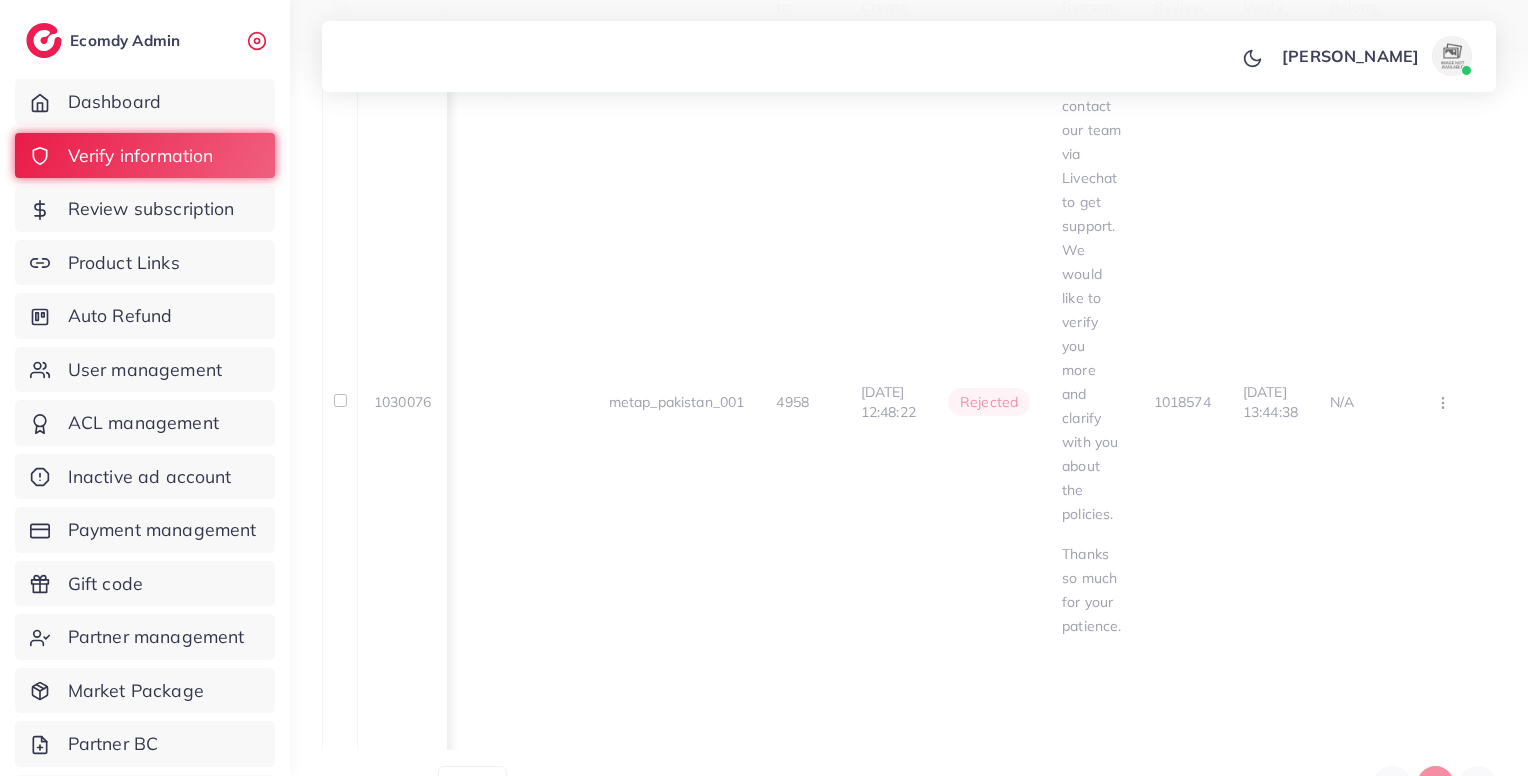 scroll, scrollTop: 6, scrollLeft: 0, axis: vertical 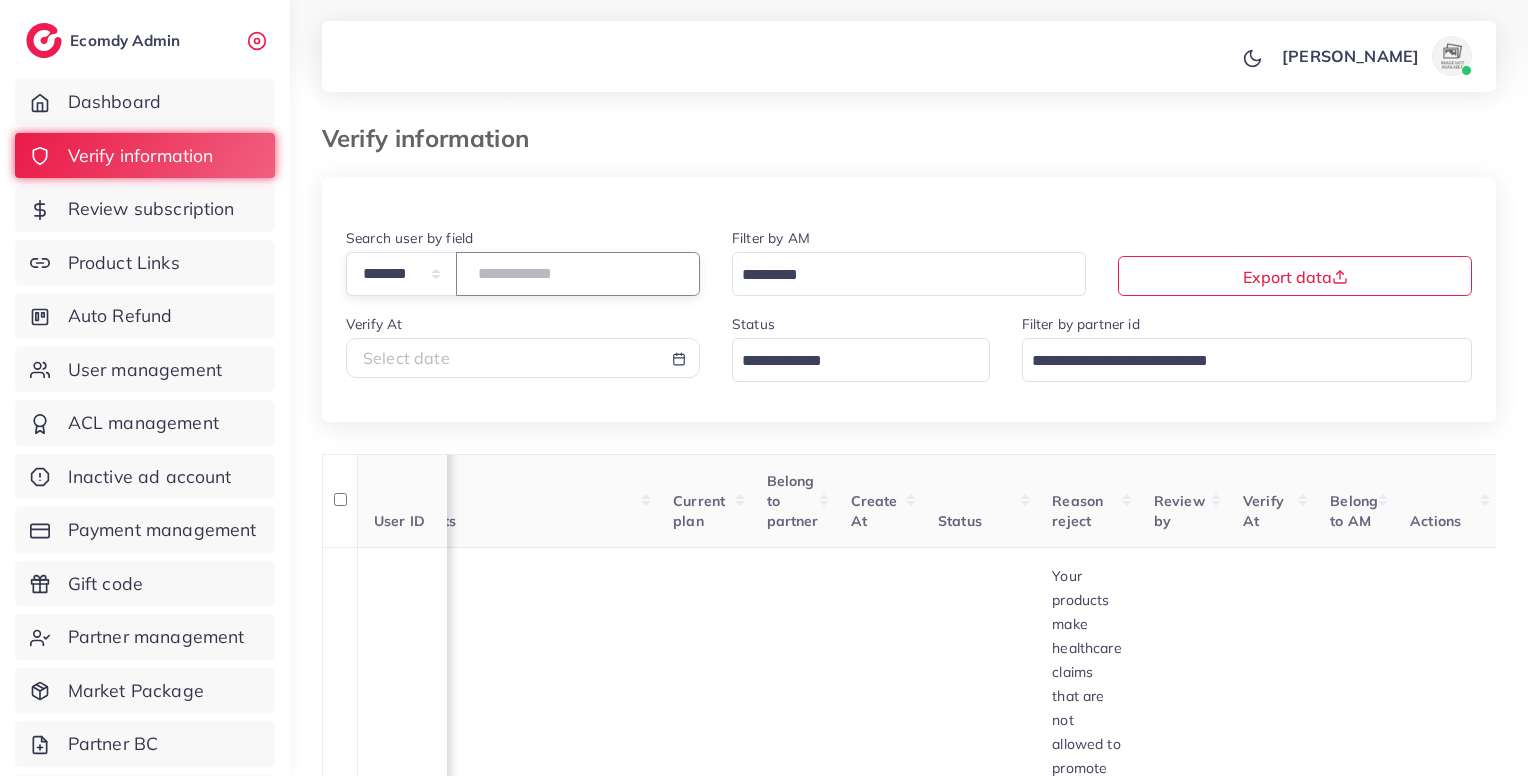 click on "*******" at bounding box center [578, 273] 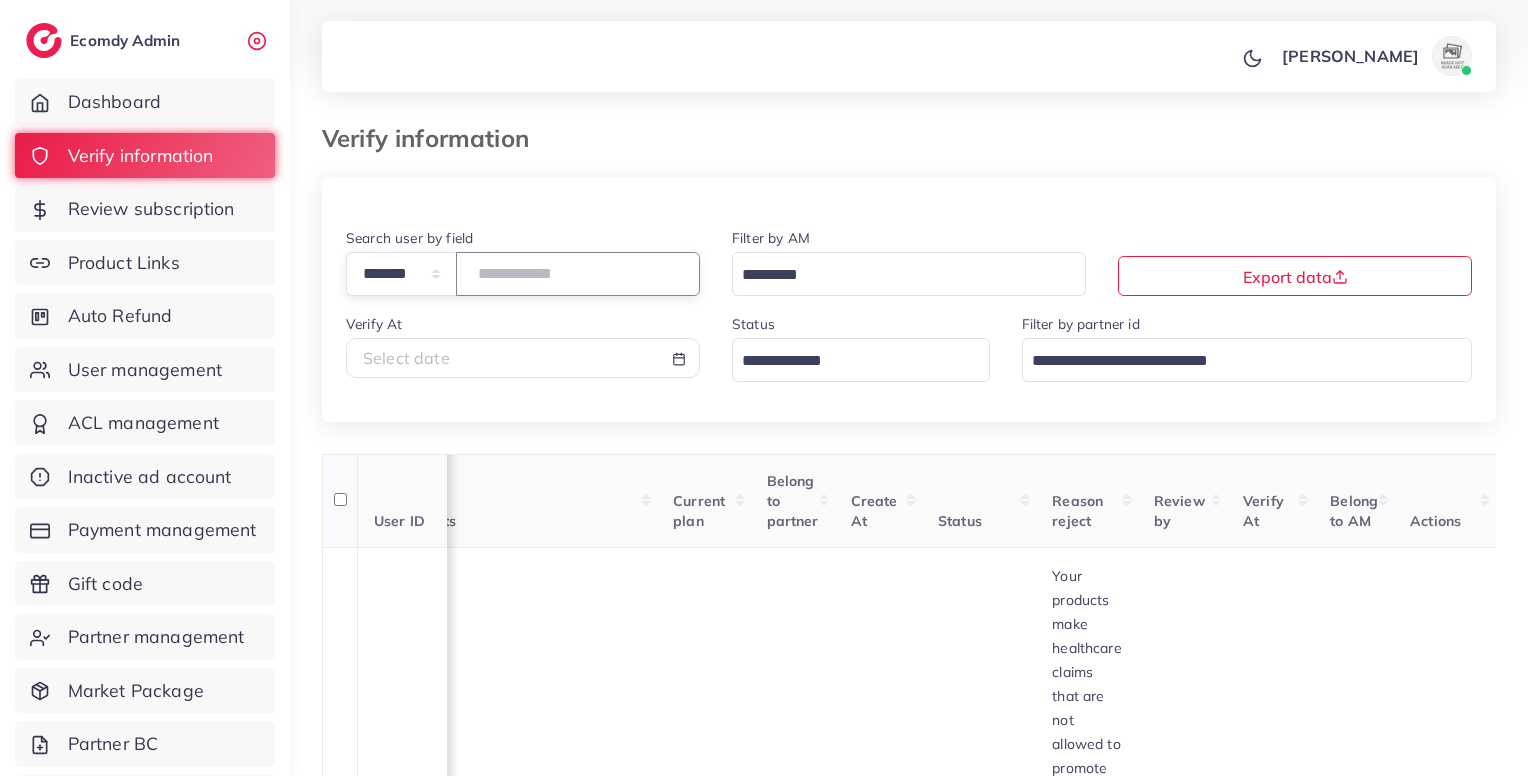 drag, startPoint x: 526, startPoint y: 280, endPoint x: 888, endPoint y: 546, distance: 449.22156 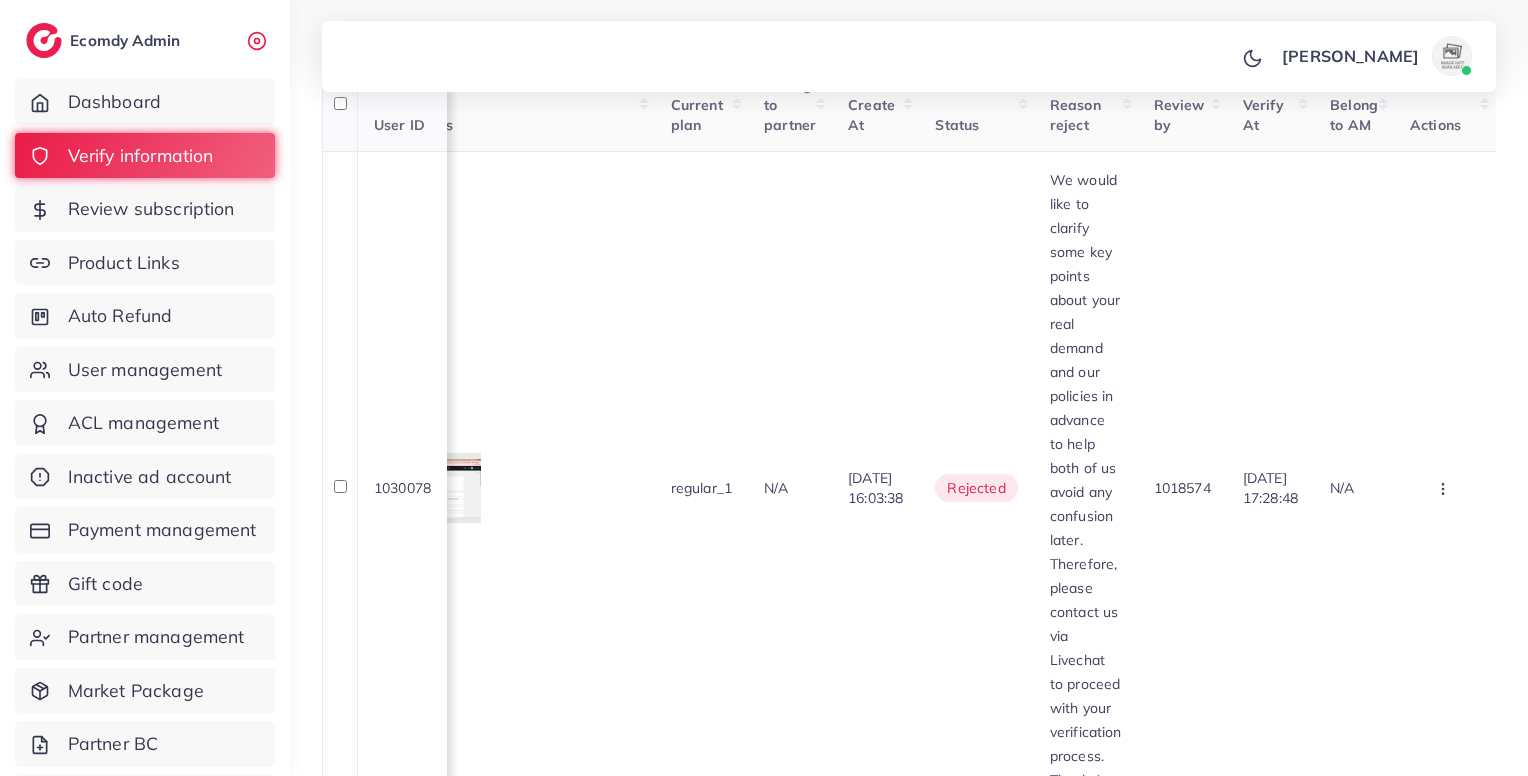 scroll, scrollTop: 412, scrollLeft: 0, axis: vertical 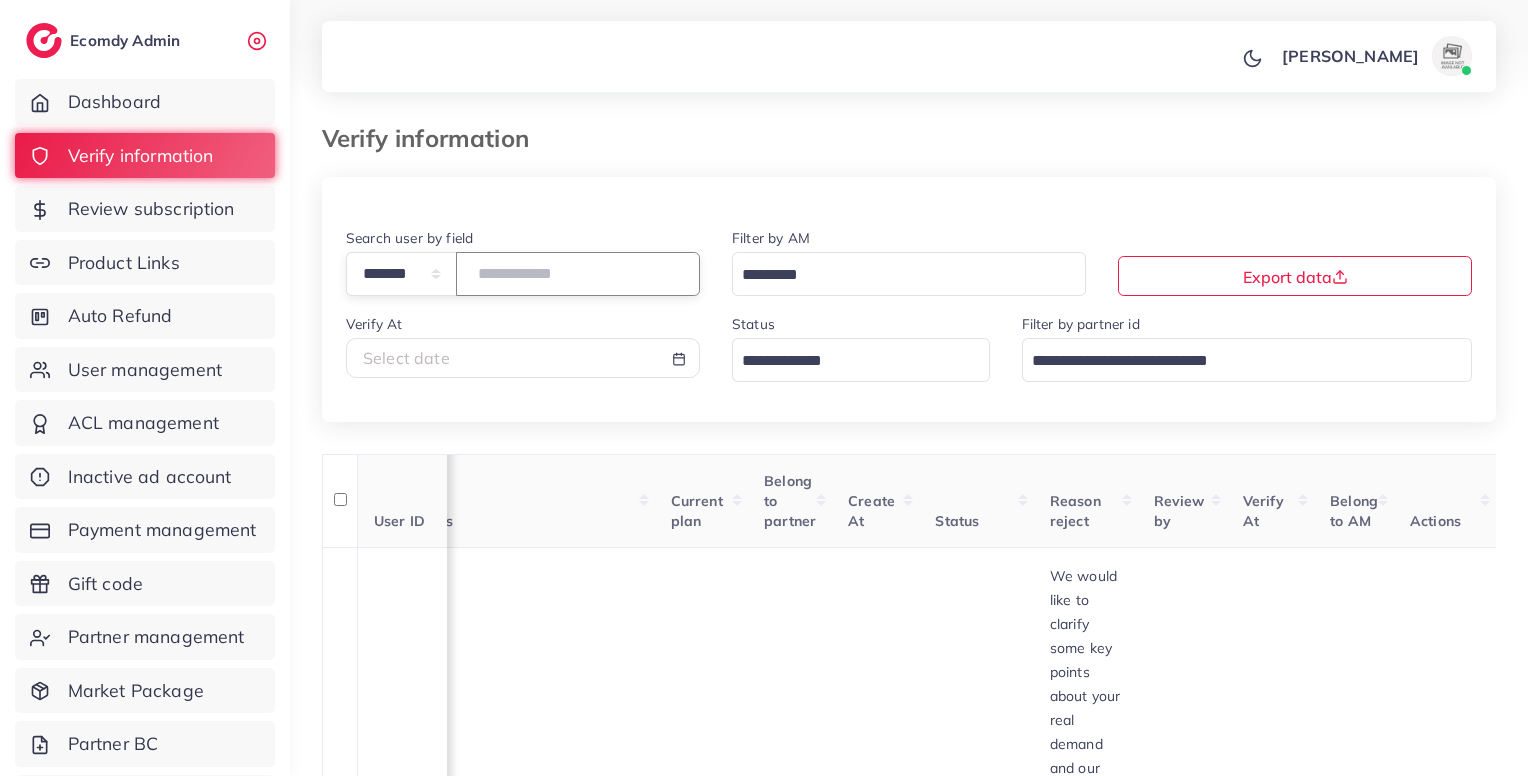 click on "*******" at bounding box center (578, 273) 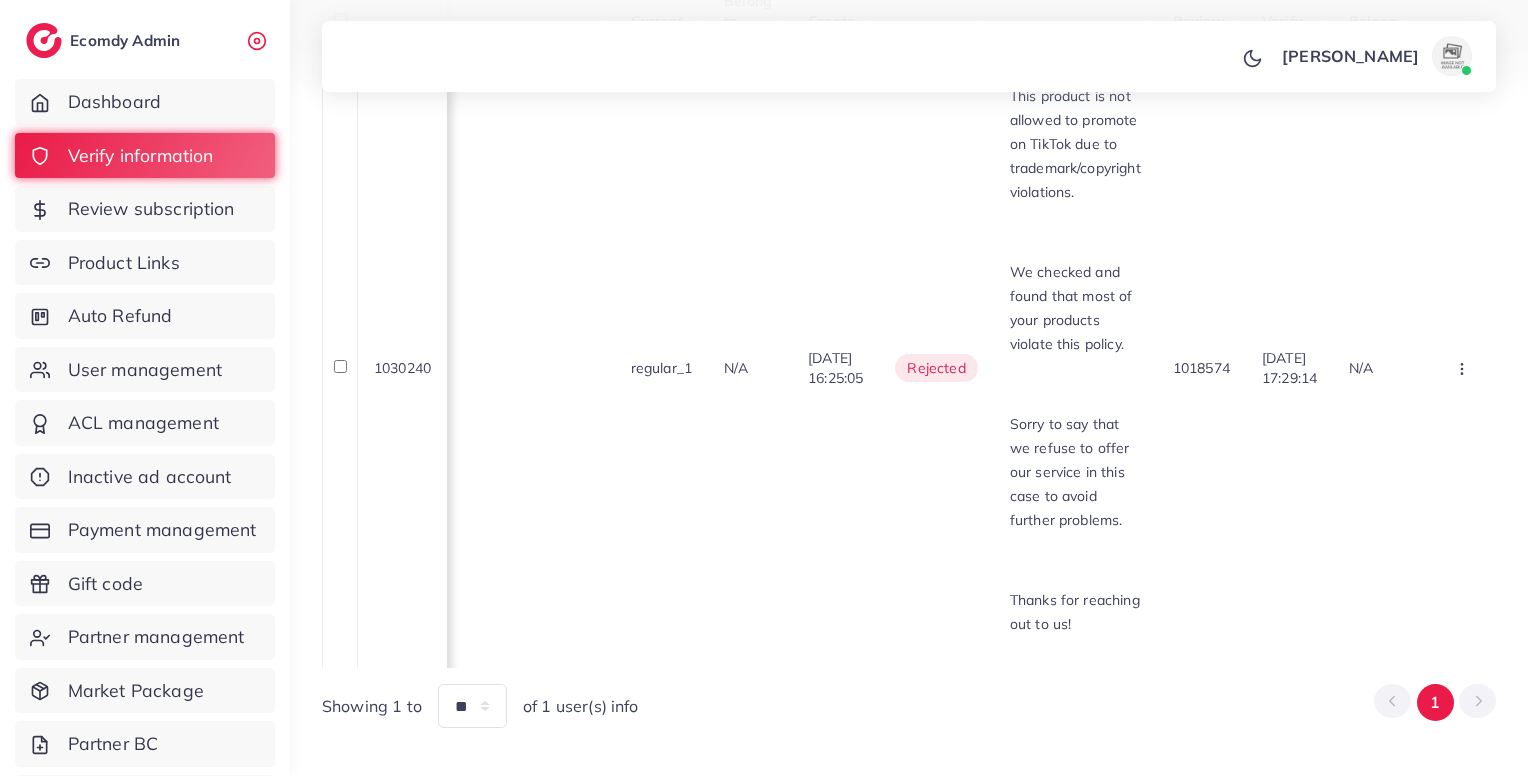 scroll, scrollTop: 476, scrollLeft: 0, axis: vertical 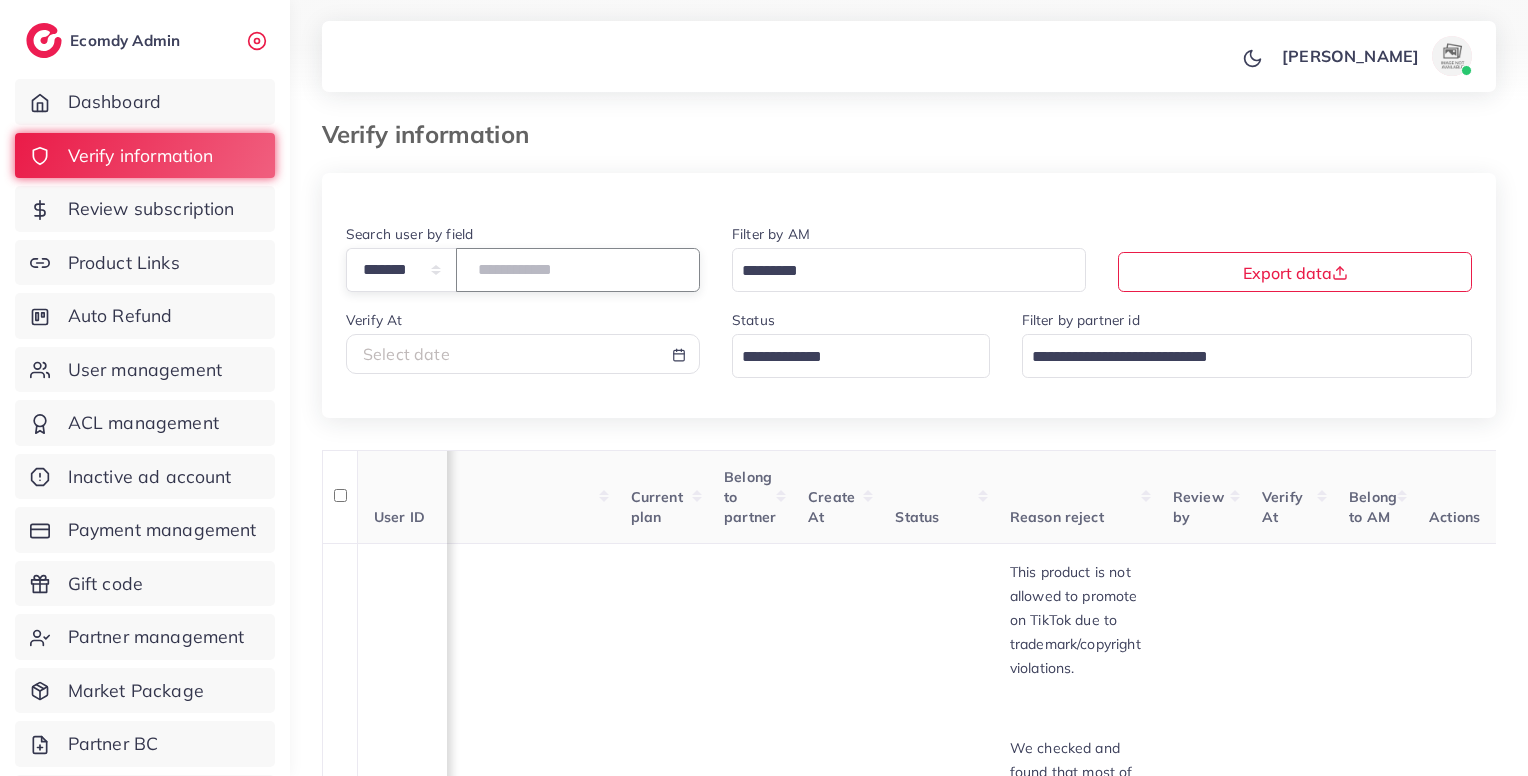 click on "*******" at bounding box center (578, 269) 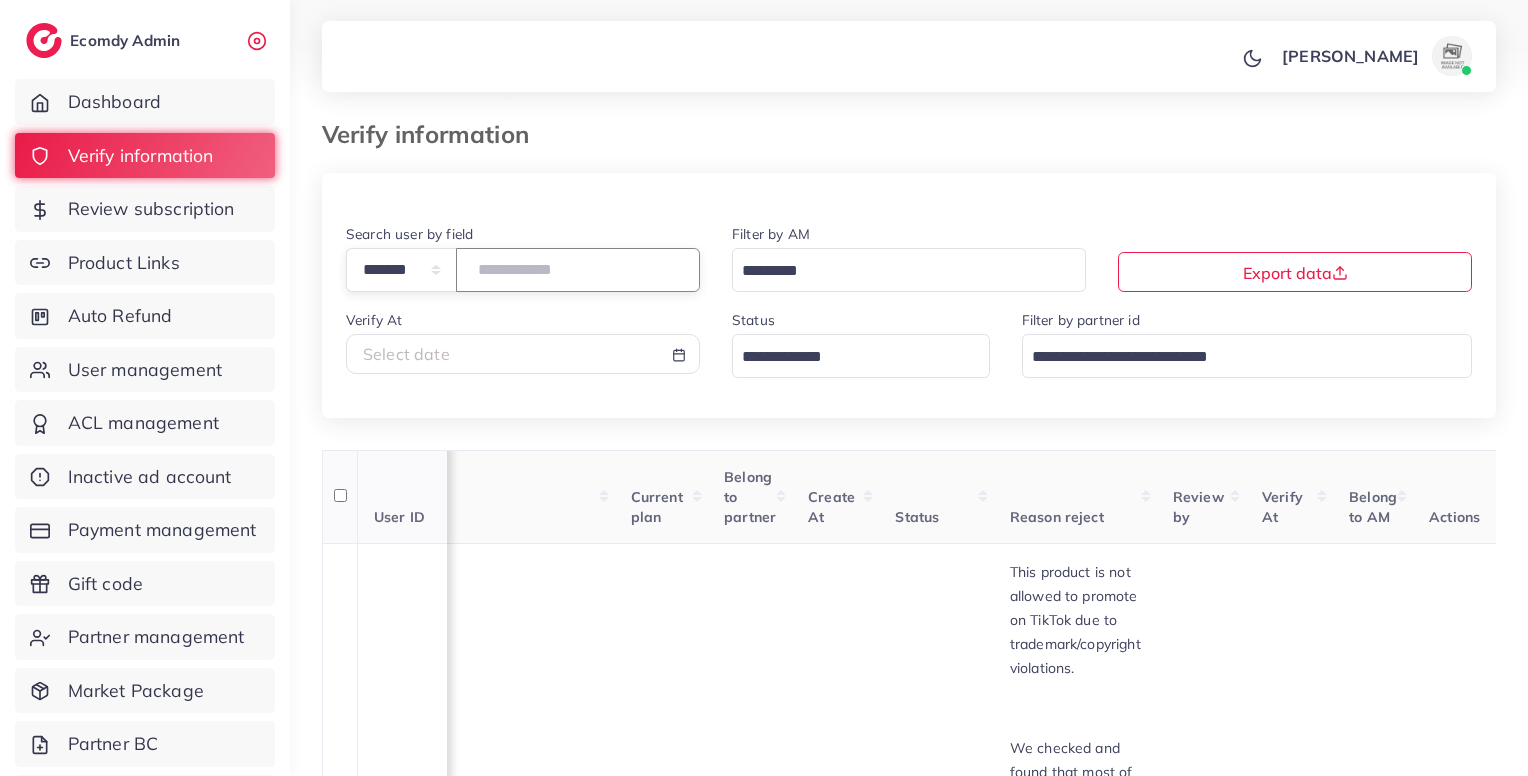 scroll, scrollTop: 457, scrollLeft: 0, axis: vertical 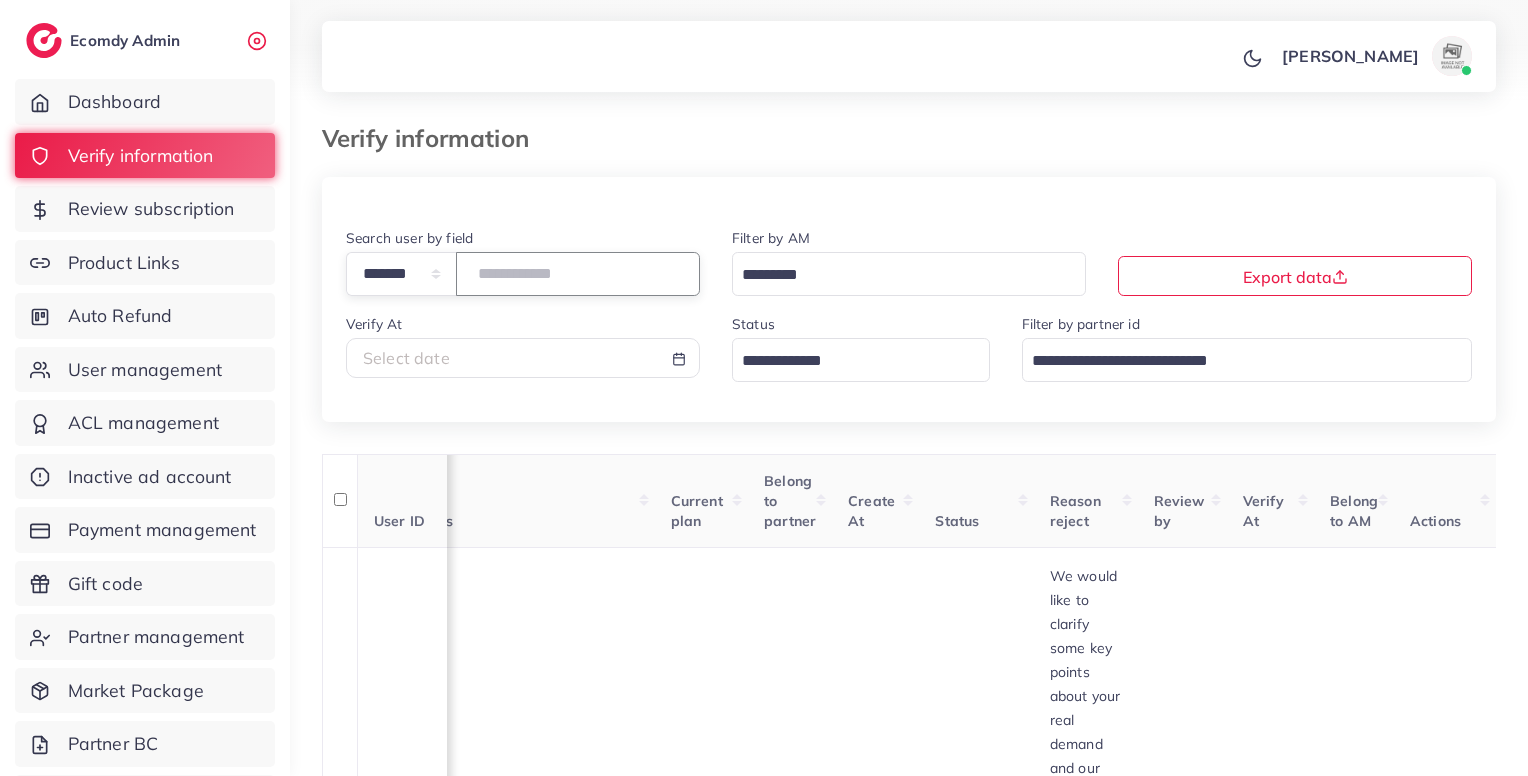click on "*******" at bounding box center [578, 273] 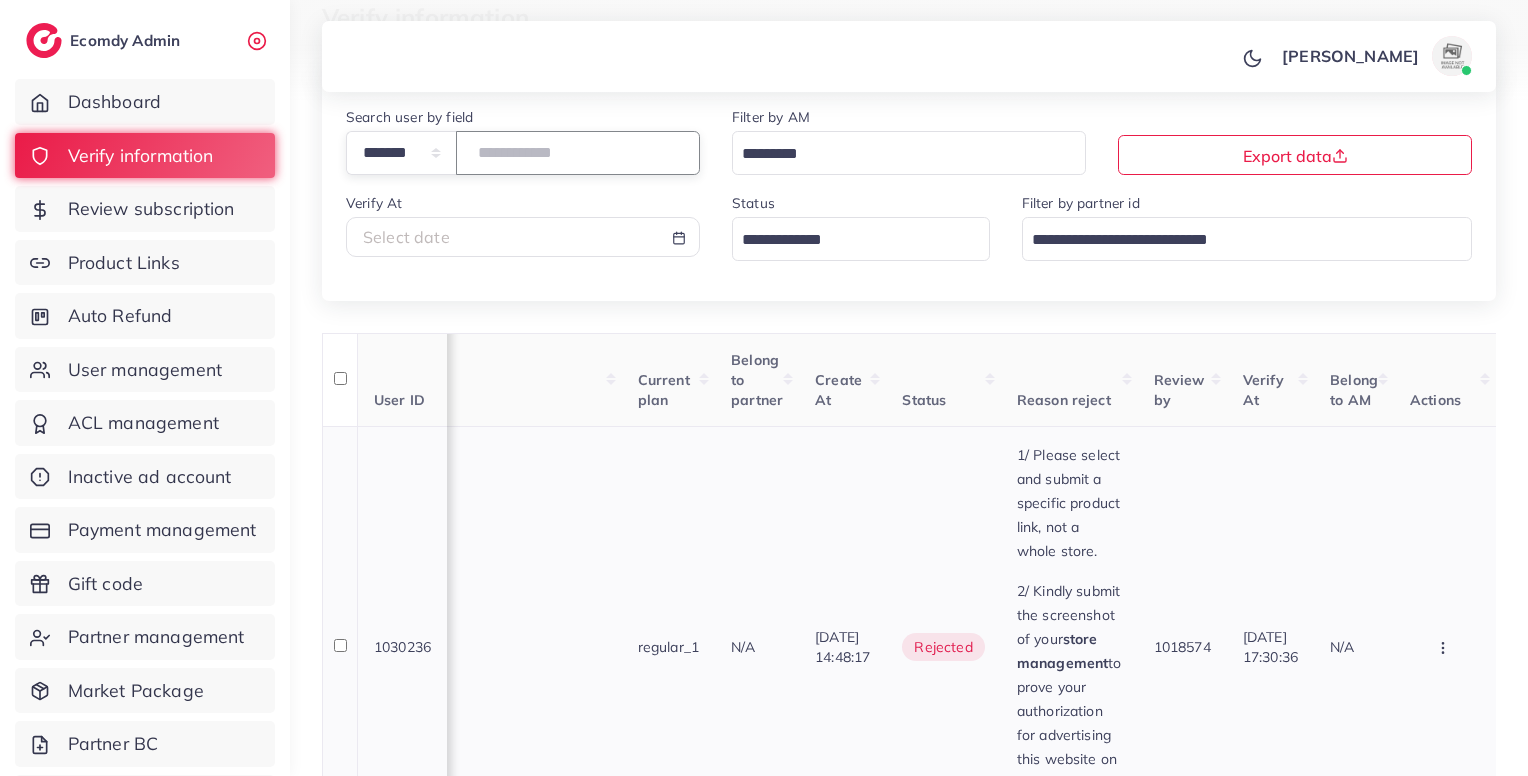 scroll, scrollTop: 486, scrollLeft: 0, axis: vertical 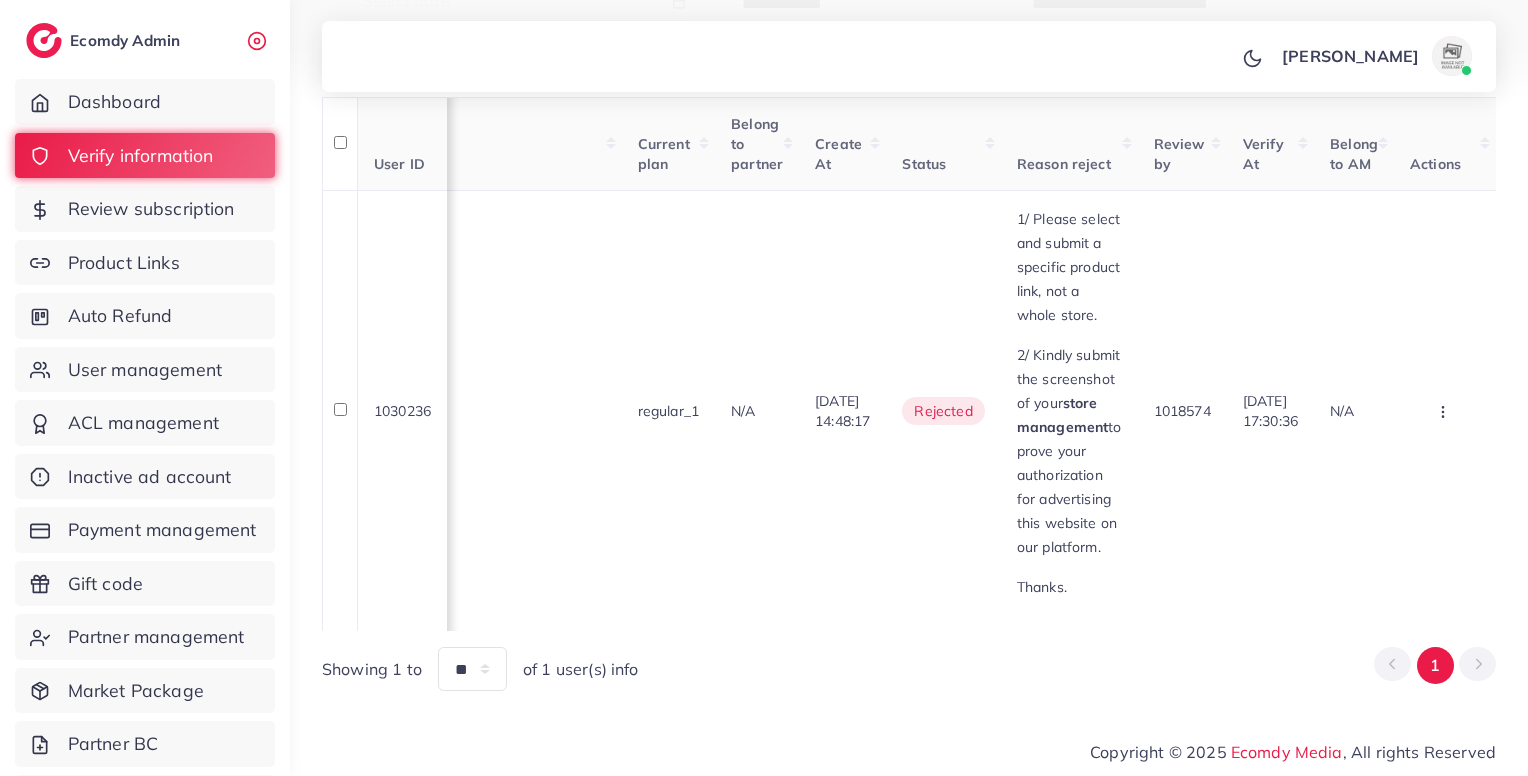 type on "*******" 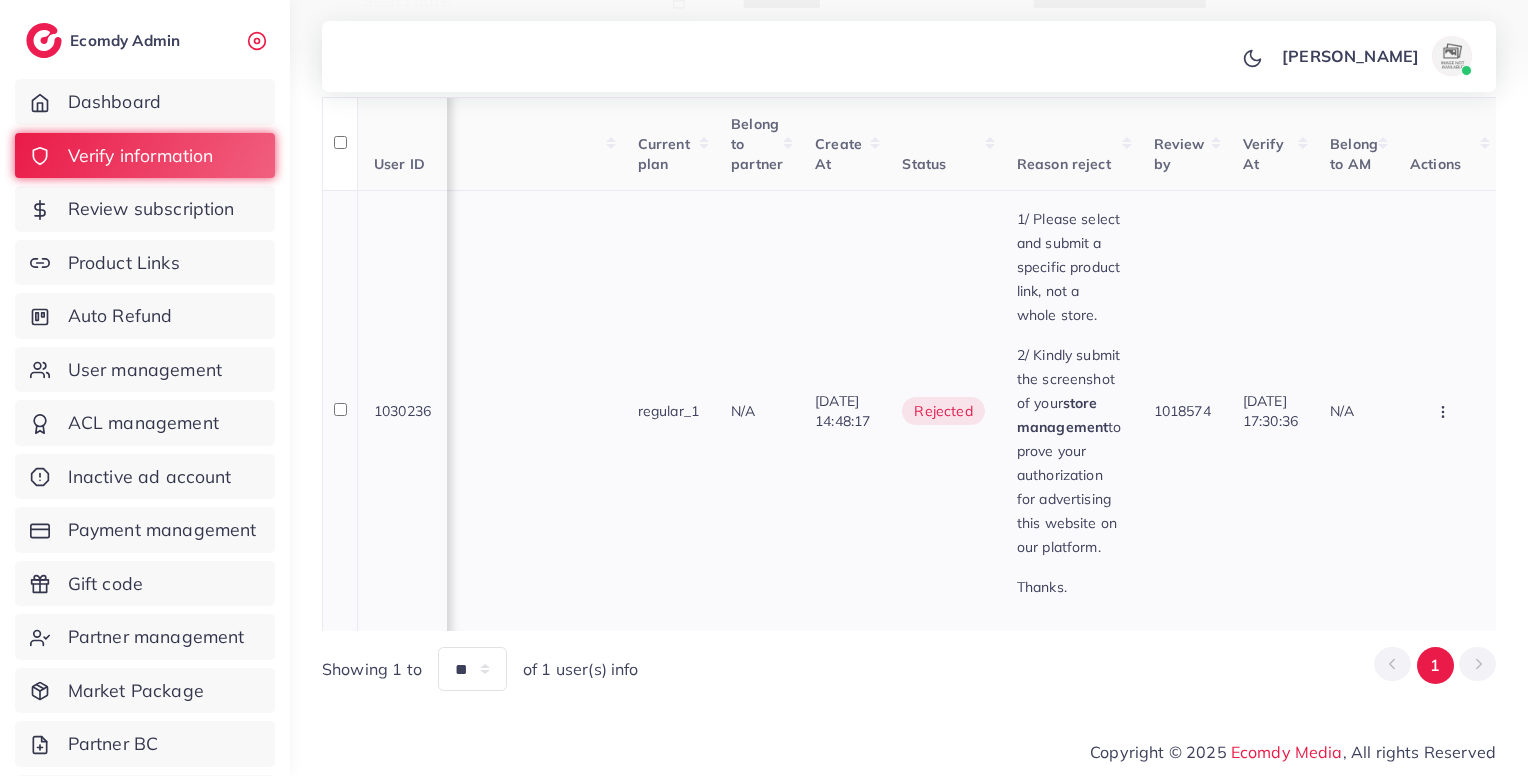scroll, scrollTop: 0, scrollLeft: 0, axis: both 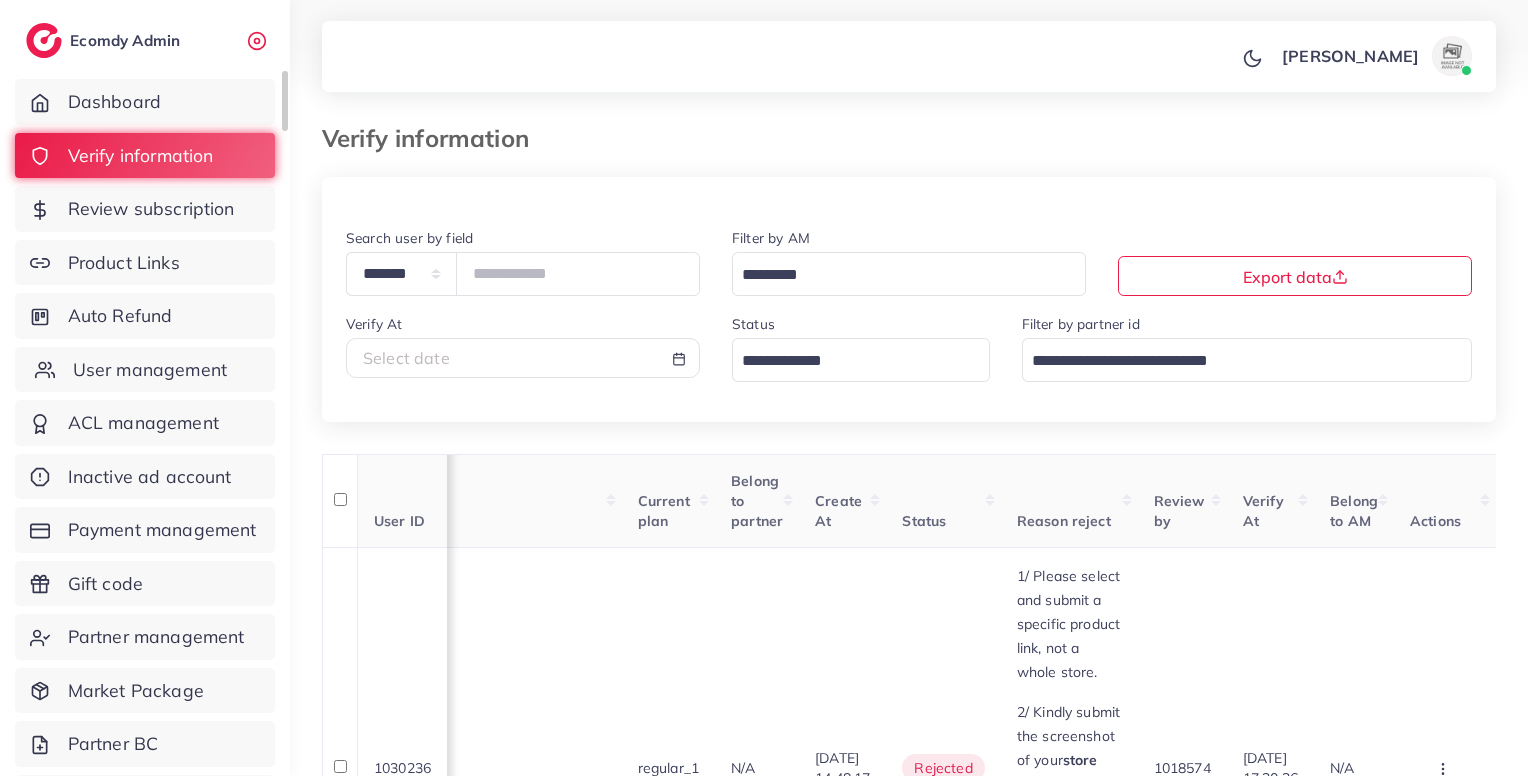 click on "User management" at bounding box center (150, 370) 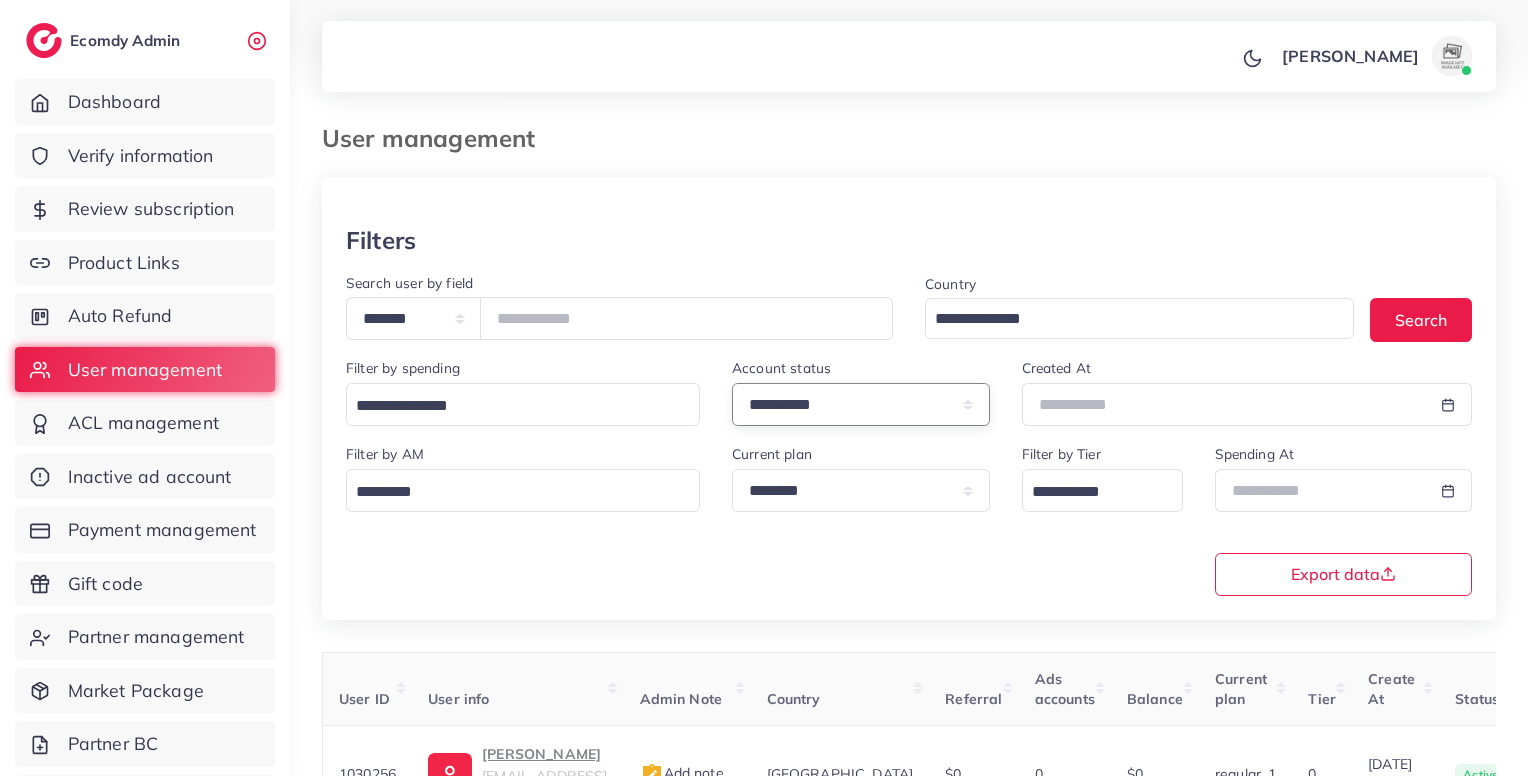 click on "**********" at bounding box center [861, 404] 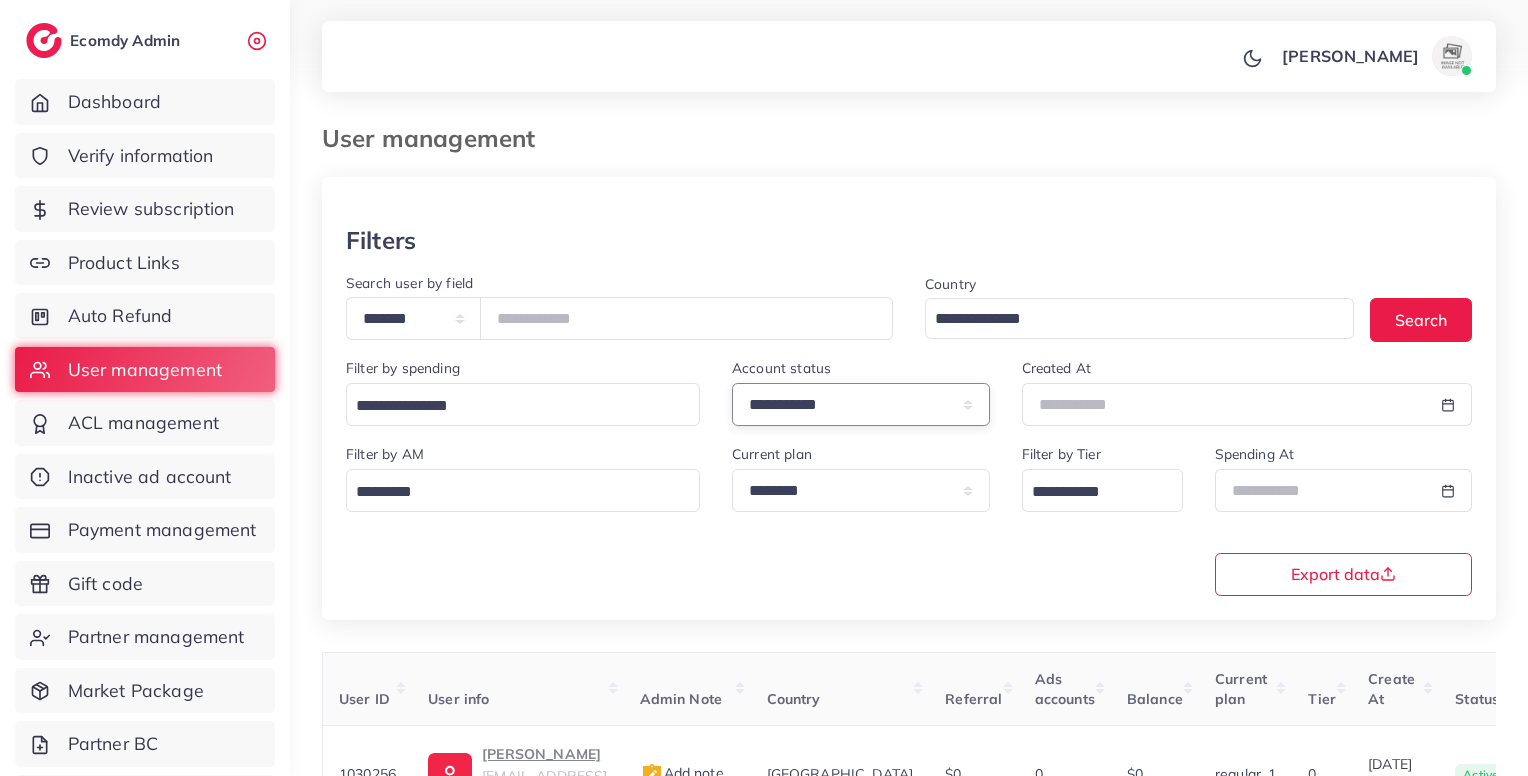 click on "**********" at bounding box center [861, 404] 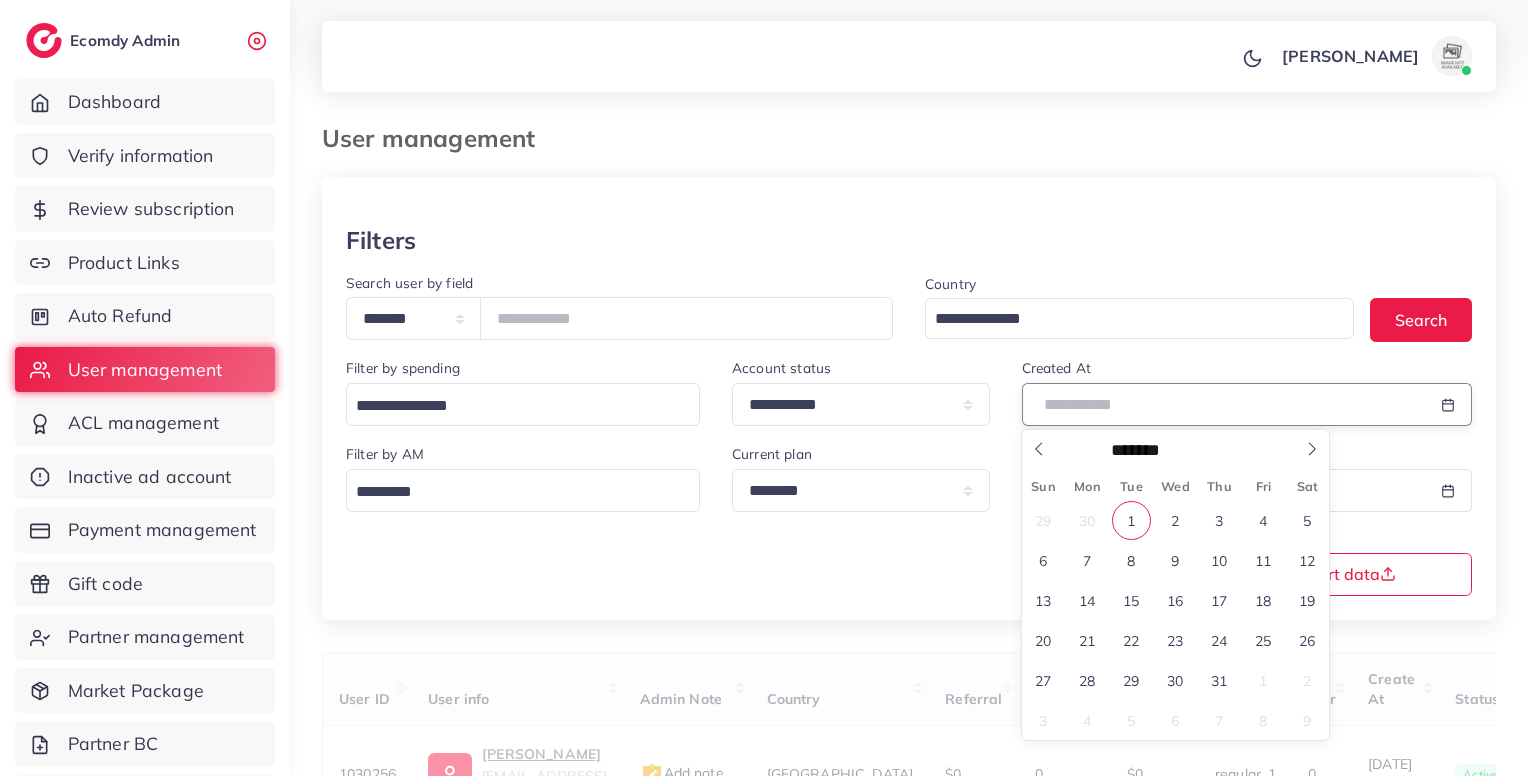 click at bounding box center [1224, 404] 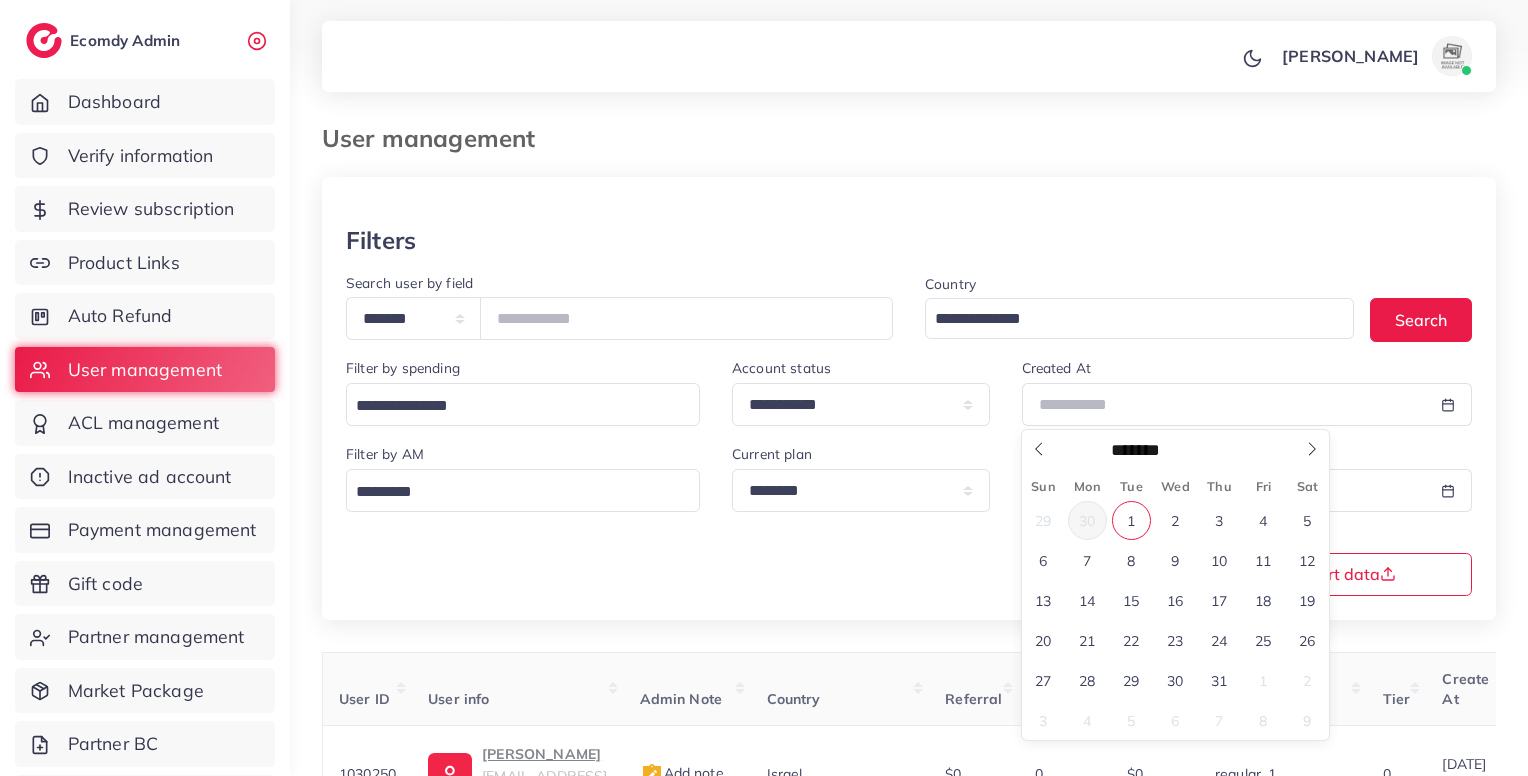 click on "30" at bounding box center (1087, 520) 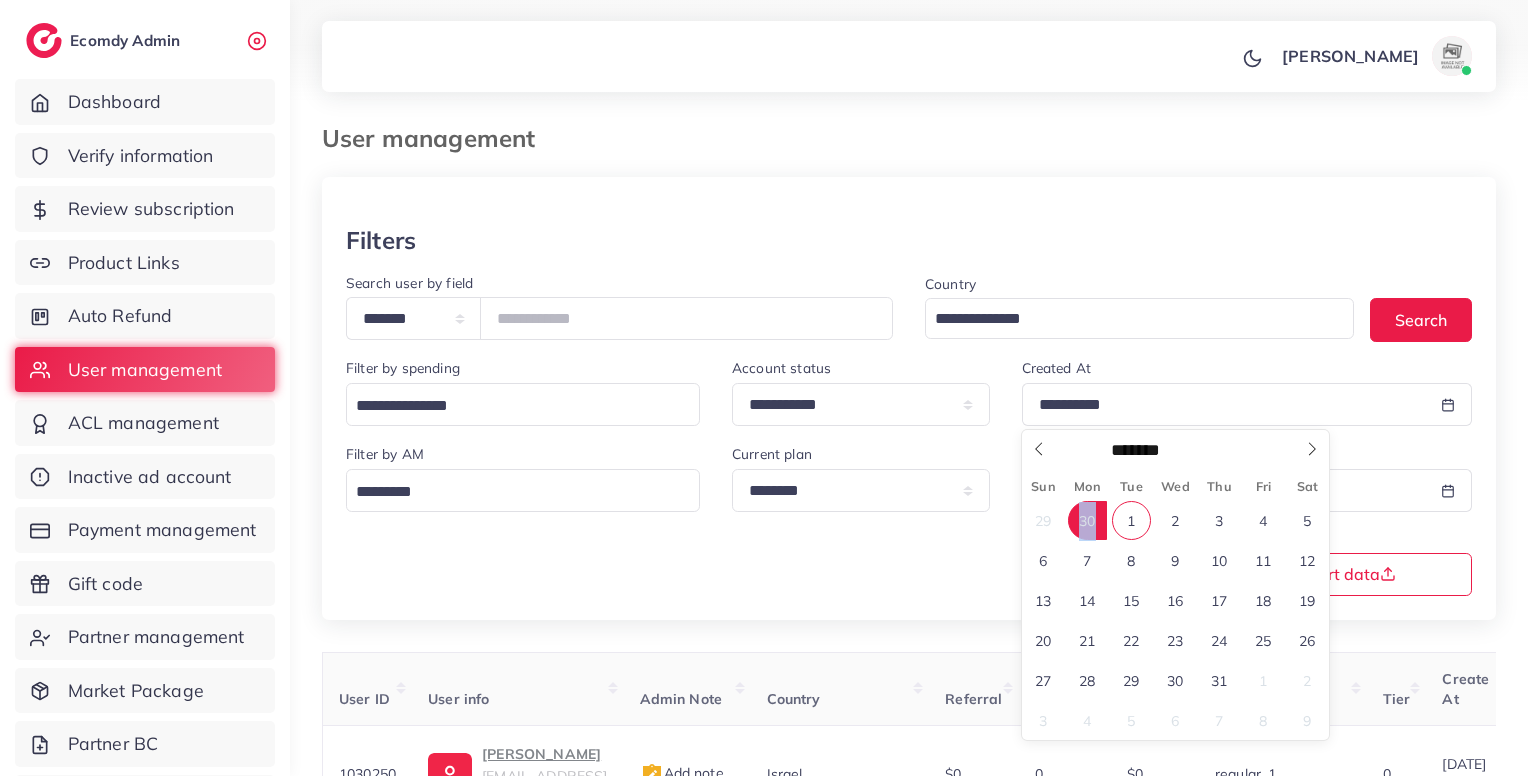 click on "30" at bounding box center (1087, 520) 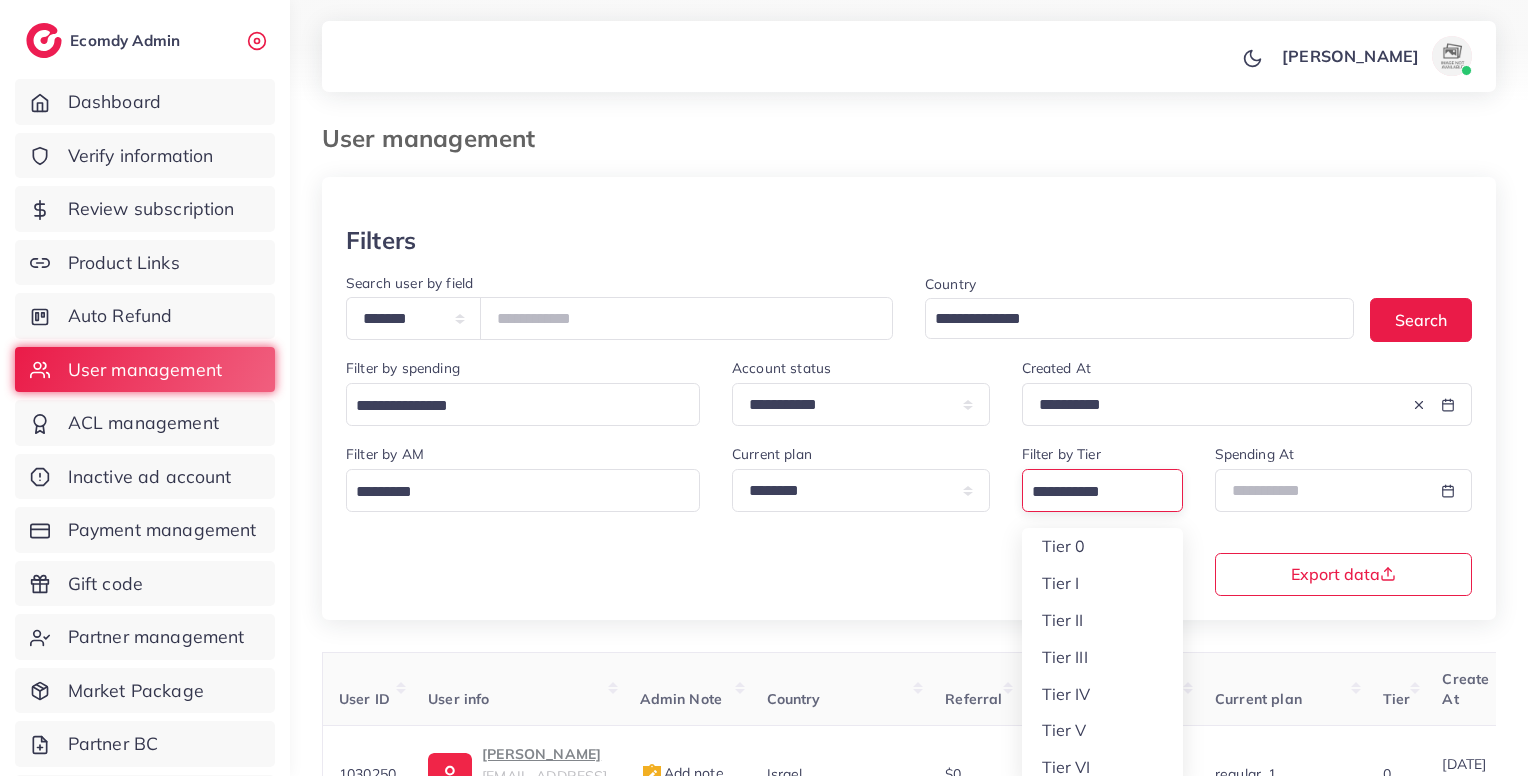 drag, startPoint x: 1080, startPoint y: 513, endPoint x: 992, endPoint y: 577, distance: 108.81177 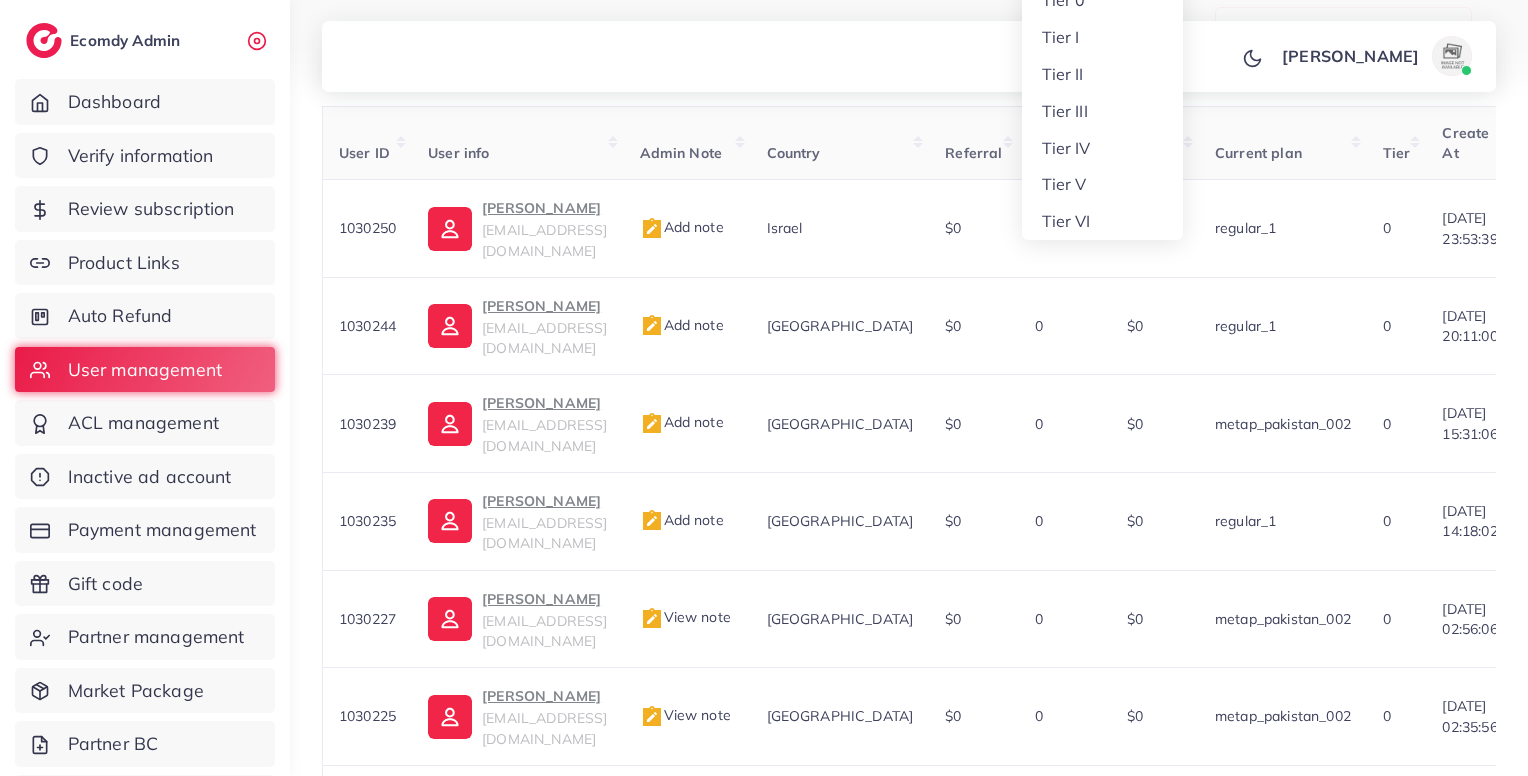 scroll, scrollTop: 540, scrollLeft: 0, axis: vertical 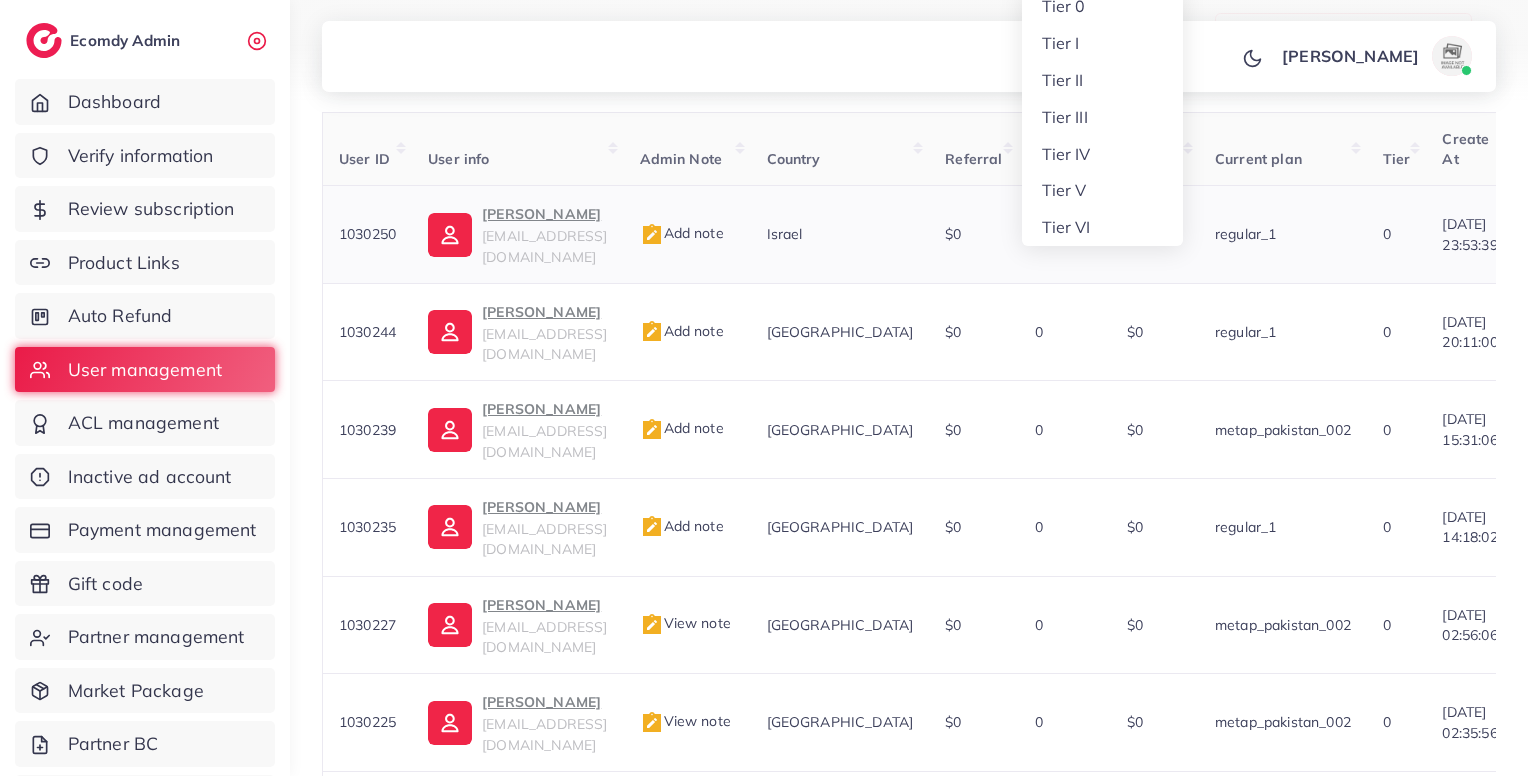 click on "1030250" at bounding box center (367, 234) 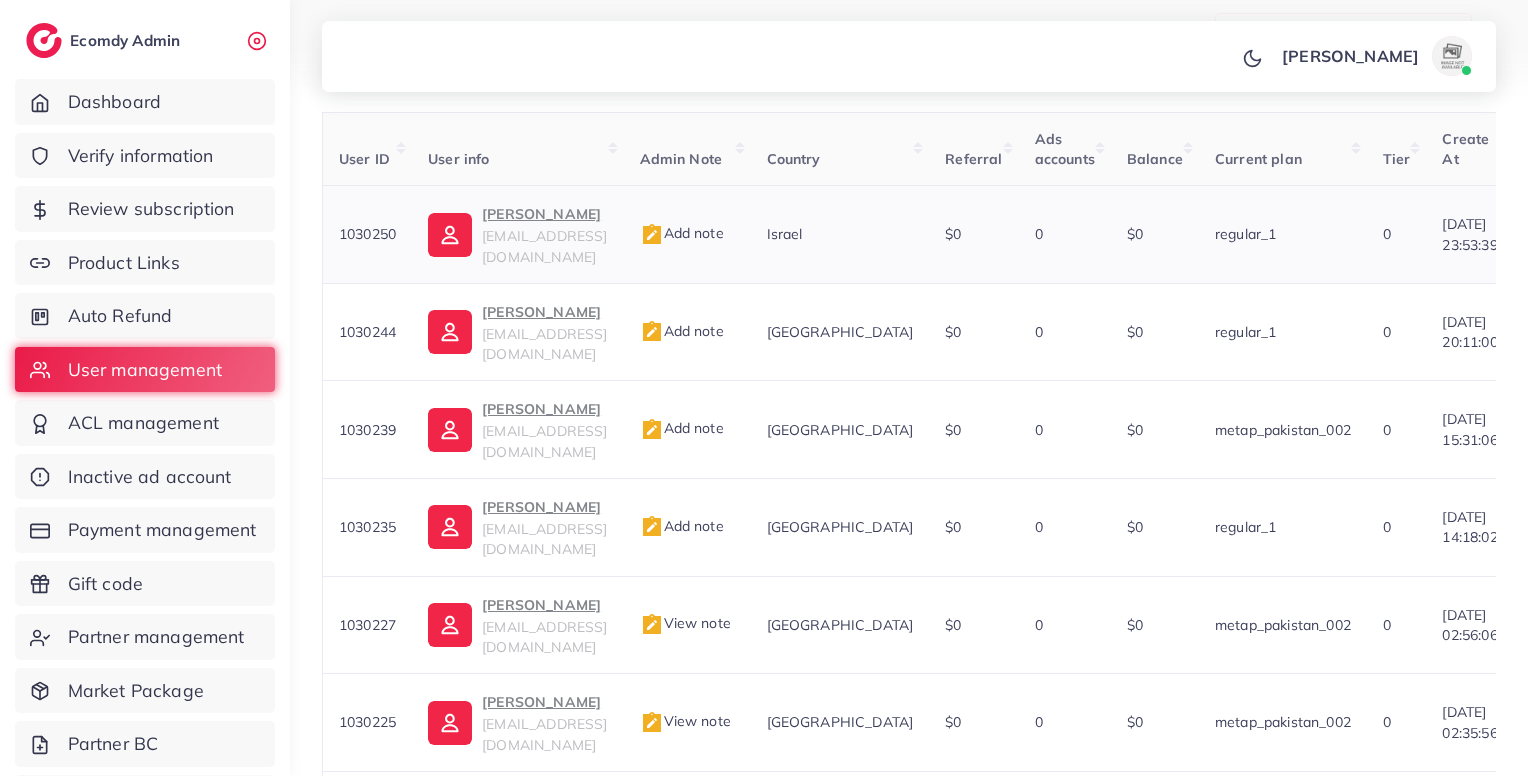 click on "1030250" at bounding box center [367, 234] 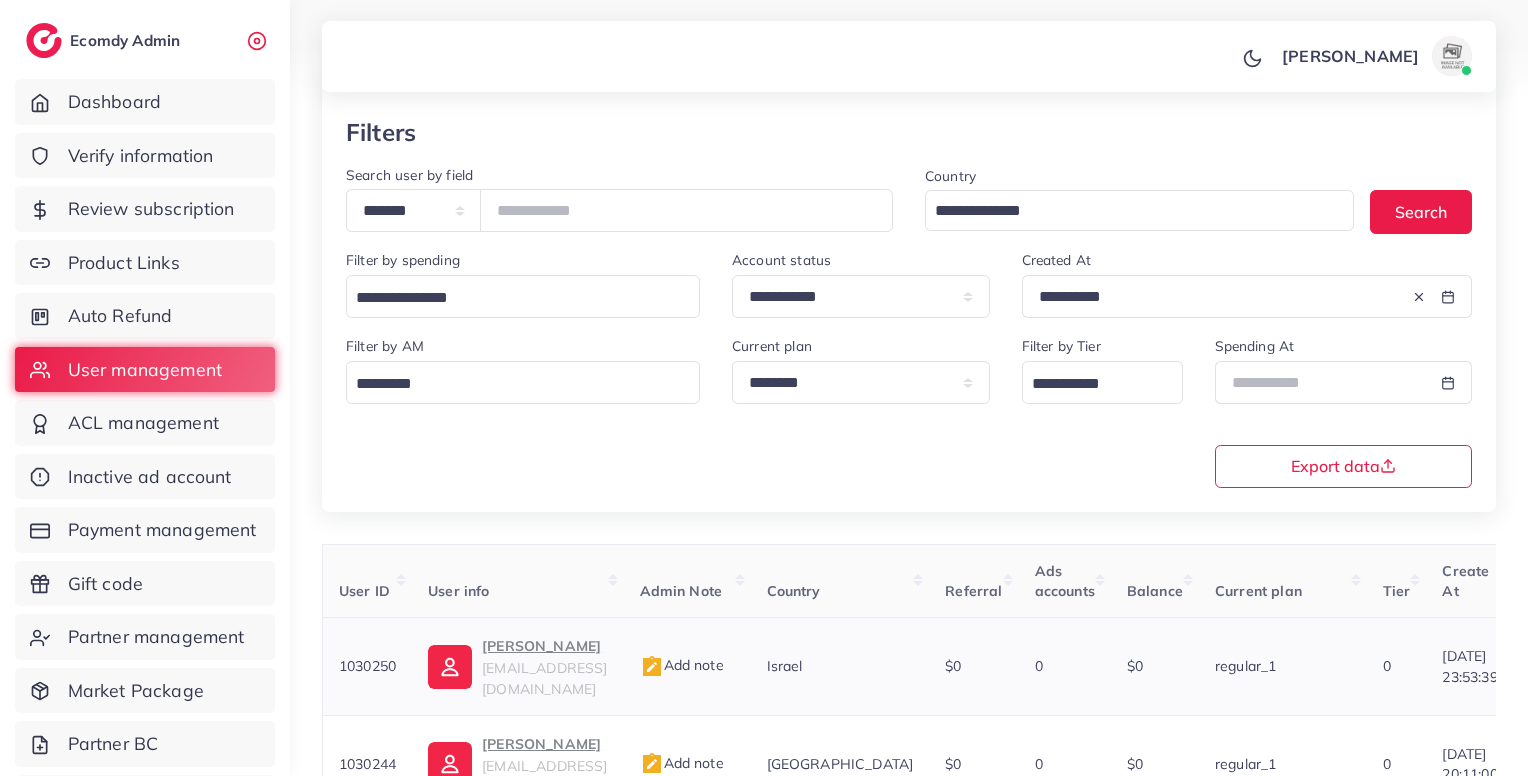 scroll, scrollTop: 107, scrollLeft: 0, axis: vertical 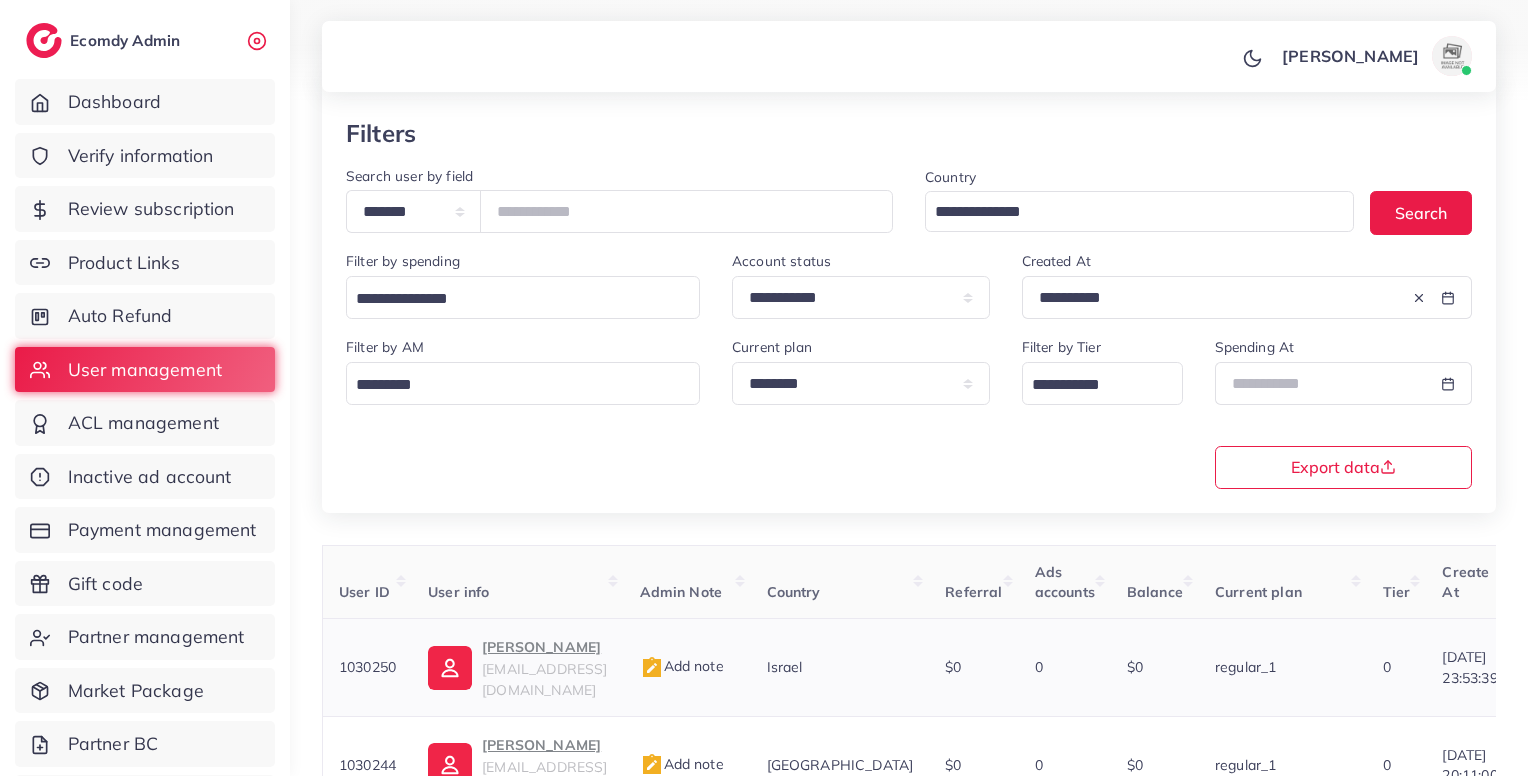 click on "lidor0704@gmail.com" at bounding box center (544, 679) 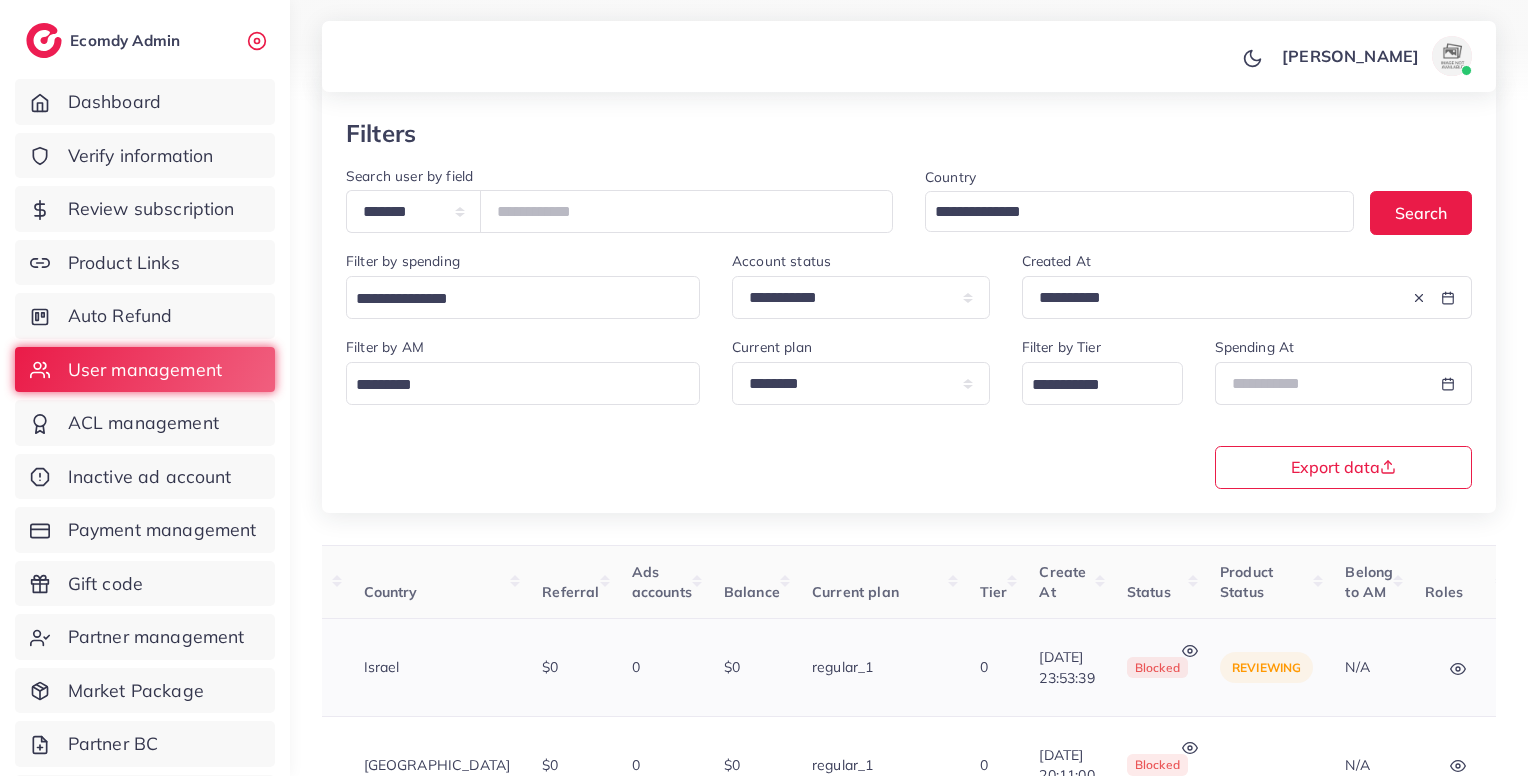 scroll, scrollTop: 0, scrollLeft: 603, axis: horizontal 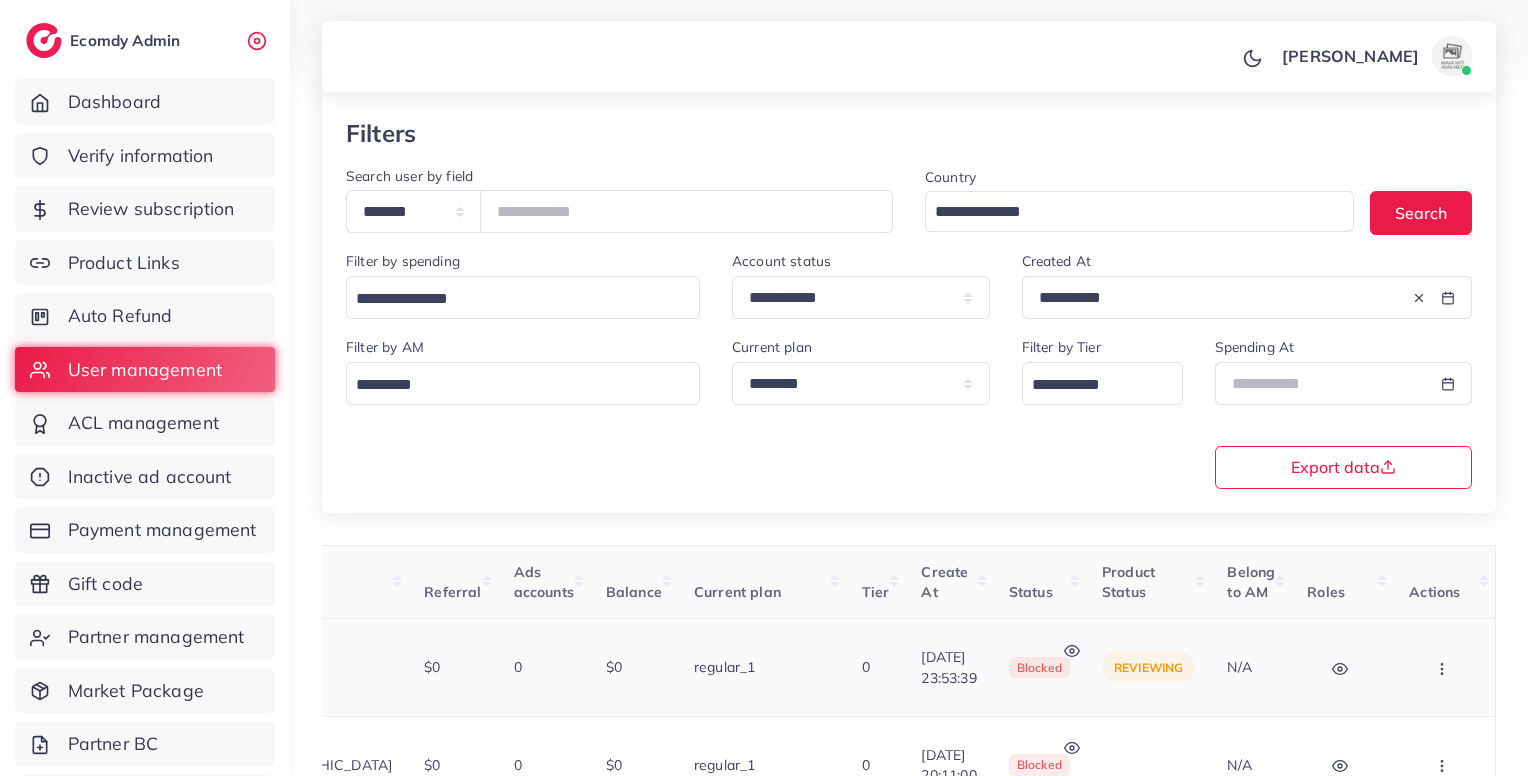 click 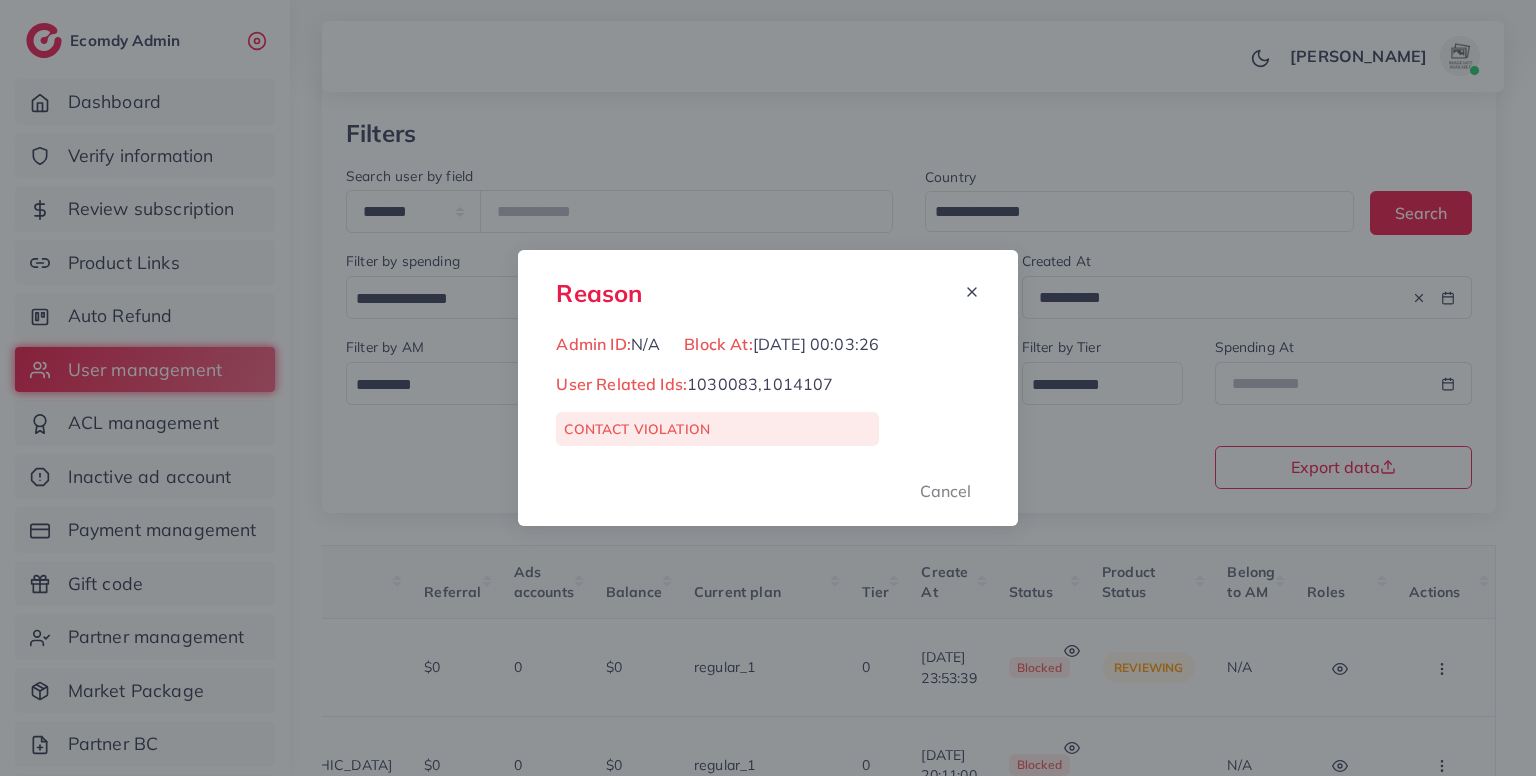 drag, startPoint x: 764, startPoint y: 381, endPoint x: 848, endPoint y: 381, distance: 84 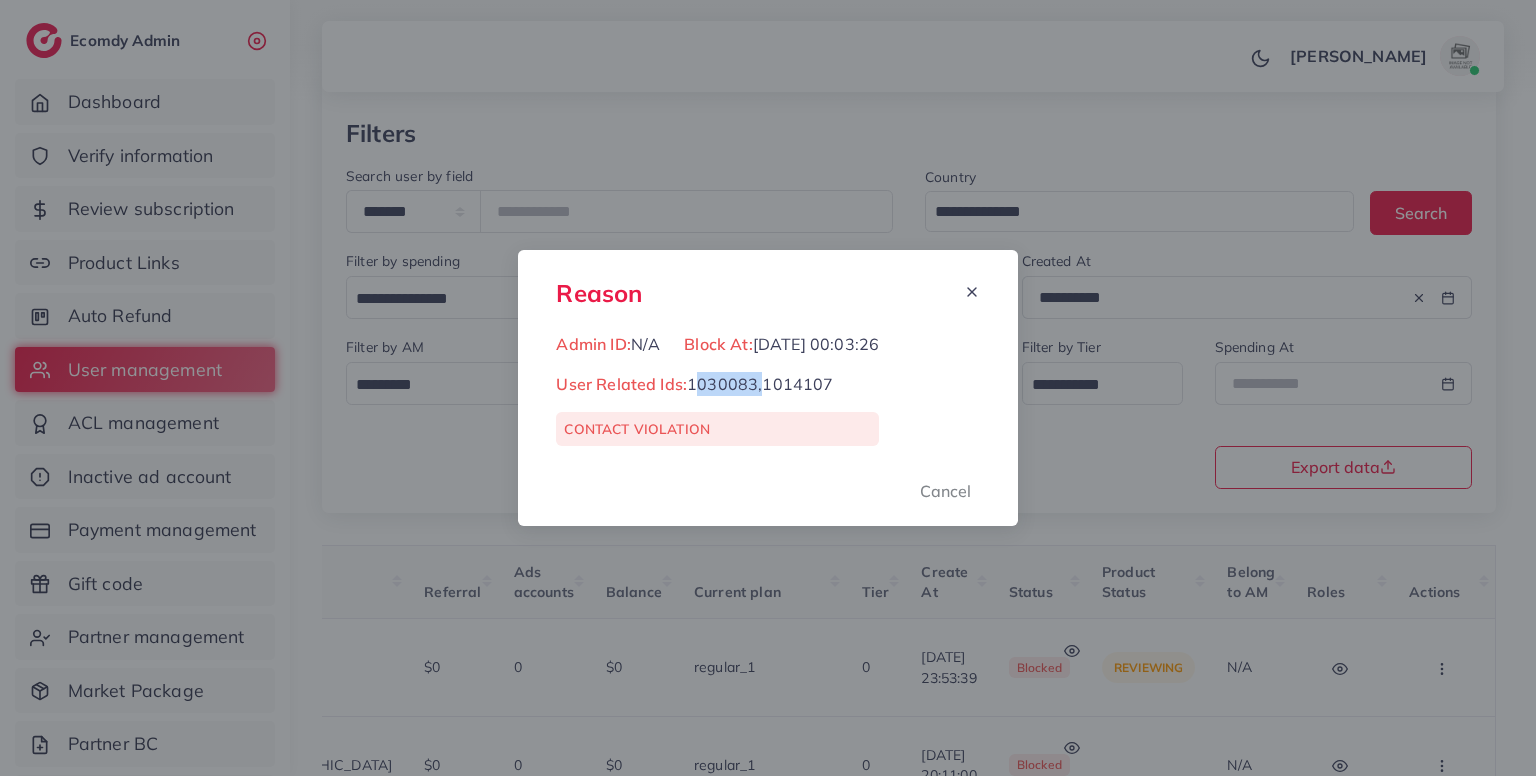 drag, startPoint x: 688, startPoint y: 379, endPoint x: 755, endPoint y: 381, distance: 67.02985 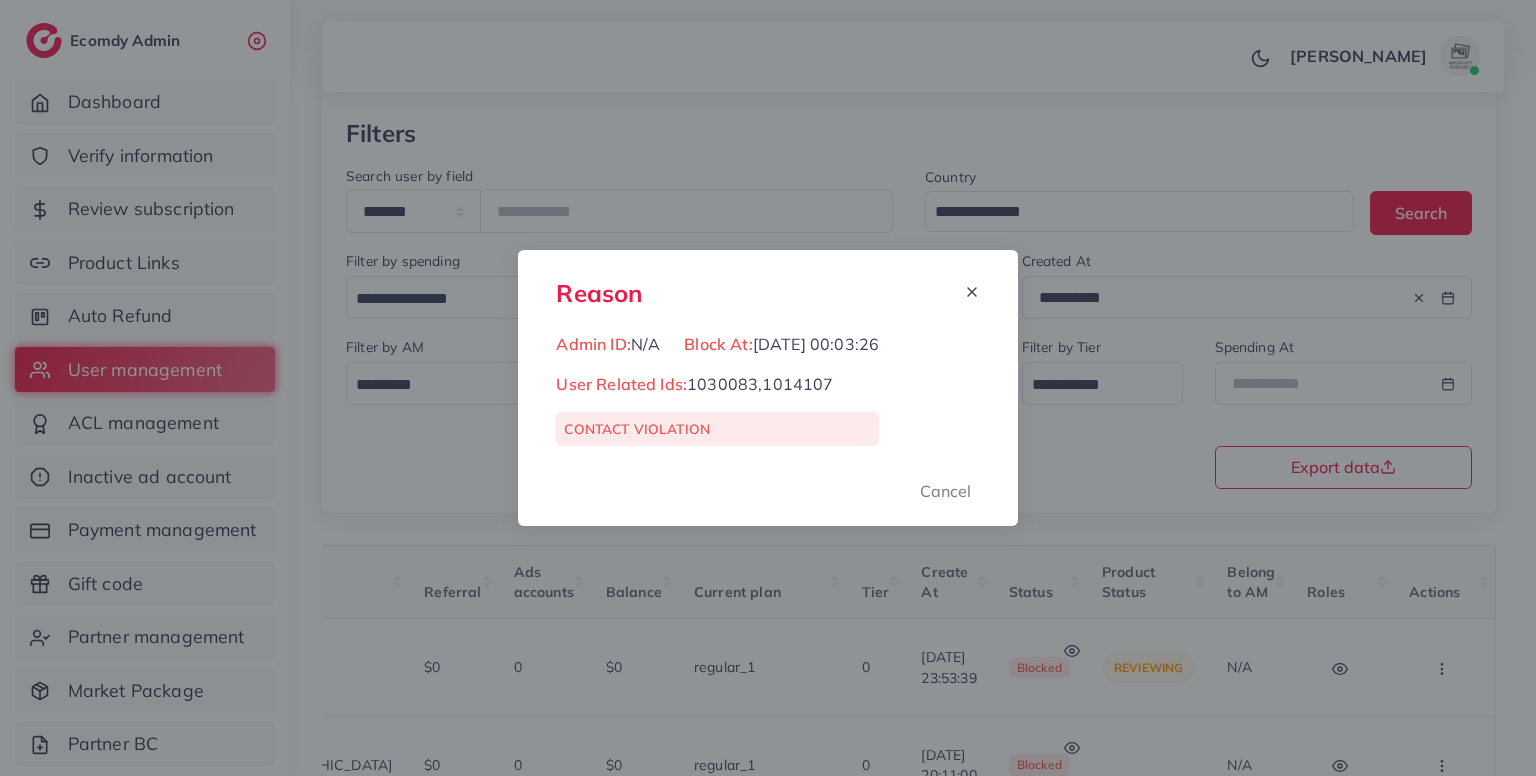 click on "Reason  Admin ID:  N/A  Block At:  01/07/2025, 00:03:26  User Related Ids:  1030083,1014107   CONTACT VIOLATION   Cancel" at bounding box center (768, 388) 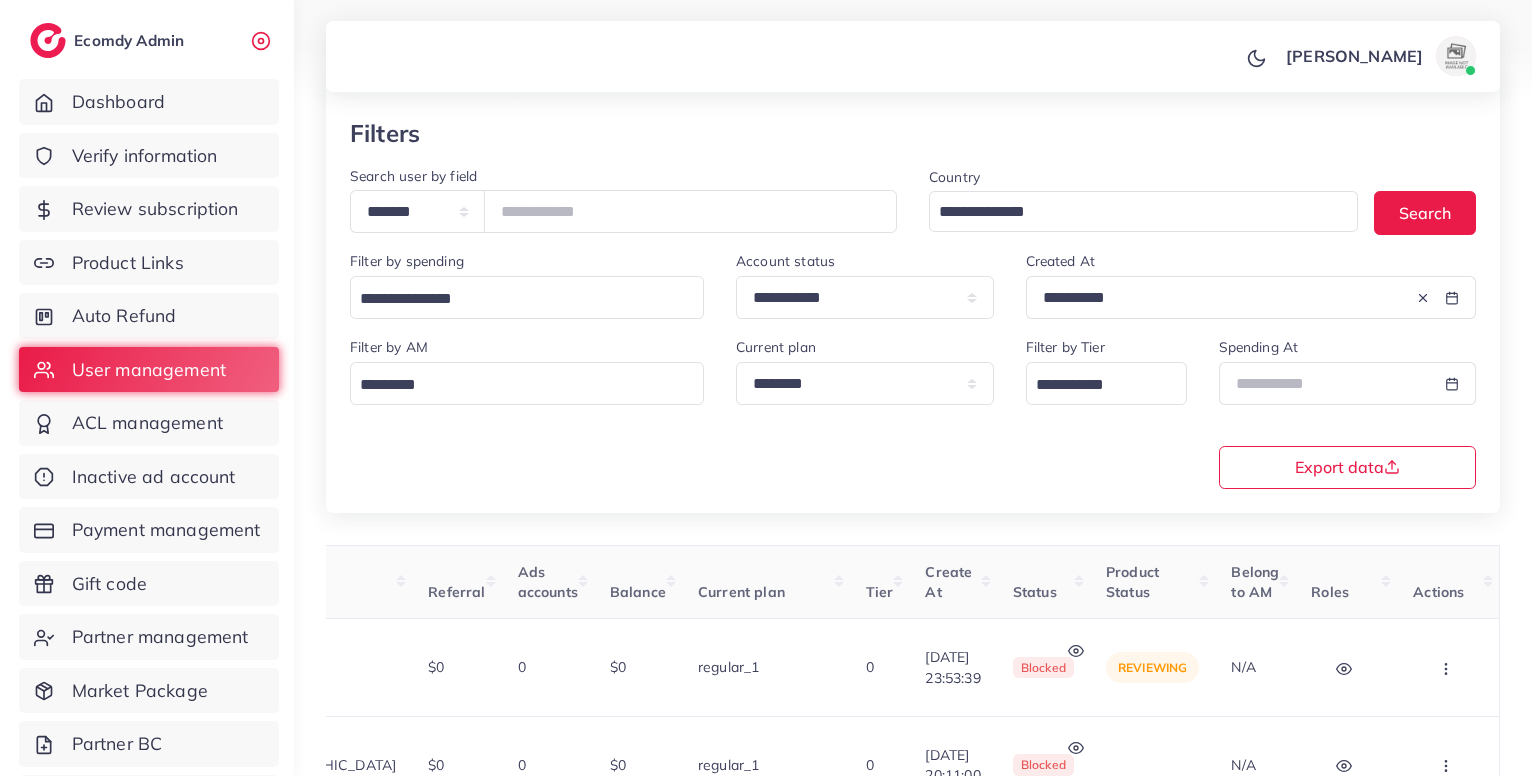 scroll, scrollTop: 0, scrollLeft: 179, axis: horizontal 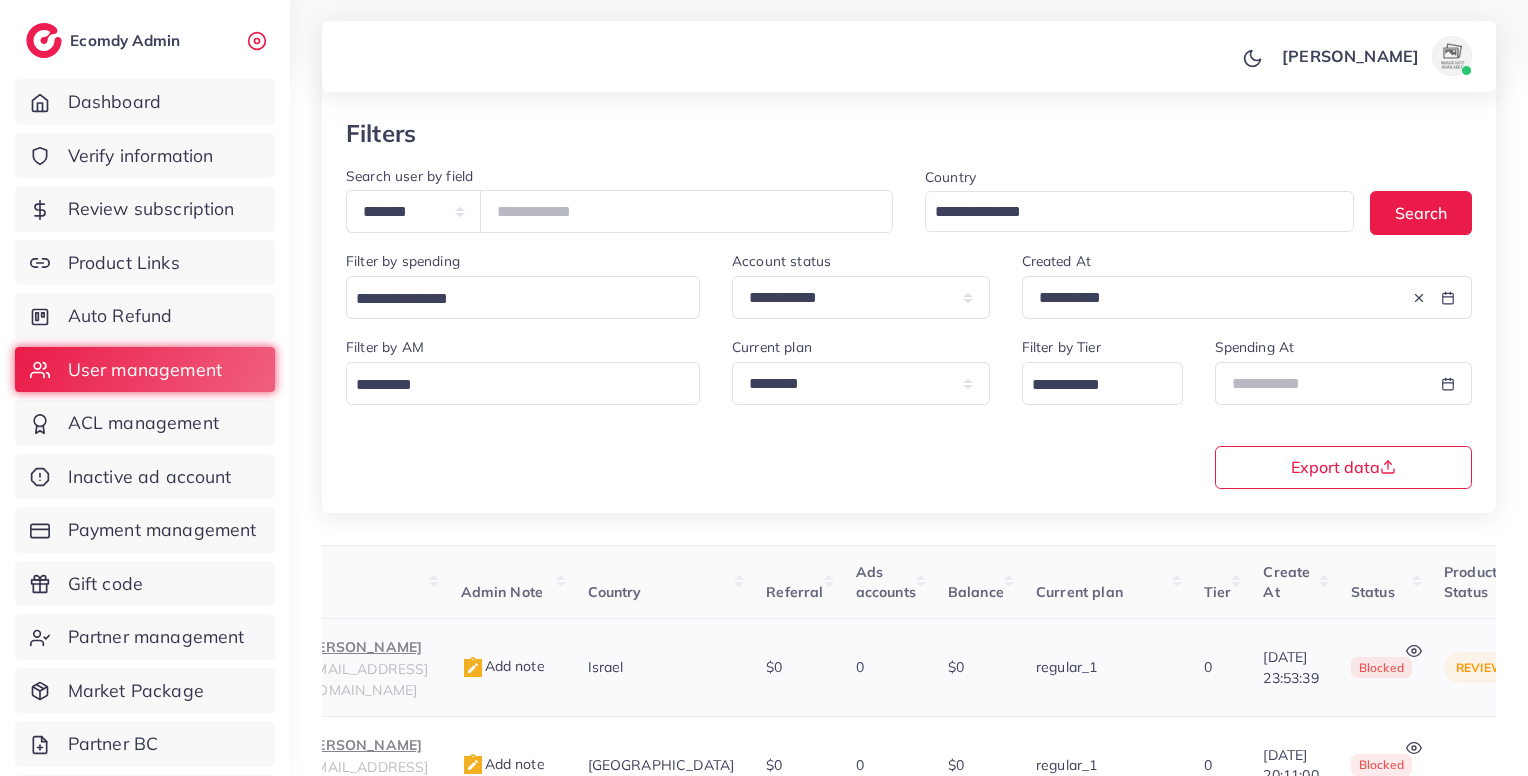 click on "Add note" at bounding box center [503, 666] 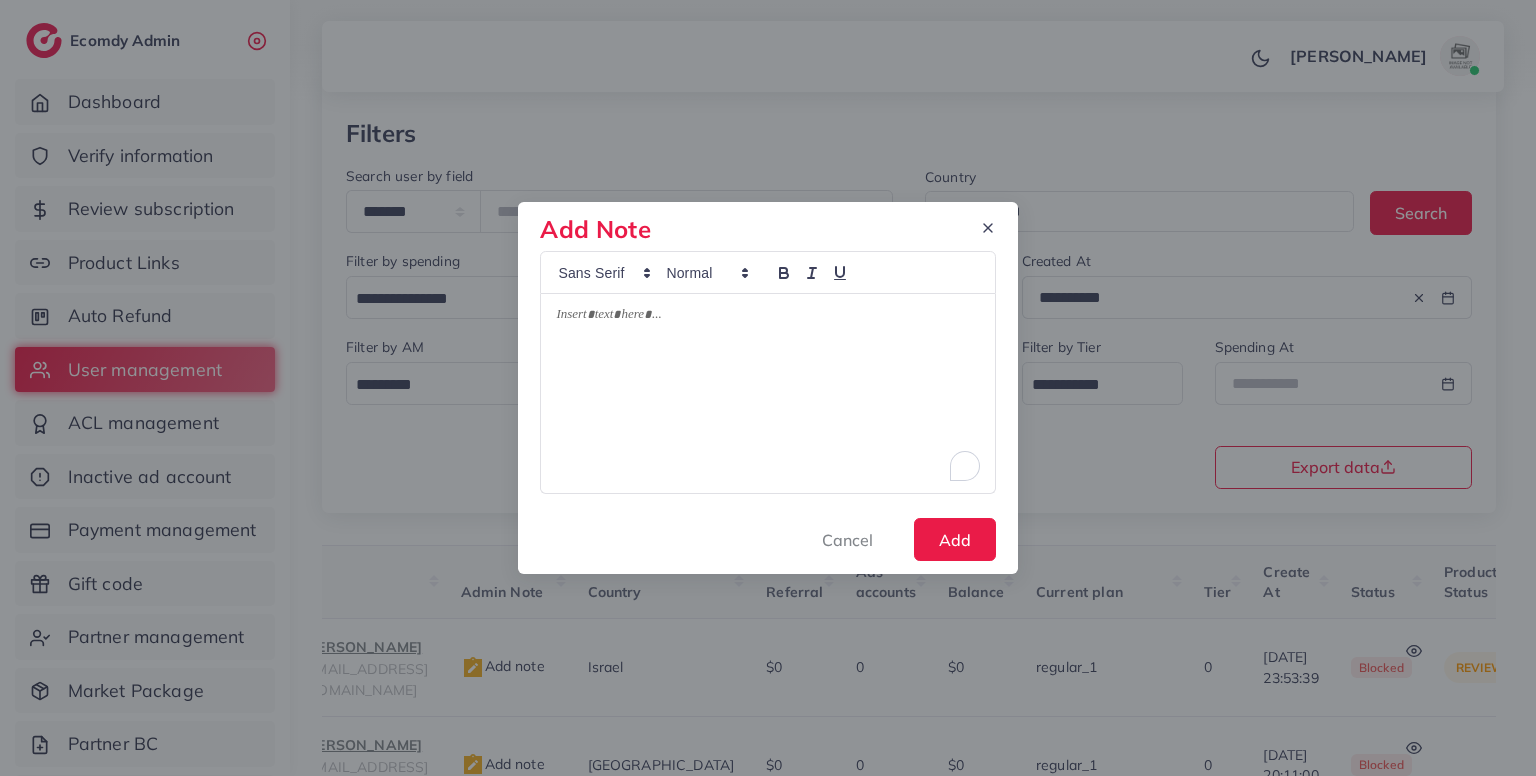 click at bounding box center (767, 393) 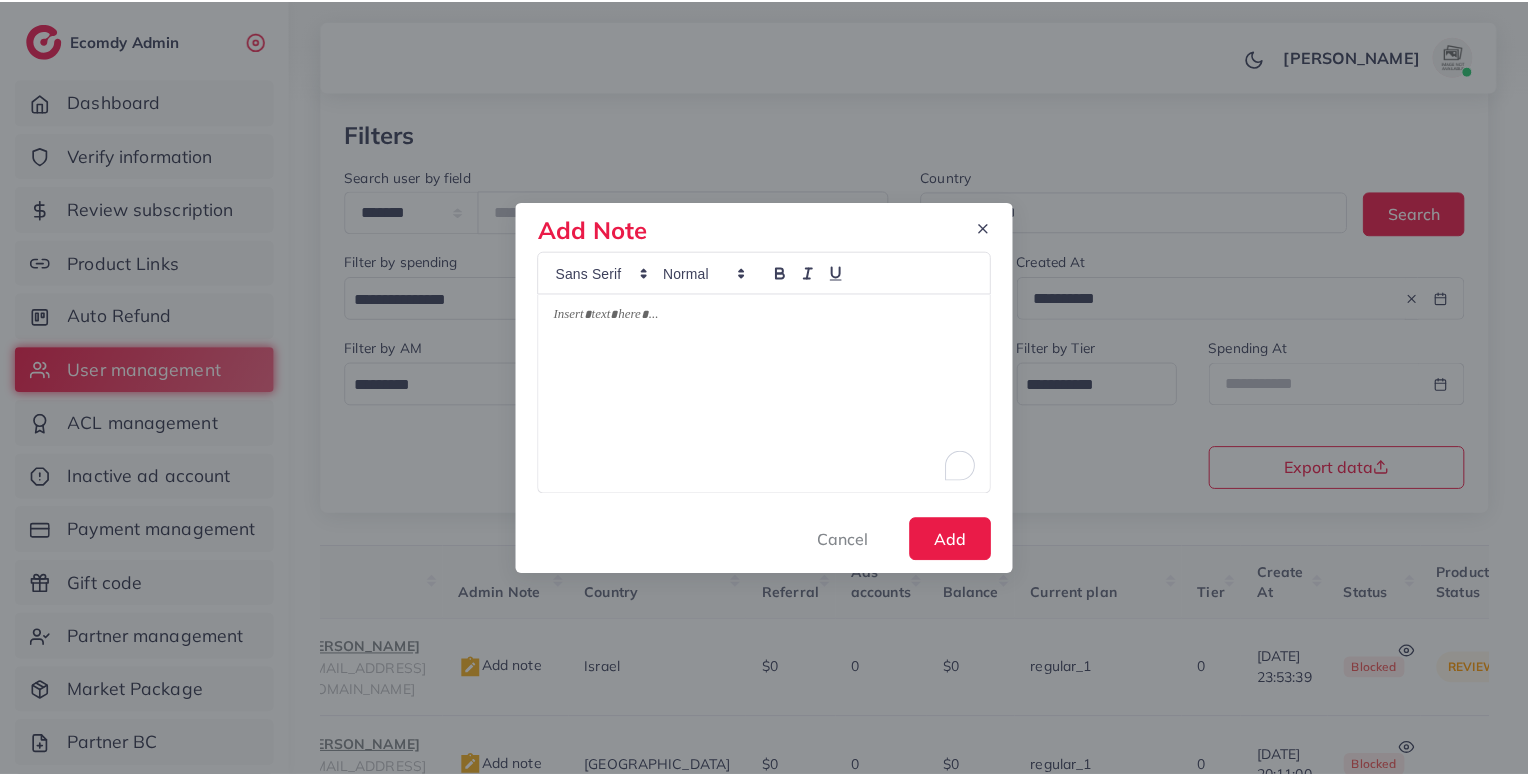scroll, scrollTop: 0, scrollLeft: 0, axis: both 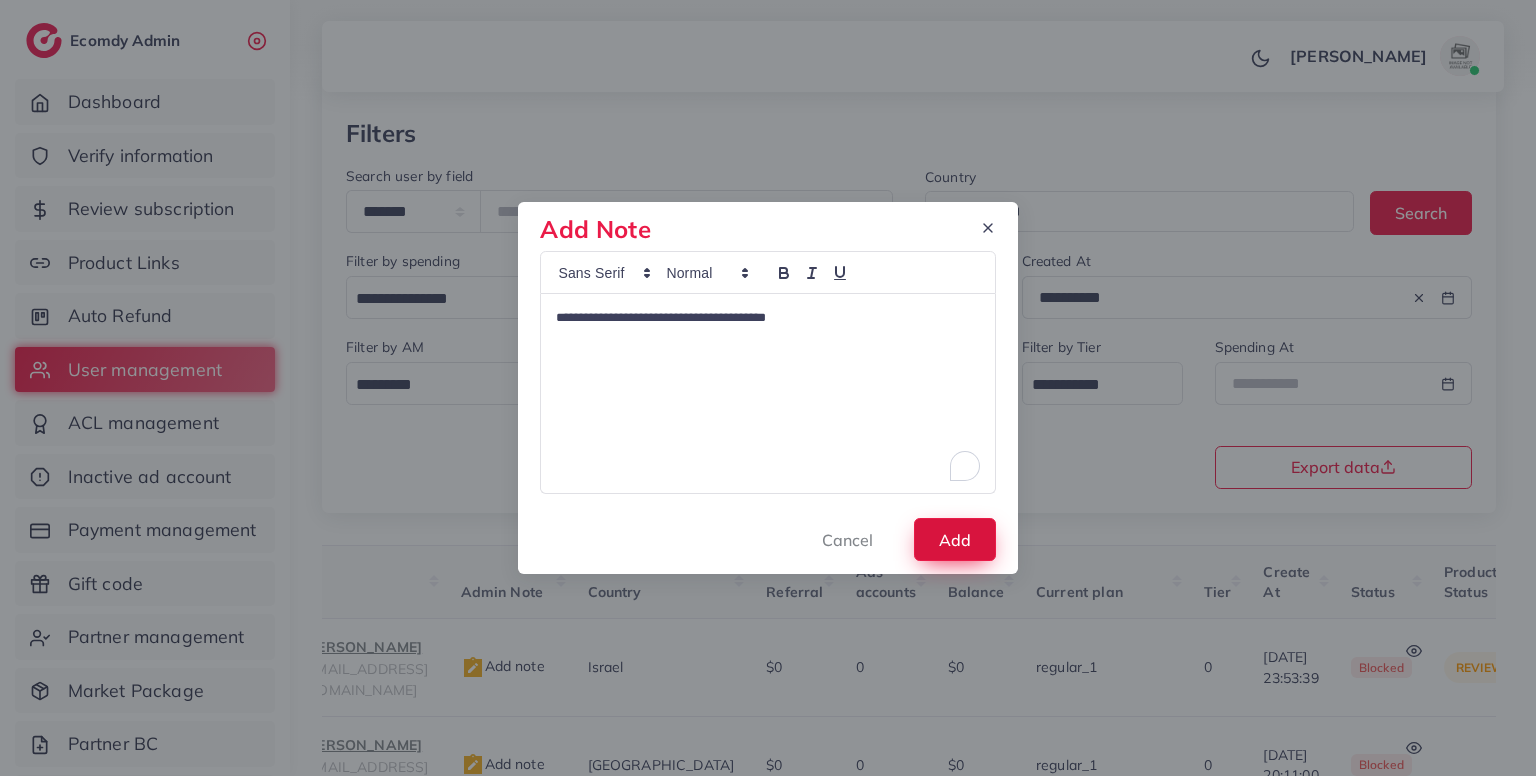 click on "Add" at bounding box center [955, 539] 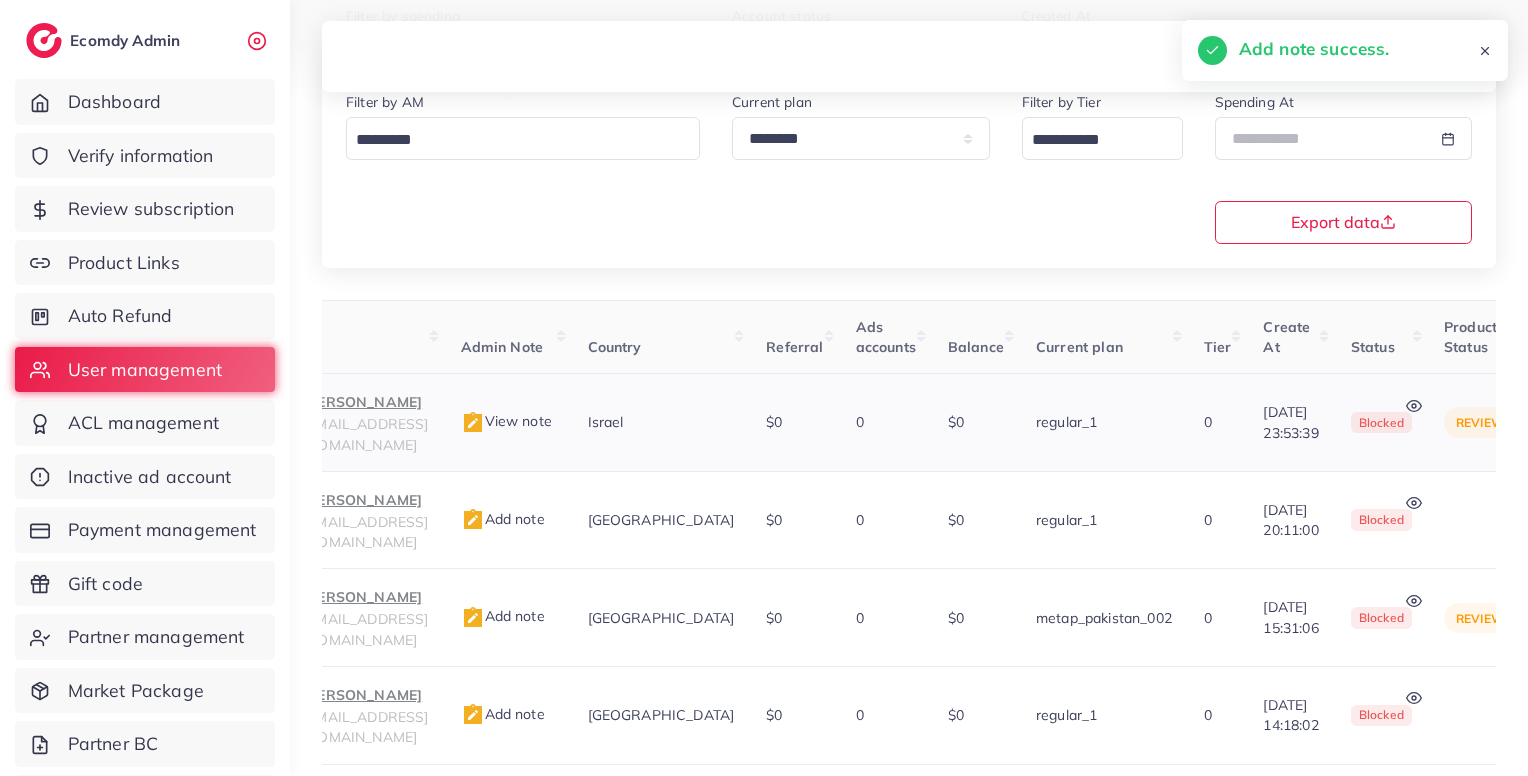scroll, scrollTop: 355, scrollLeft: 0, axis: vertical 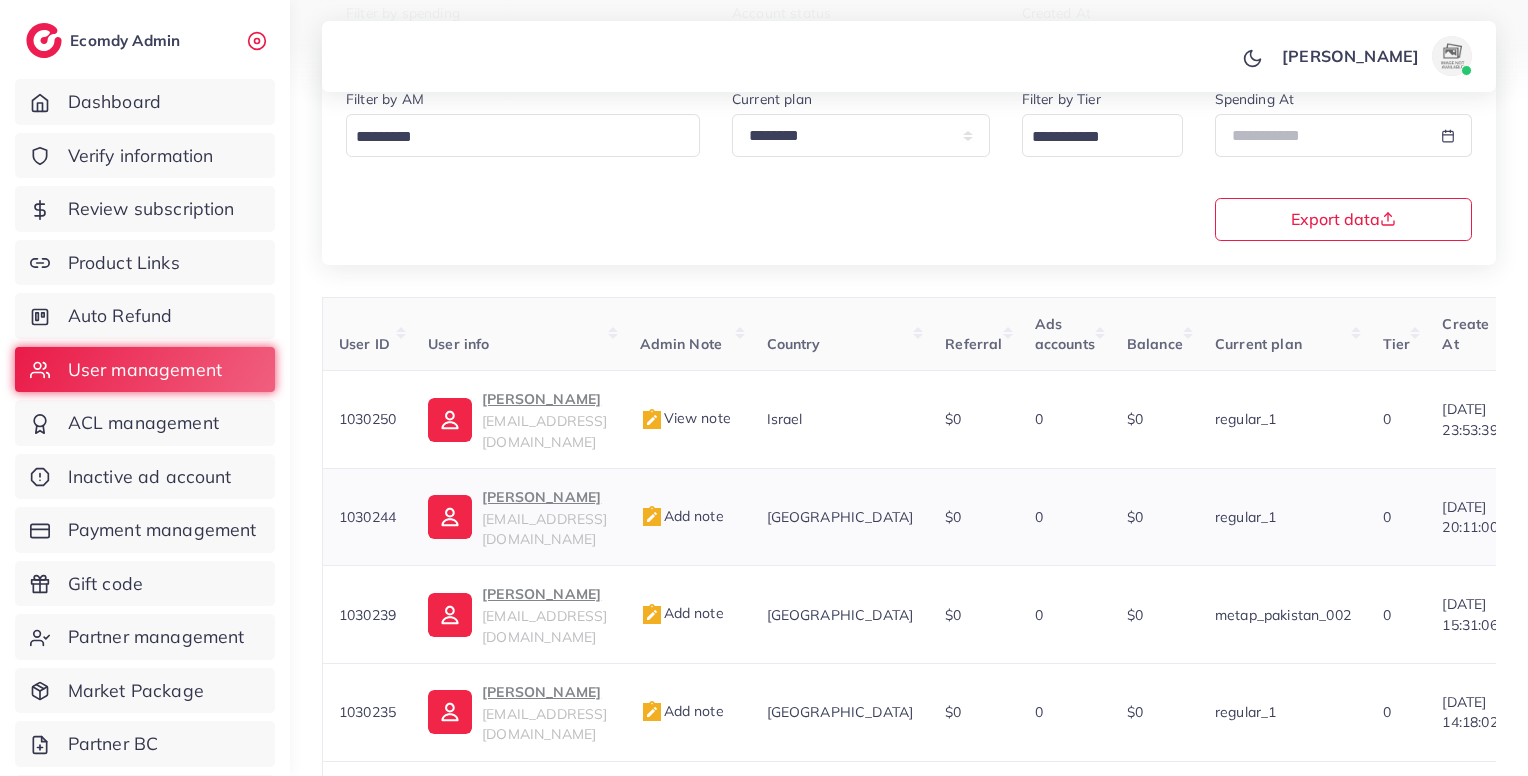 click on "qasimsolarpanelandtools@gmail.com" at bounding box center [544, 529] 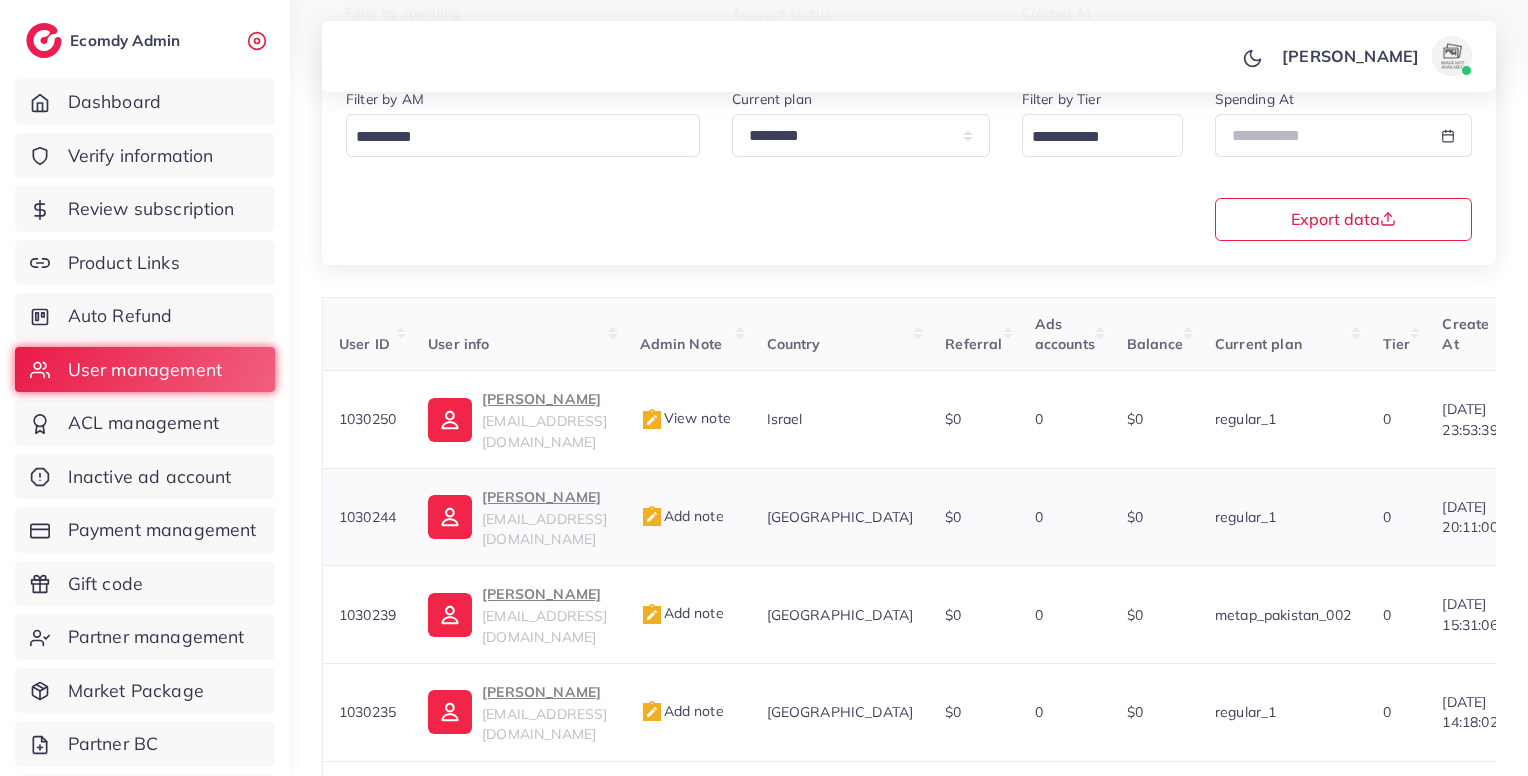 click on "Add note" at bounding box center (687, 517) 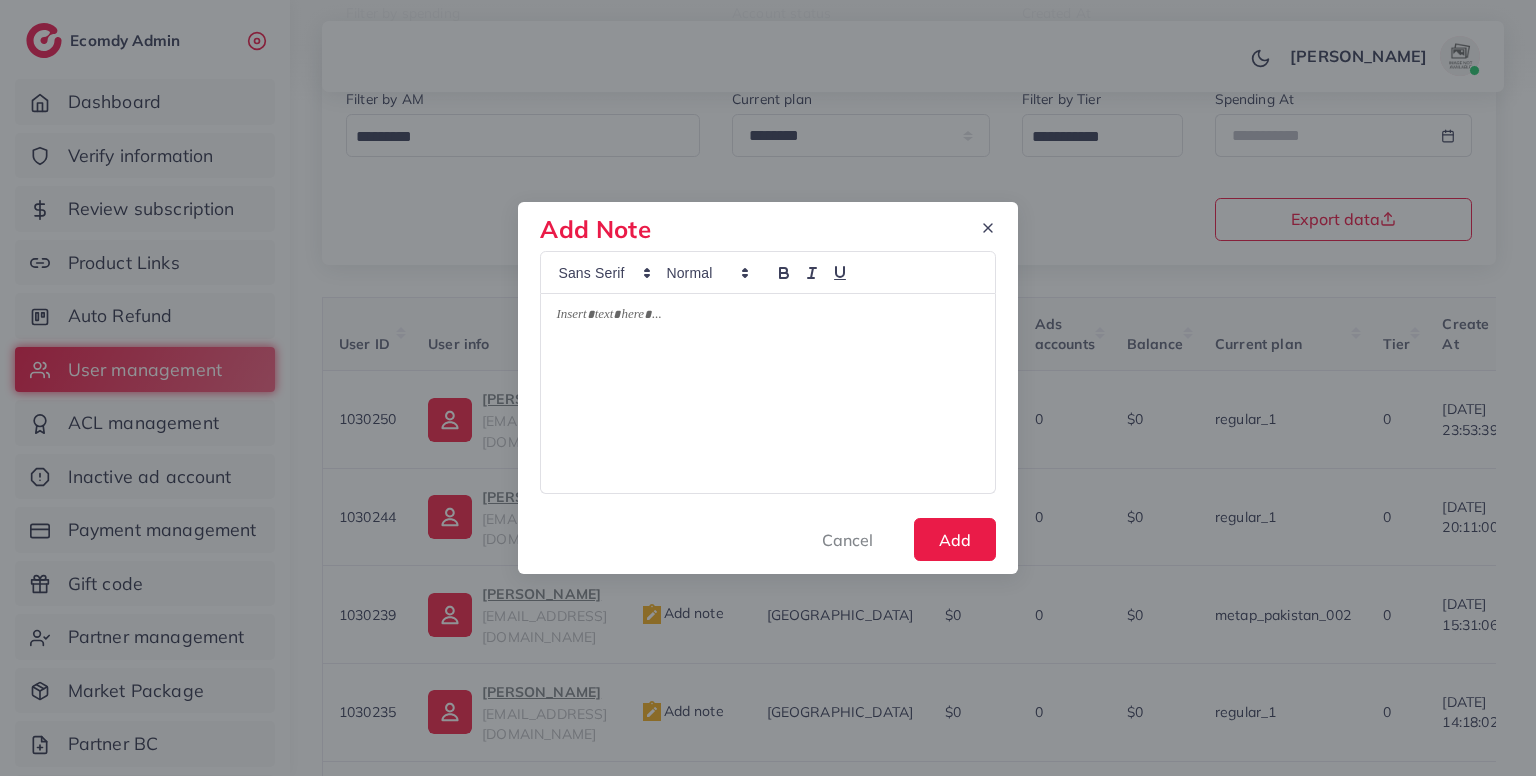 paste 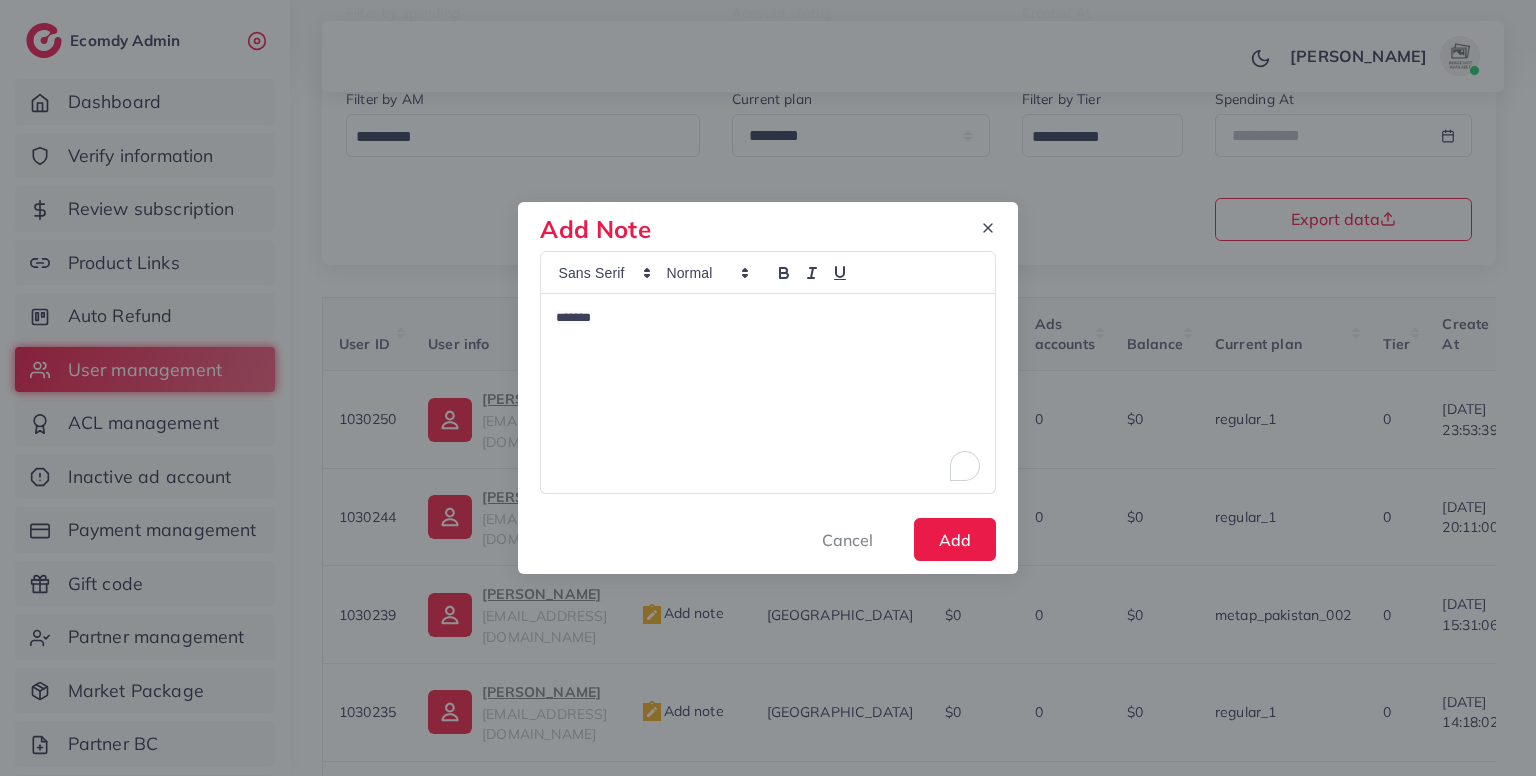 click on "*******" at bounding box center (767, 393) 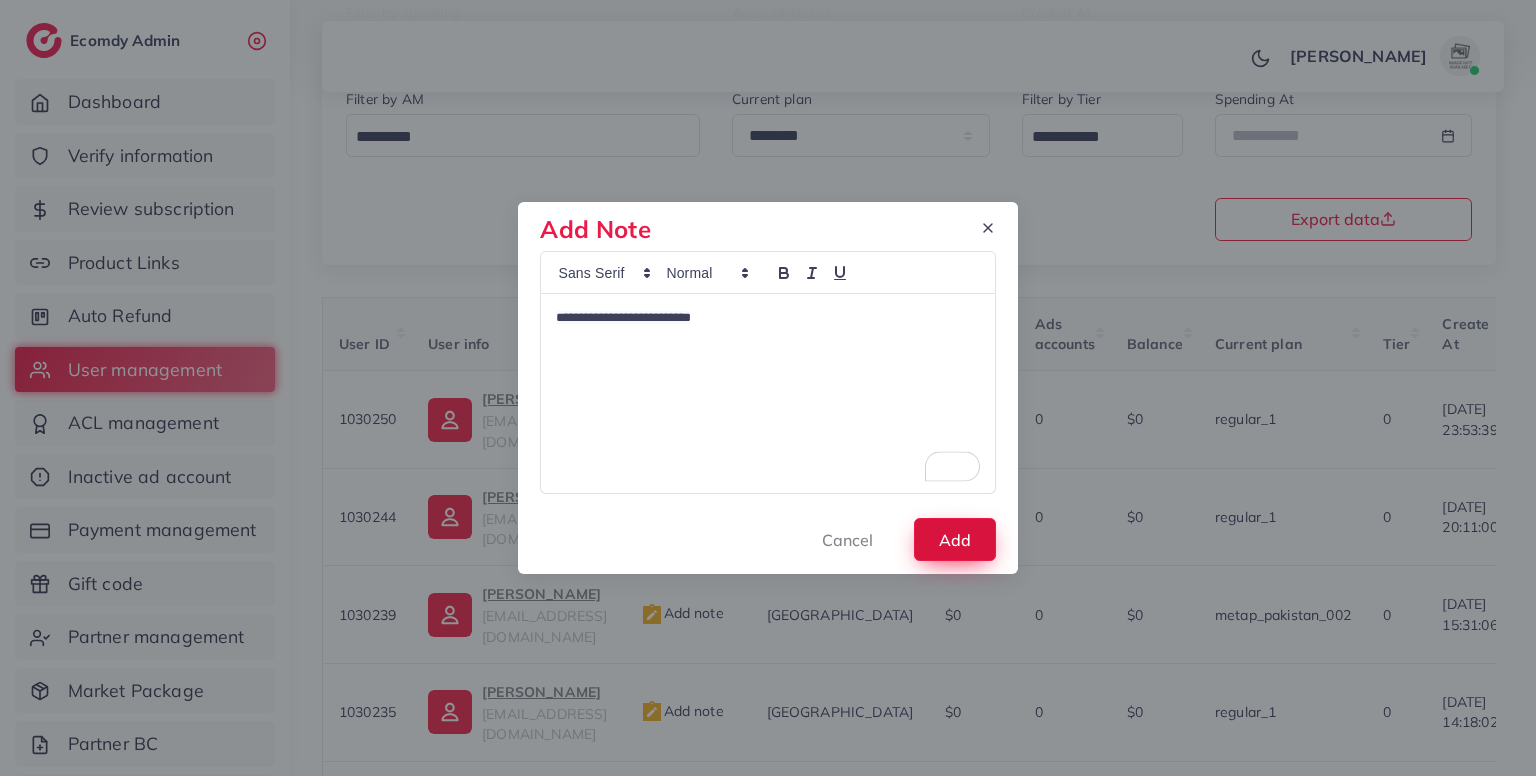 click on "Add" at bounding box center [955, 539] 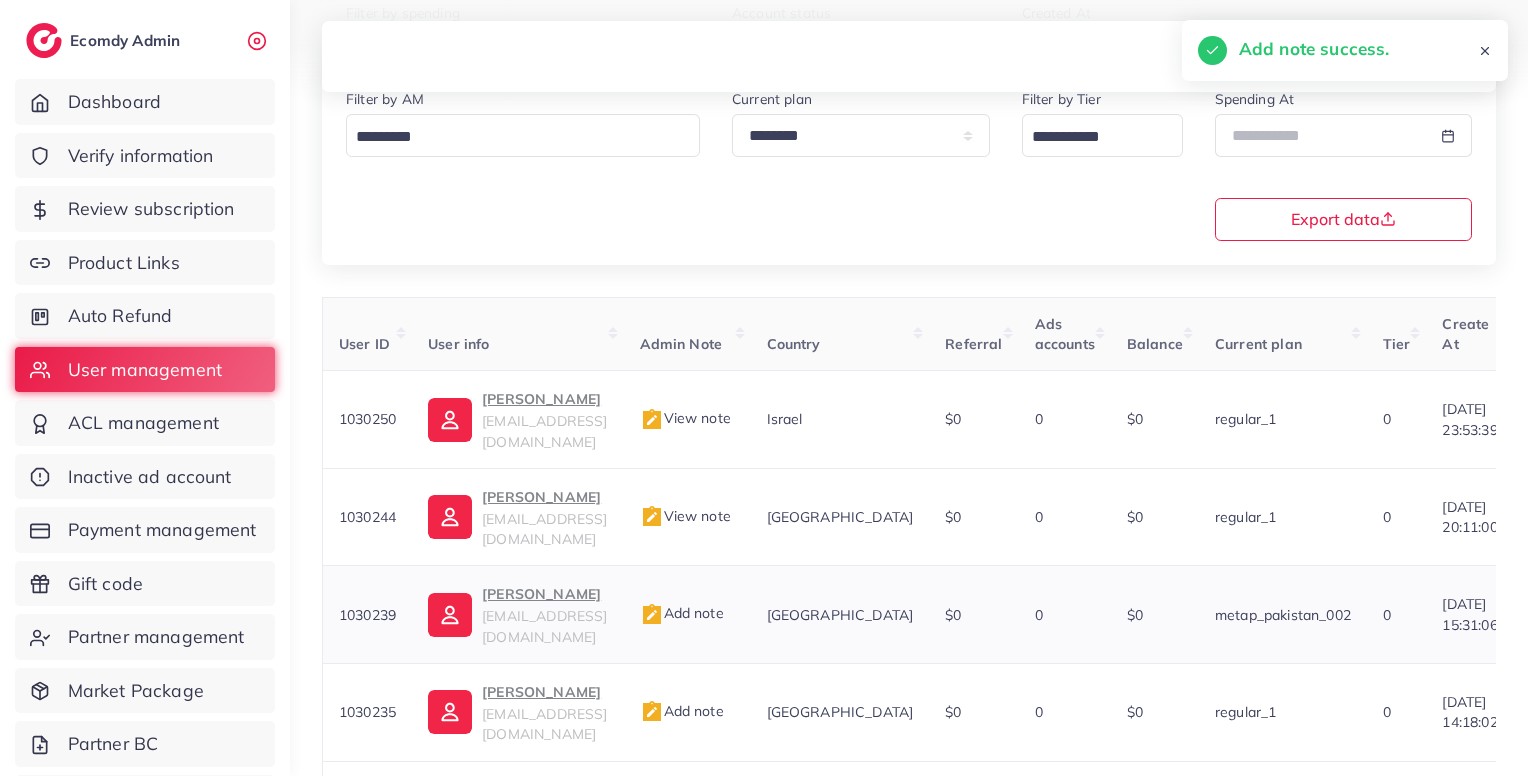 click on "Ahmed Ansari" at bounding box center [544, 594] 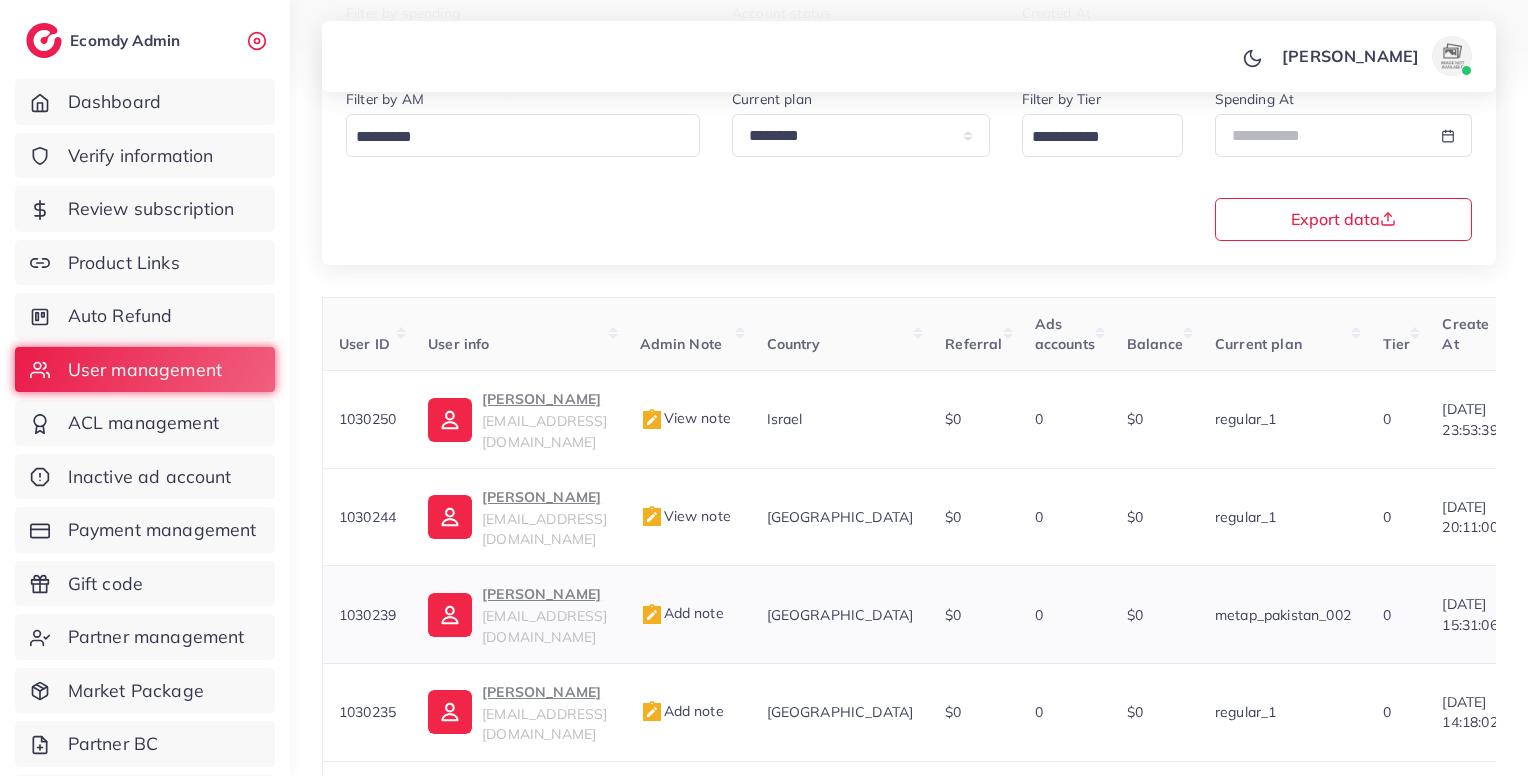 click on "Add note" at bounding box center (687, 615) 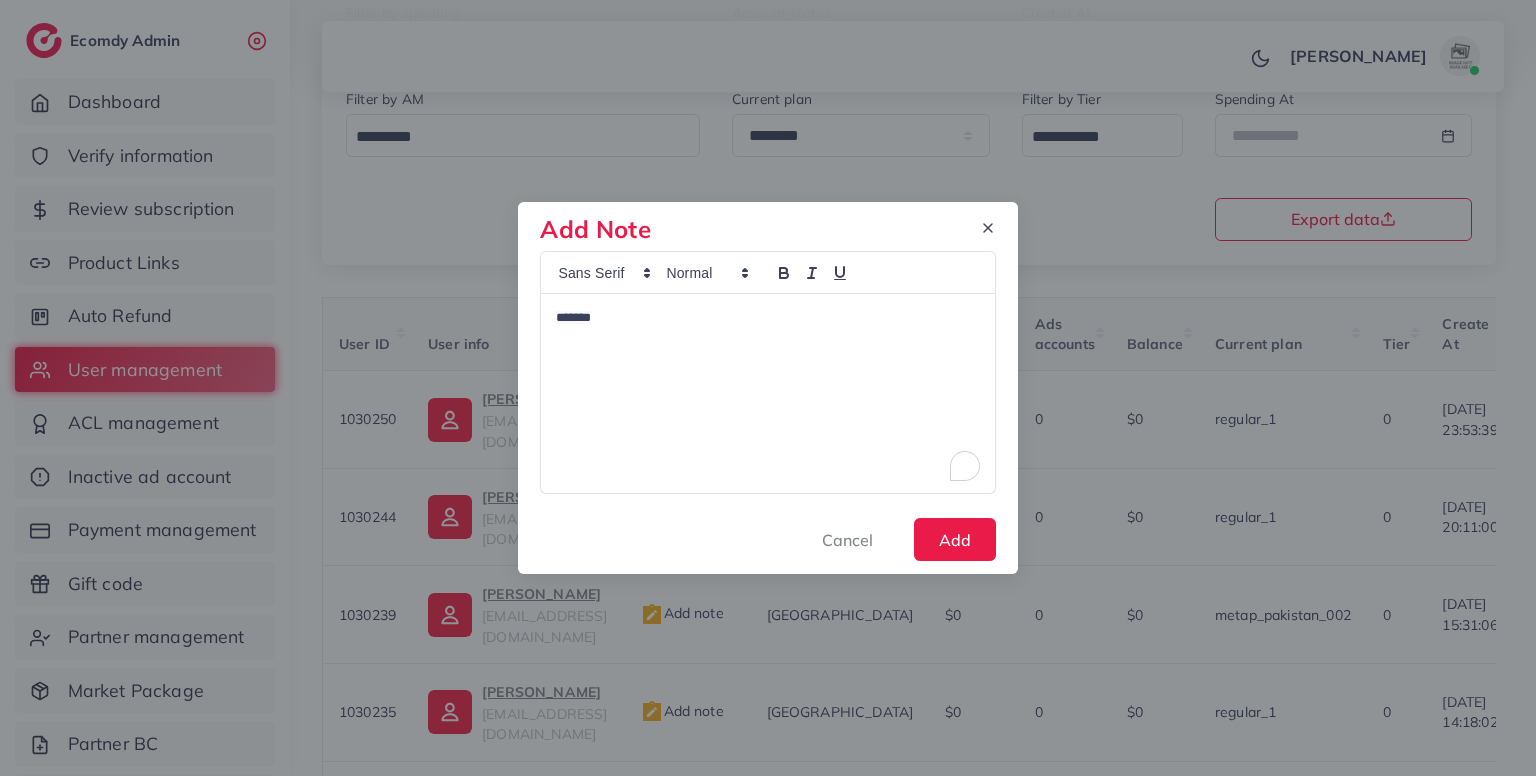 click on "*******" at bounding box center [767, 393] 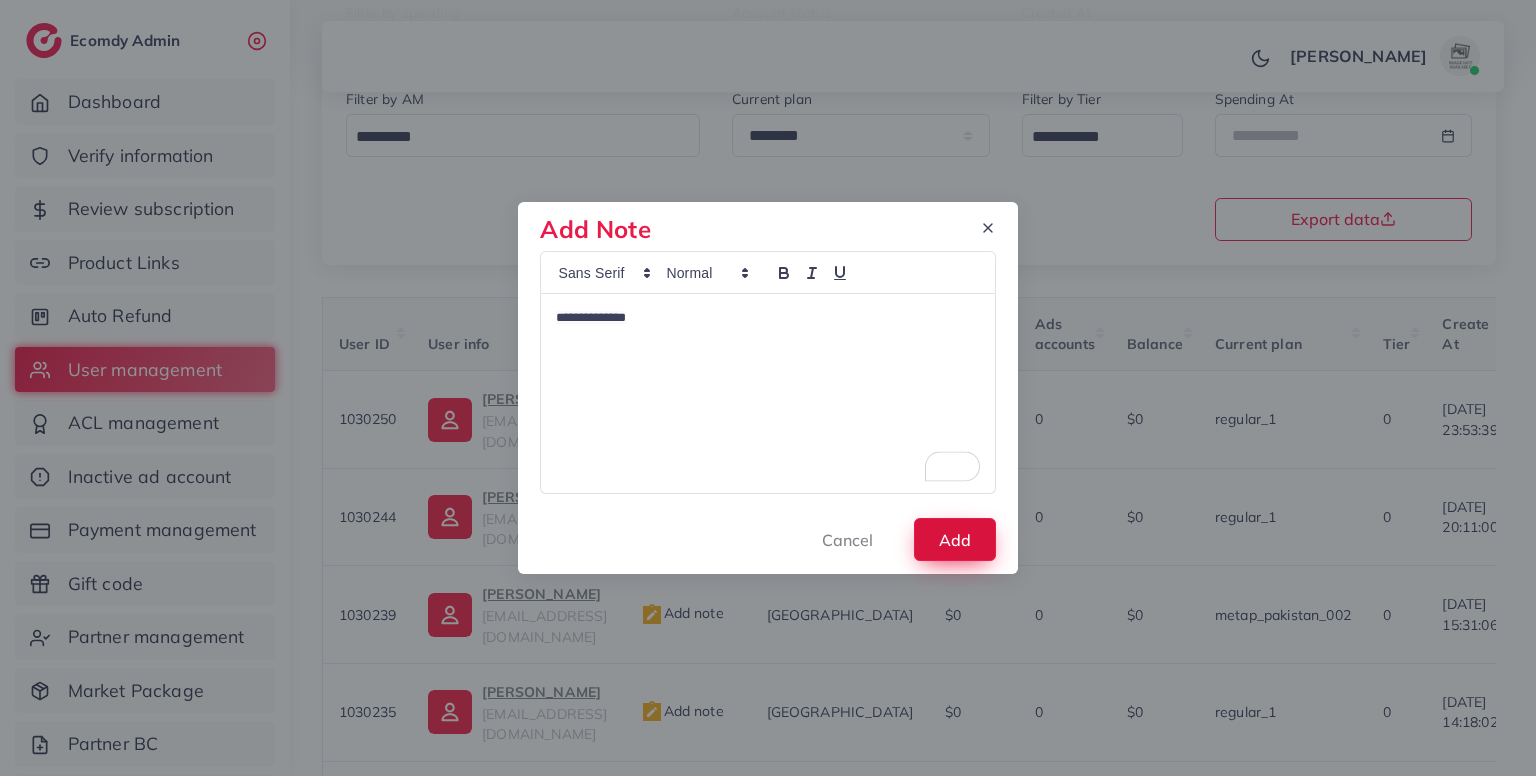 click on "Add" at bounding box center (955, 539) 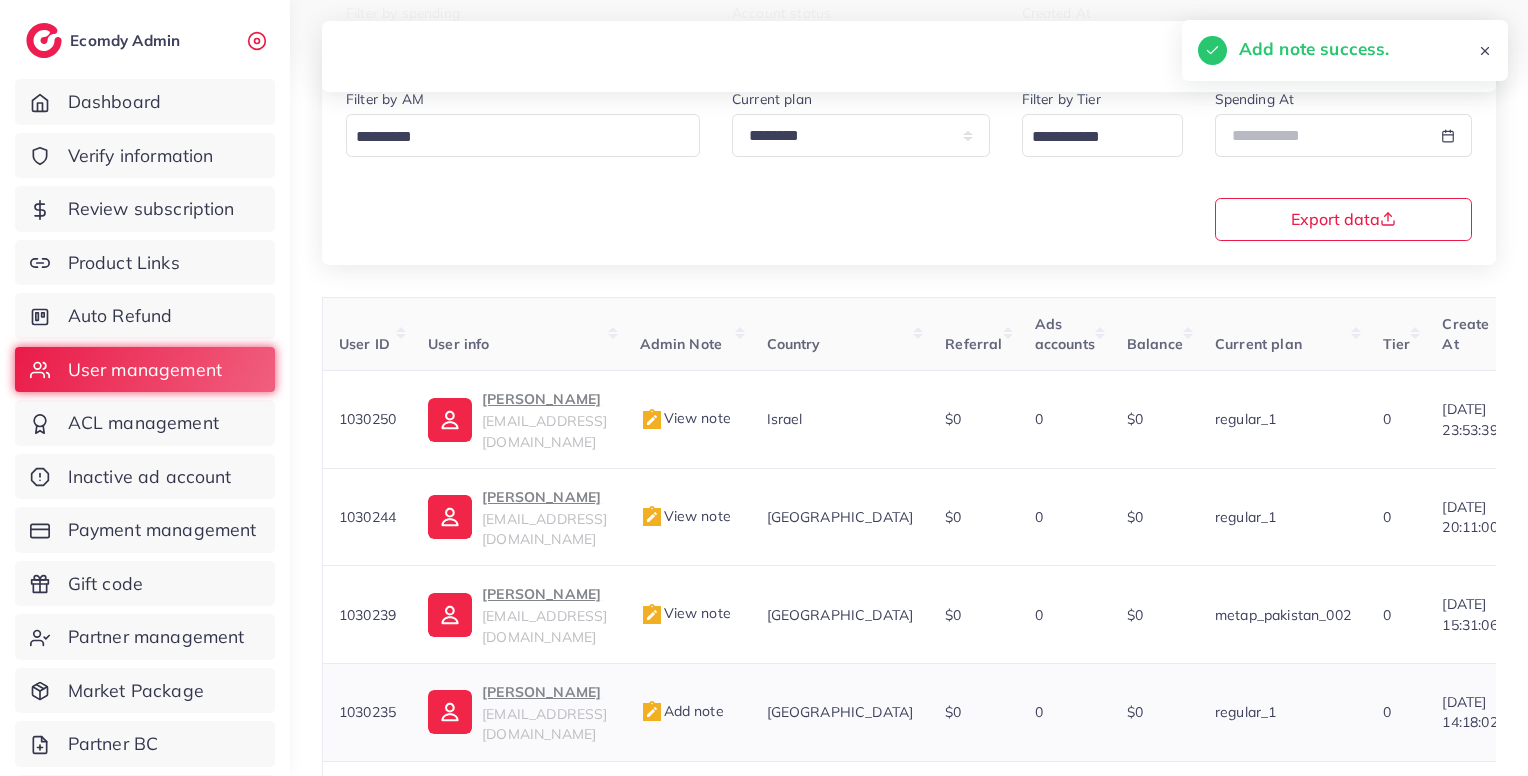 click on "1030235" at bounding box center [367, 712] 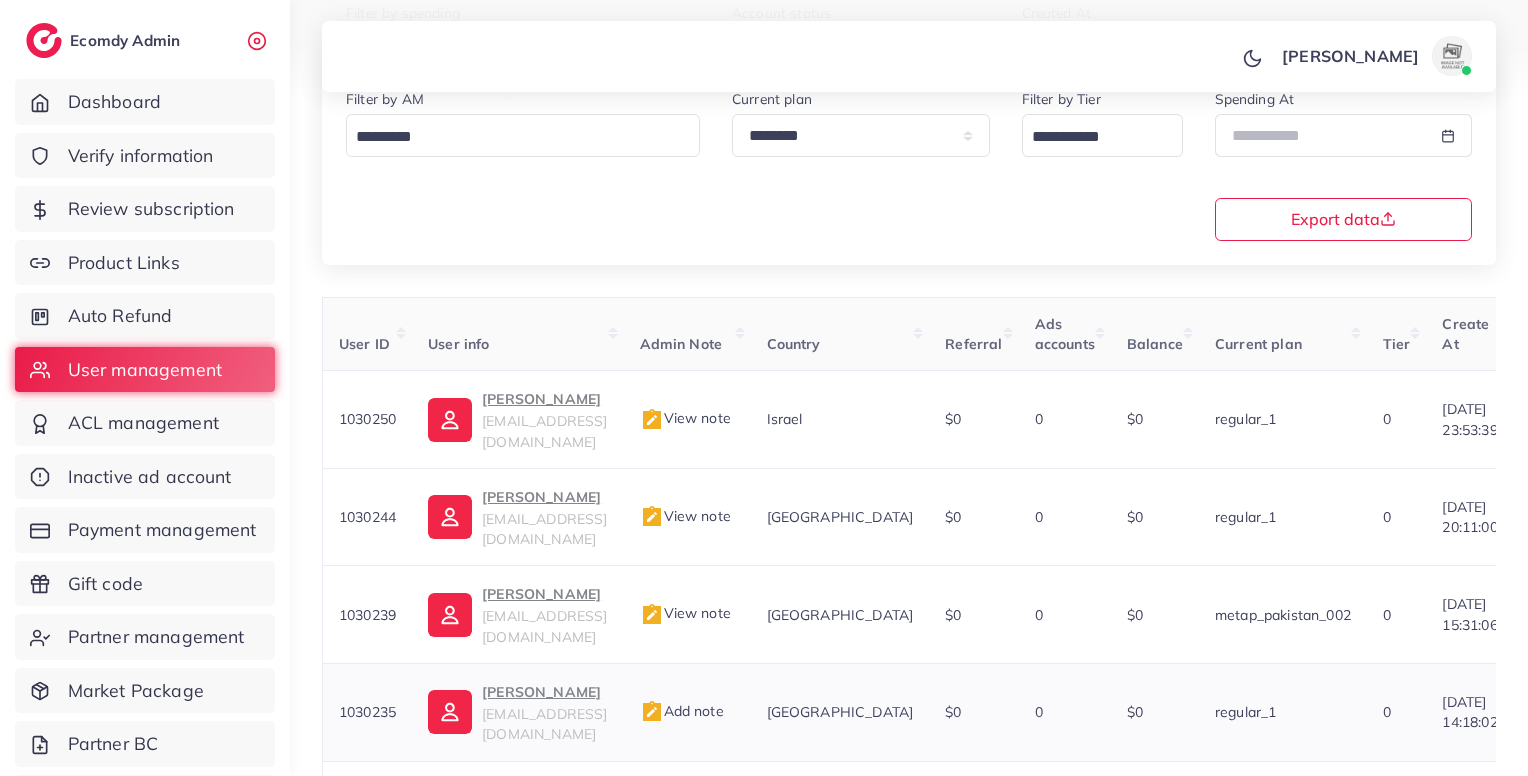 click on "Abdullah" at bounding box center [544, 692] 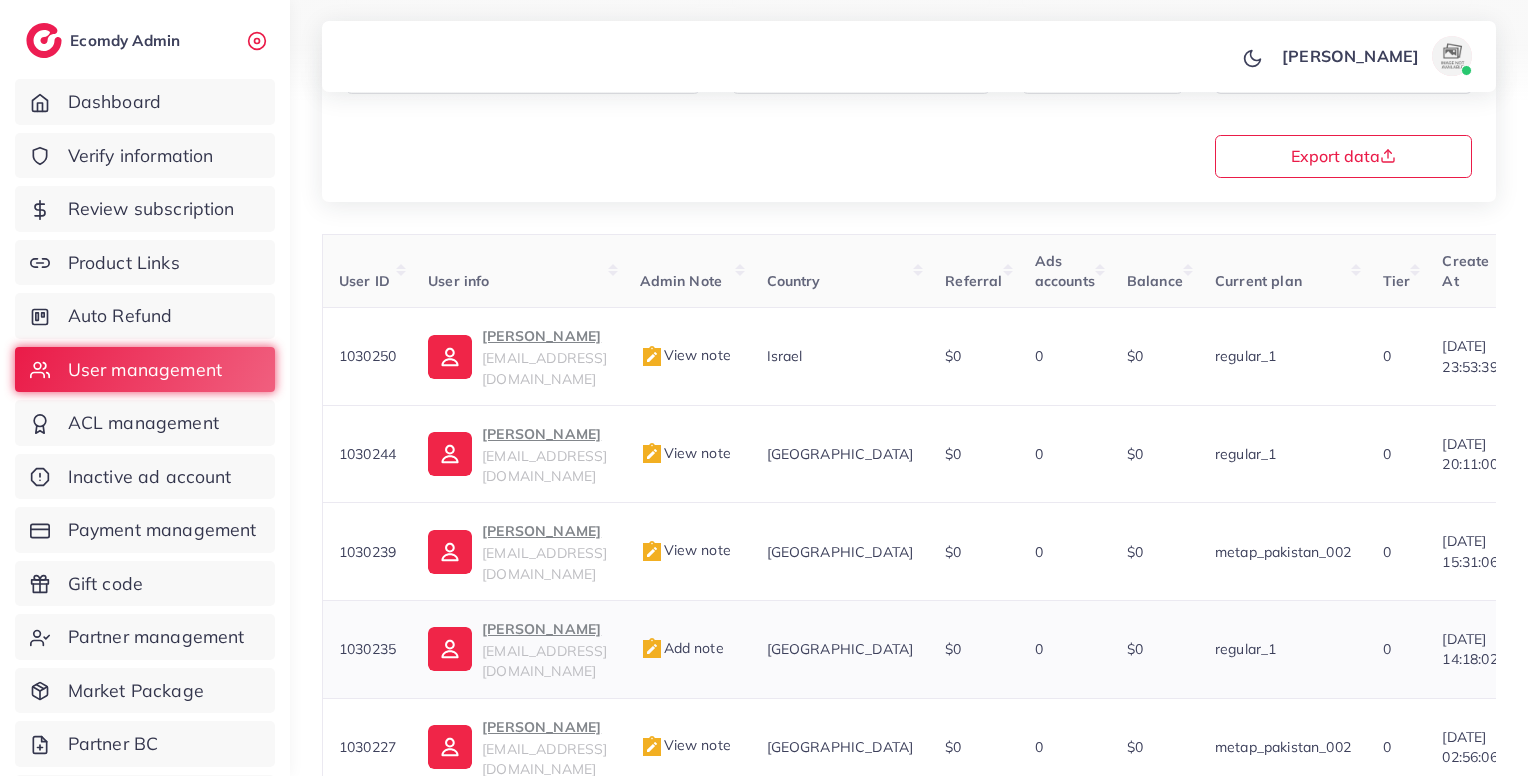 scroll, scrollTop: 416, scrollLeft: 0, axis: vertical 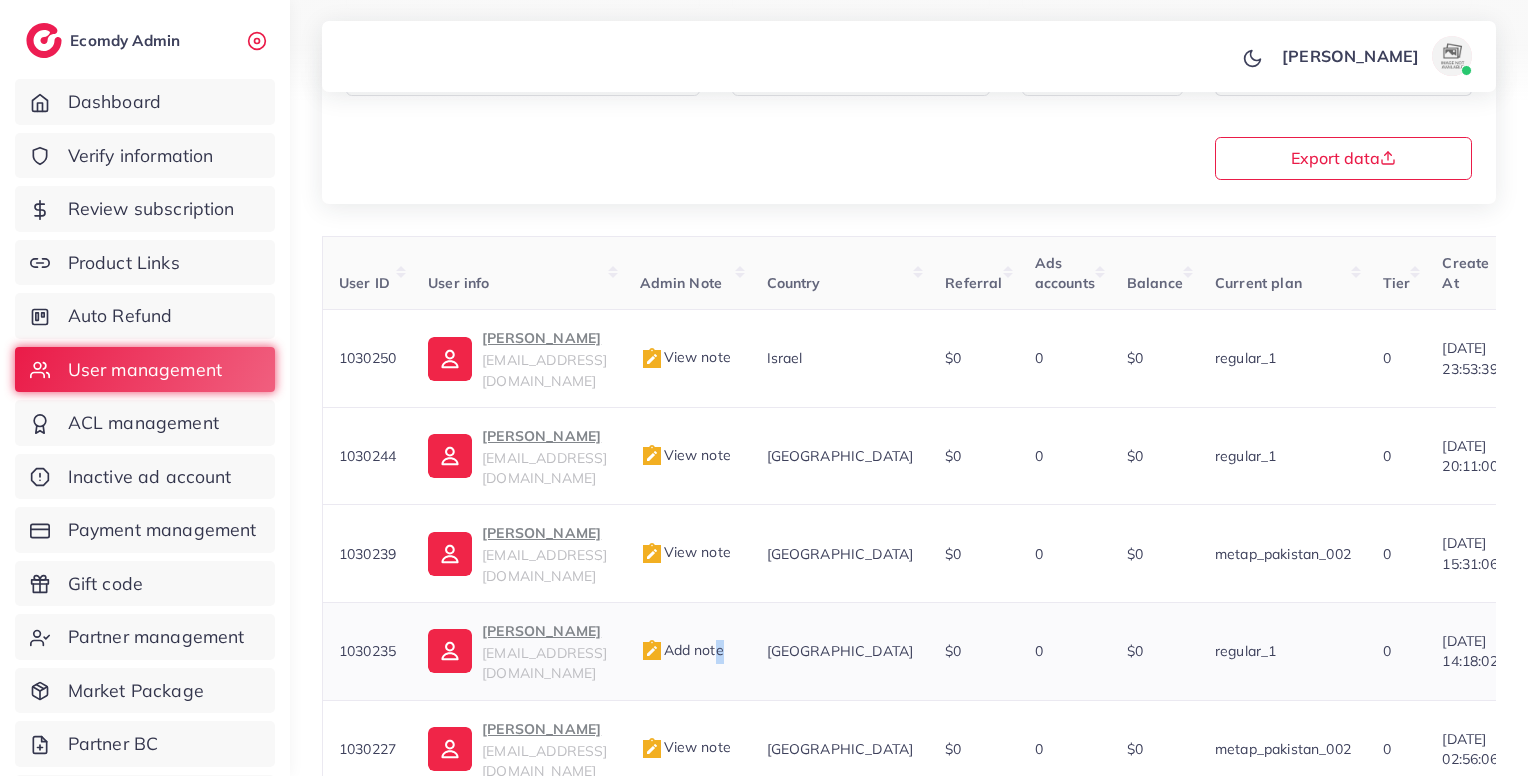click on "Add note" at bounding box center [682, 650] 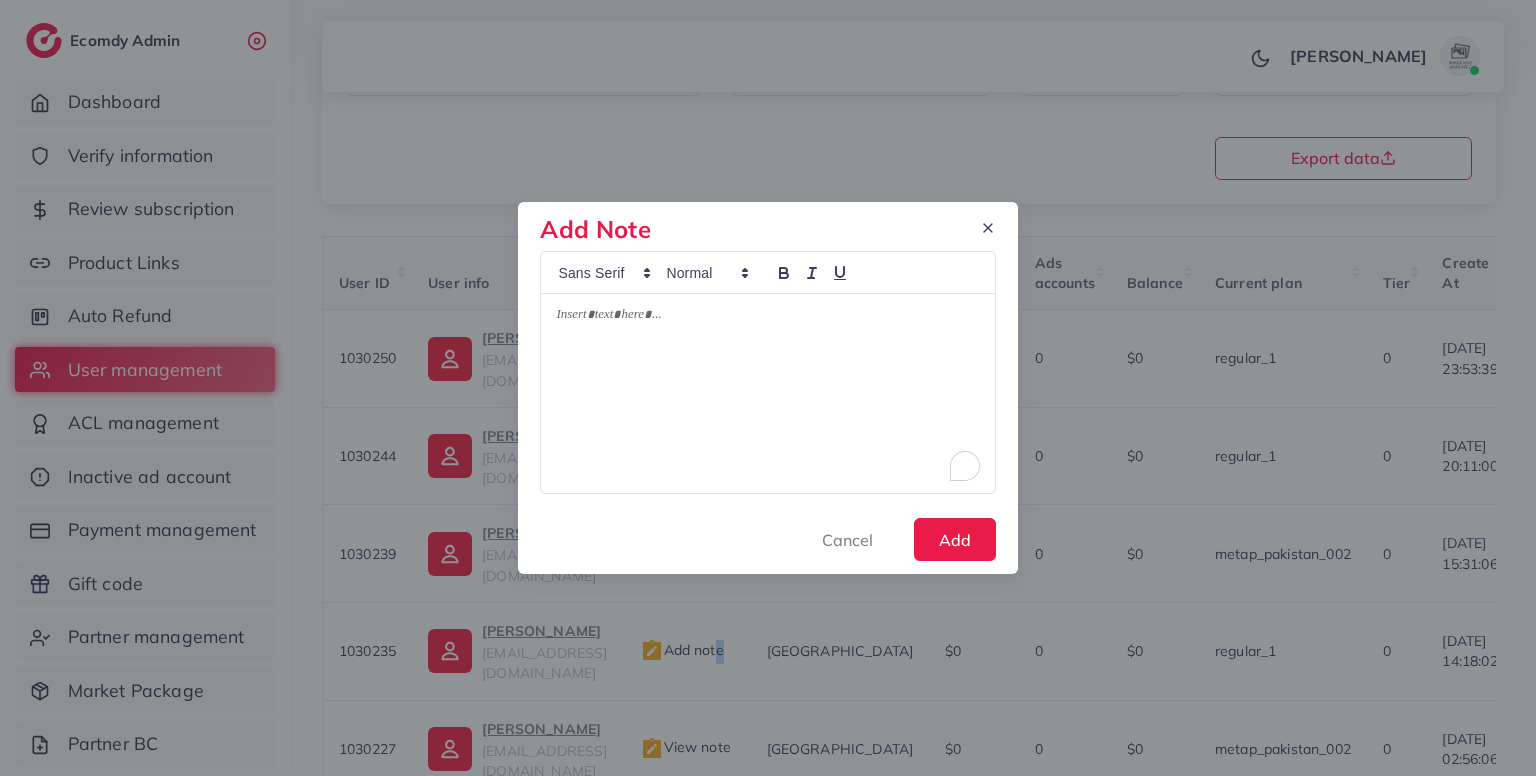 paste 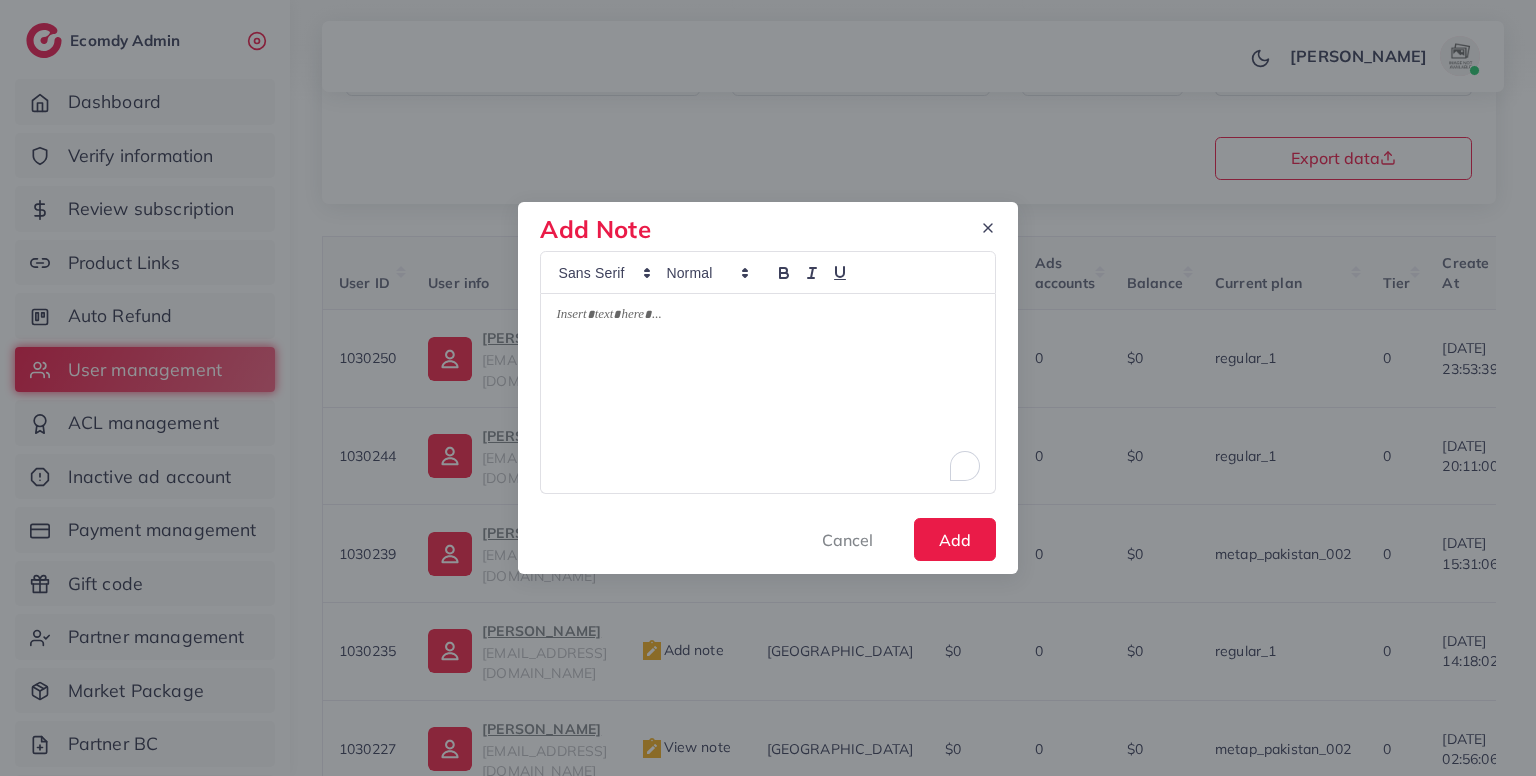 click at bounding box center [767, 393] 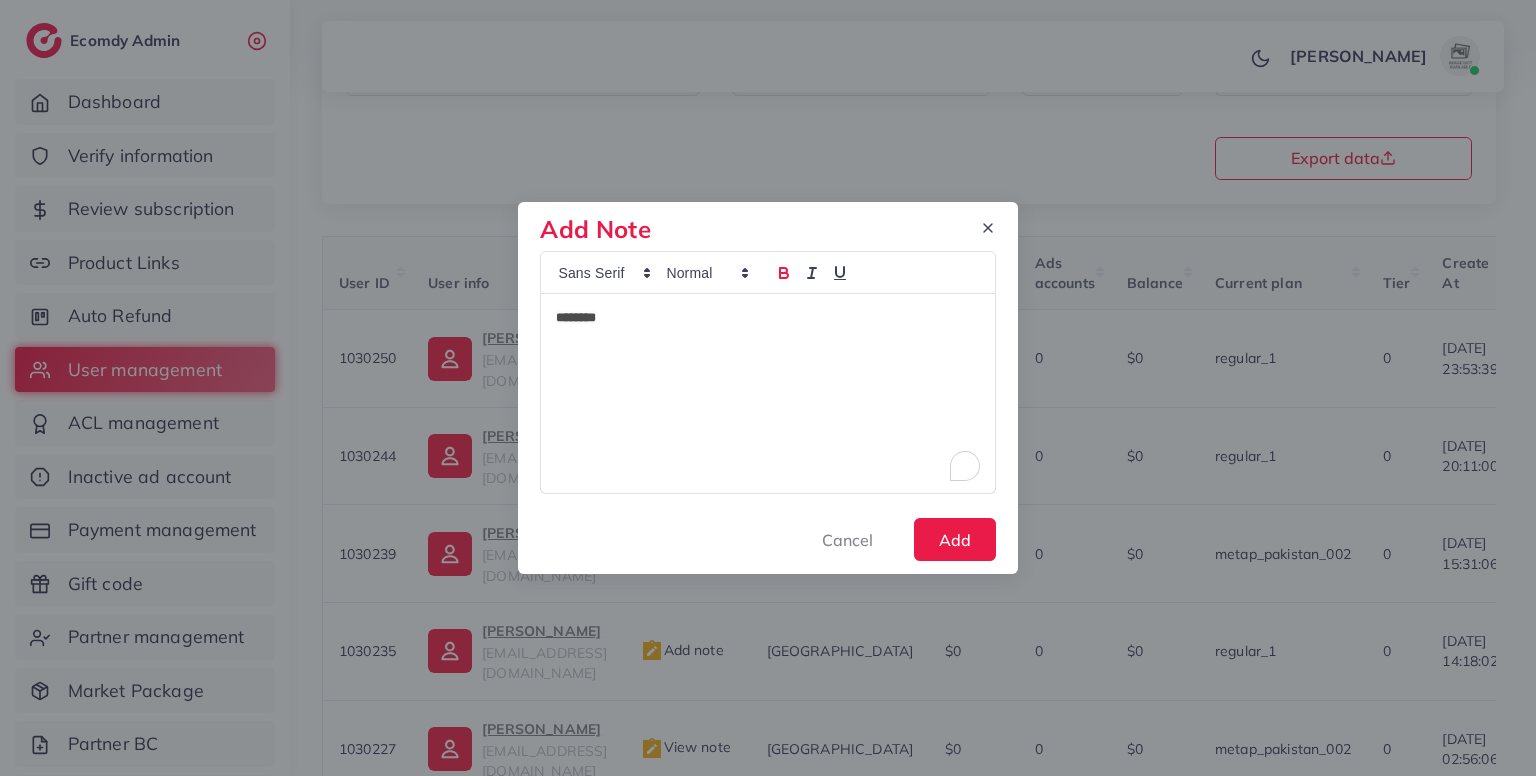 type 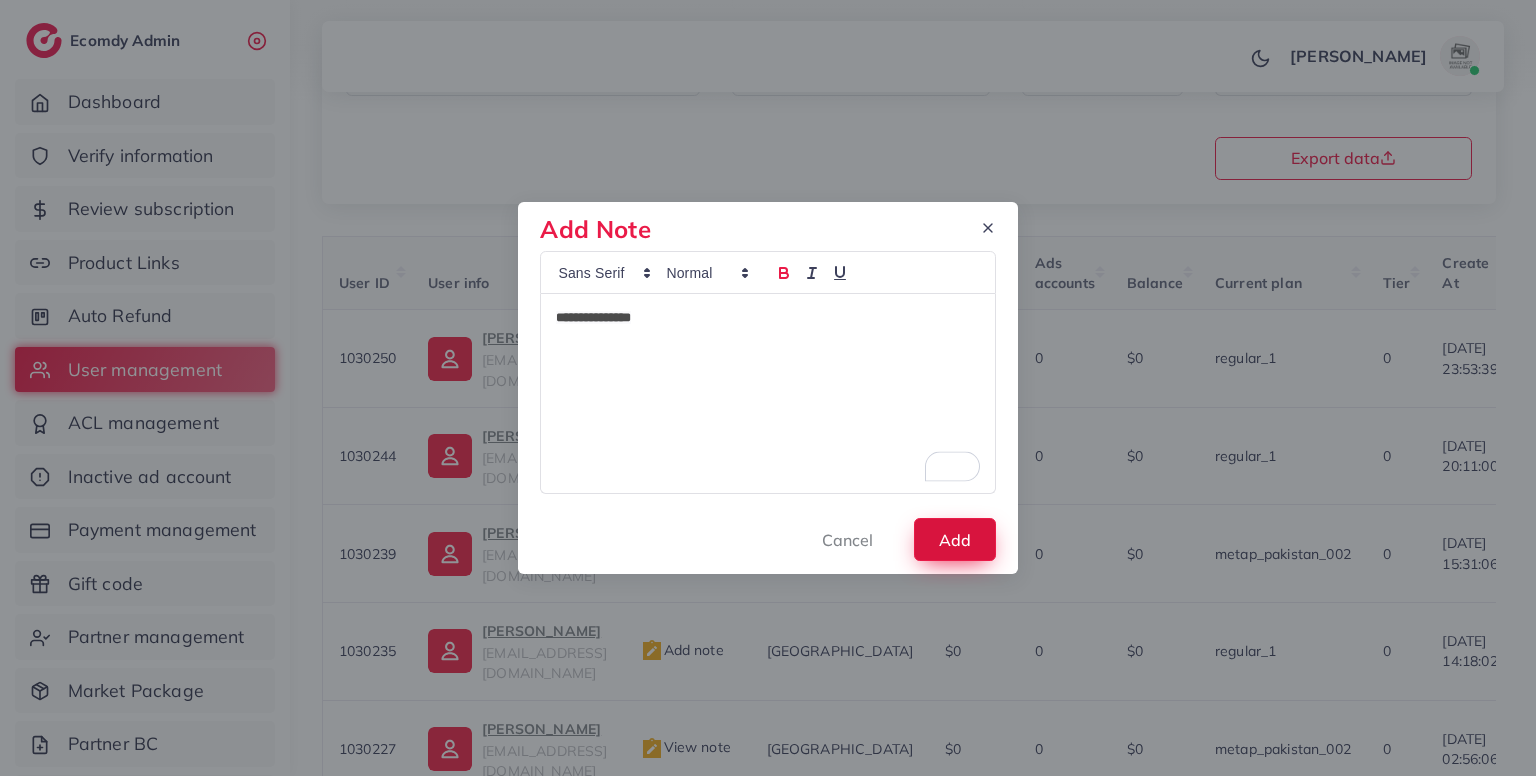 click on "Add" at bounding box center (955, 539) 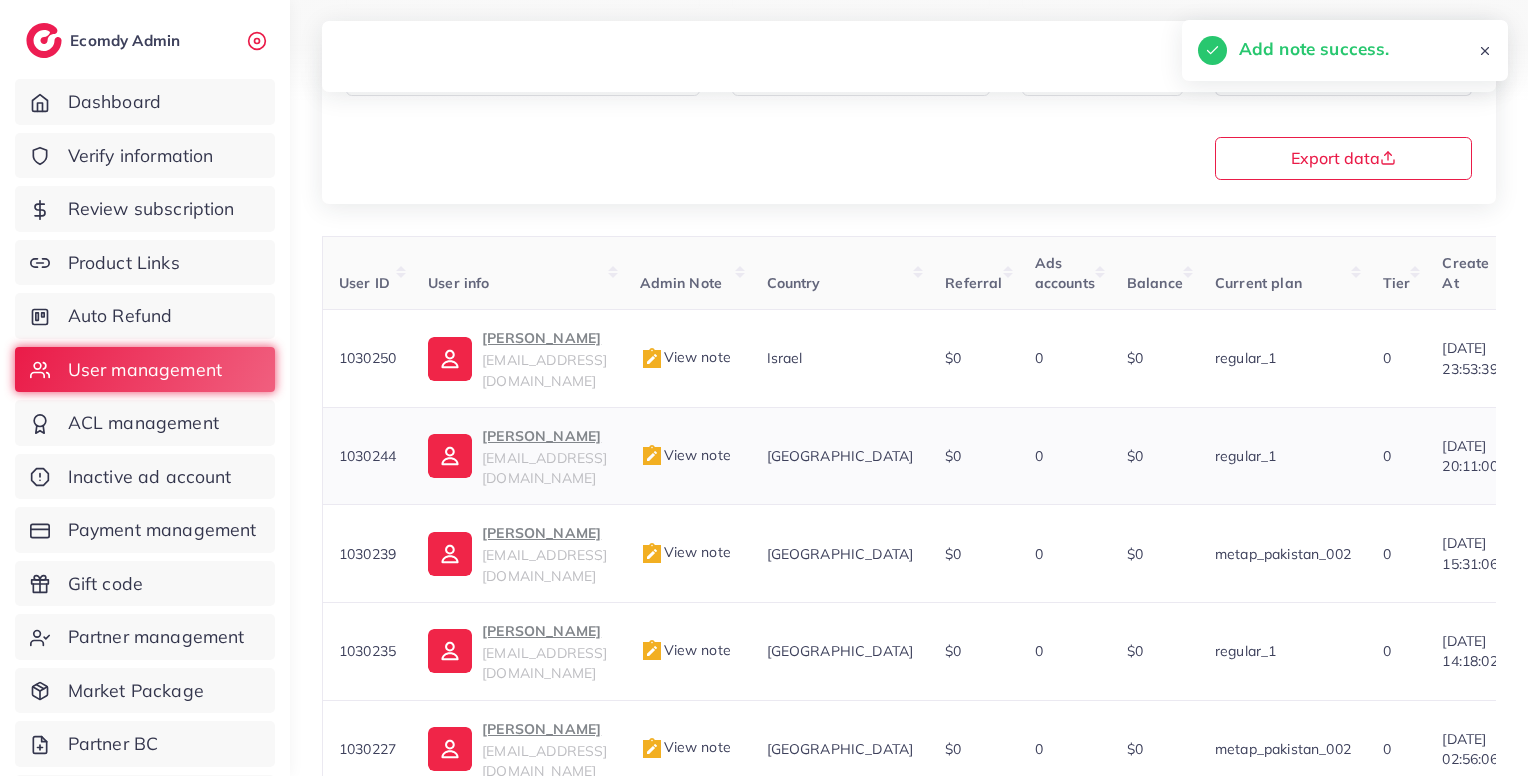 scroll, scrollTop: 0, scrollLeft: 0, axis: both 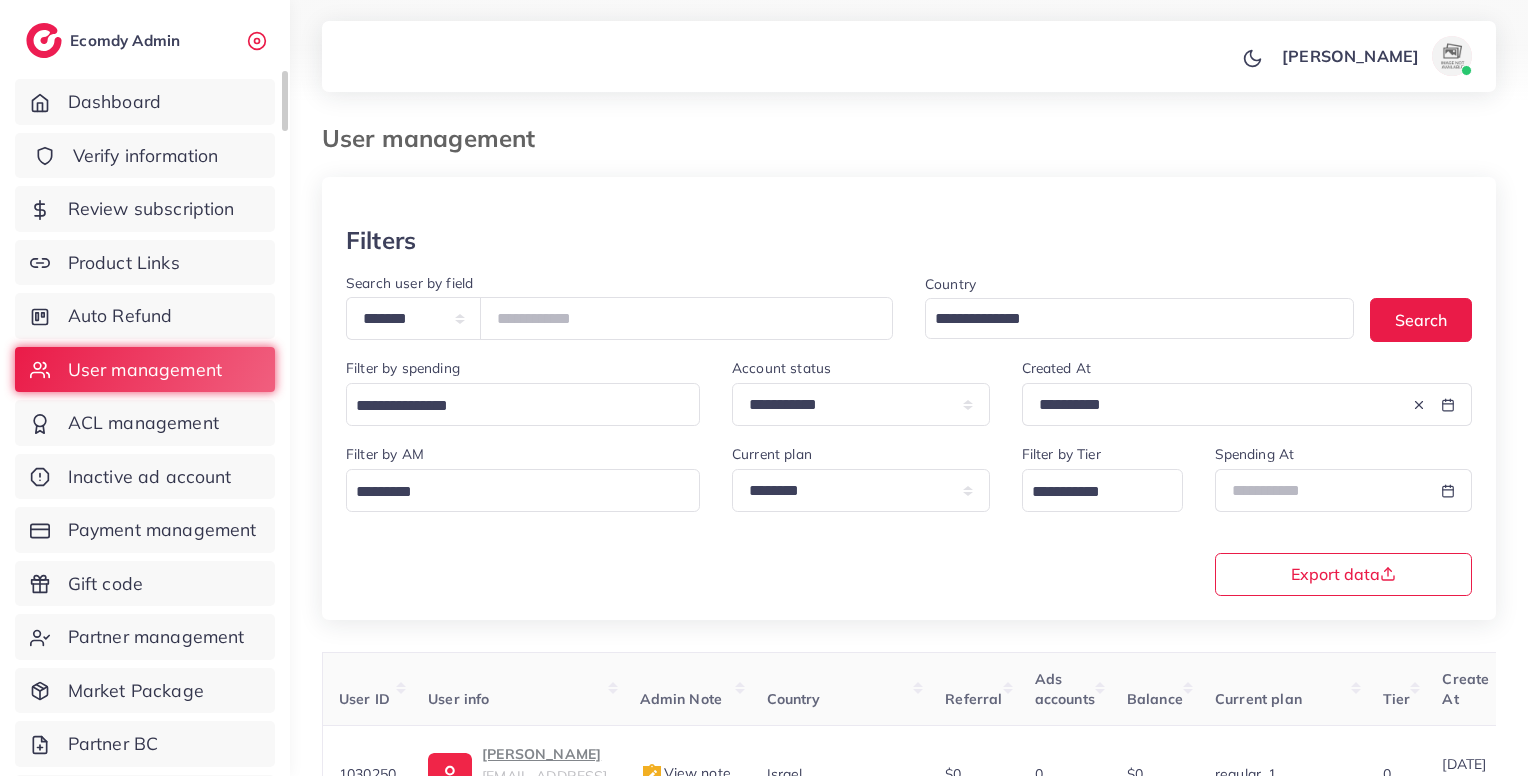 click on "Verify information" at bounding box center [146, 156] 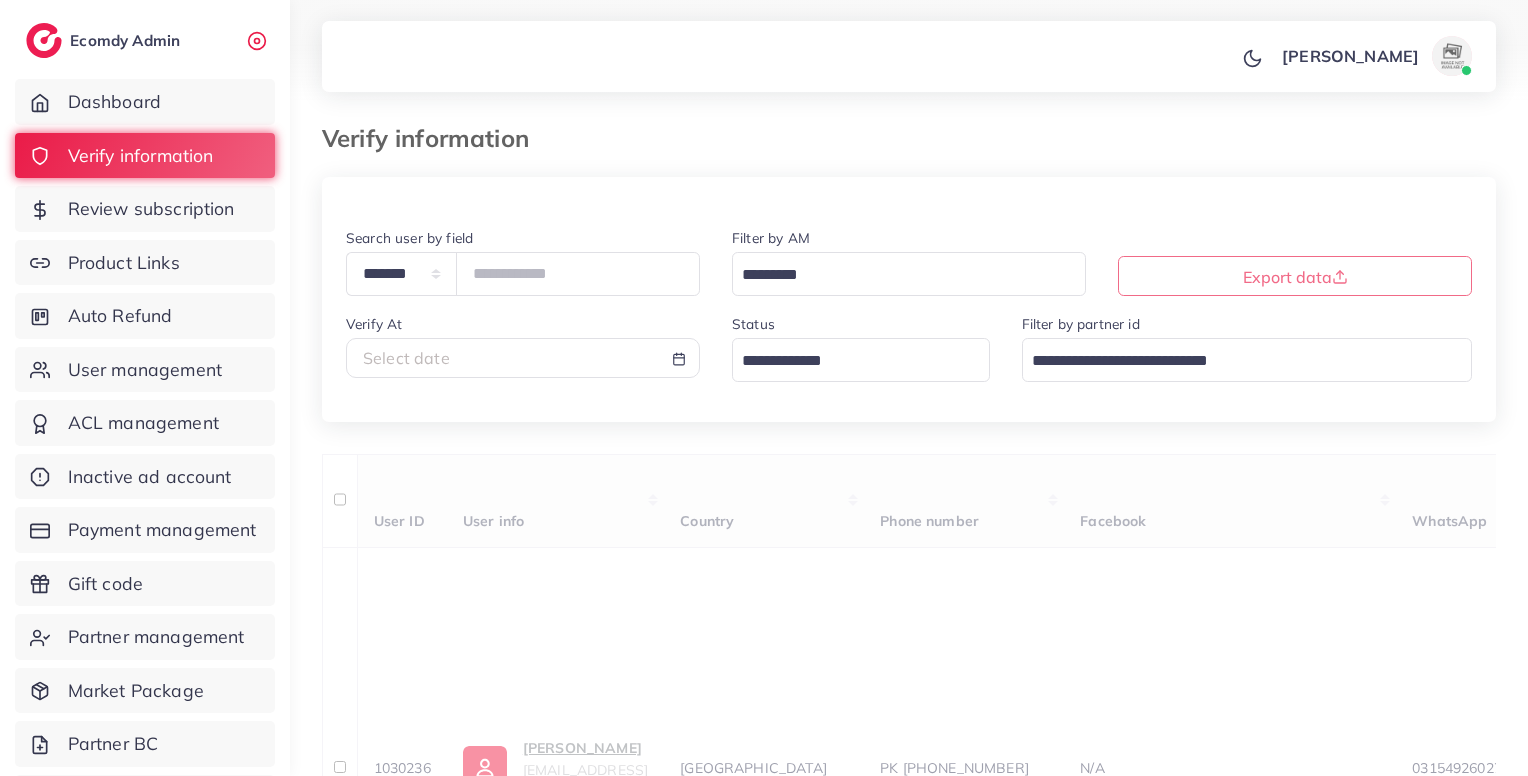 click at bounding box center (849, 361) 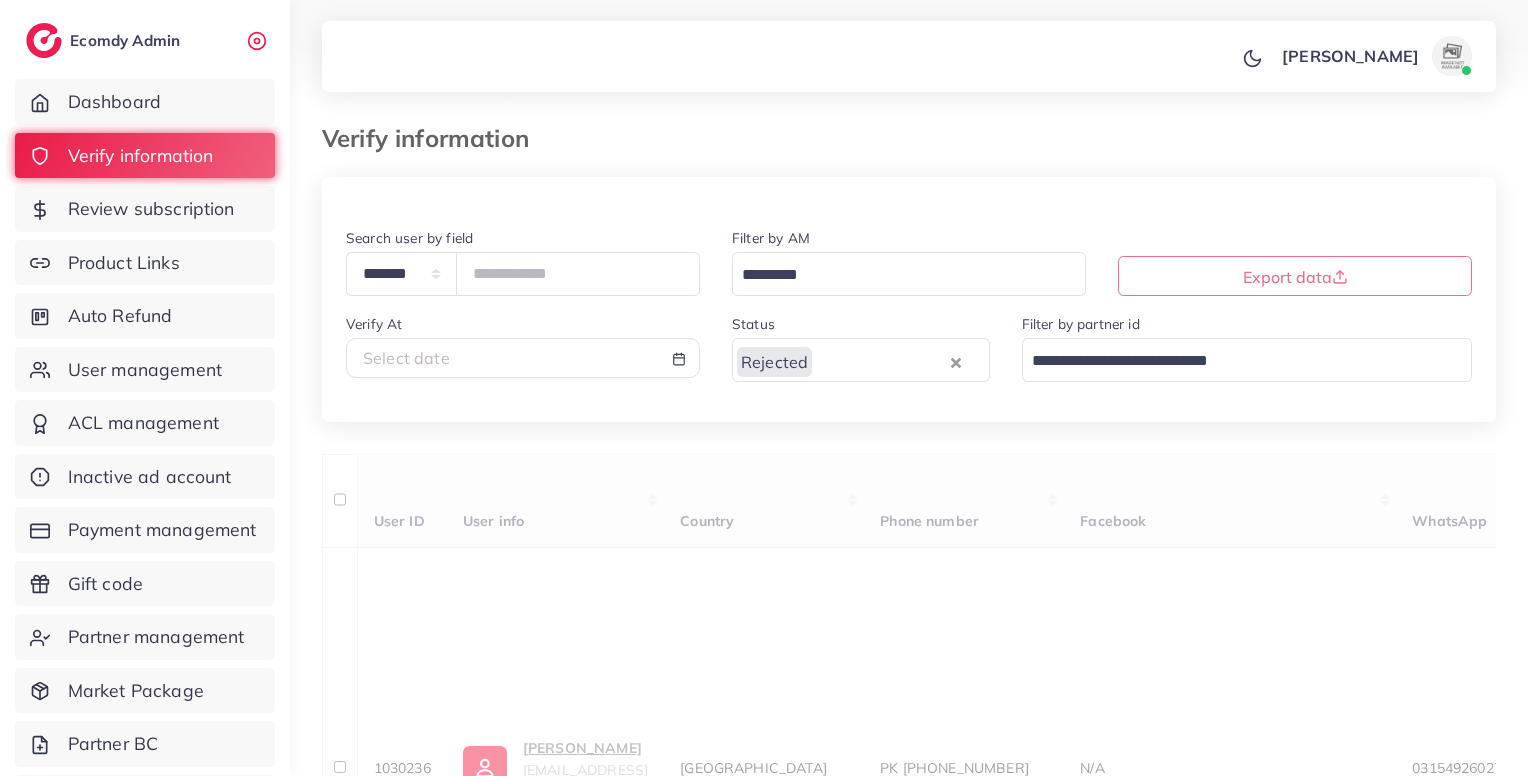 click on "**********" at bounding box center (909, 612) 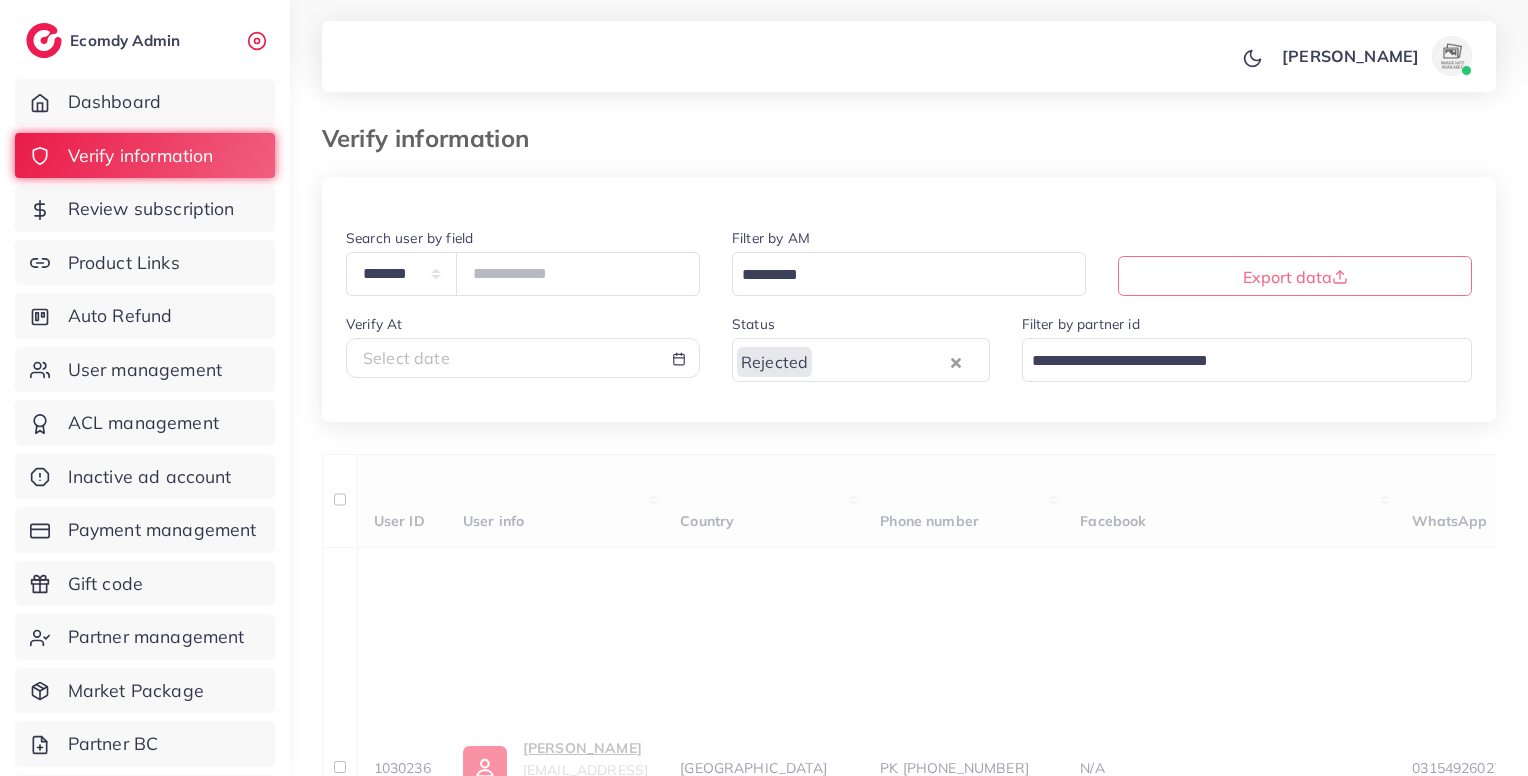 click on "Select date" at bounding box center (523, 358) 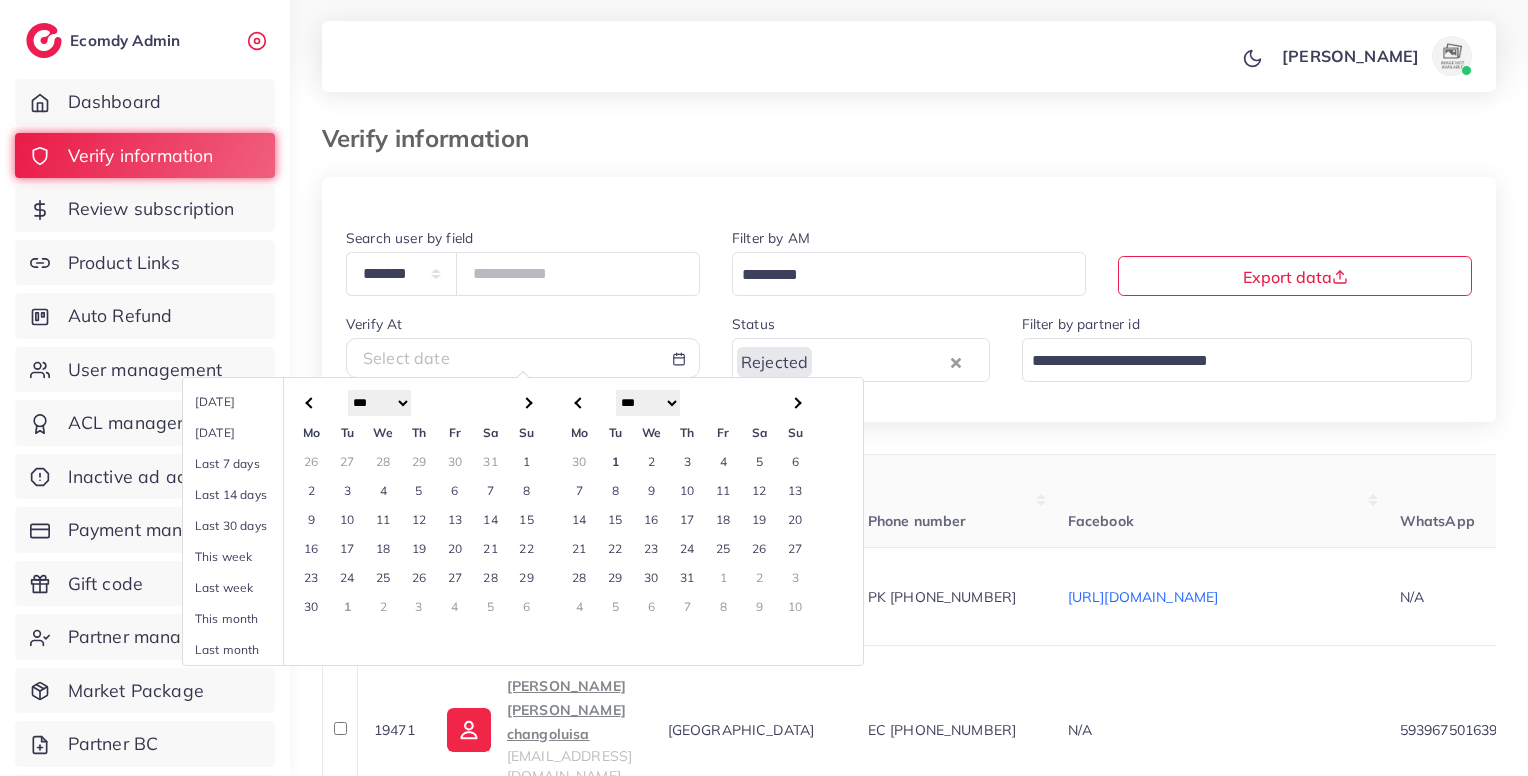 click at bounding box center [311, 402] 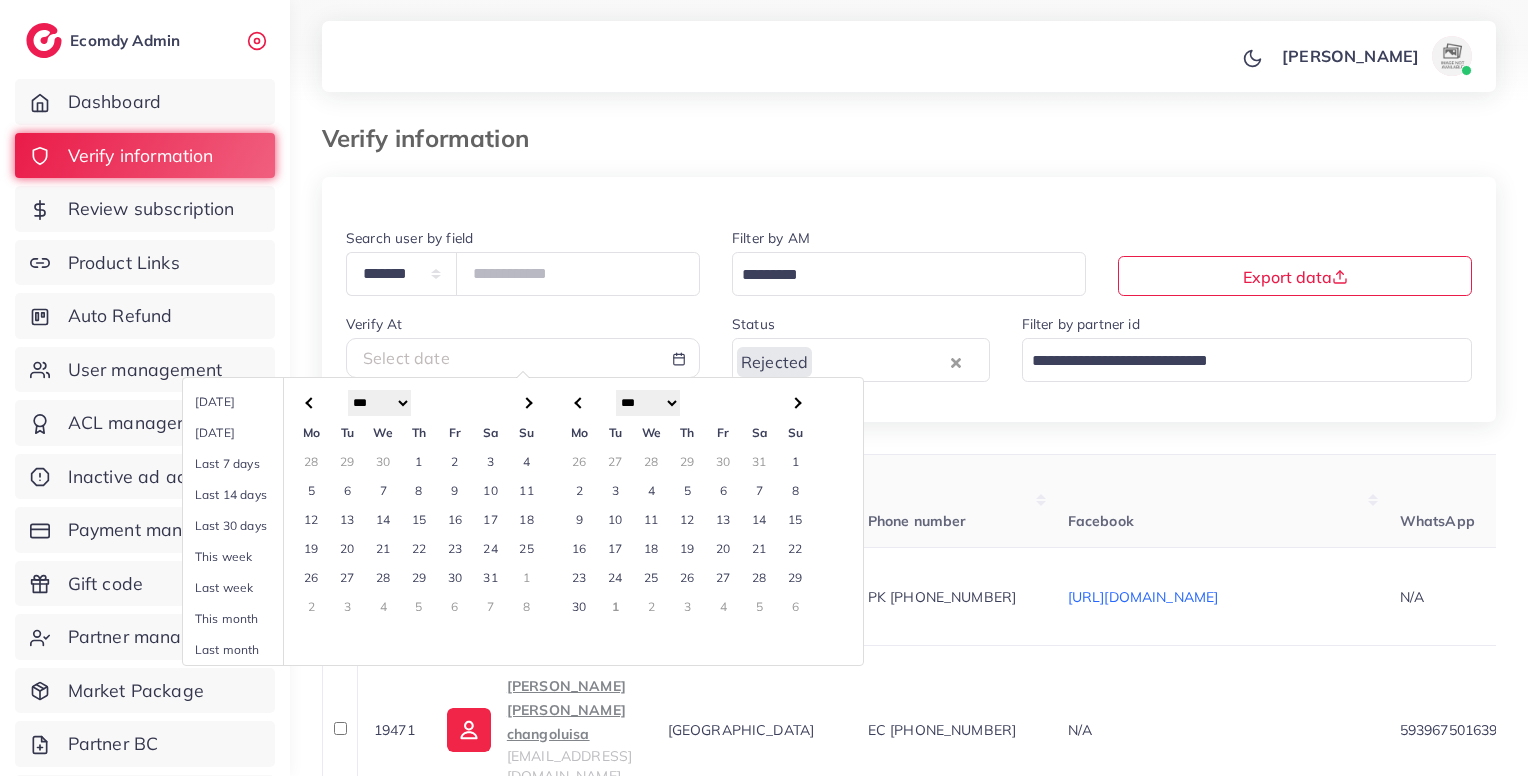 click at bounding box center (311, 402) 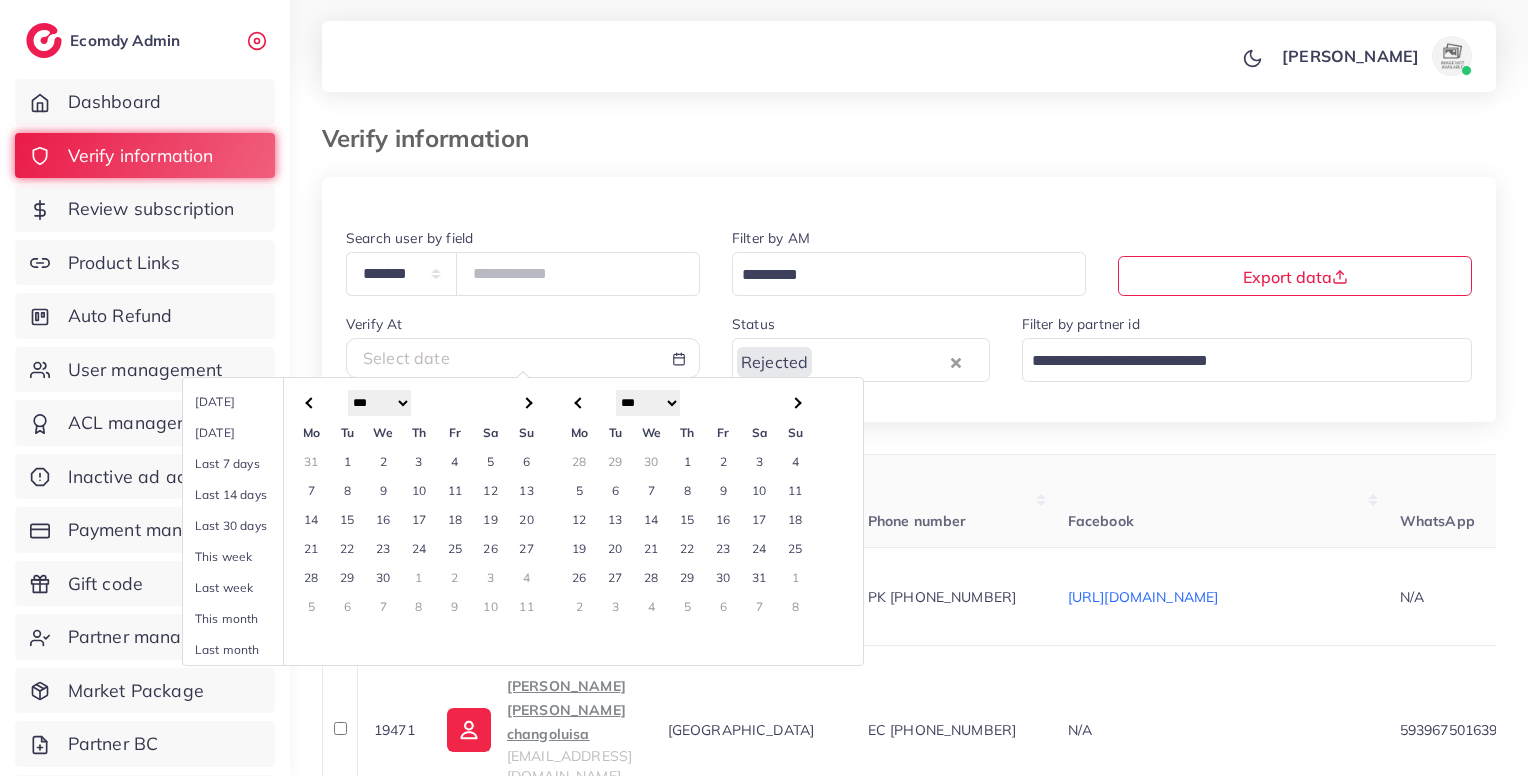 click on "1" at bounding box center [347, 461] 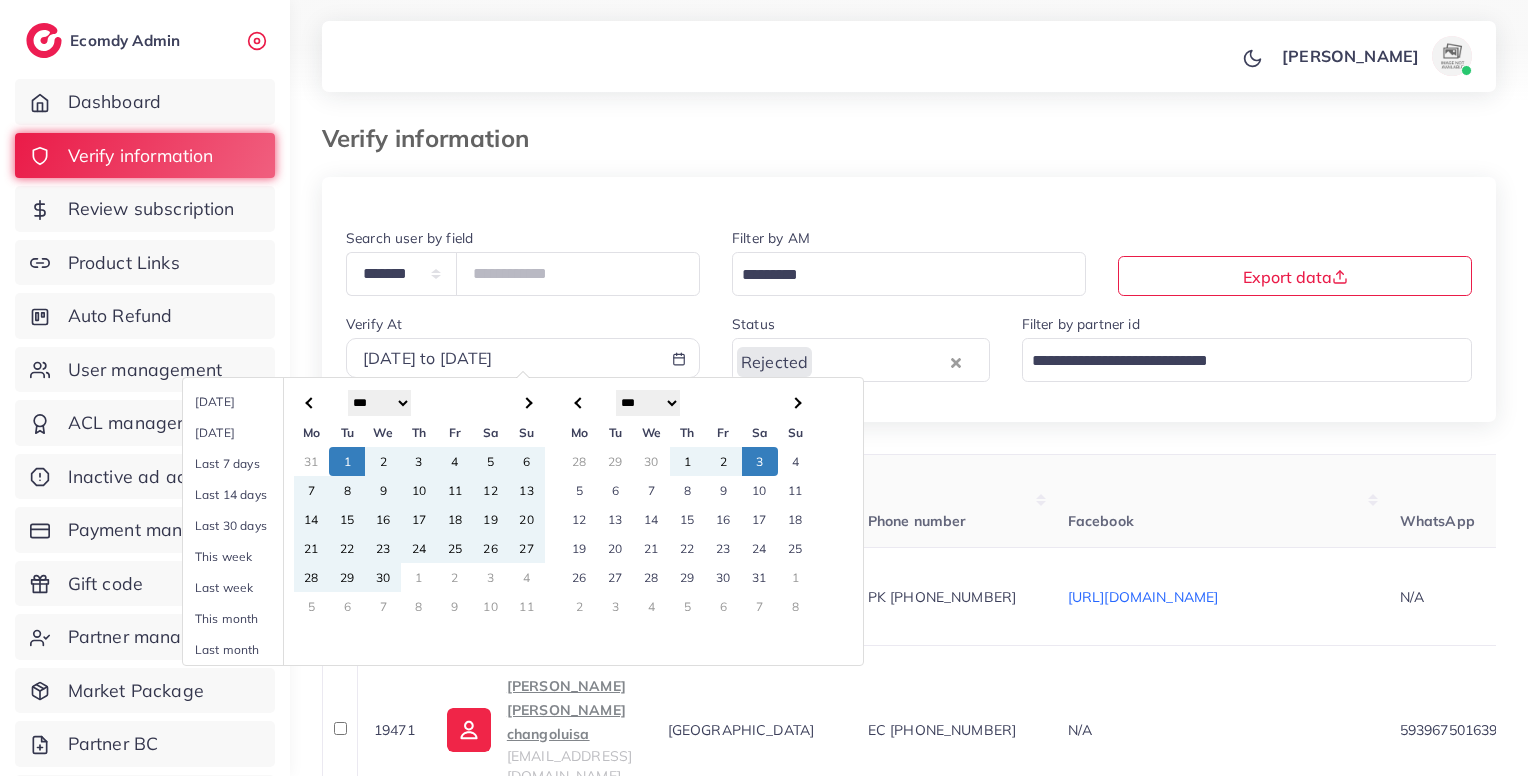 click at bounding box center [796, 402] 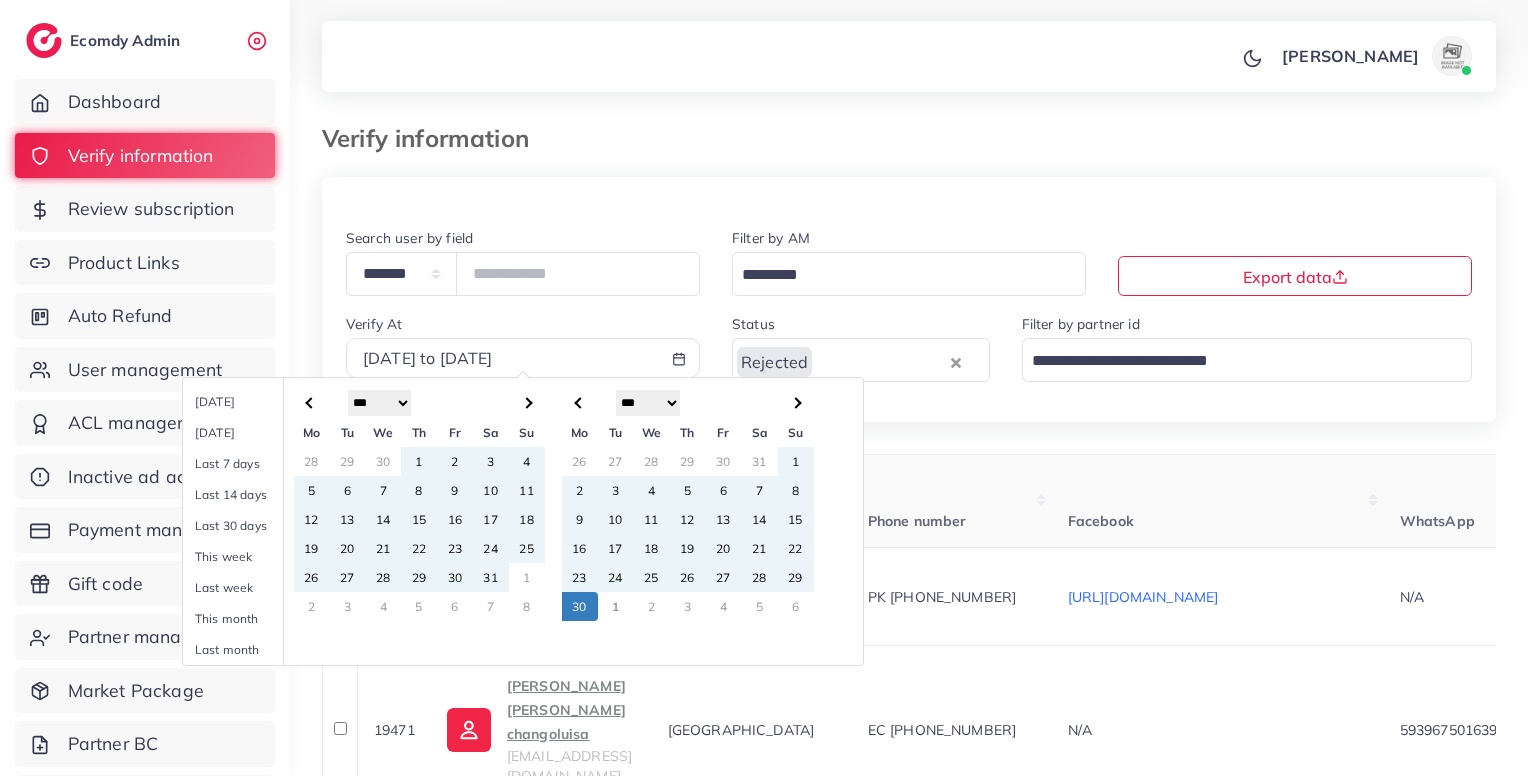 click on "30" at bounding box center (580, 606) 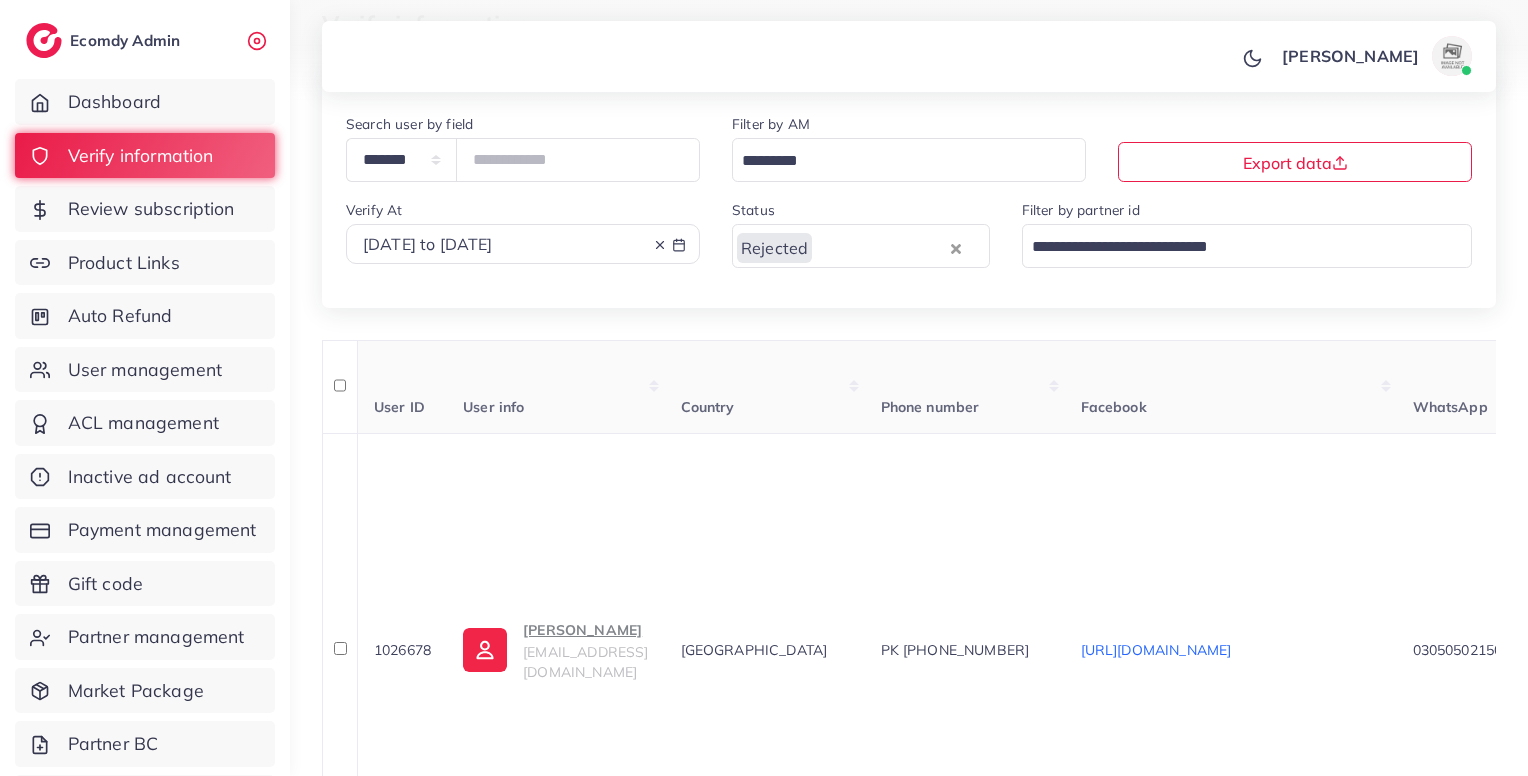 scroll, scrollTop: 0, scrollLeft: 0, axis: both 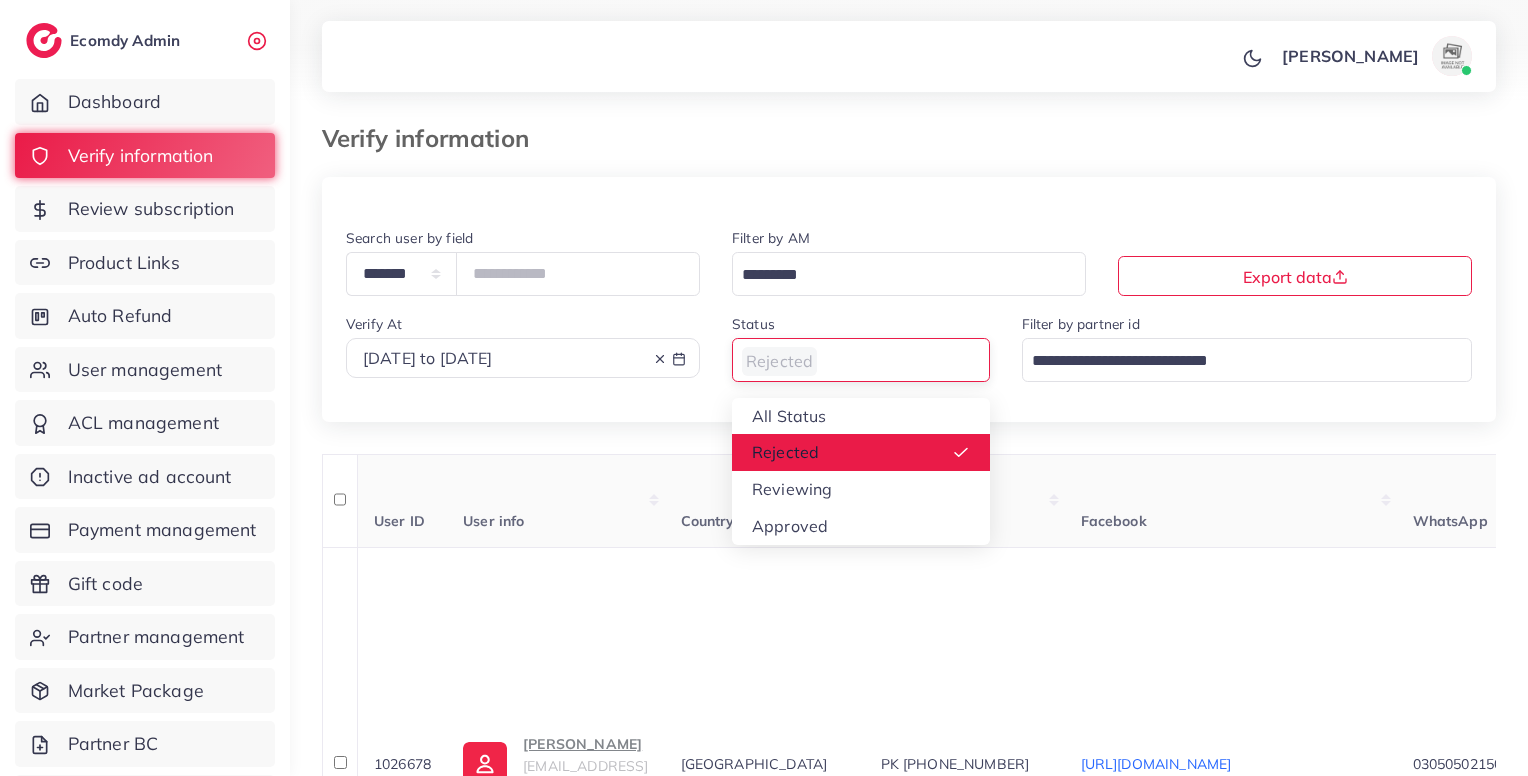 click on "Rejected" at bounding box center (849, 359) 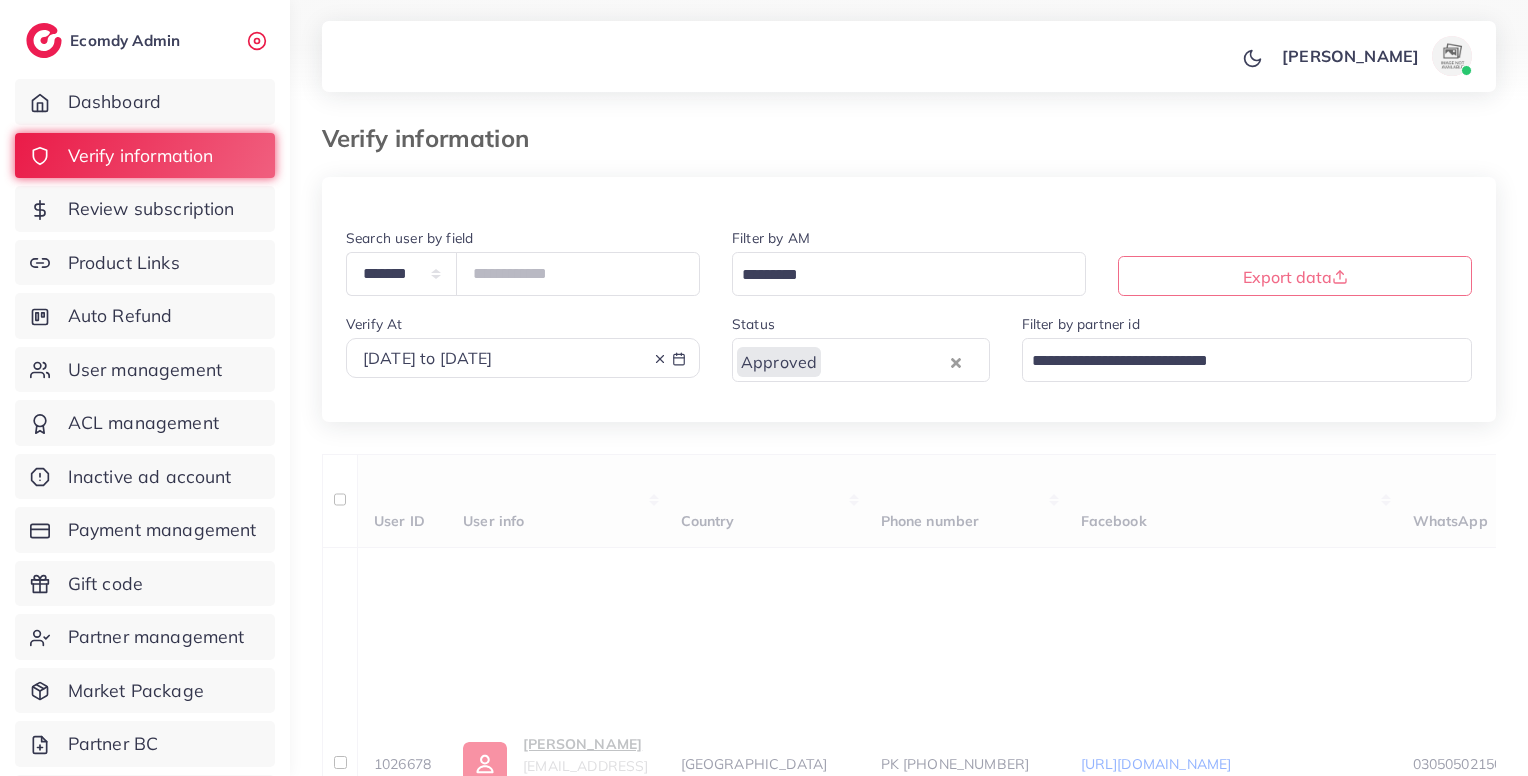 click on "**********" at bounding box center (909, 2661) 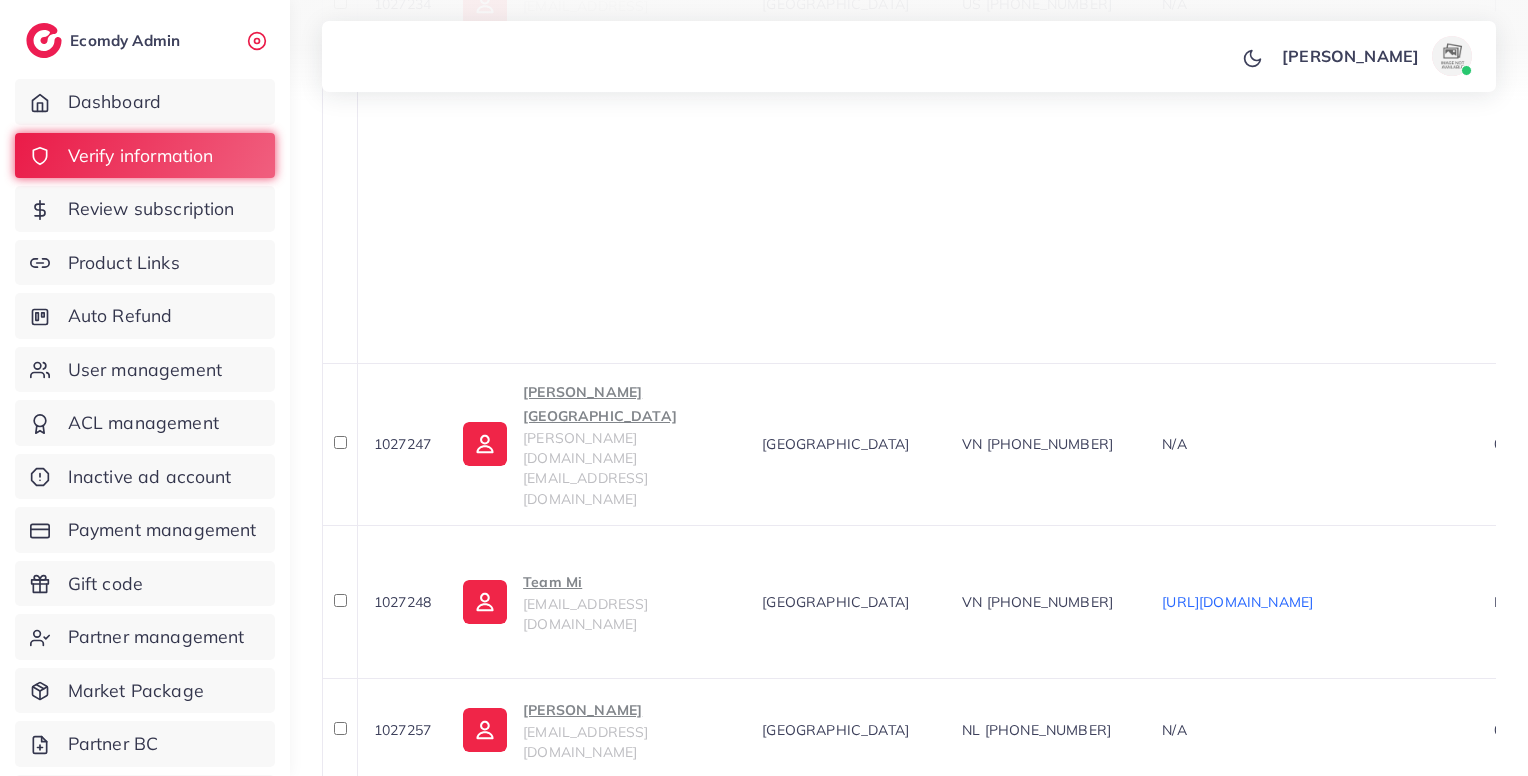 scroll, scrollTop: 1448, scrollLeft: 0, axis: vertical 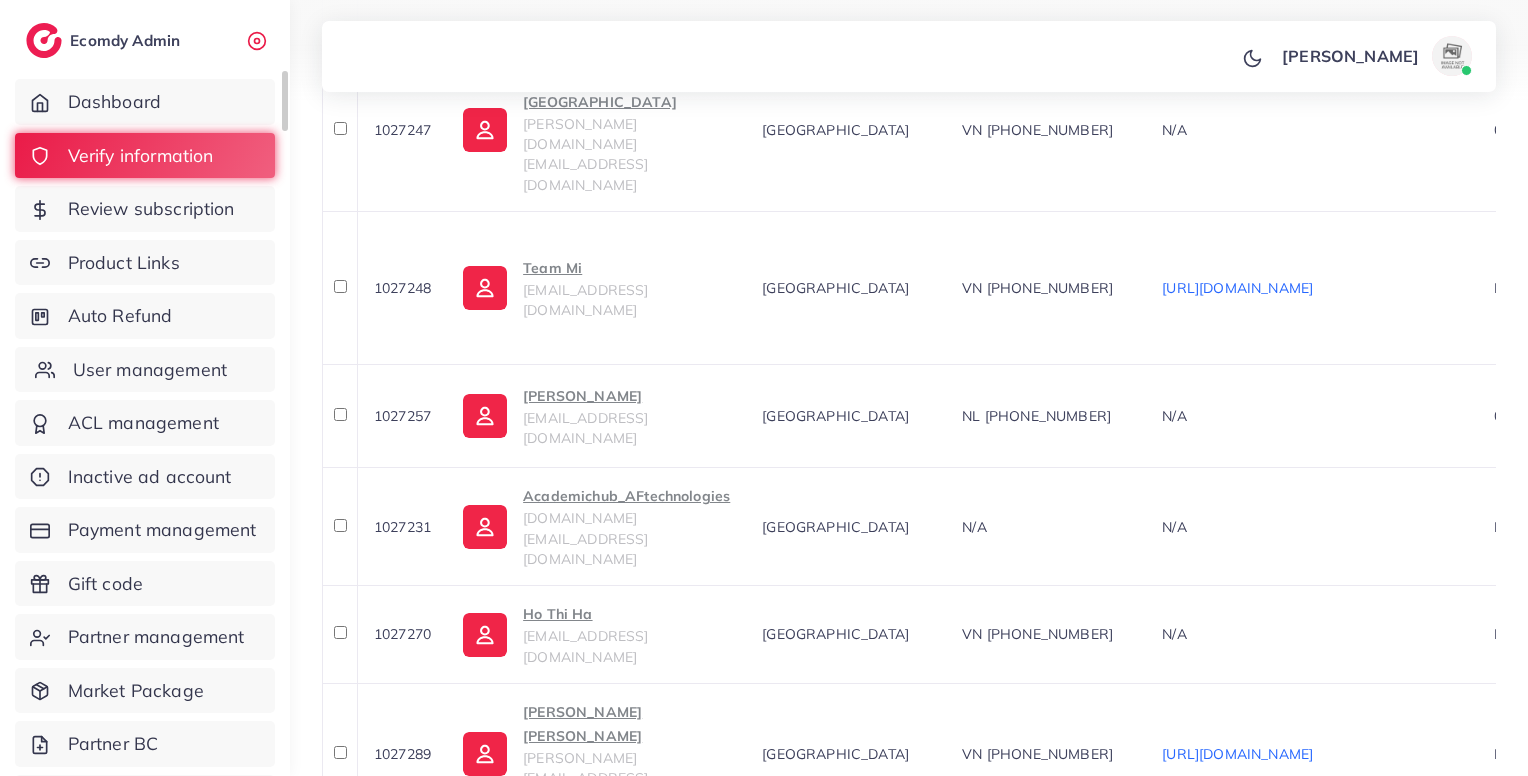click on "User management" at bounding box center [150, 370] 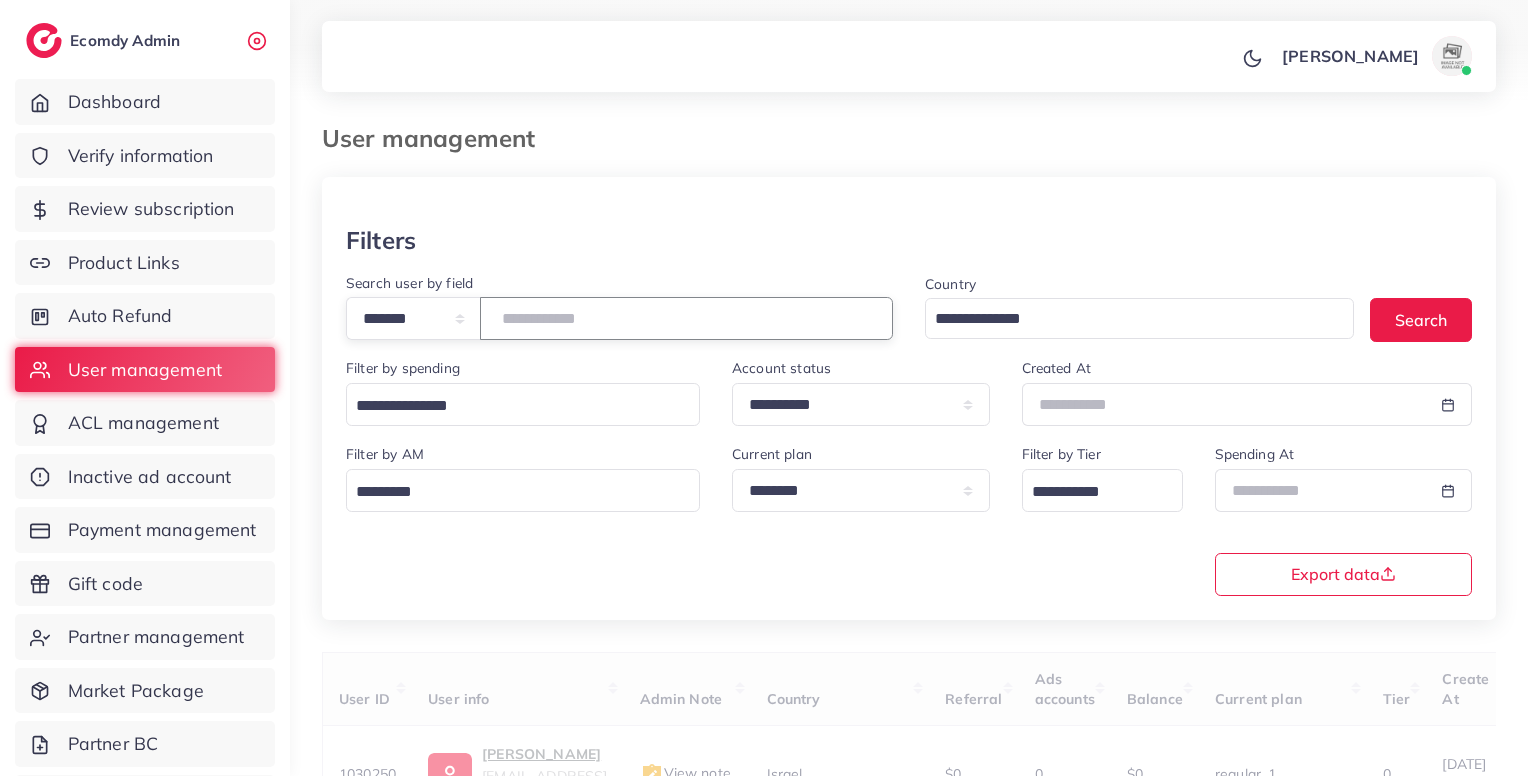 paste on "*******" 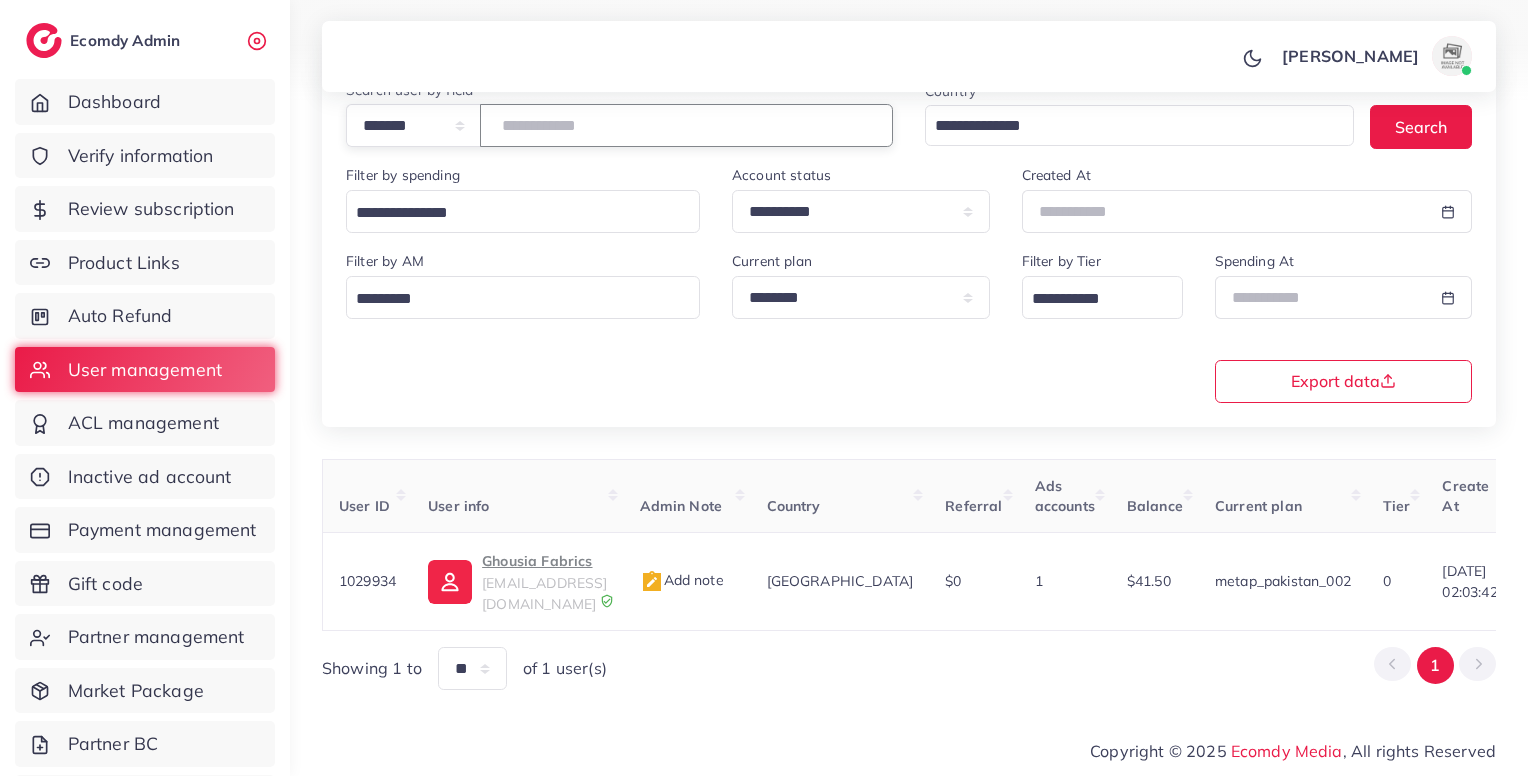 scroll, scrollTop: 183, scrollLeft: 0, axis: vertical 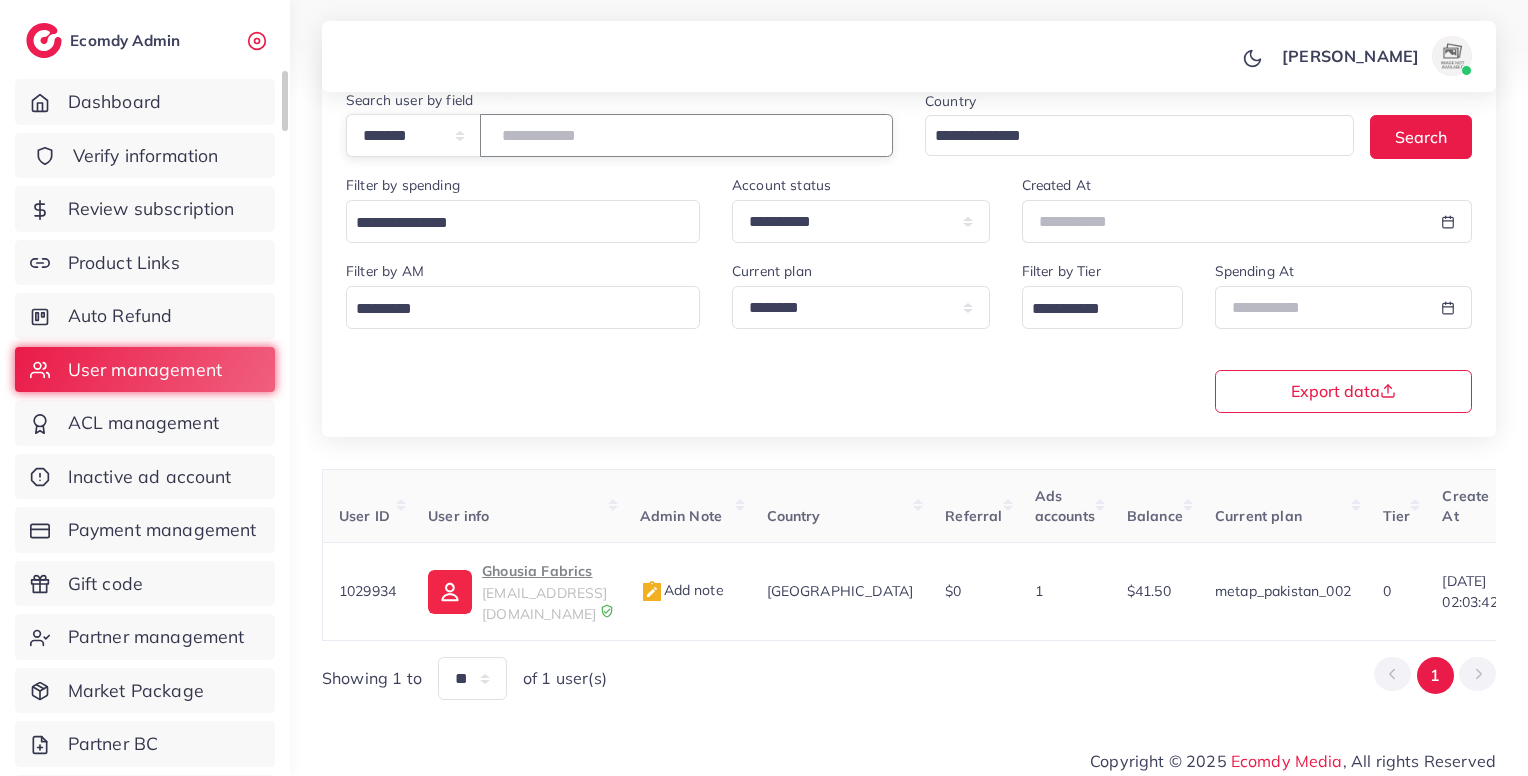 type on "*******" 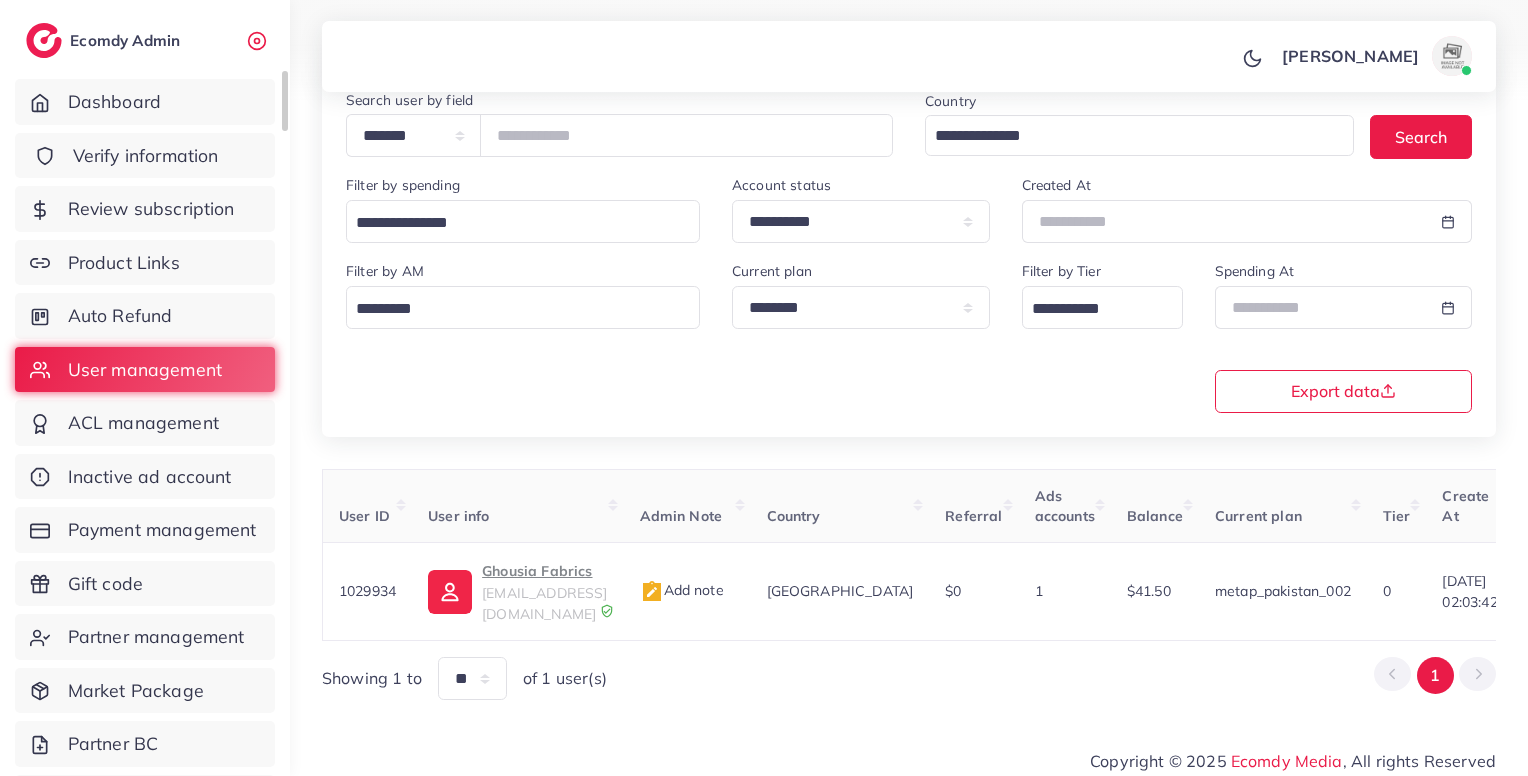 click on "Verify information" at bounding box center [146, 156] 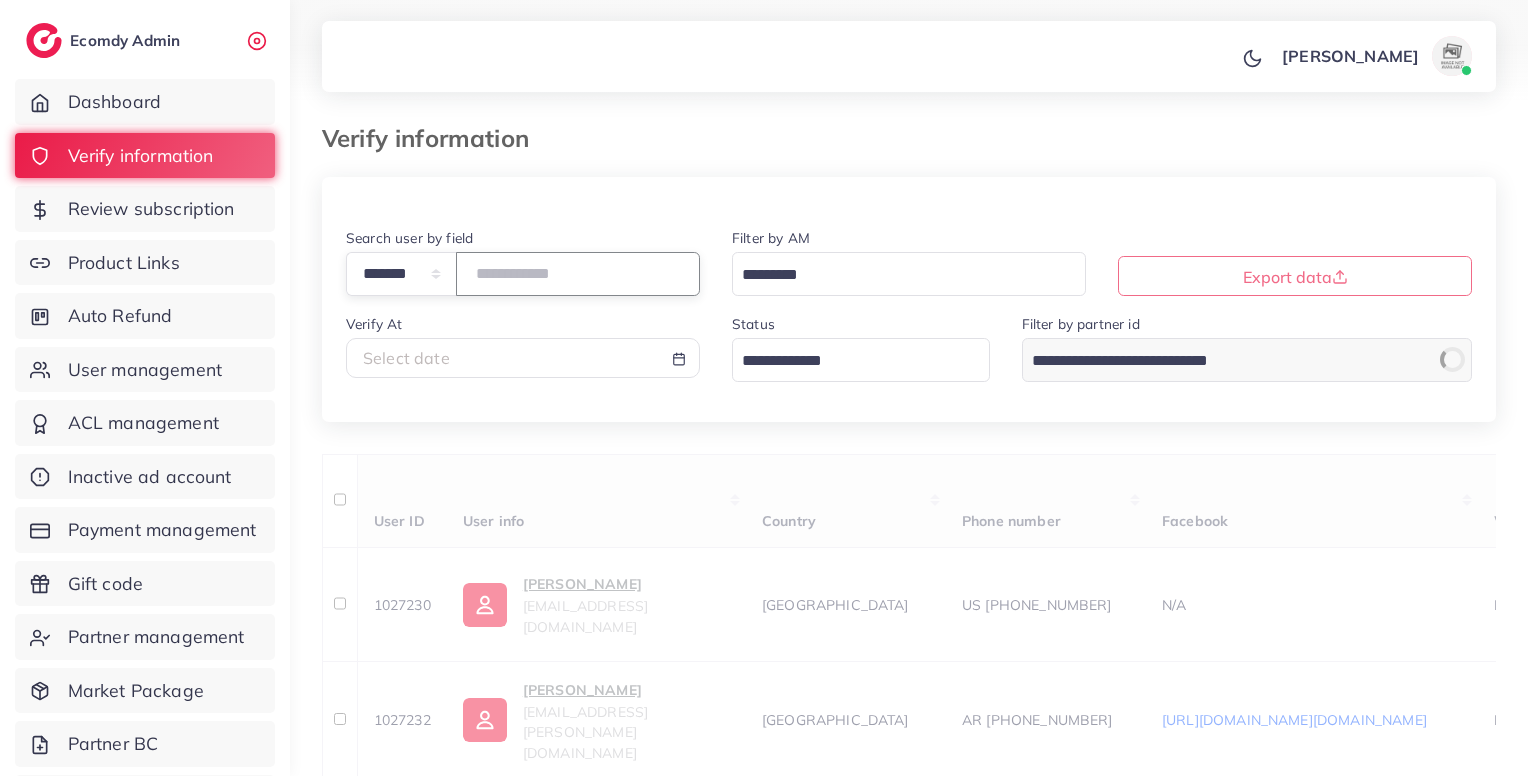 paste on "*******" 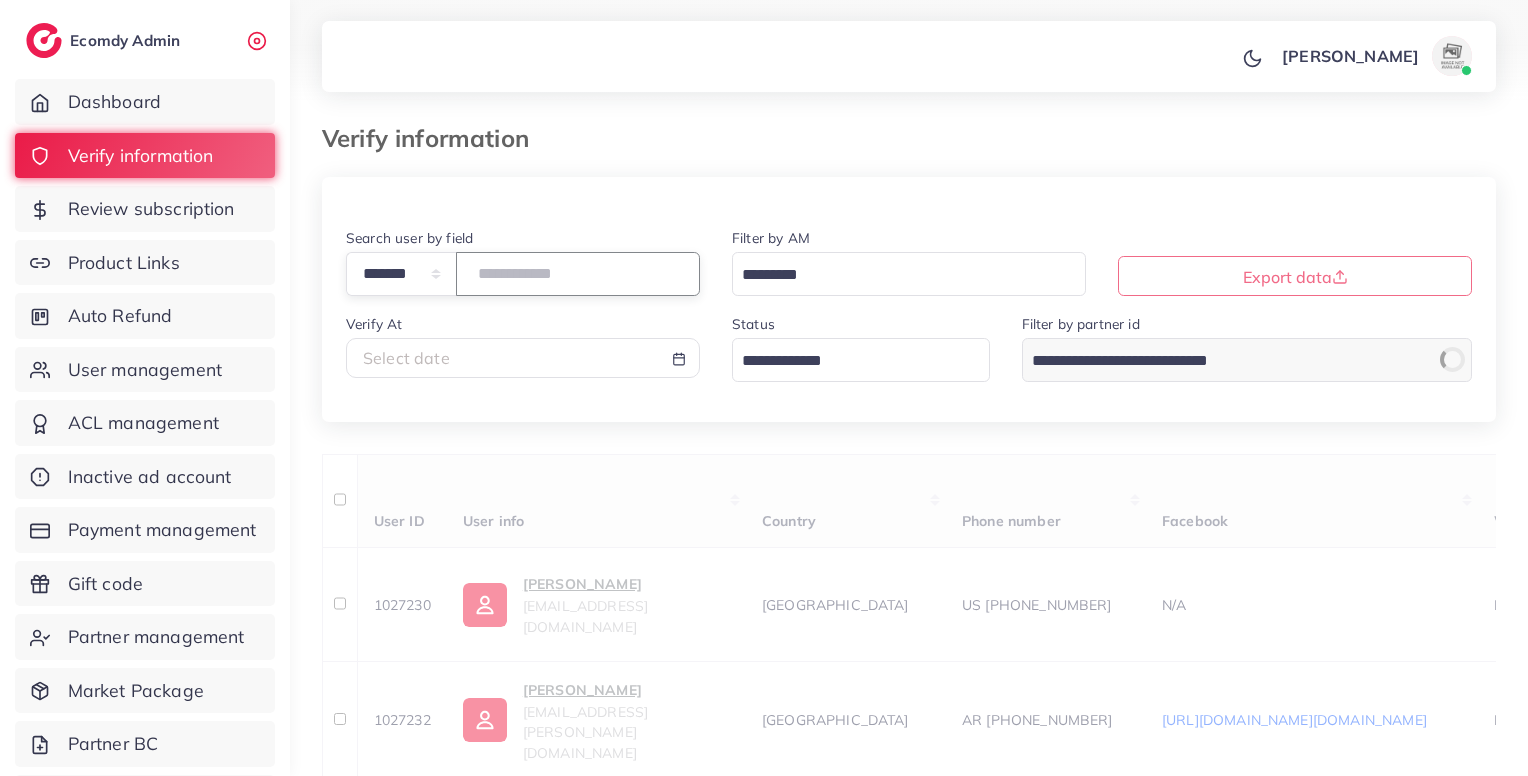 click at bounding box center [578, 273] 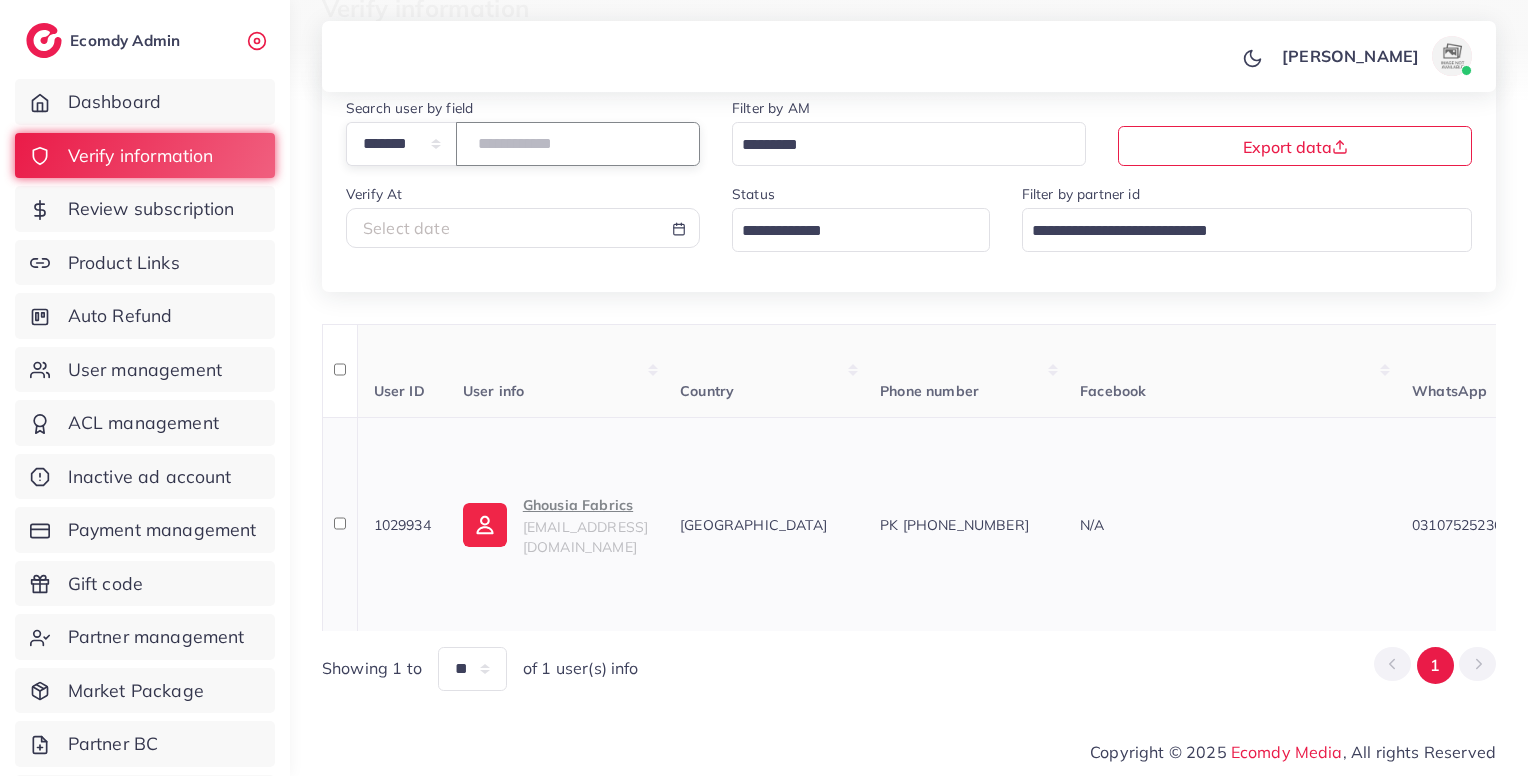 scroll, scrollTop: 139, scrollLeft: 0, axis: vertical 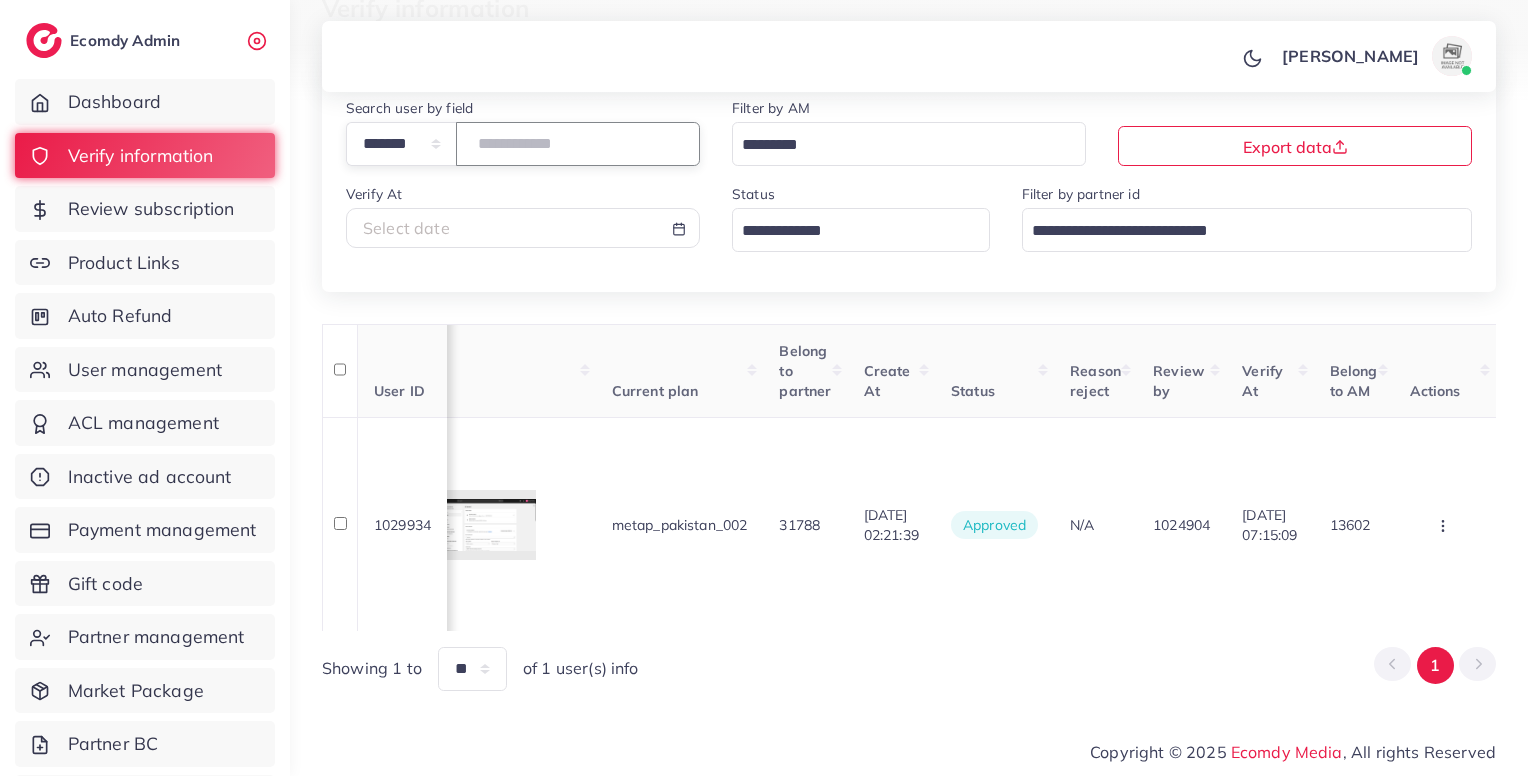 click on "*******" at bounding box center (578, 143) 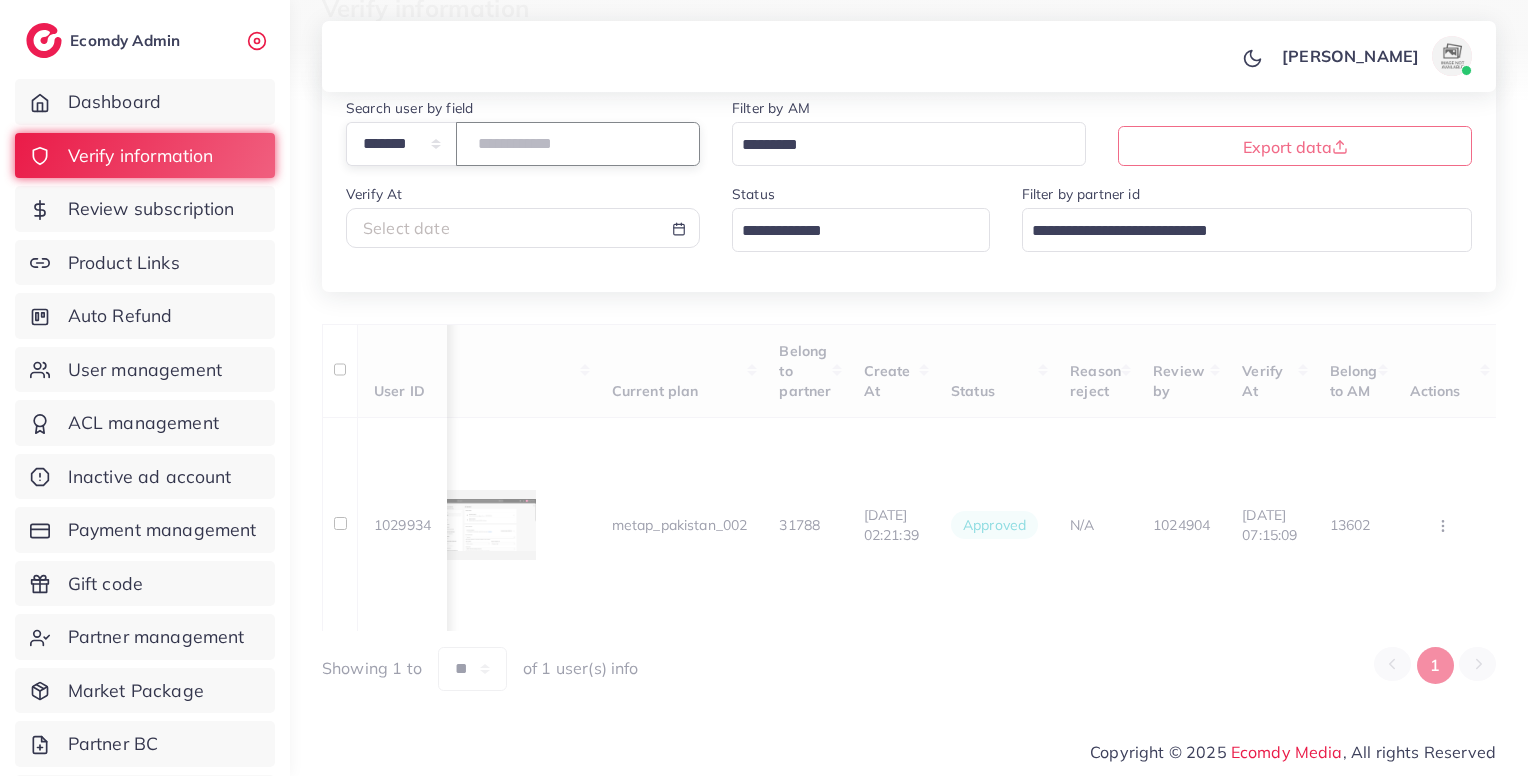 scroll, scrollTop: 0, scrollLeft: 0, axis: both 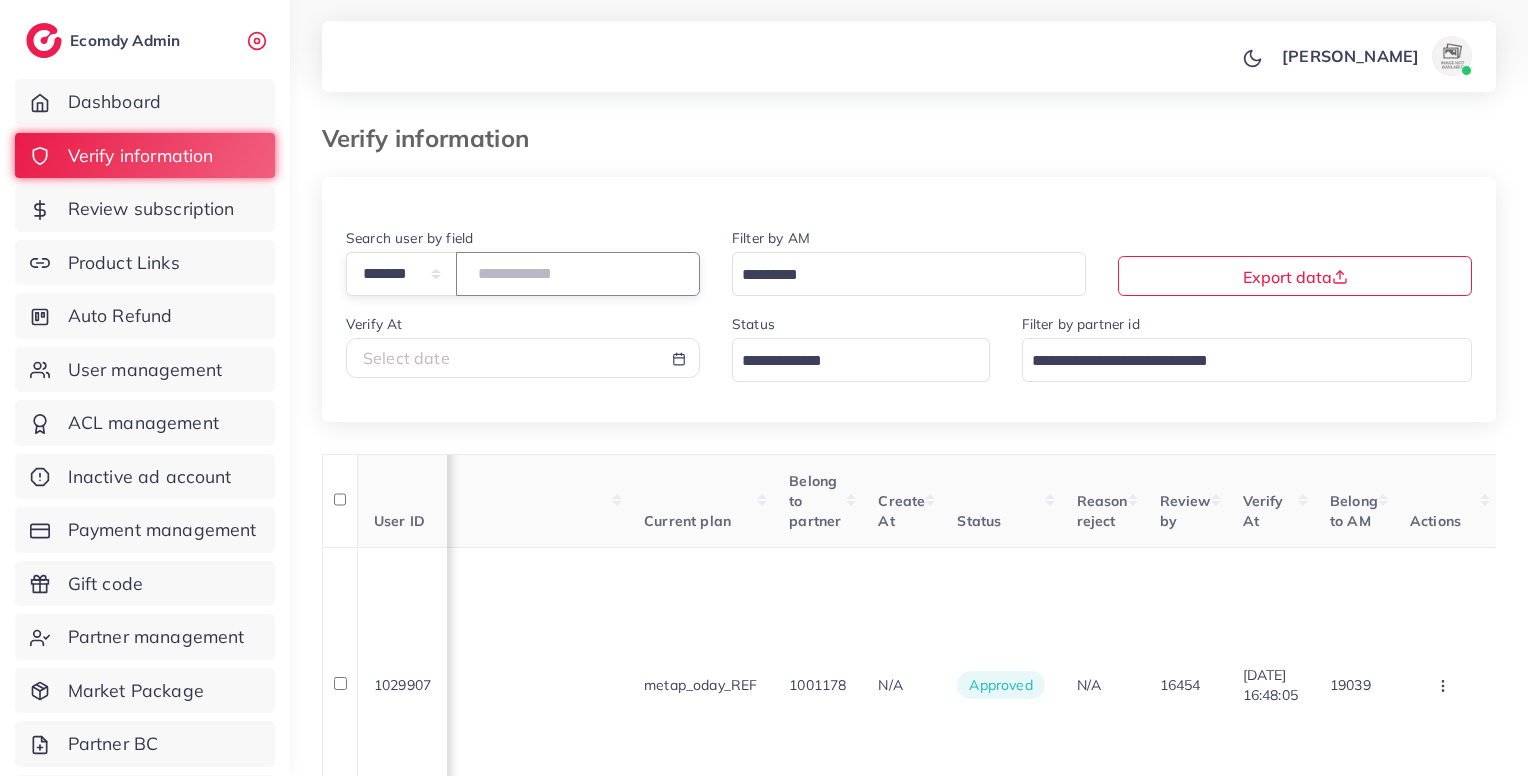 click on "*******" at bounding box center (578, 273) 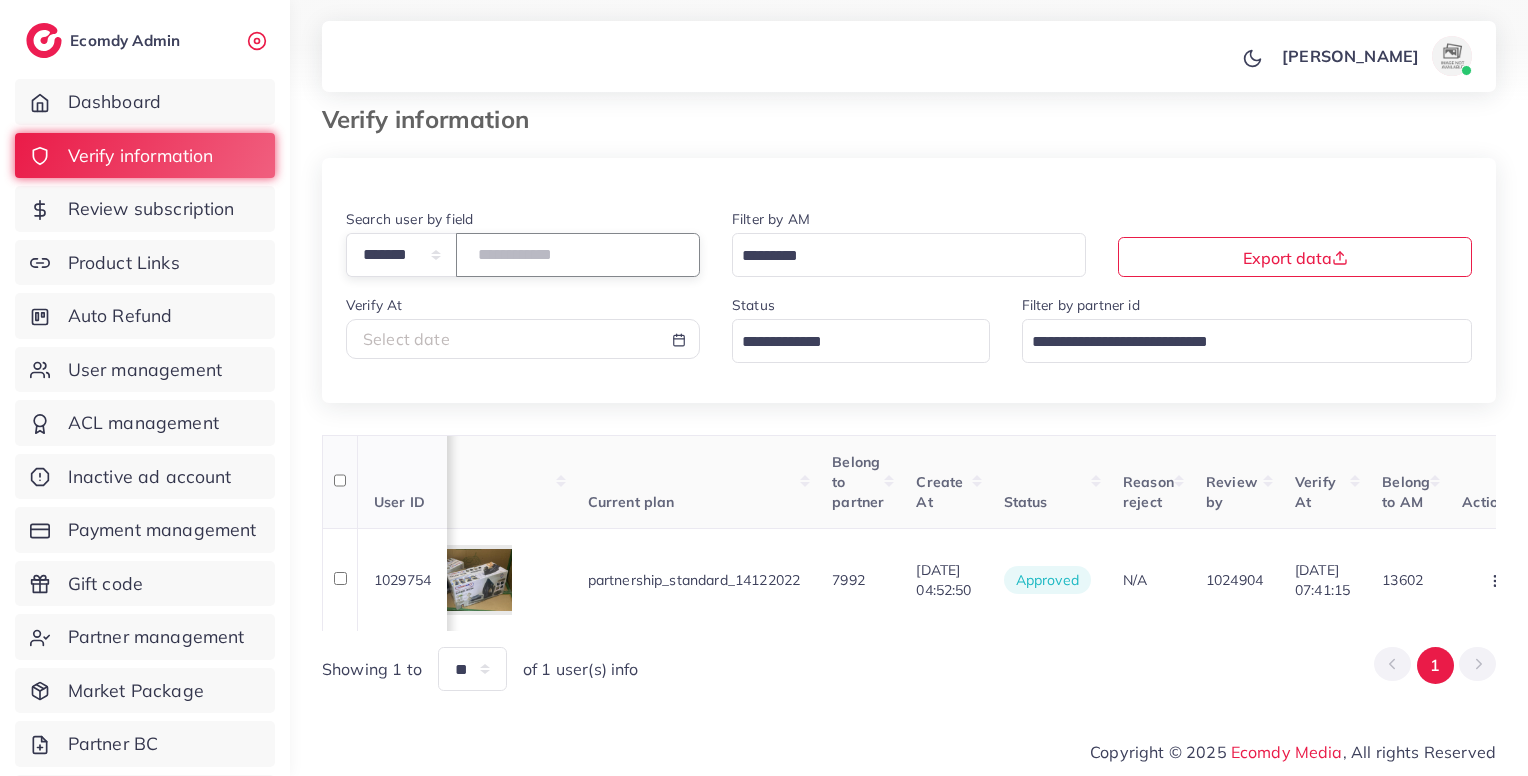 scroll, scrollTop: 47, scrollLeft: 0, axis: vertical 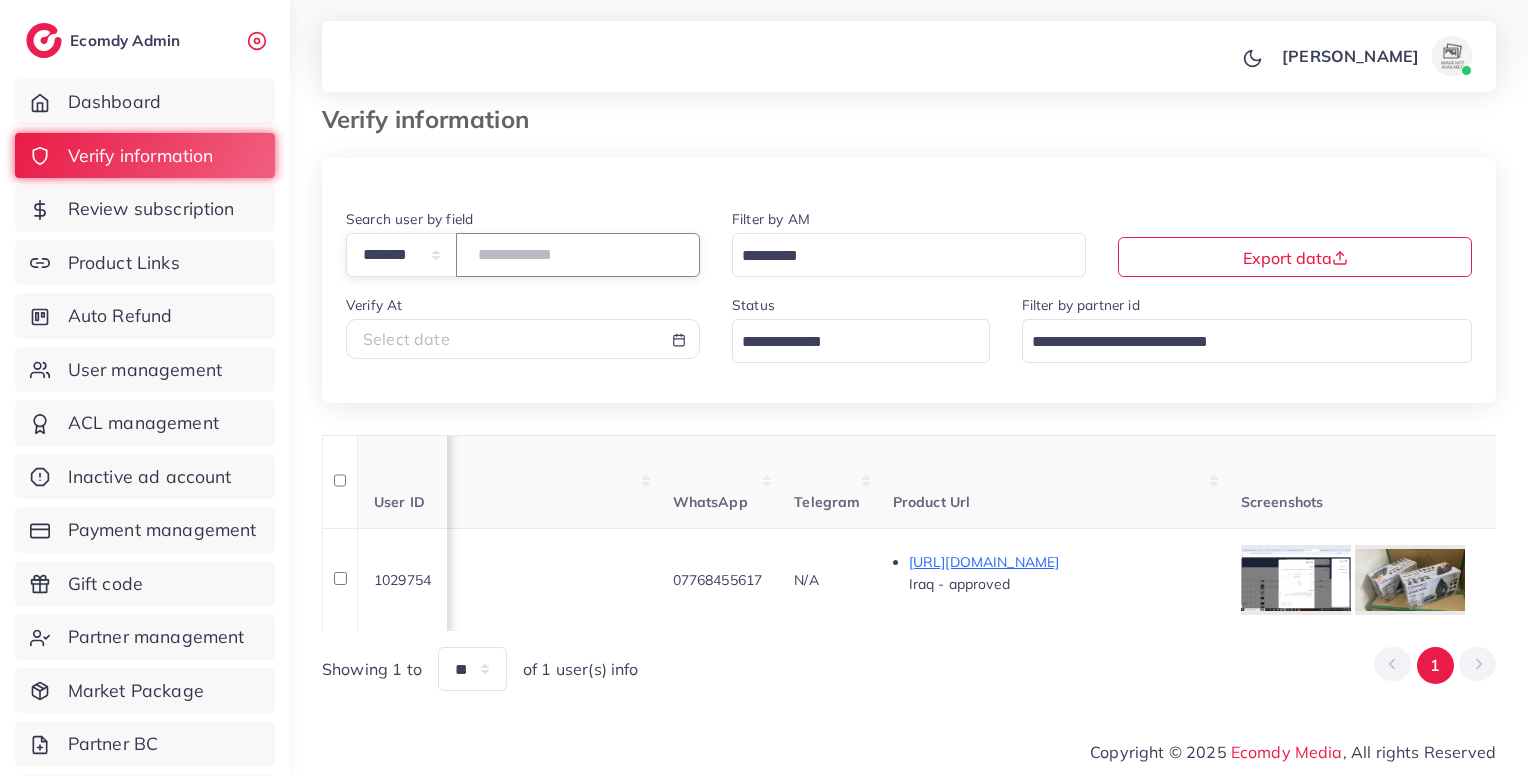 click on "*******" at bounding box center [578, 254] 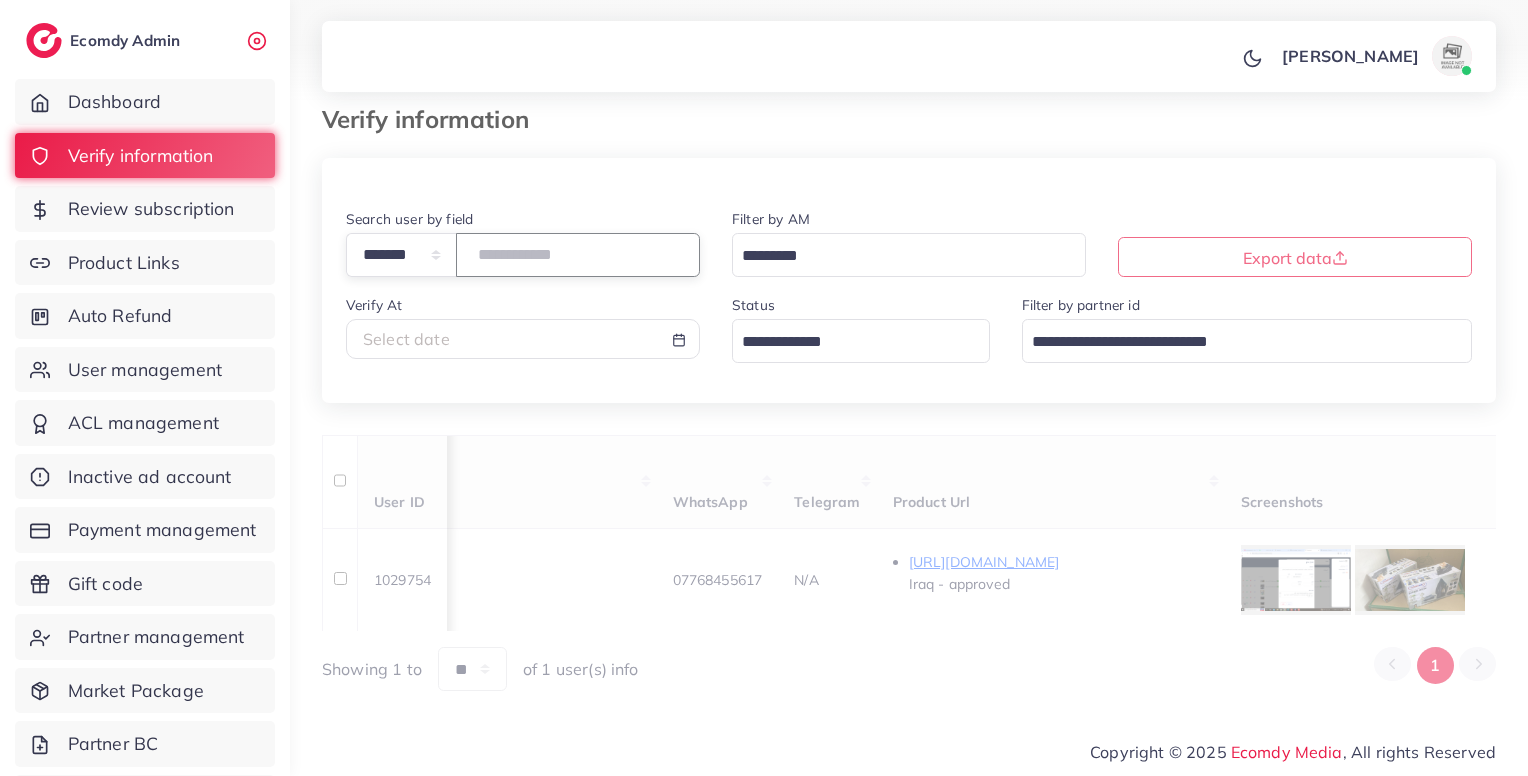 scroll, scrollTop: 0, scrollLeft: 0, axis: both 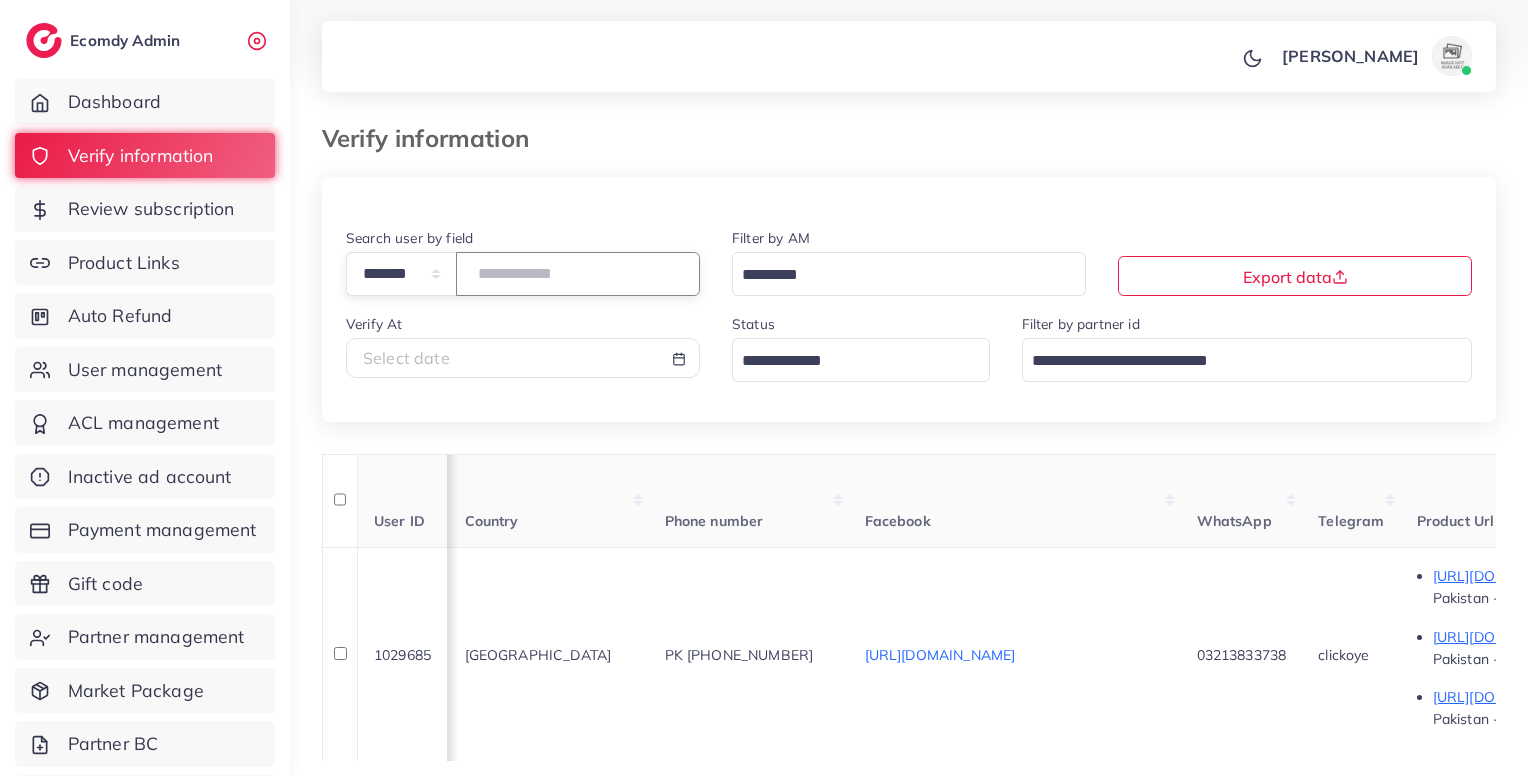 click on "*******" at bounding box center [578, 273] 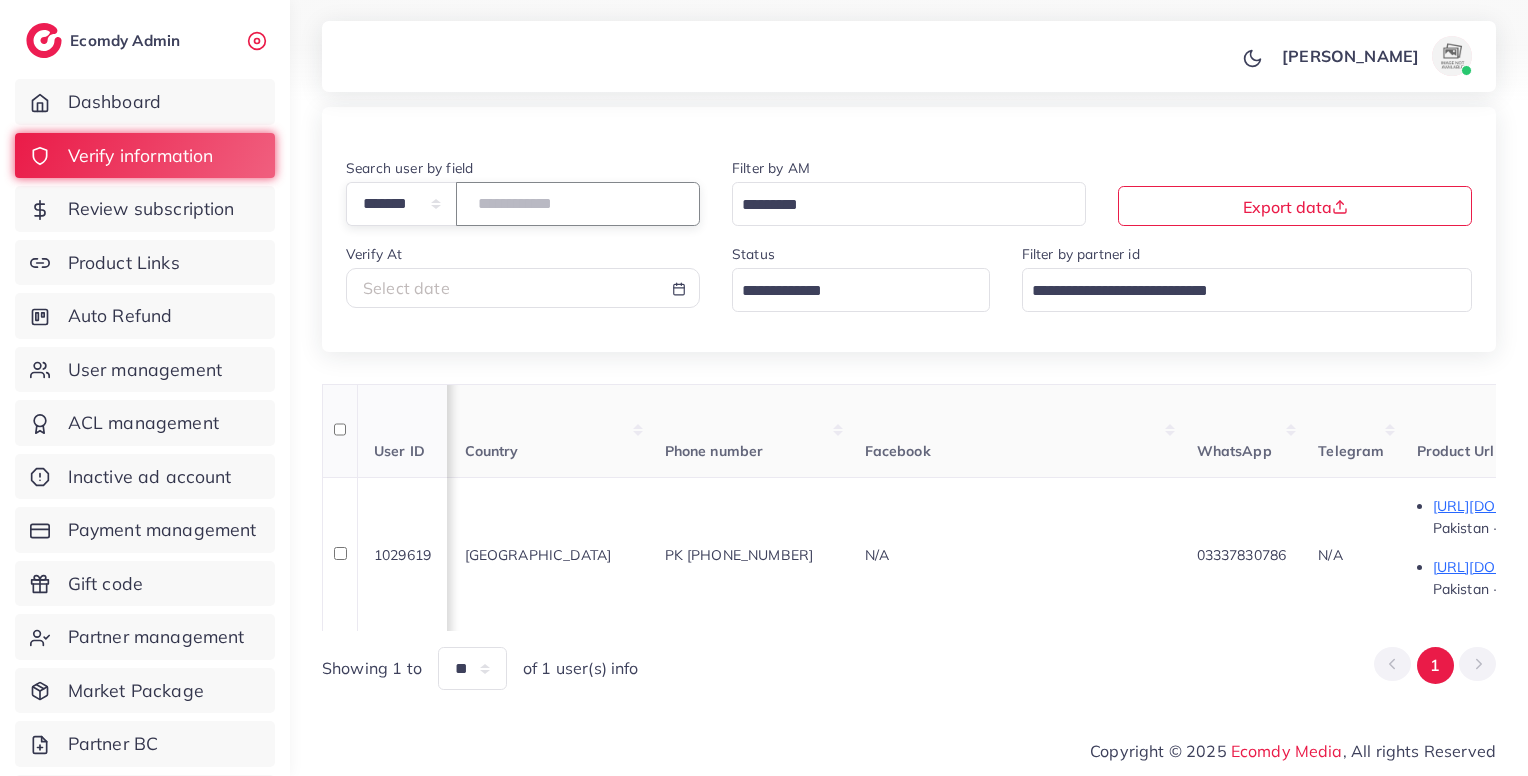 scroll, scrollTop: 79, scrollLeft: 0, axis: vertical 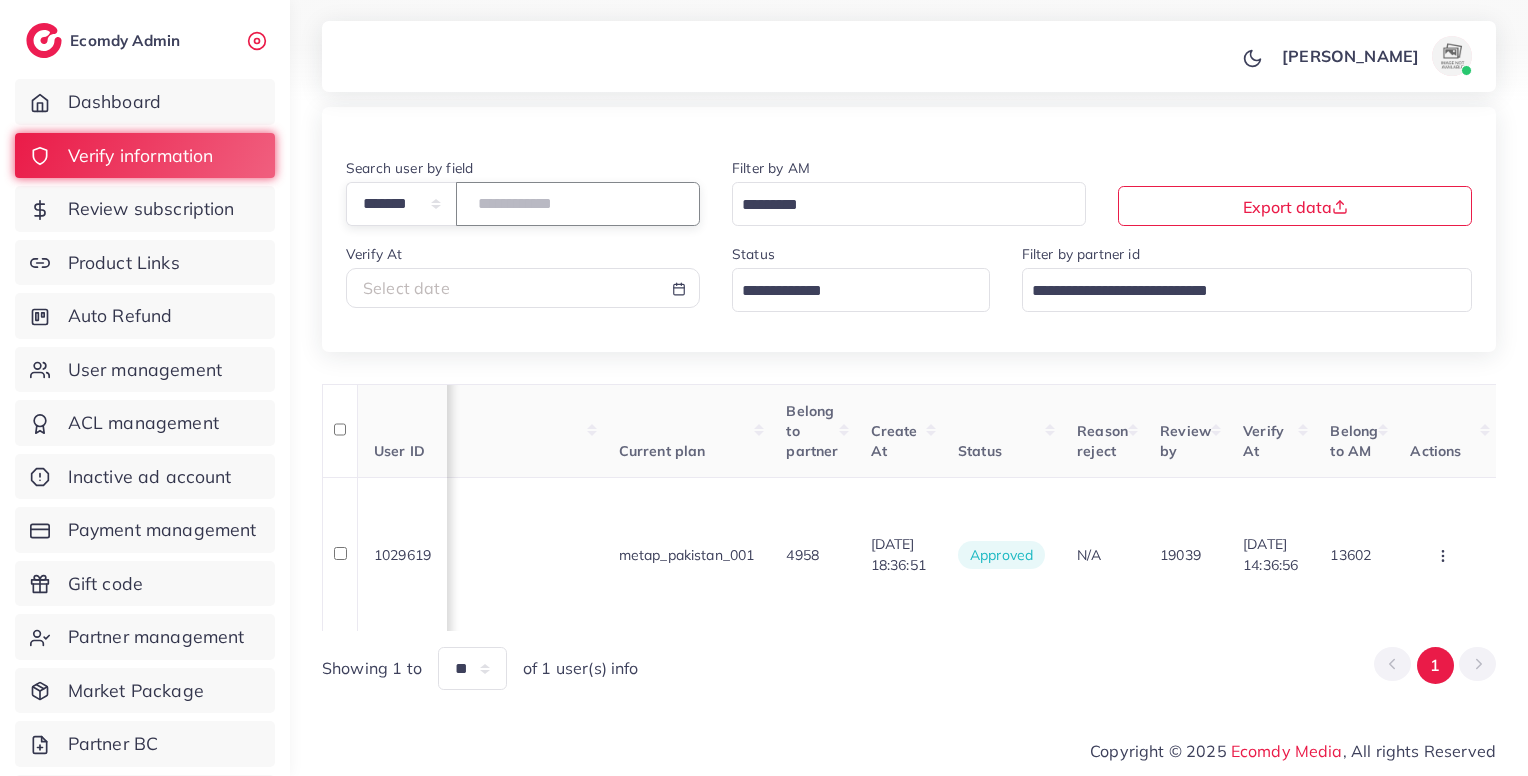 click on "*******" at bounding box center (578, 203) 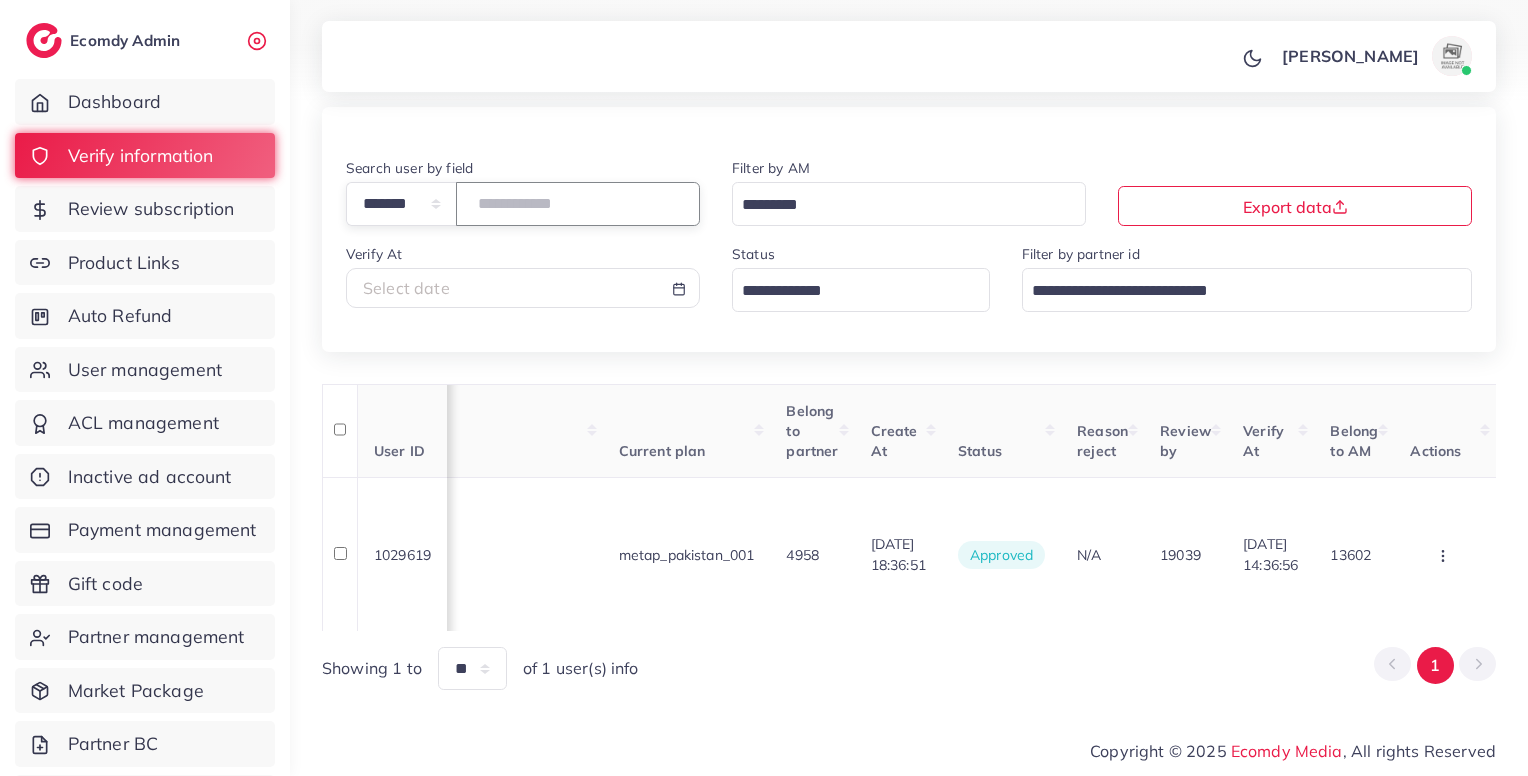 click on "*******" at bounding box center (578, 203) 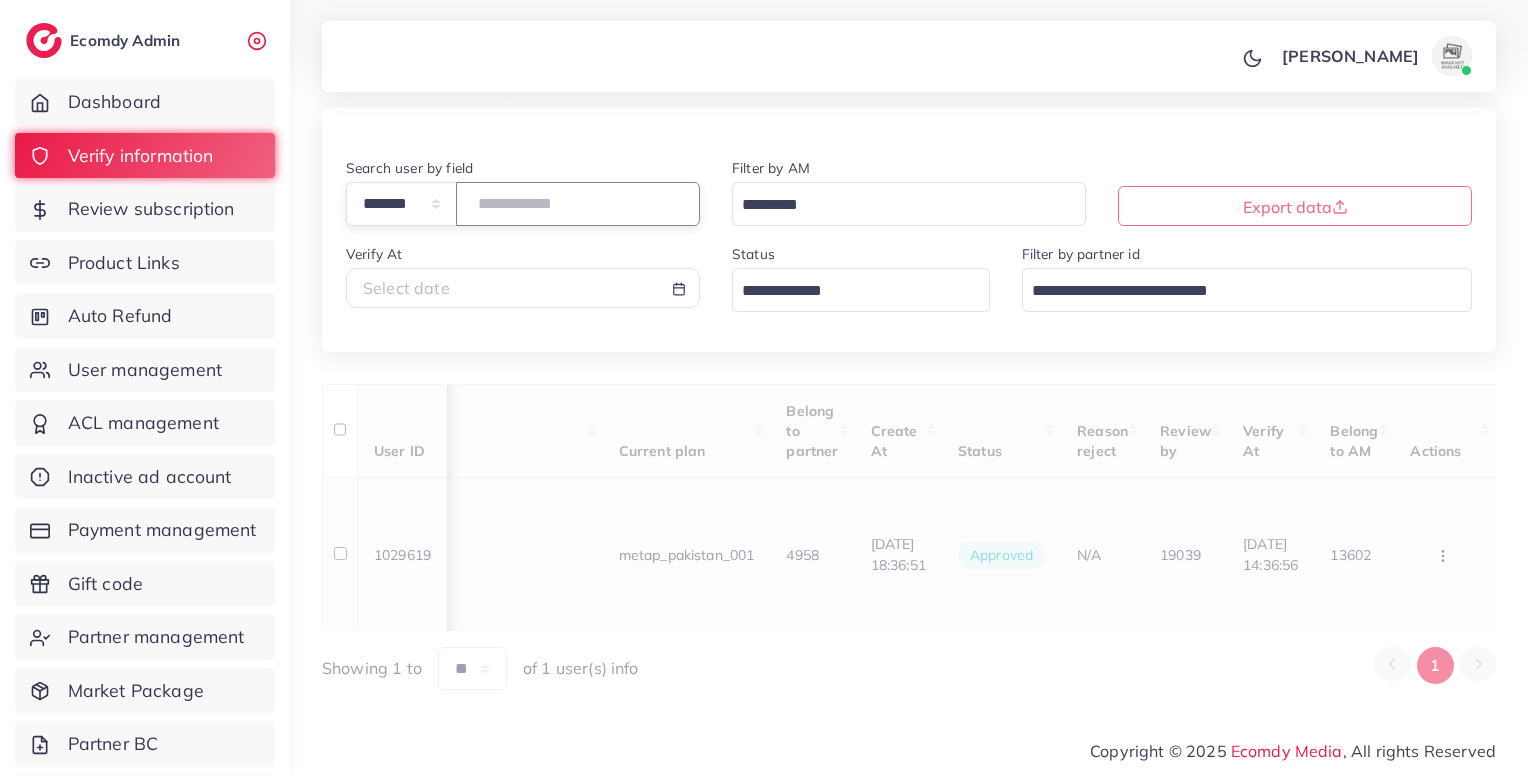 scroll, scrollTop: 0, scrollLeft: 0, axis: both 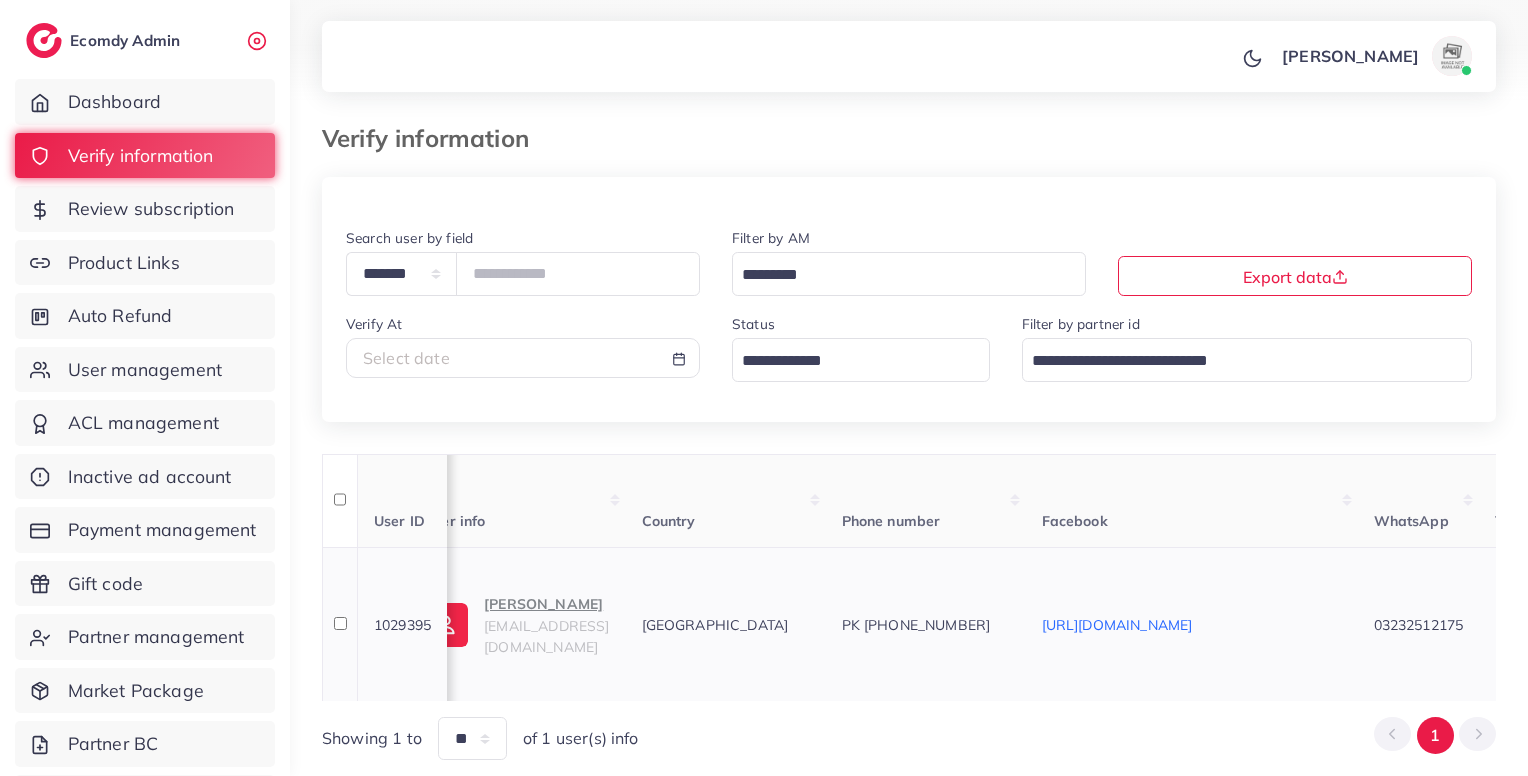 click on "shahzaib khan" at bounding box center (546, 604) 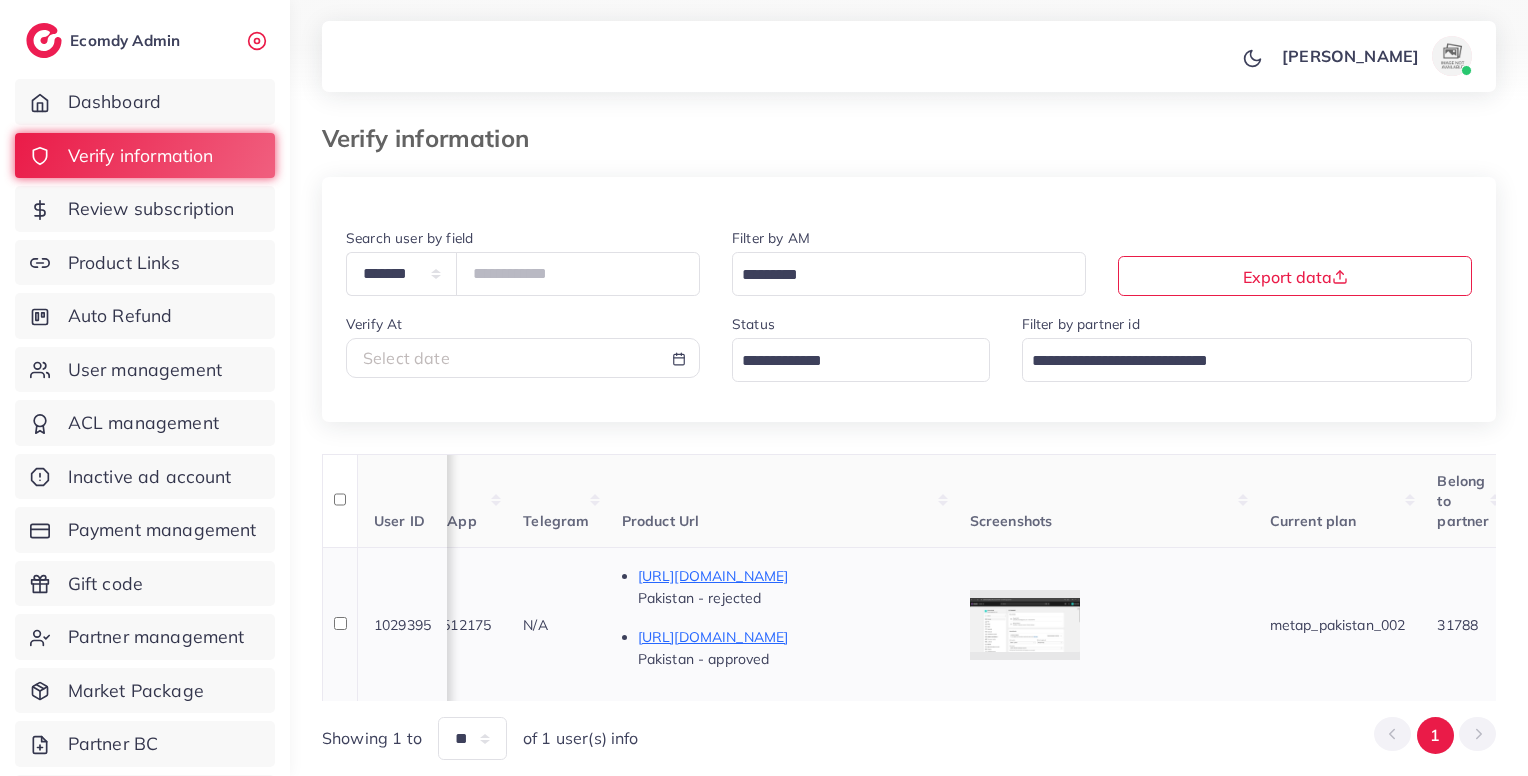 scroll, scrollTop: 0, scrollLeft: 1140, axis: horizontal 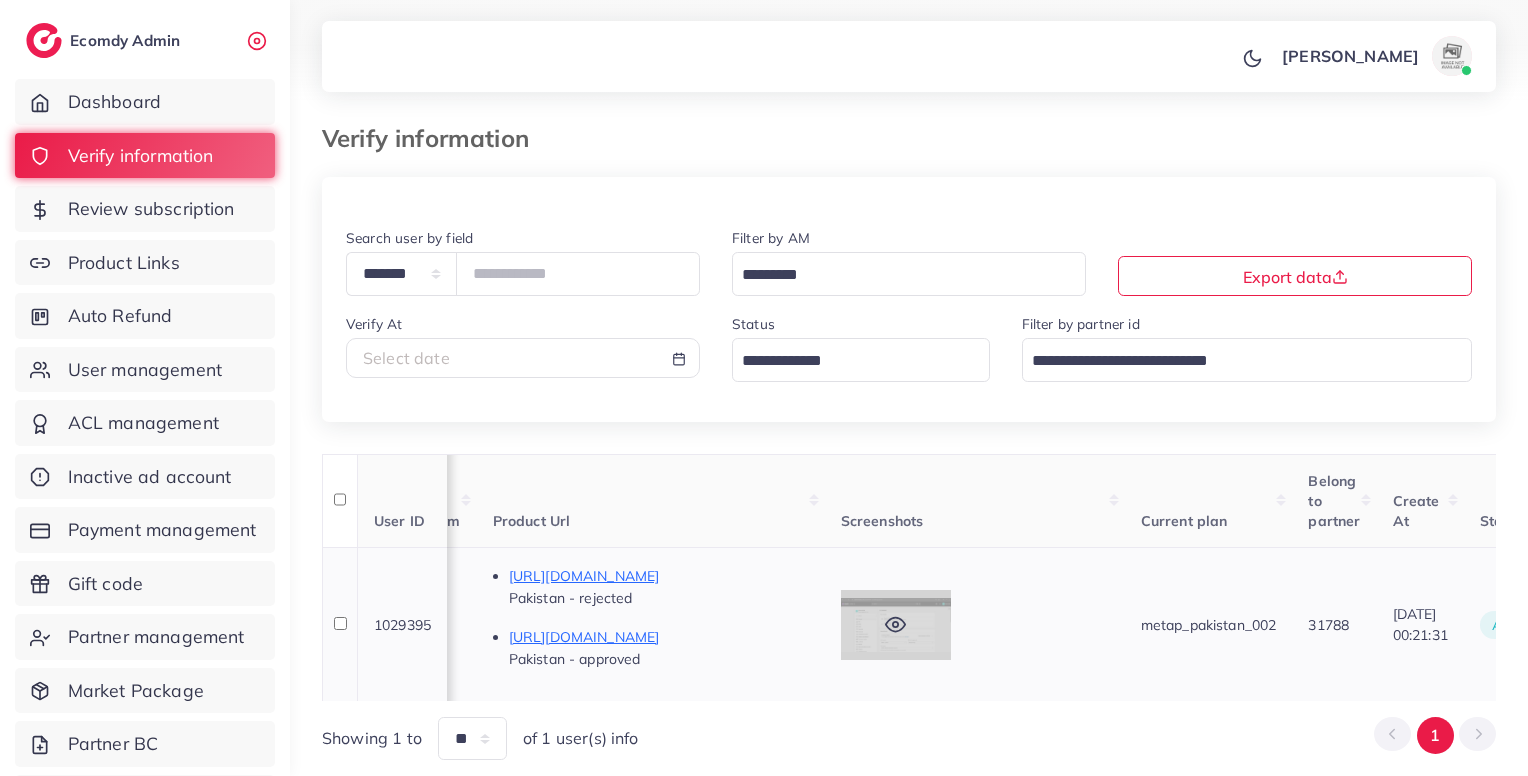 click at bounding box center [896, 625] 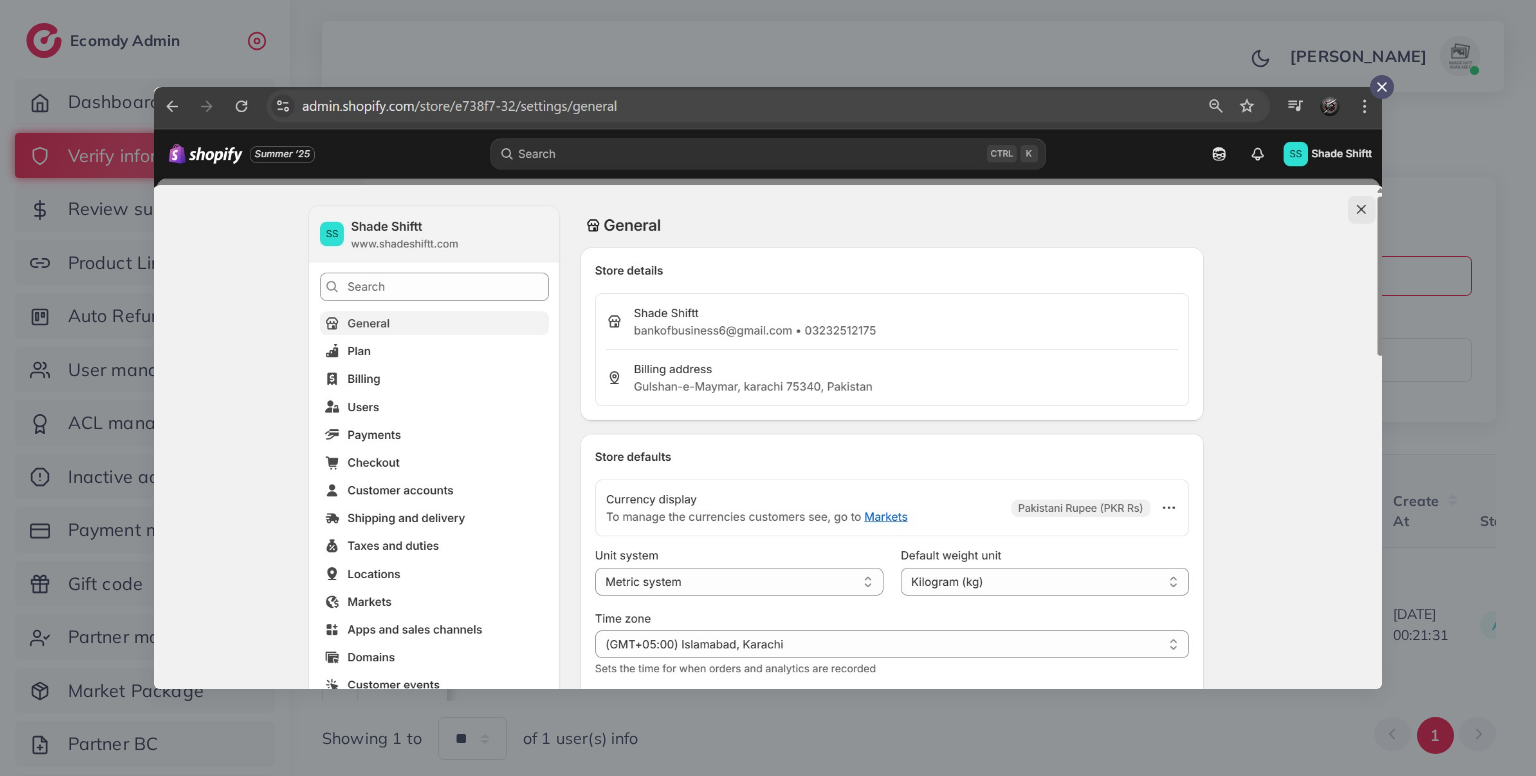click at bounding box center [768, 388] 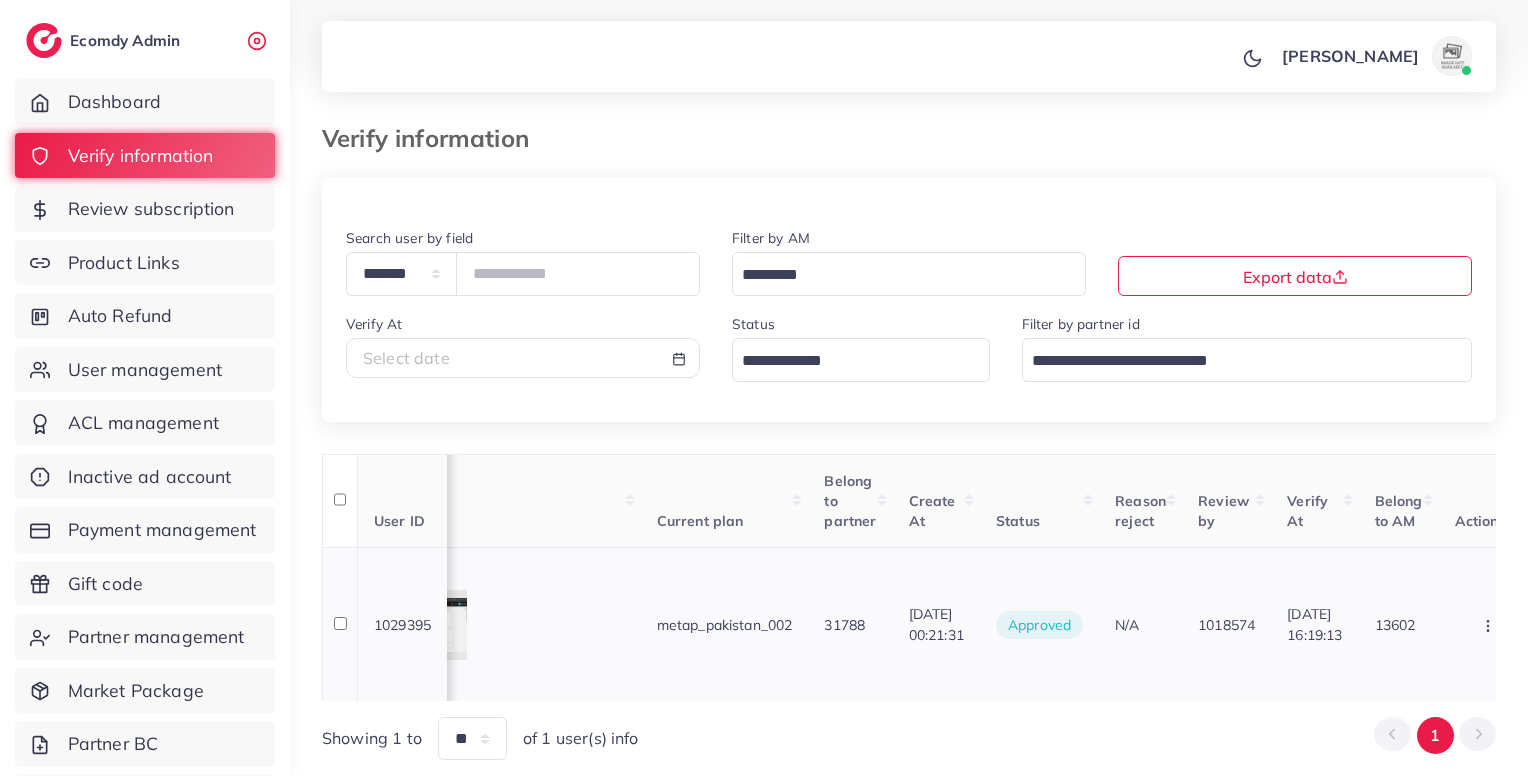 scroll, scrollTop: 0, scrollLeft: 1768, axis: horizontal 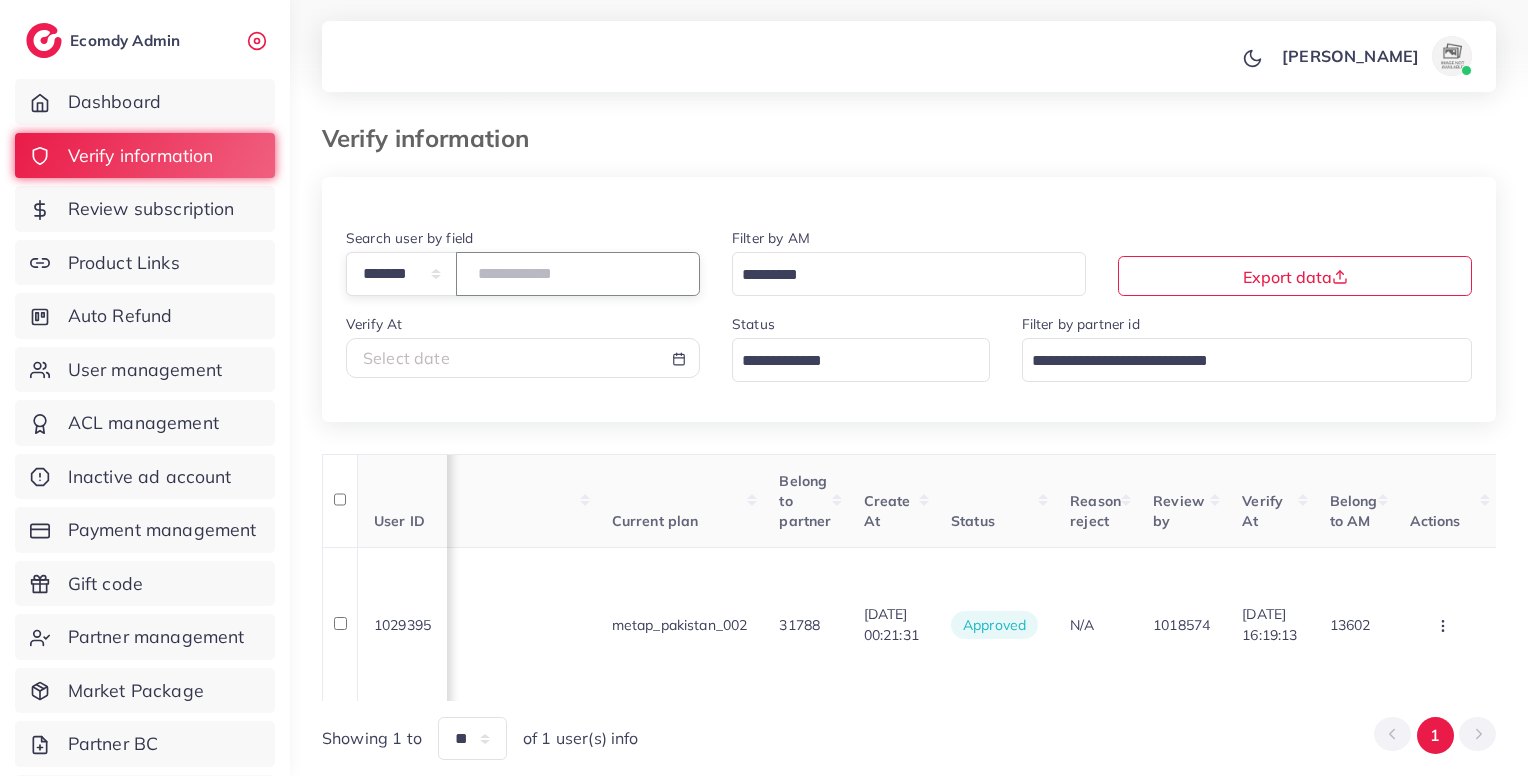 click on "*******" at bounding box center (578, 273) 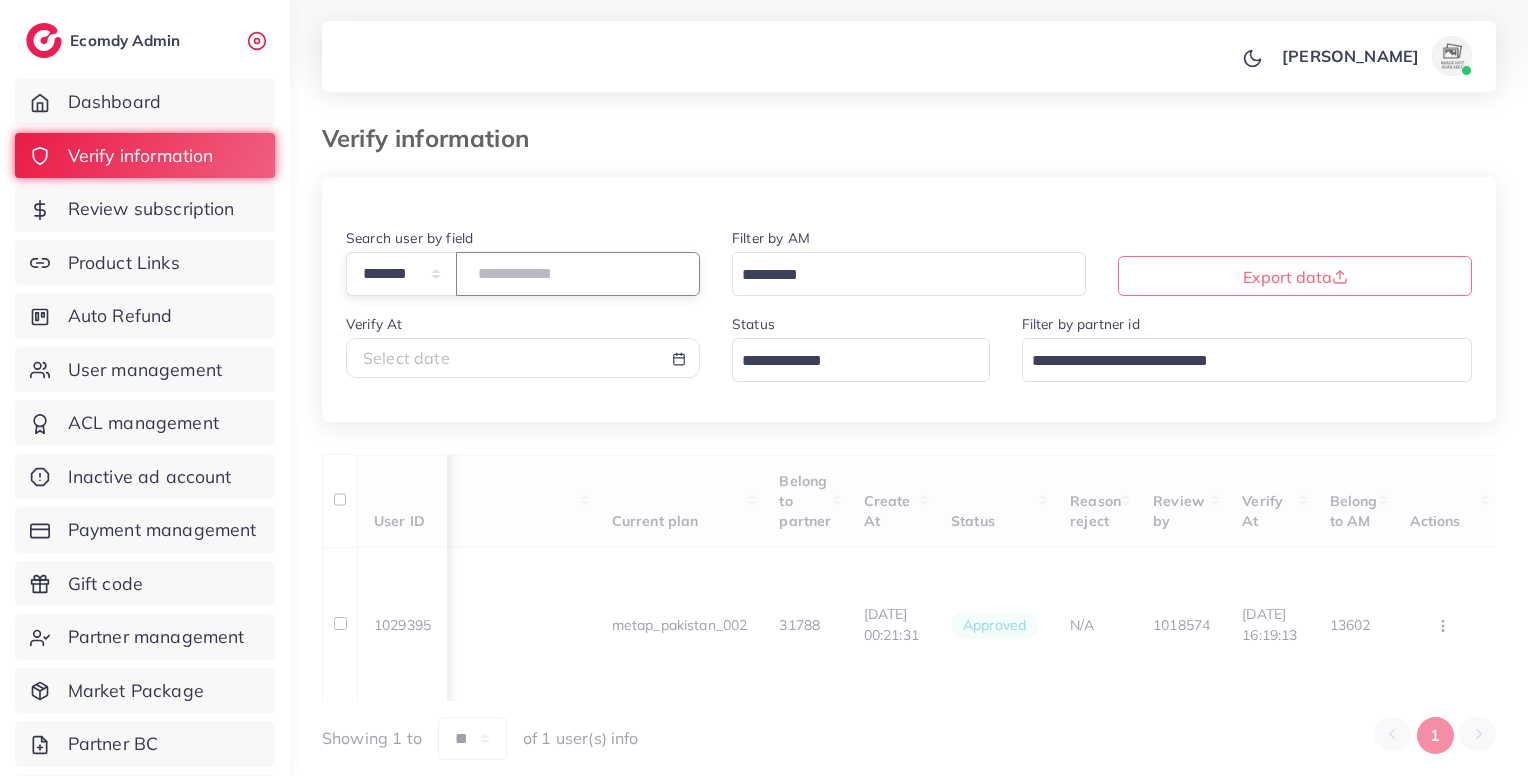 scroll, scrollTop: 0, scrollLeft: 1717, axis: horizontal 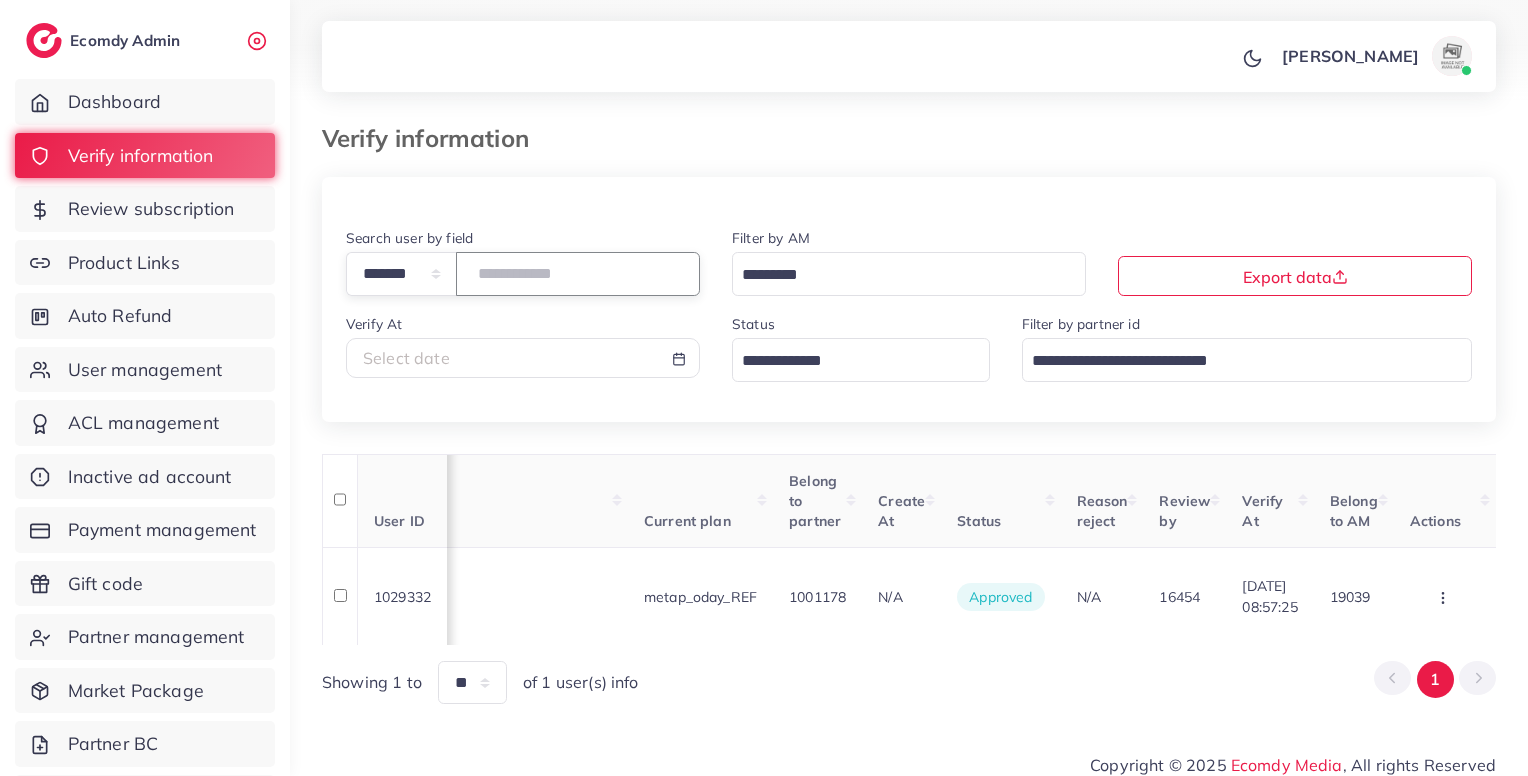 click on "*******" at bounding box center [578, 273] 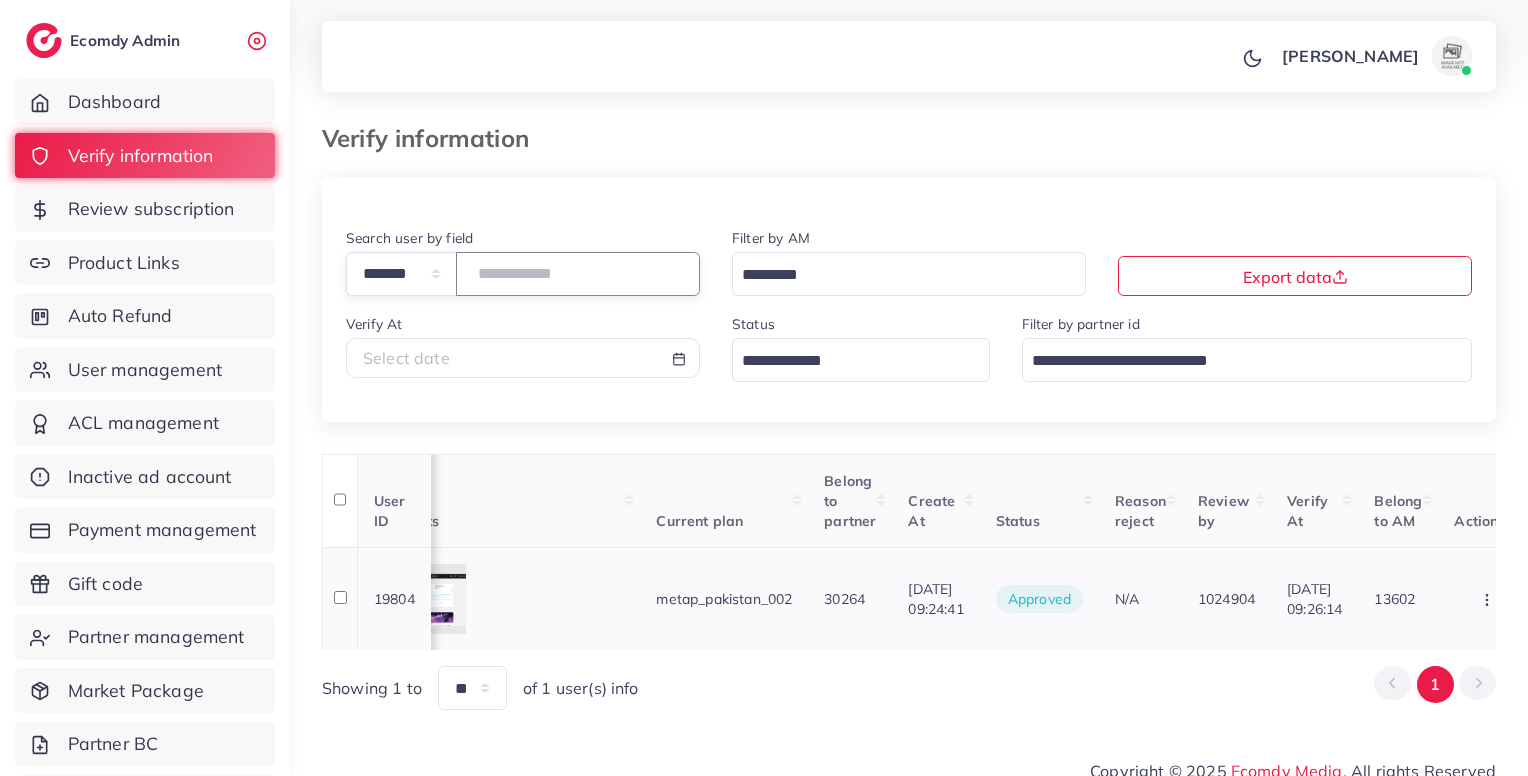 scroll, scrollTop: 0, scrollLeft: 1751, axis: horizontal 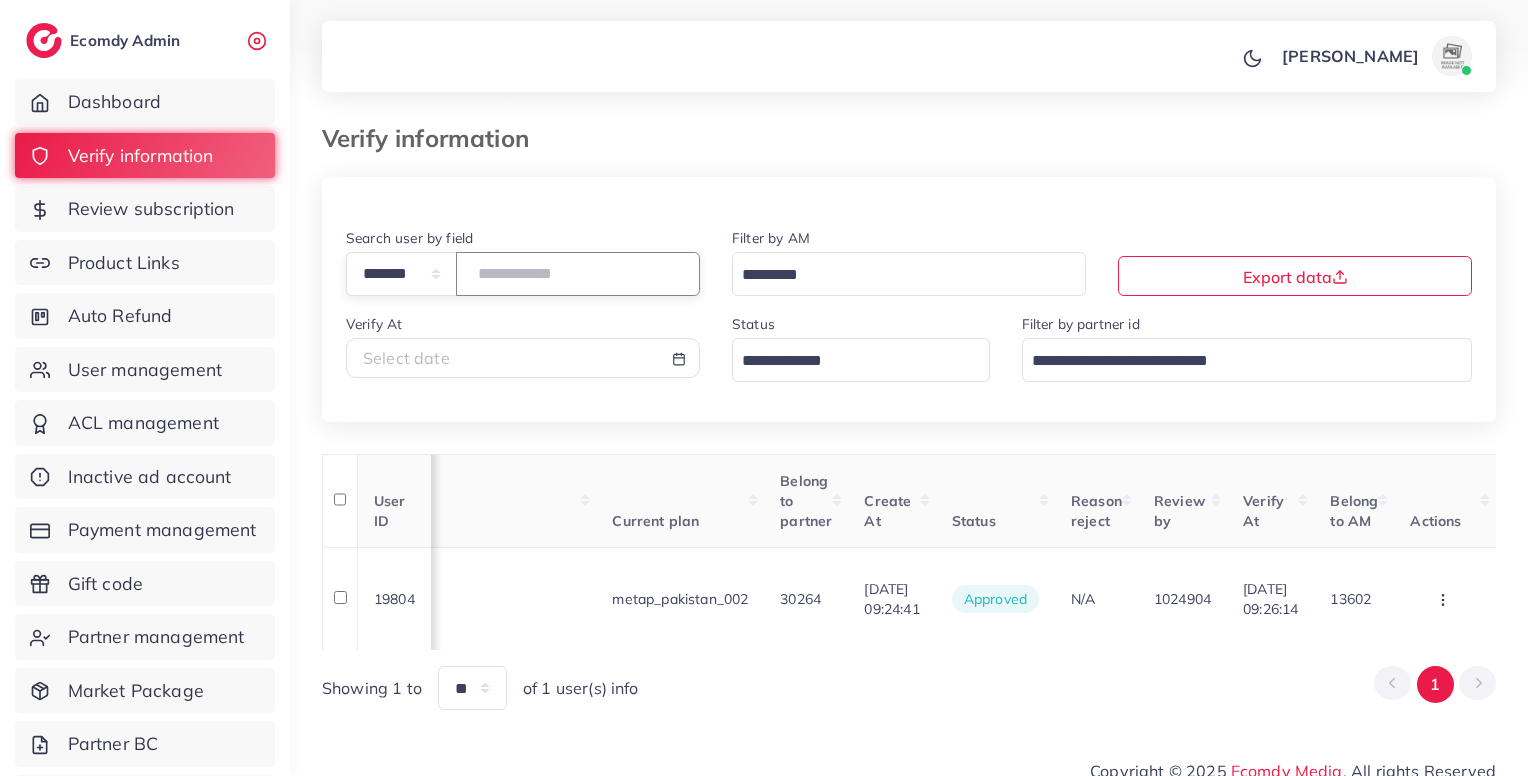 click on "*****" at bounding box center [578, 273] 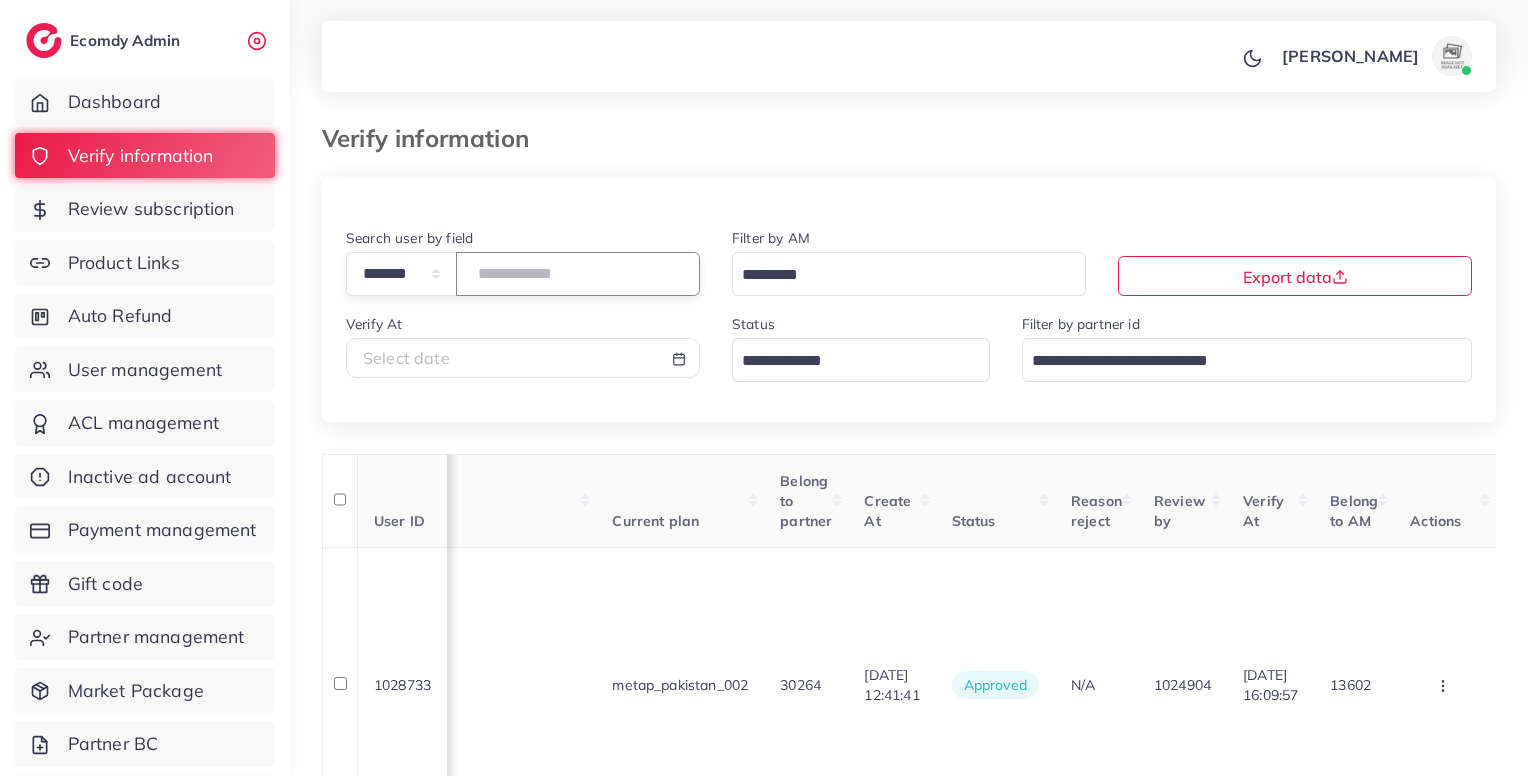 scroll, scrollTop: 0, scrollLeft: 1835, axis: horizontal 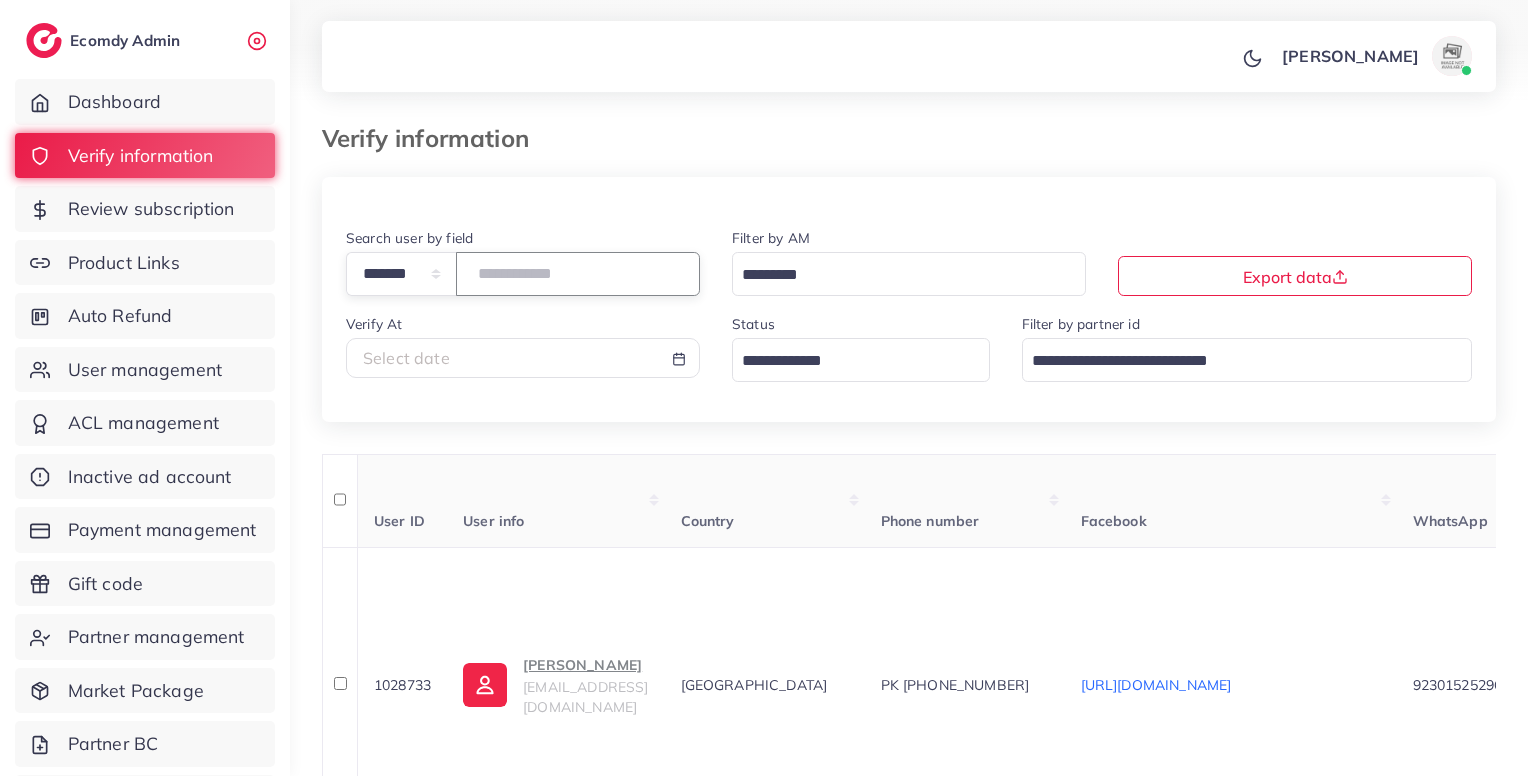 click on "*******" at bounding box center [578, 273] 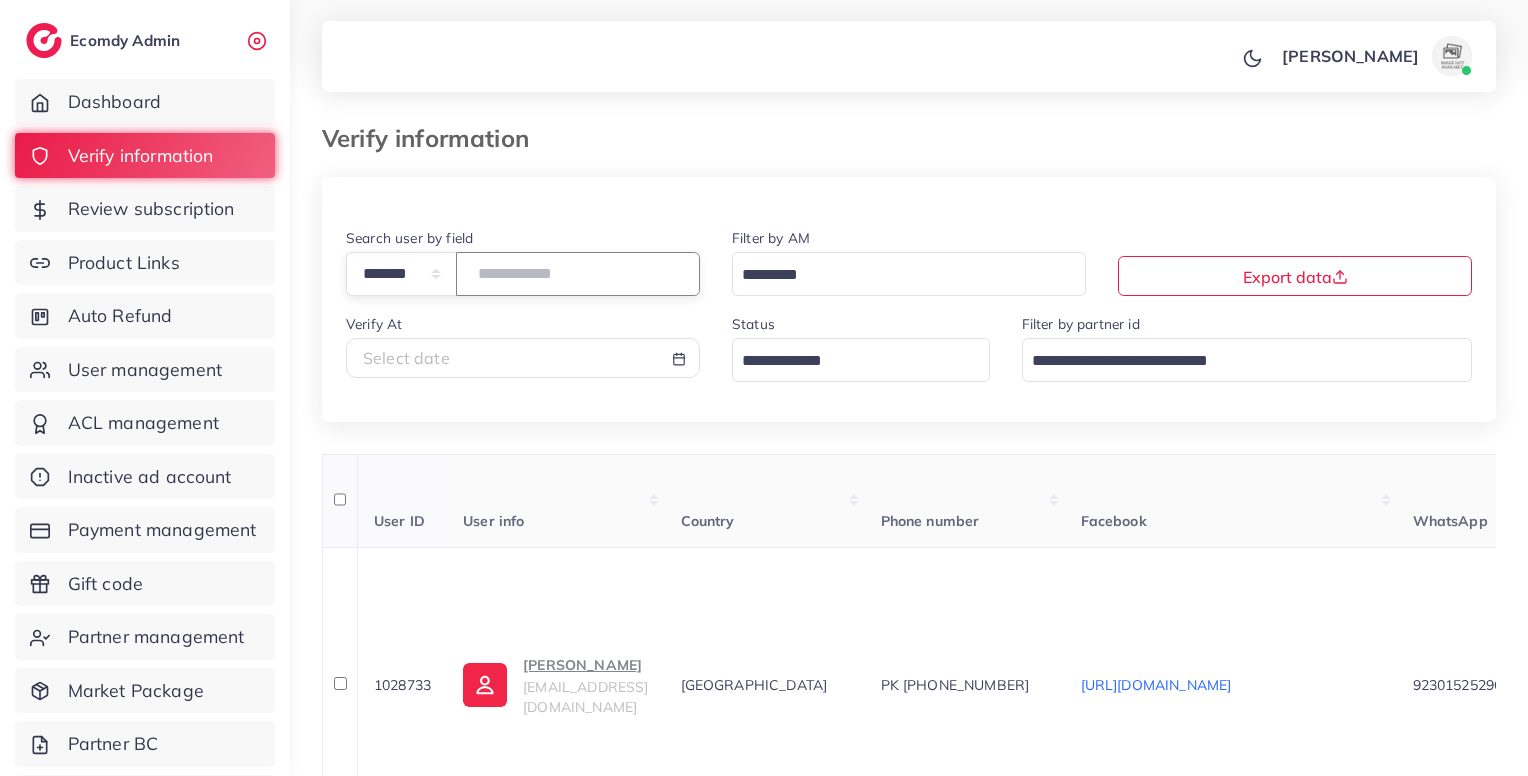 drag, startPoint x: 520, startPoint y: 280, endPoint x: 828, endPoint y: 485, distance: 369.98514 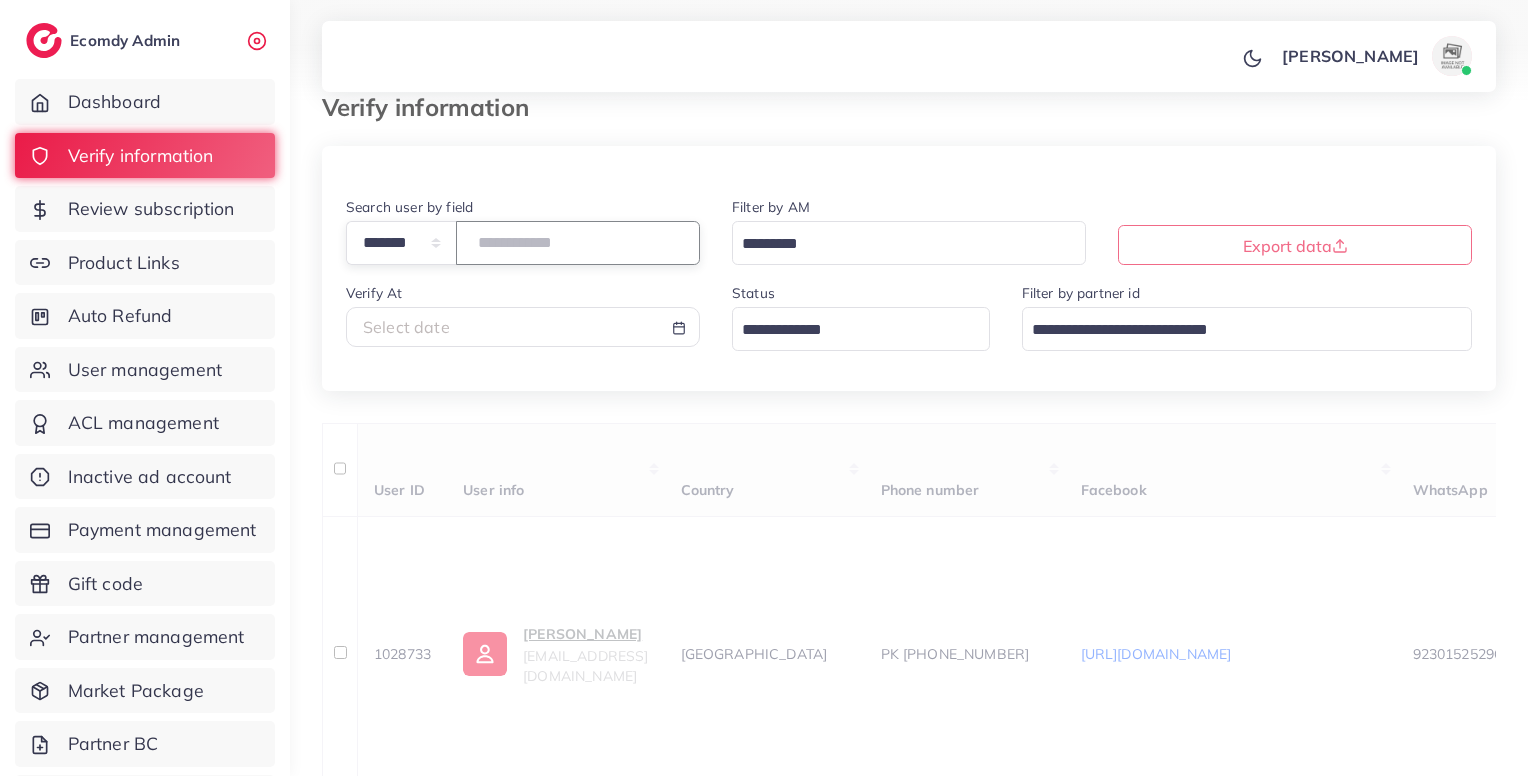scroll, scrollTop: 18, scrollLeft: 0, axis: vertical 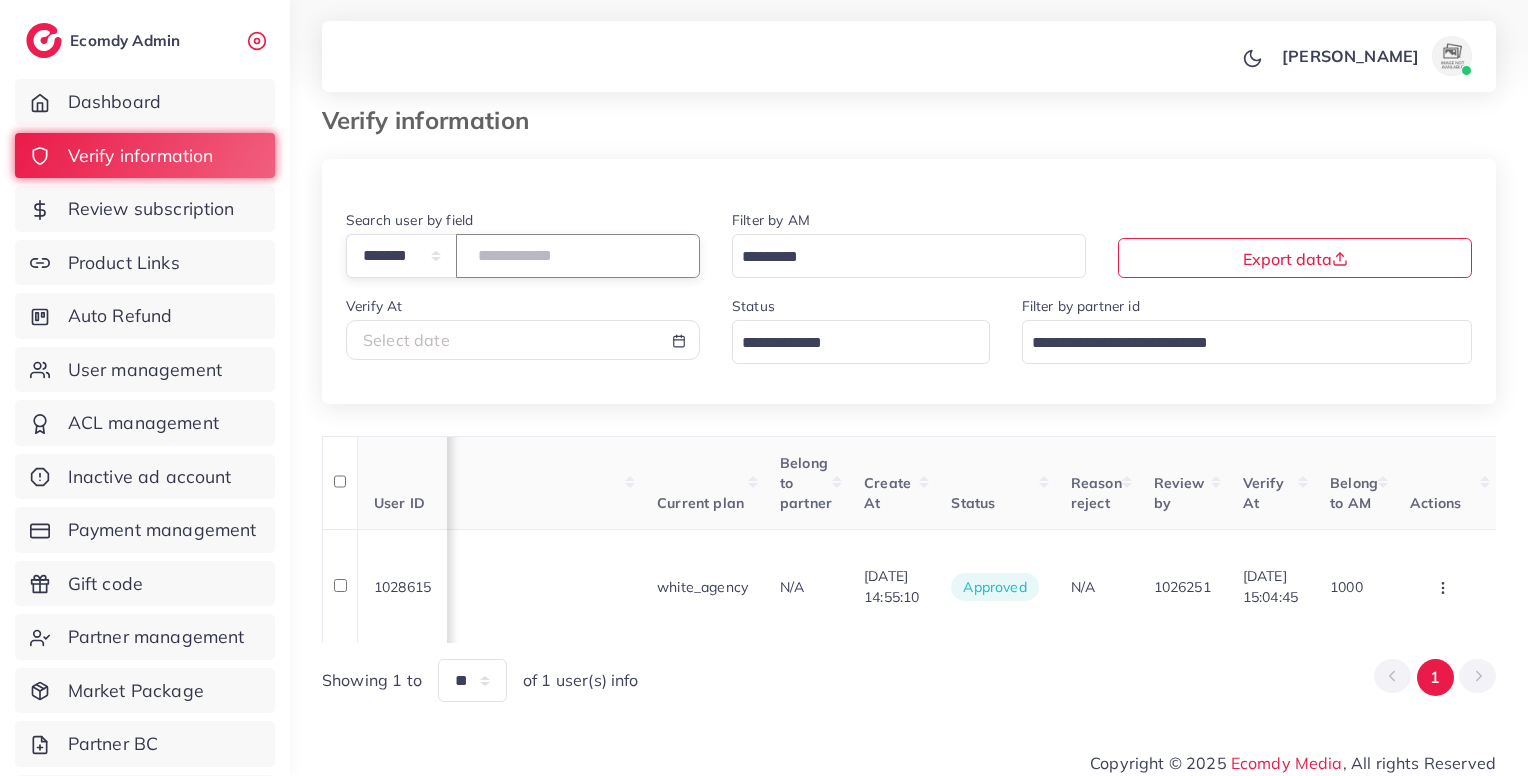 click on "*******" at bounding box center [578, 255] 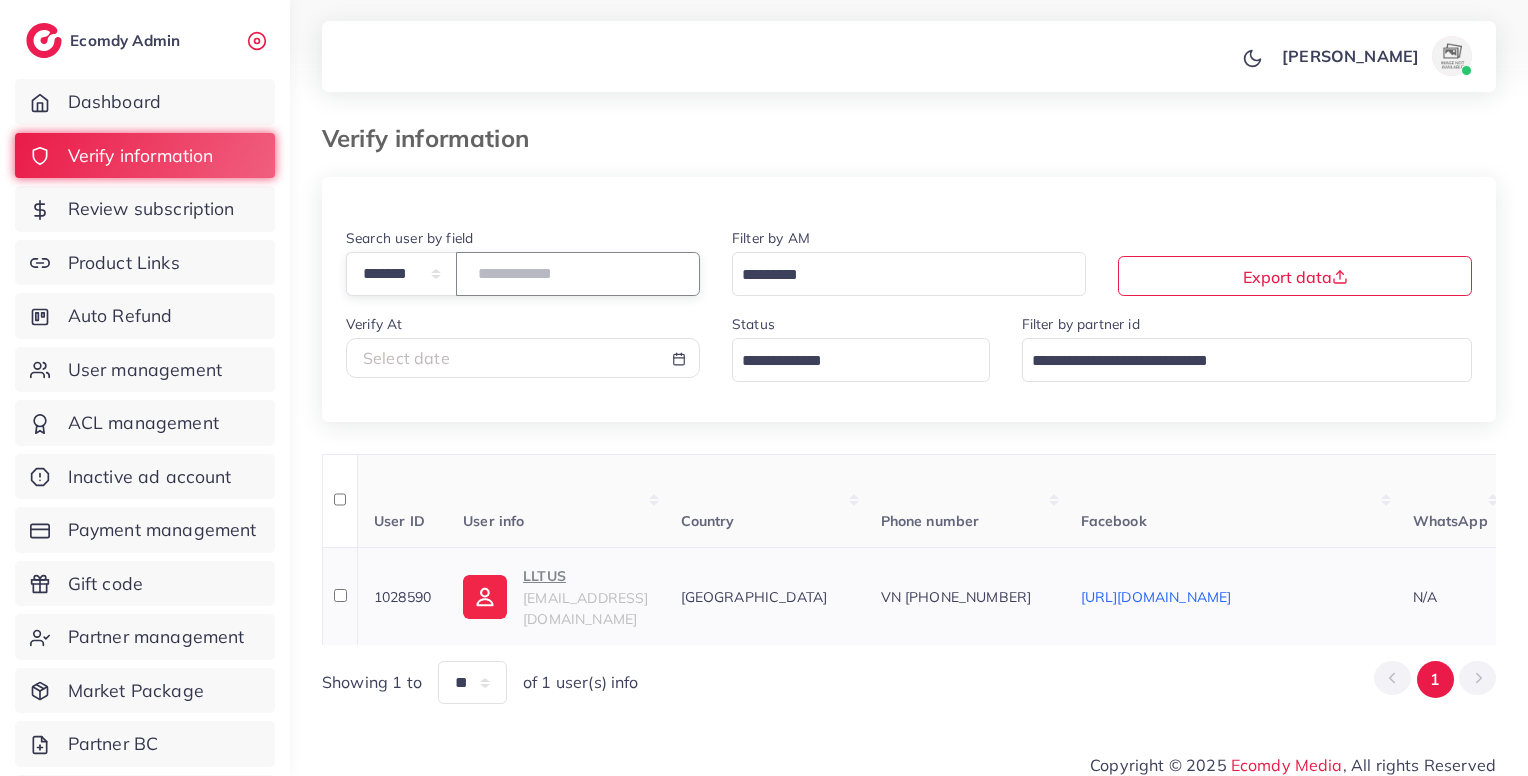 scroll, scrollTop: 0, scrollLeft: 0, axis: both 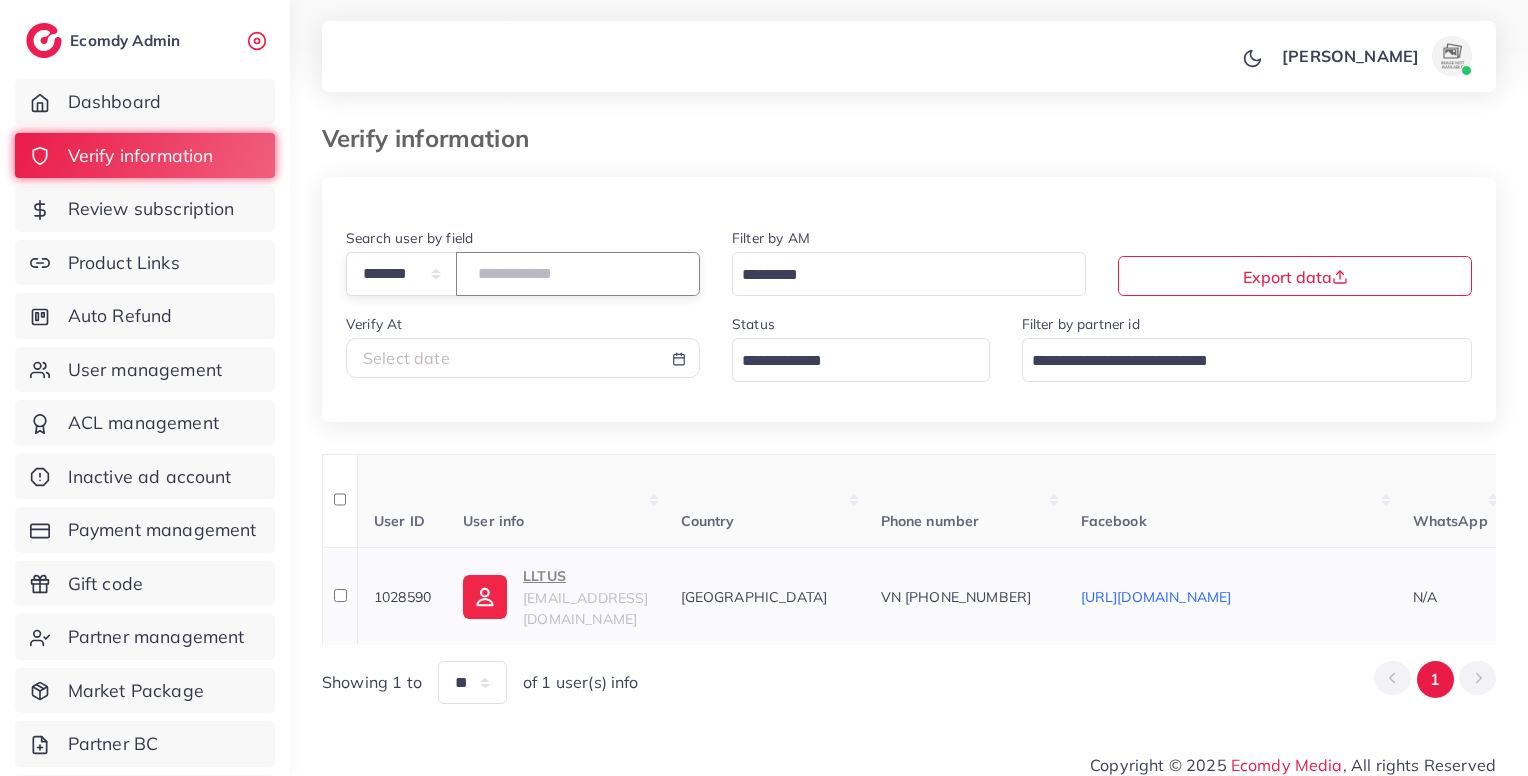 type on "*******" 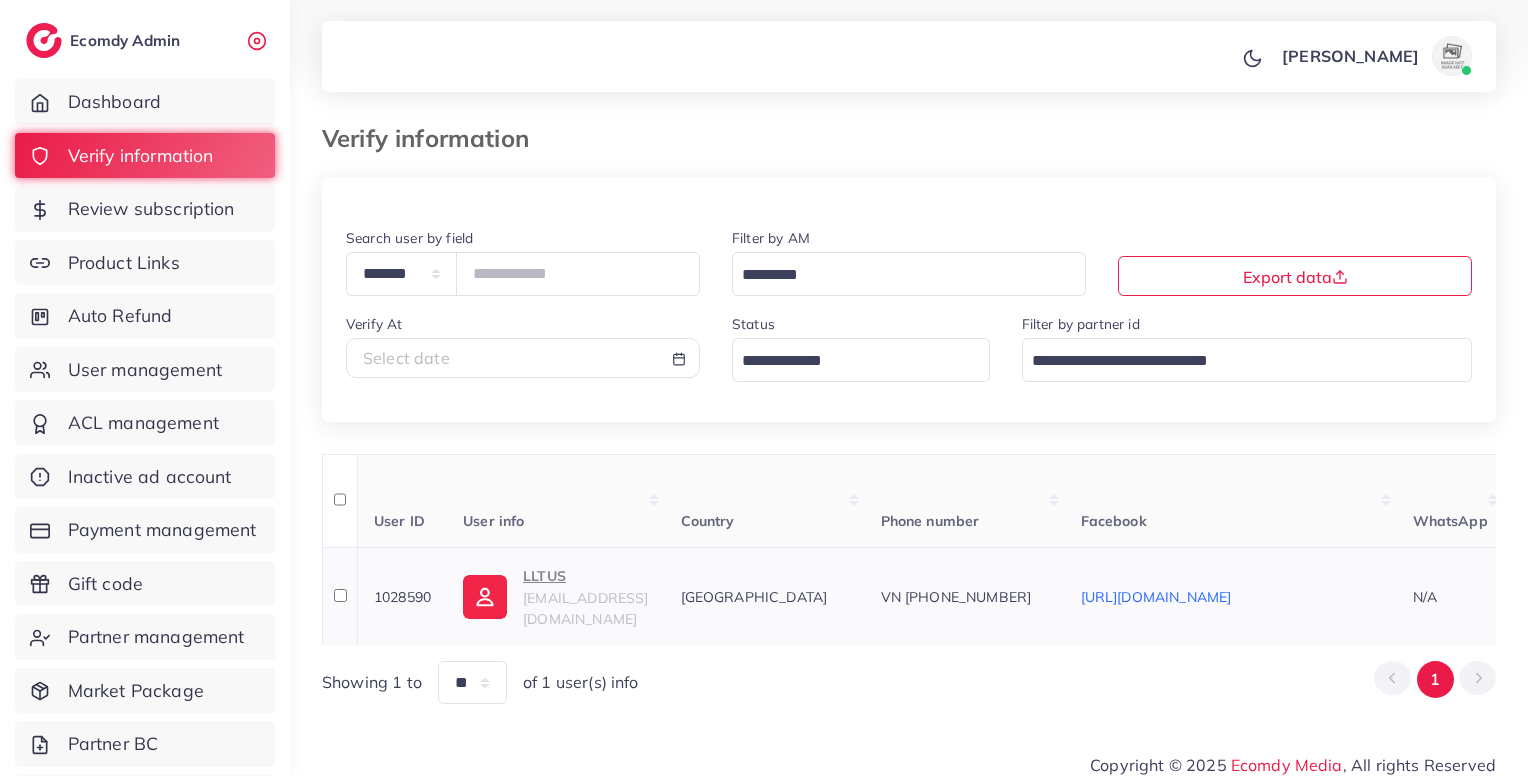 click on "admin@lltus.online" at bounding box center [585, 608] 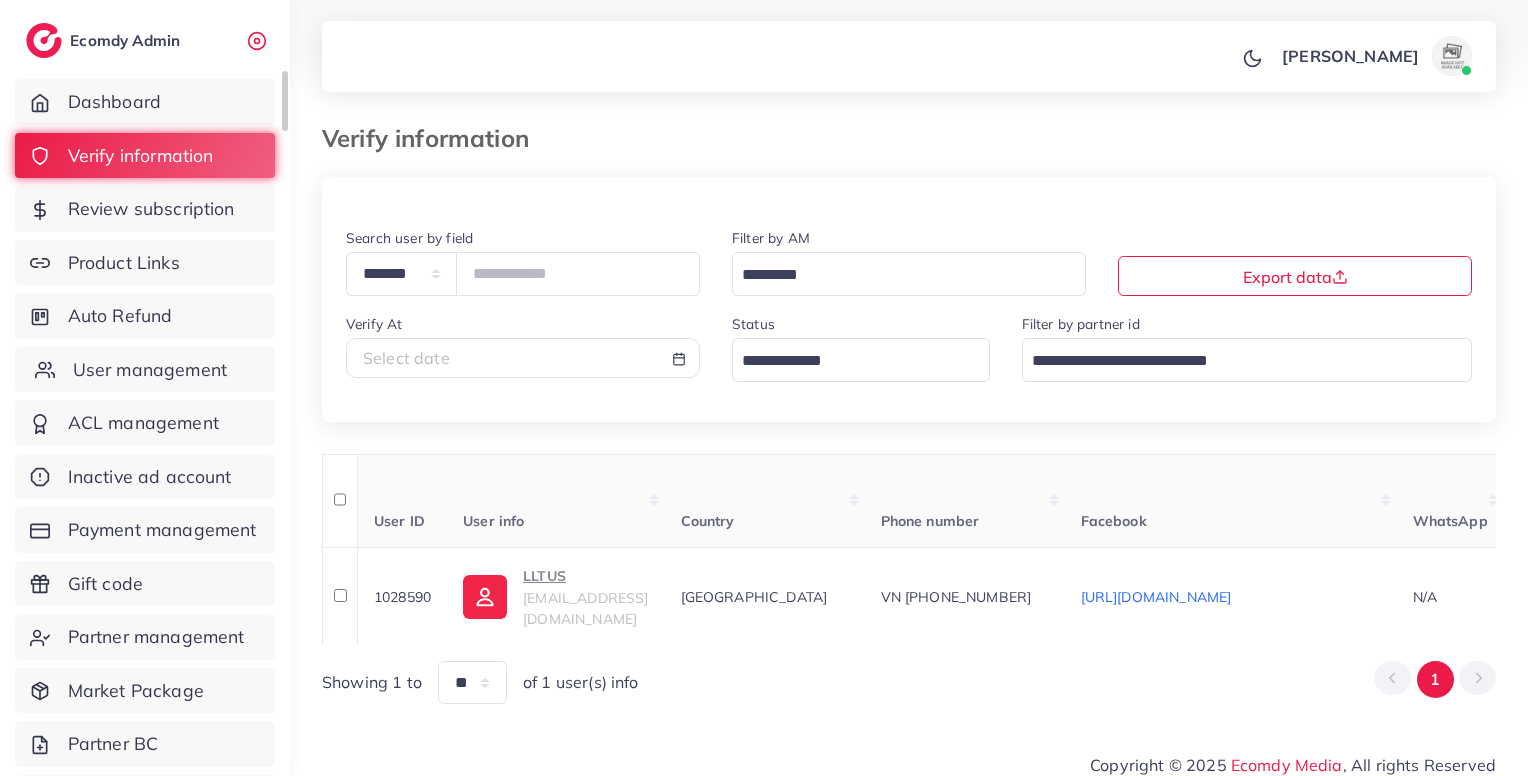 click on "User management" at bounding box center [150, 370] 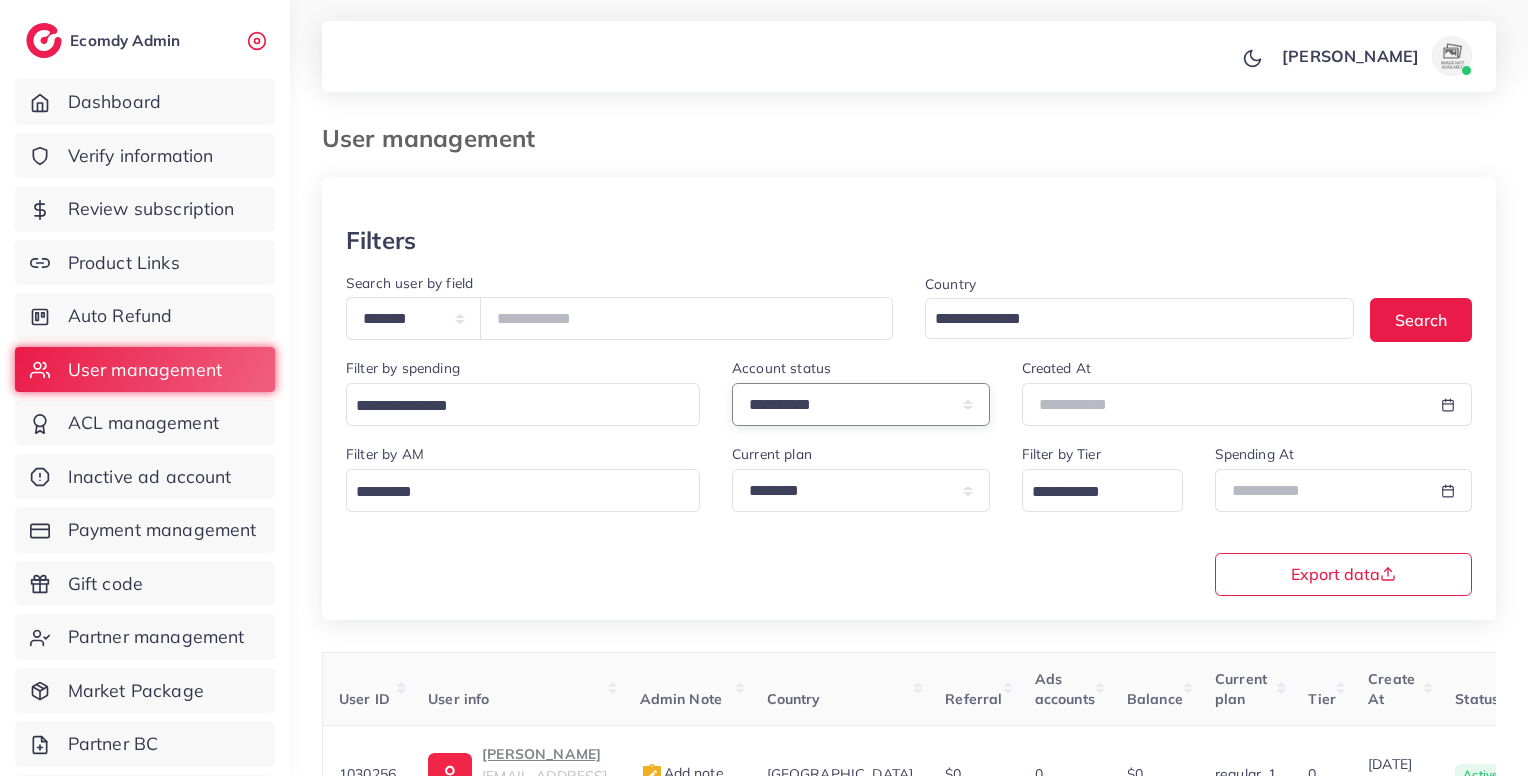click on "**********" at bounding box center [861, 404] 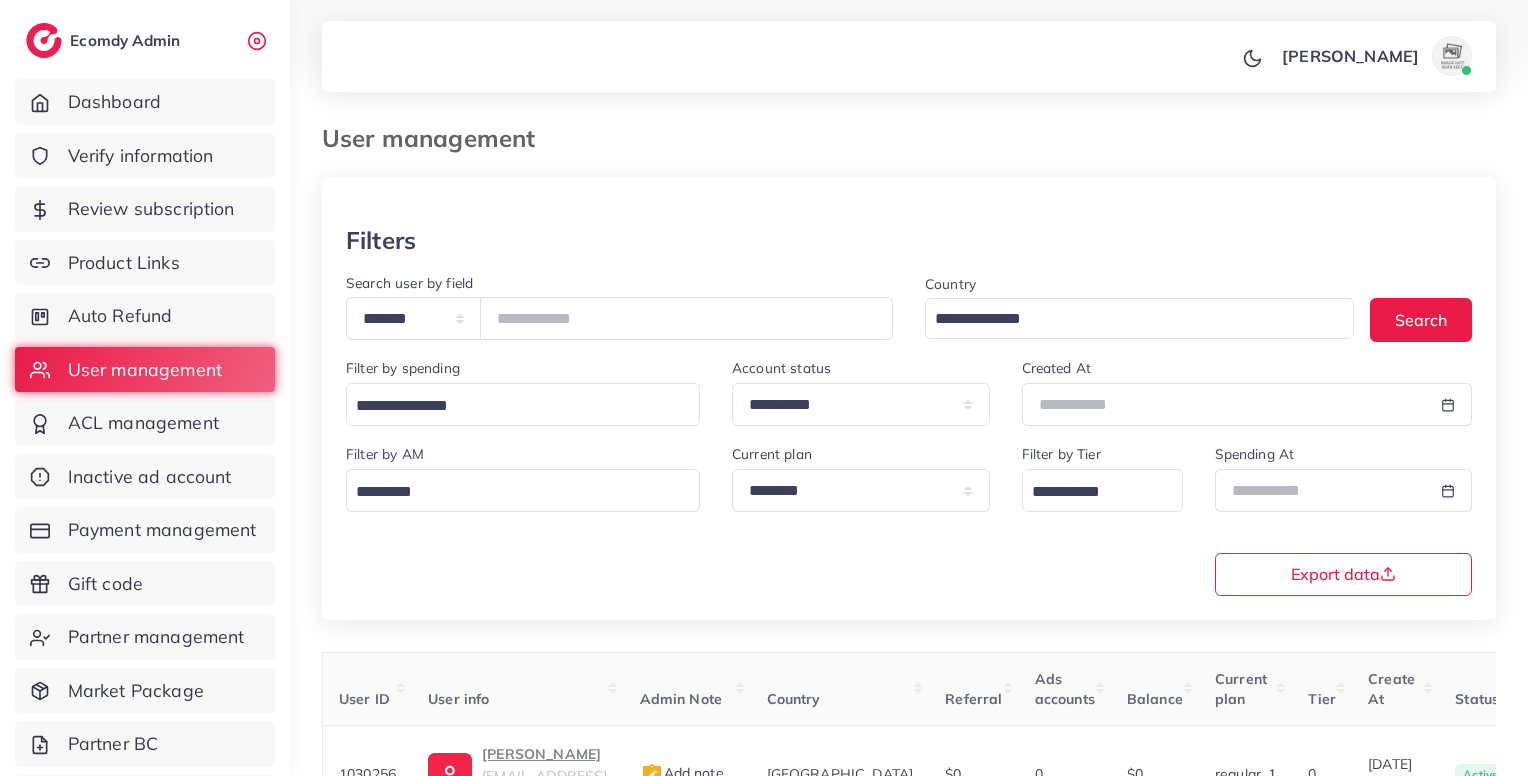 click at bounding box center (909, 201) 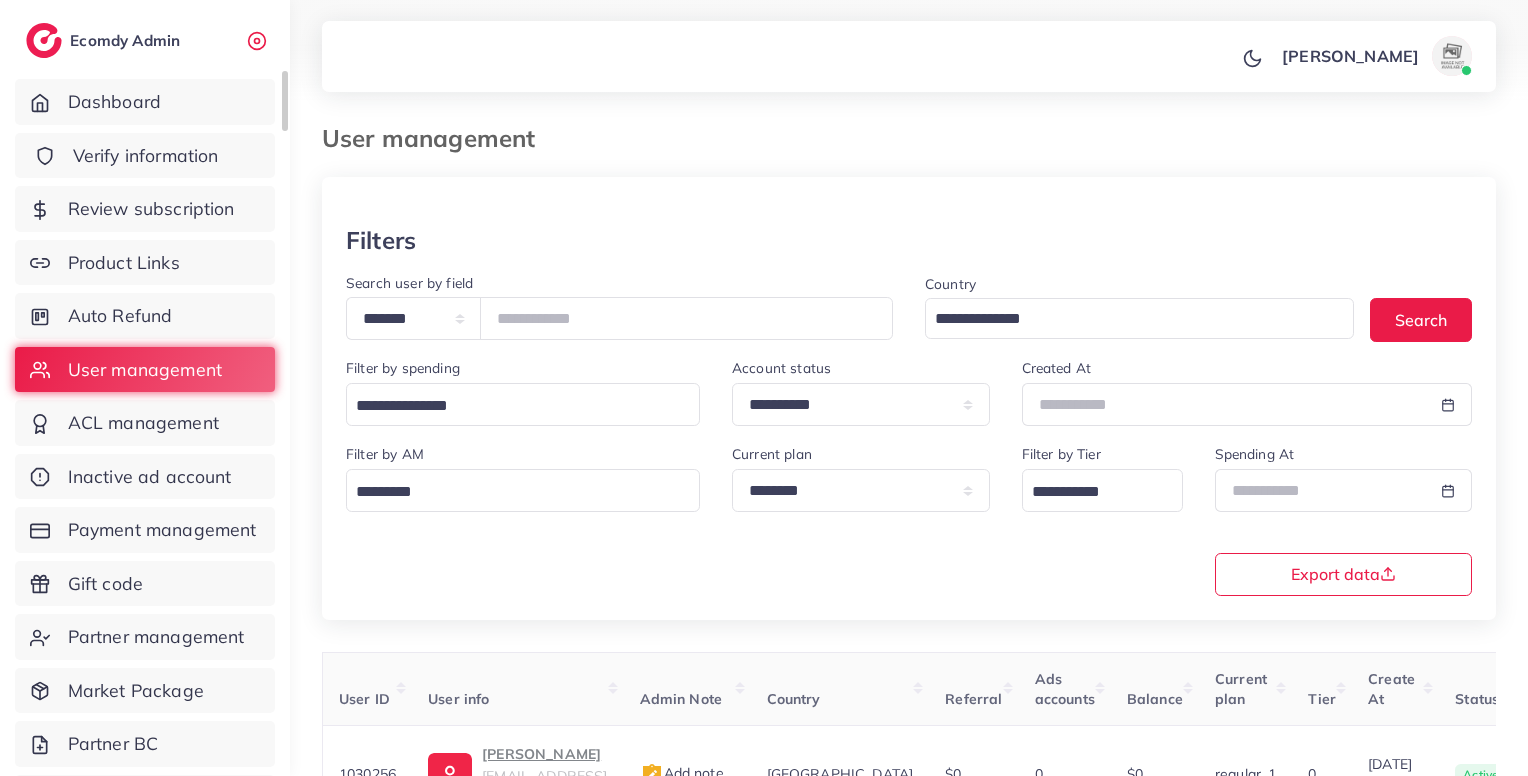 click on "Verify information" at bounding box center (146, 156) 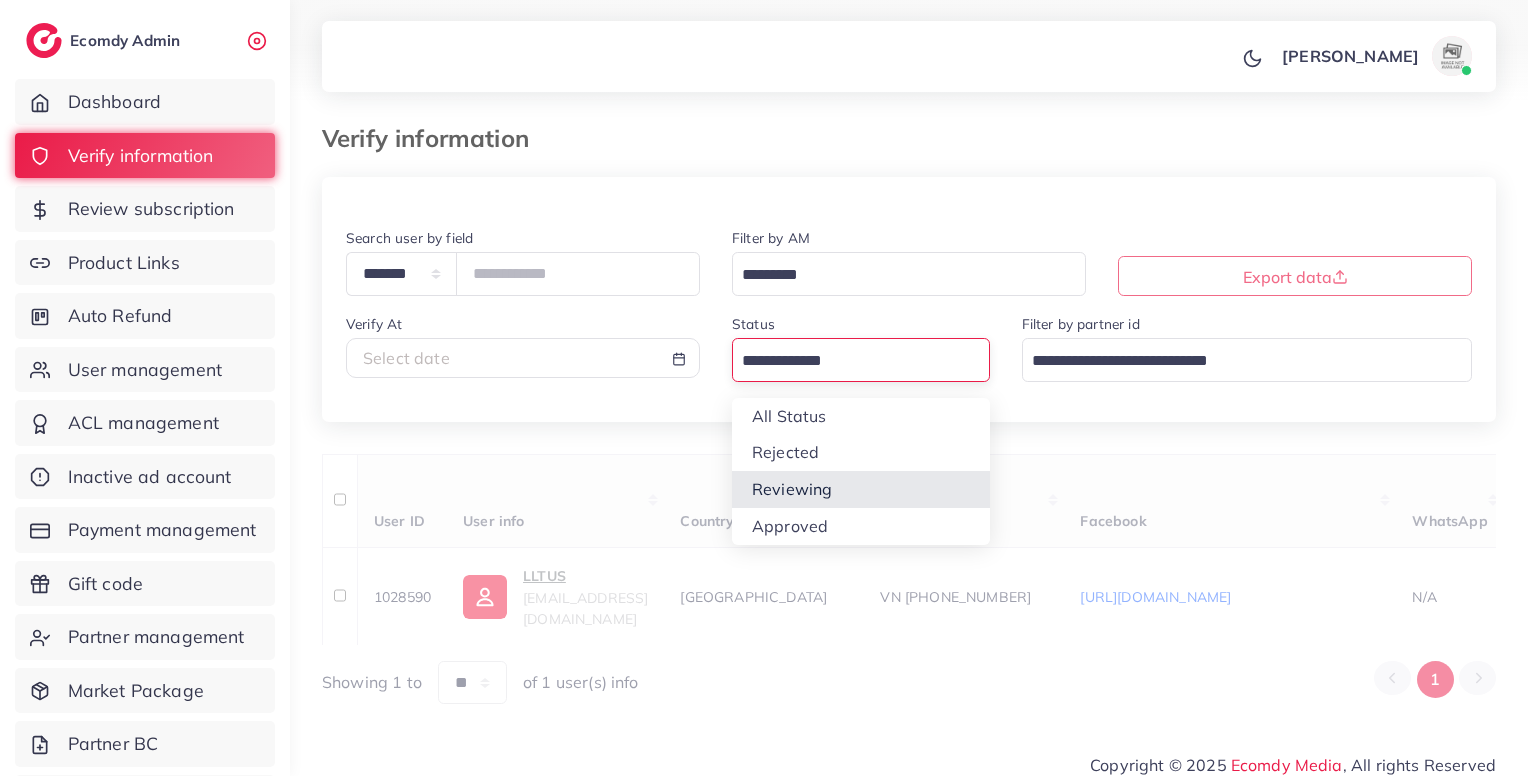 drag, startPoint x: 800, startPoint y: 366, endPoint x: 810, endPoint y: 481, distance: 115.43397 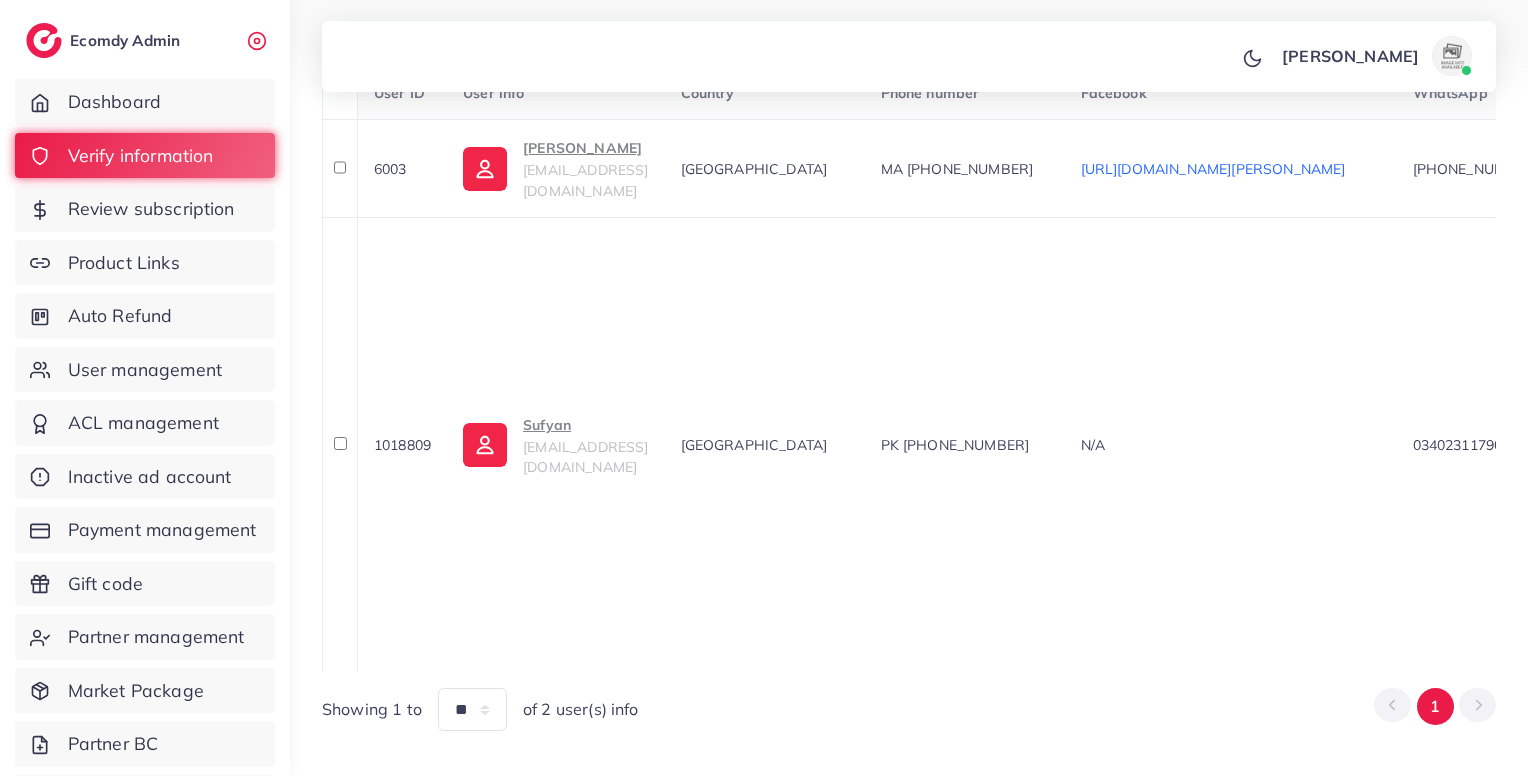 scroll, scrollTop: 473, scrollLeft: 0, axis: vertical 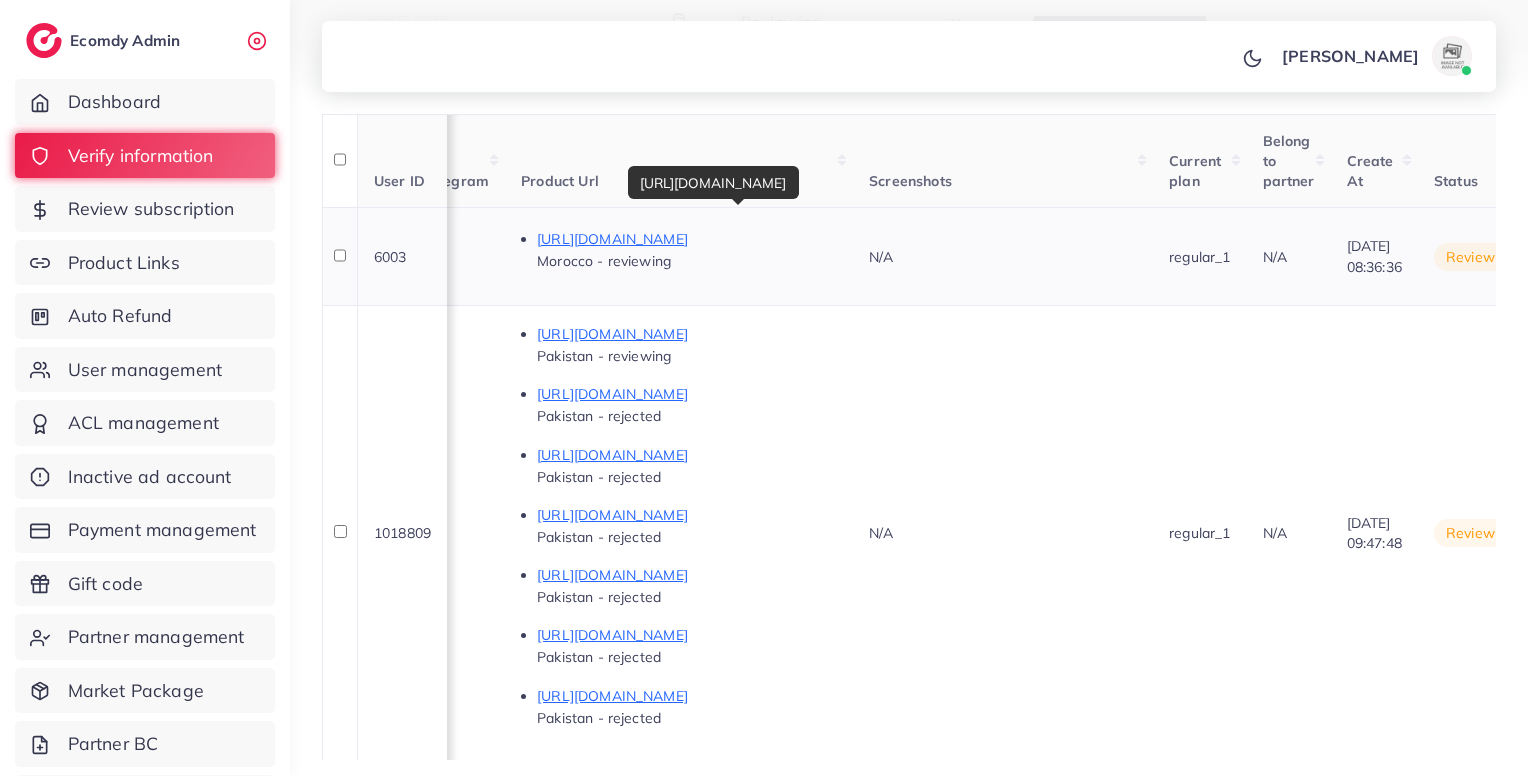 click on "https://ch-shopping.com/spirateur/" at bounding box center [687, 239] 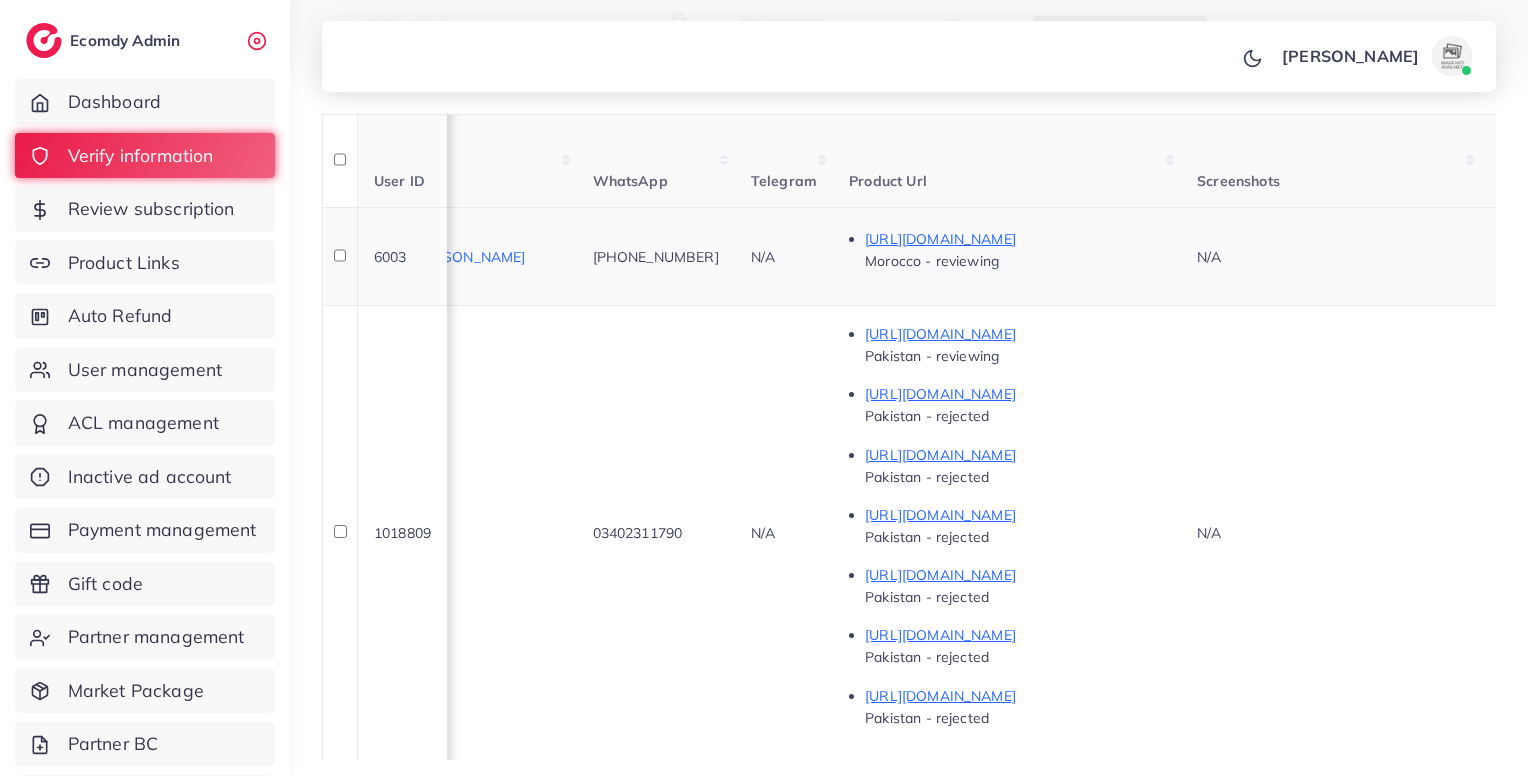 scroll, scrollTop: 0, scrollLeft: 822, axis: horizontal 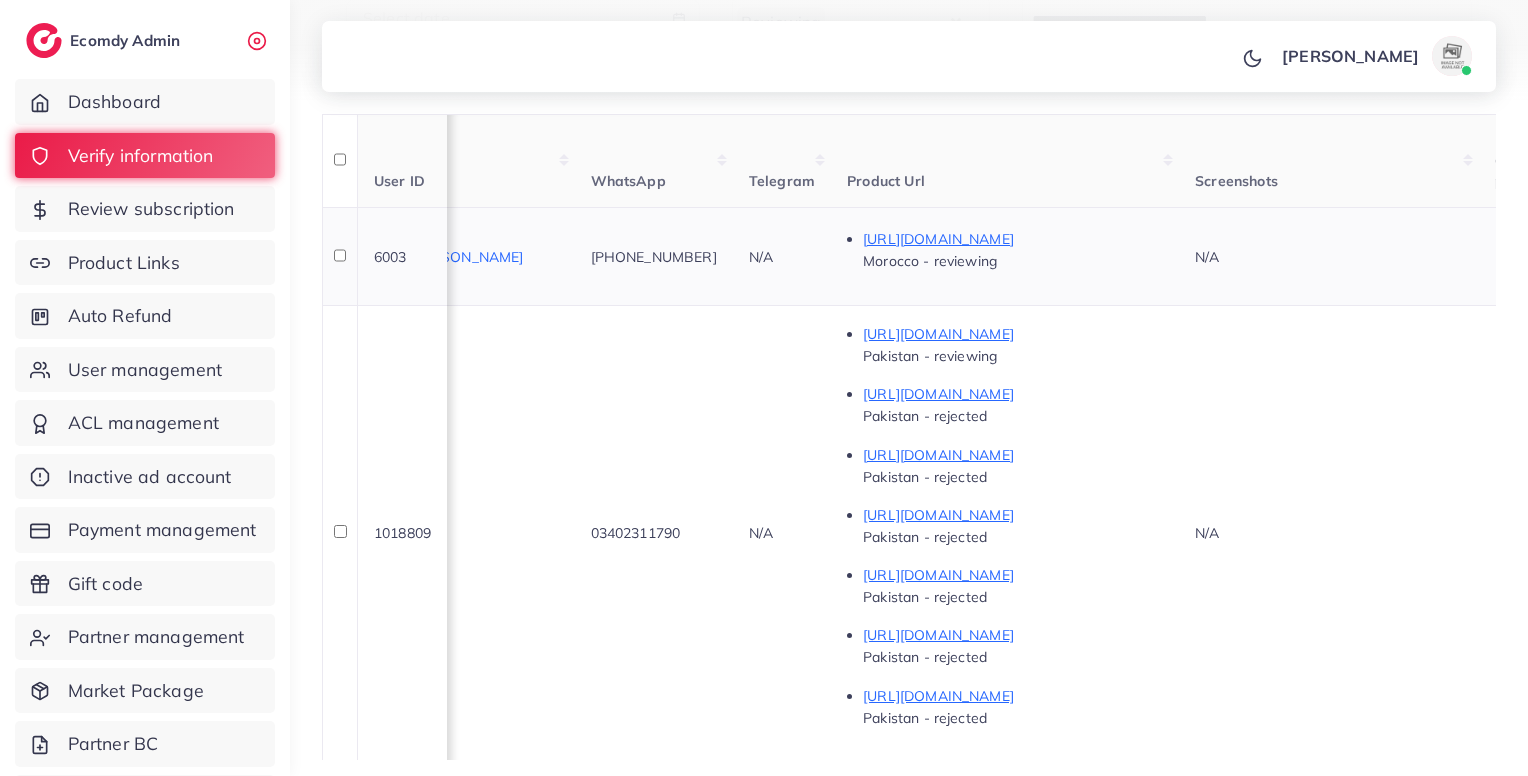 click on "6003" at bounding box center [390, 257] 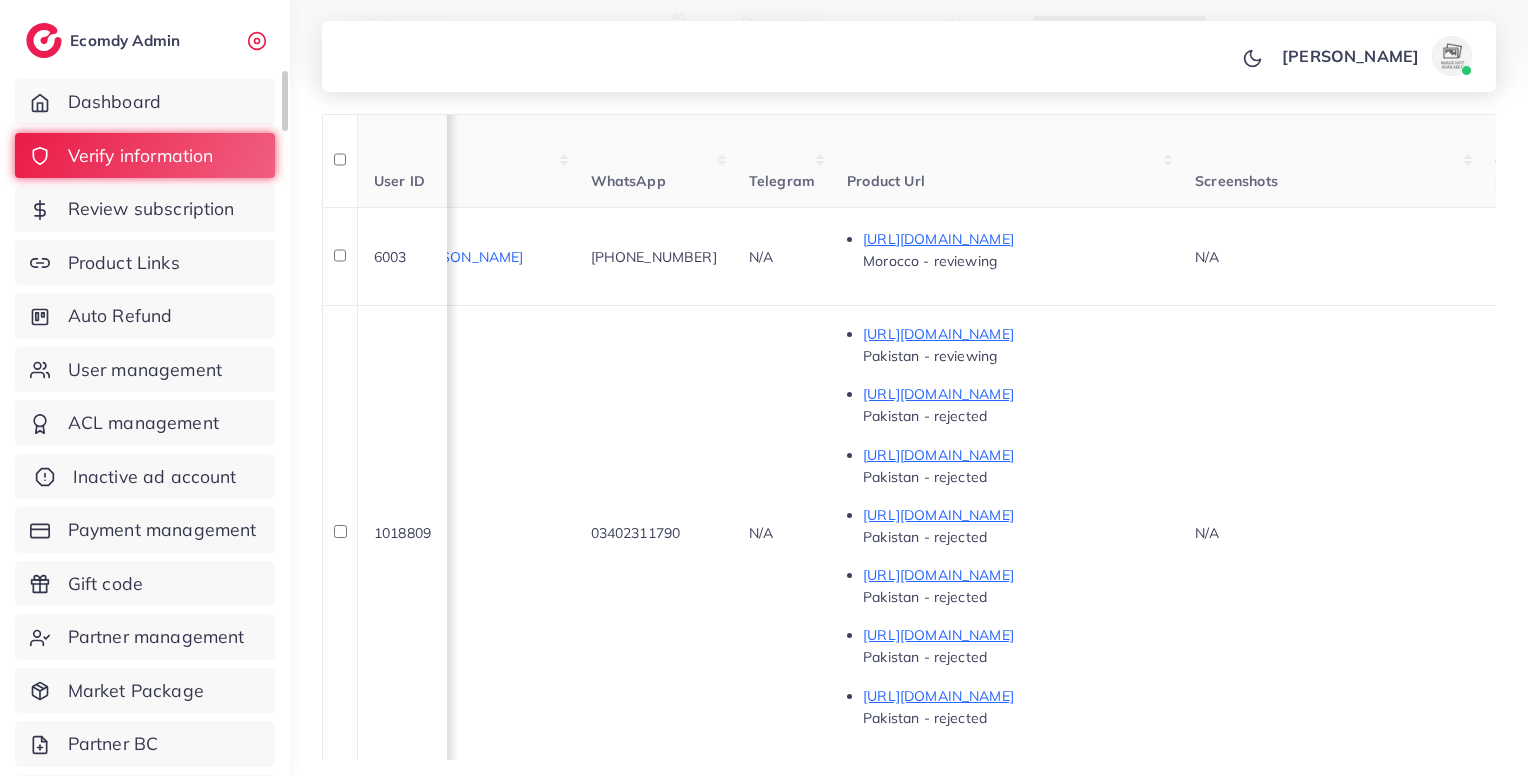 click on "Inactive ad account" at bounding box center [155, 477] 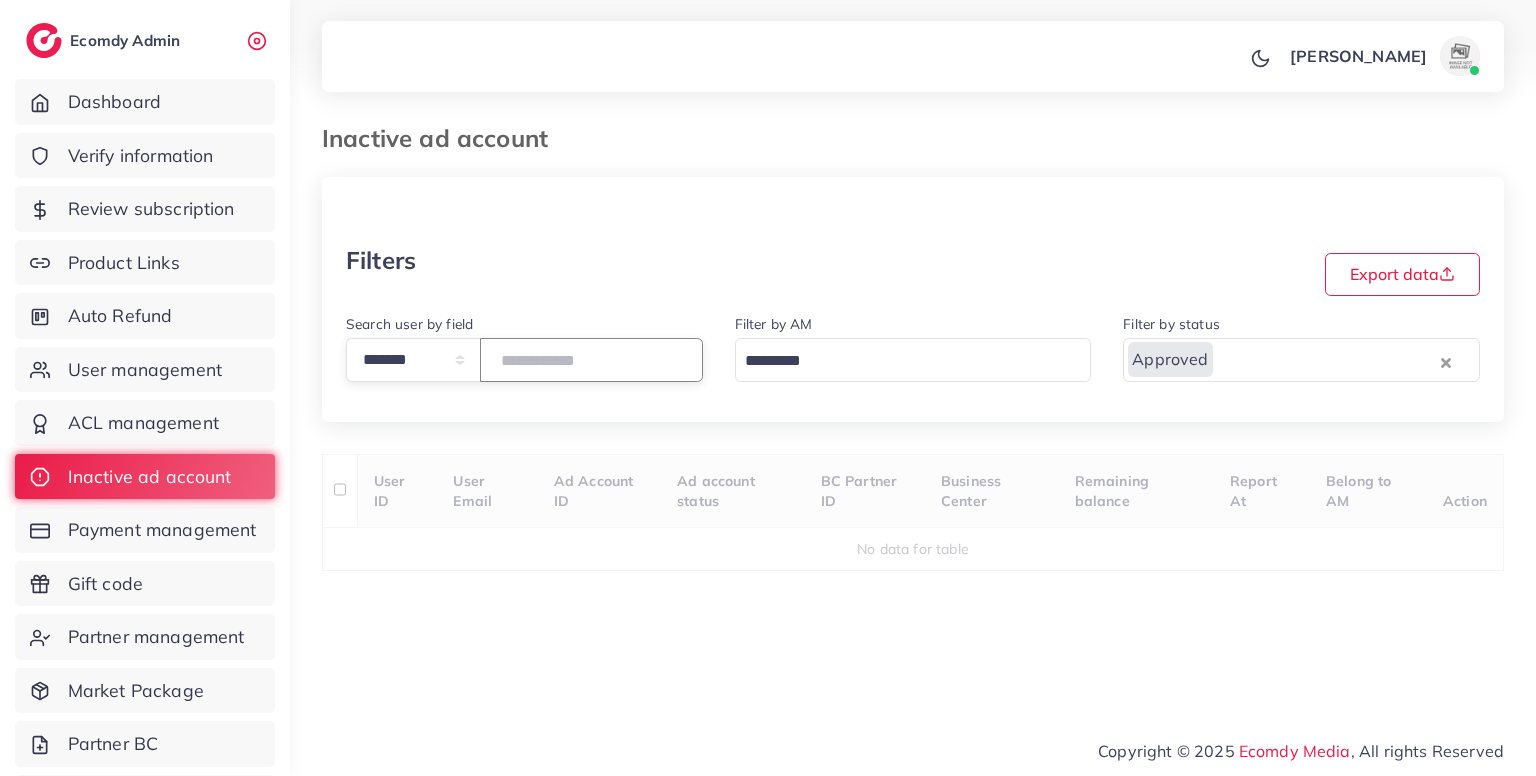 paste on "****" 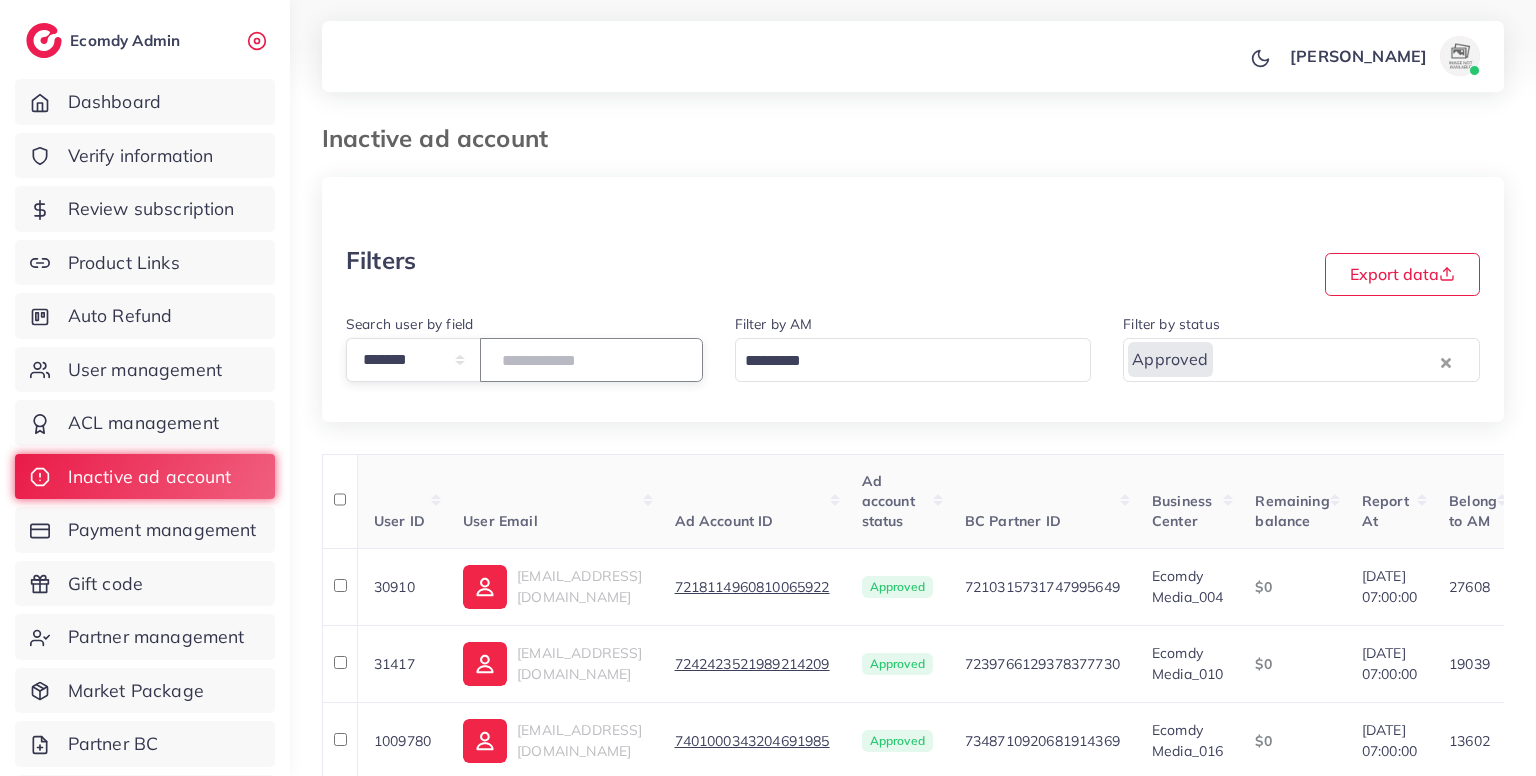 click on "****" at bounding box center (591, 359) 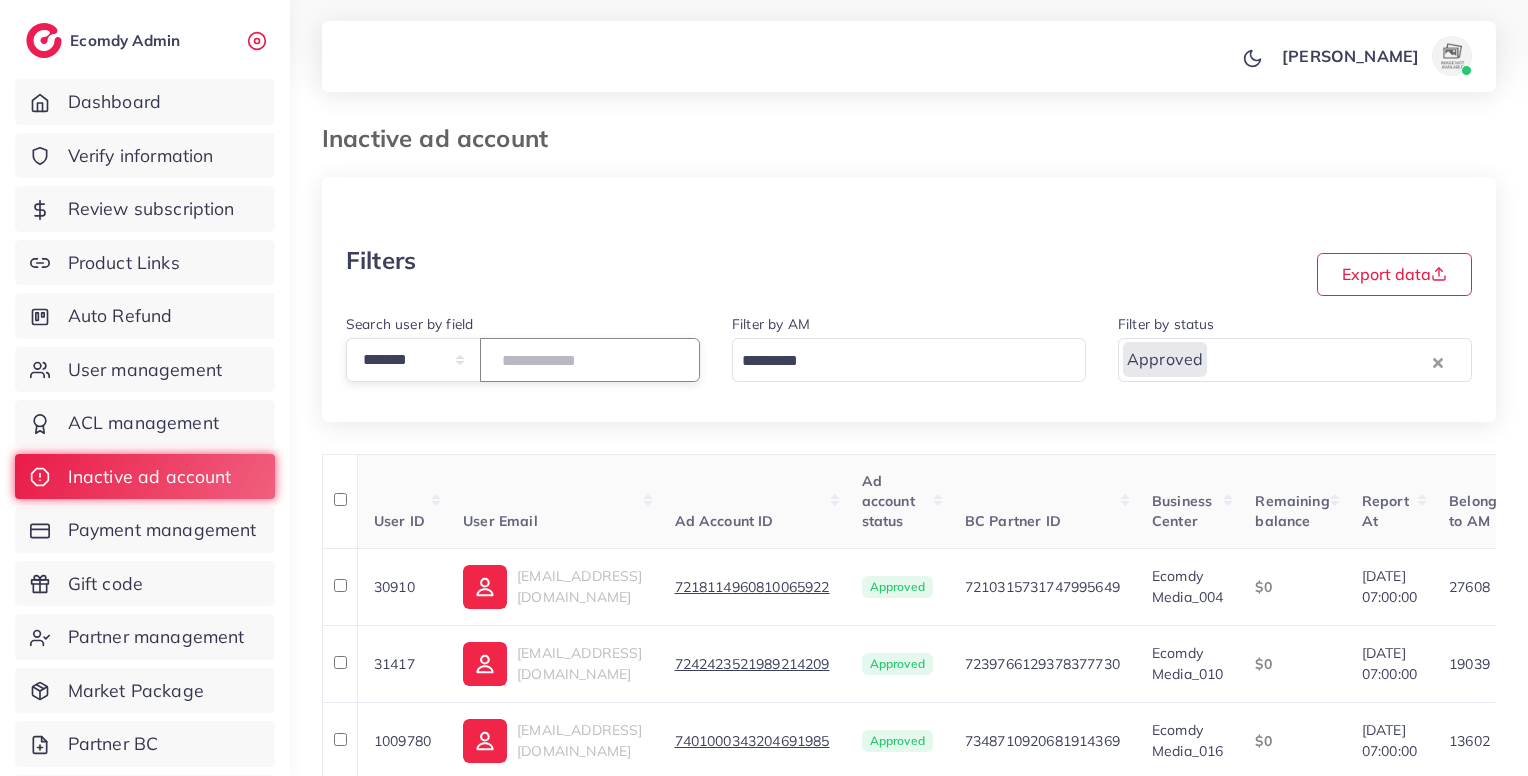 type on "****" 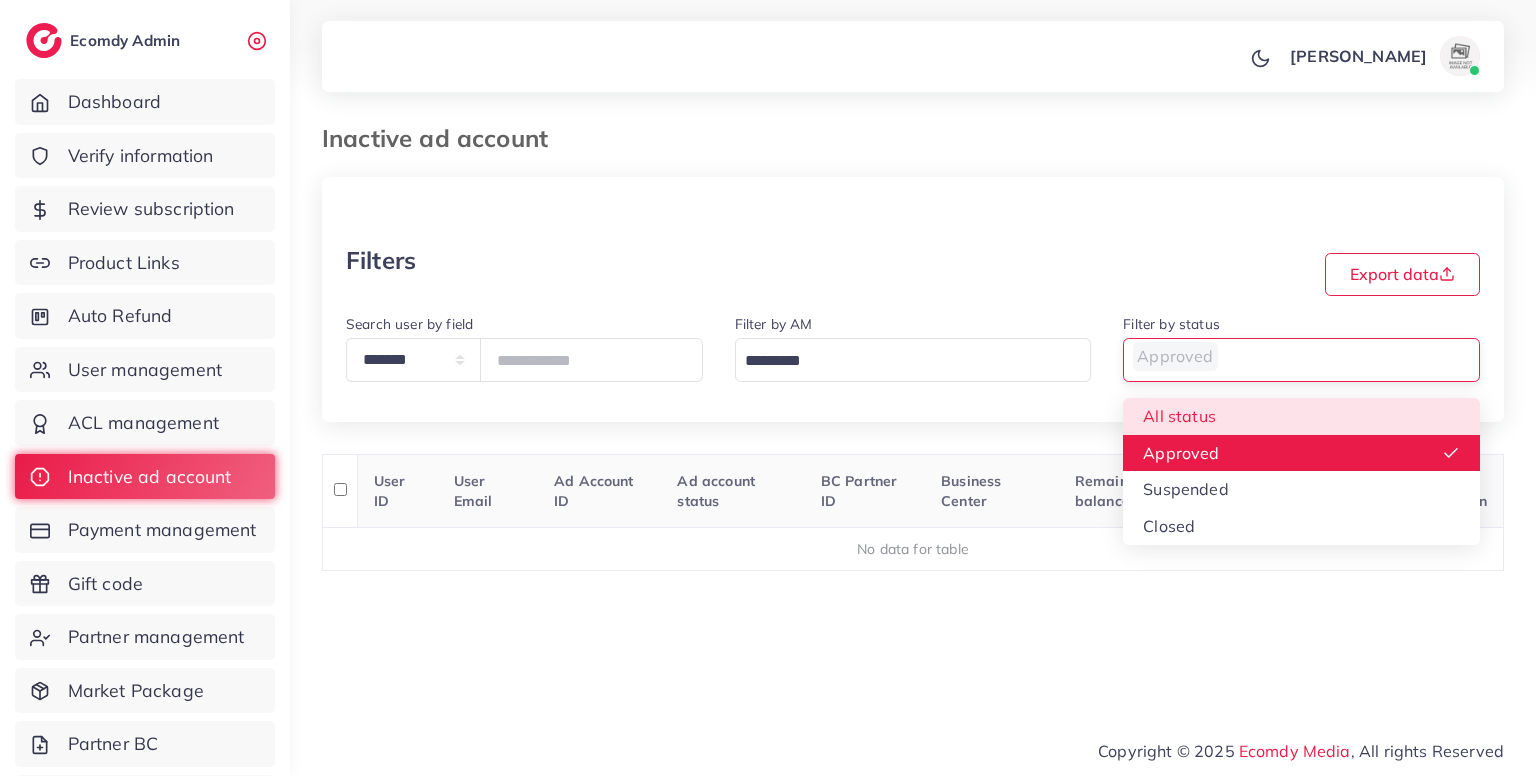 drag, startPoint x: 1219, startPoint y: 365, endPoint x: 1194, endPoint y: 399, distance: 42.201897 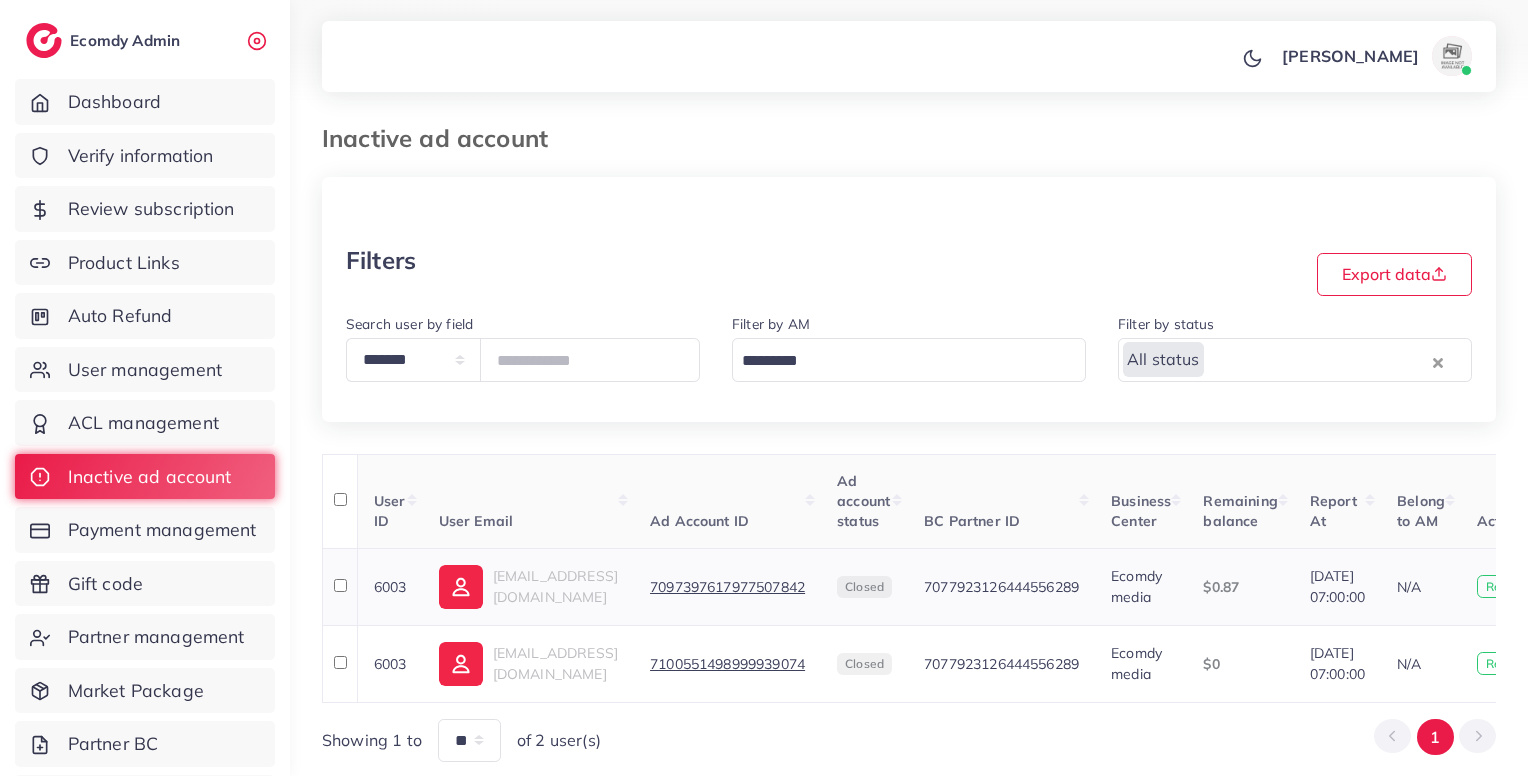 scroll, scrollTop: 0, scrollLeft: 168, axis: horizontal 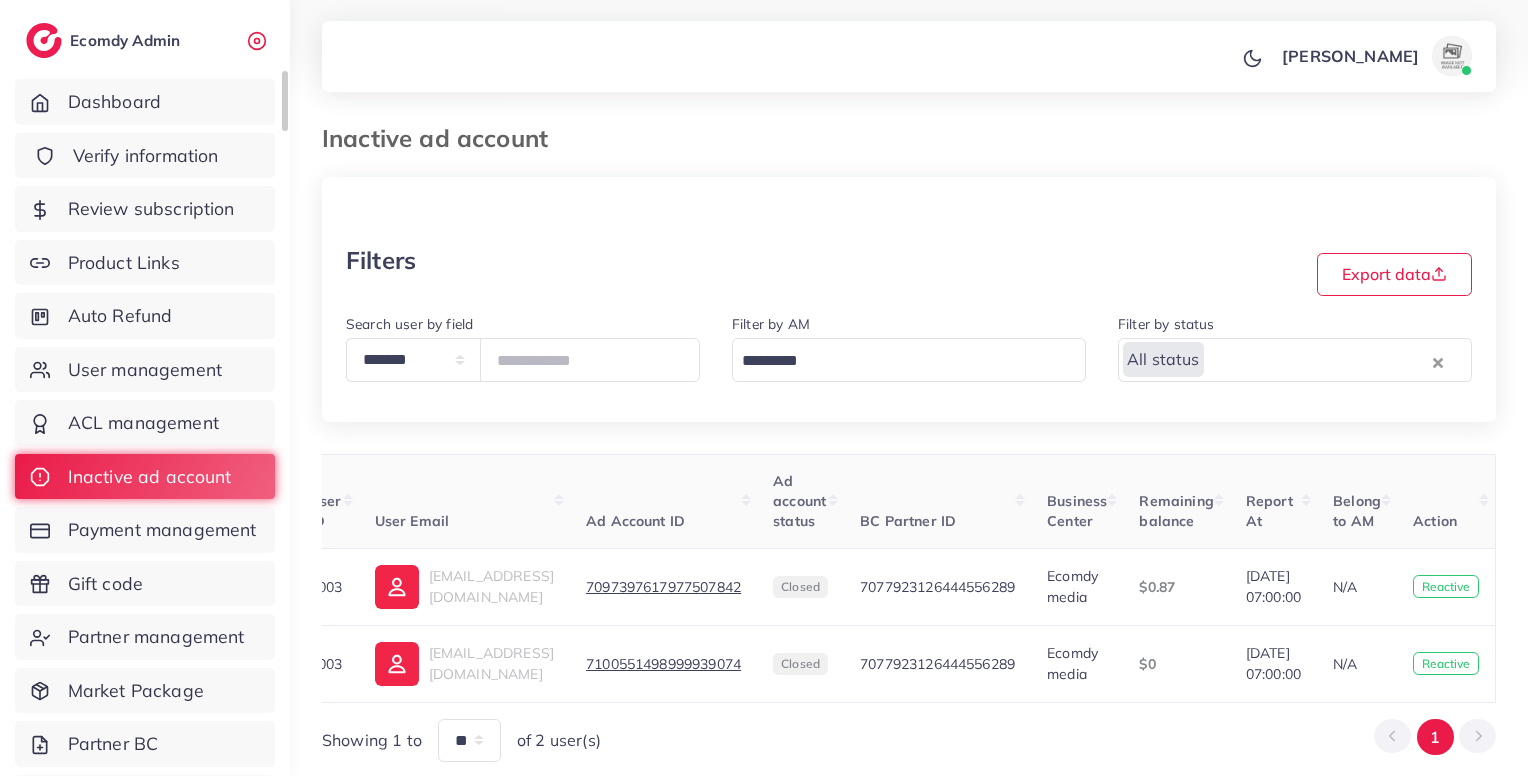 click on "Verify information" at bounding box center (146, 156) 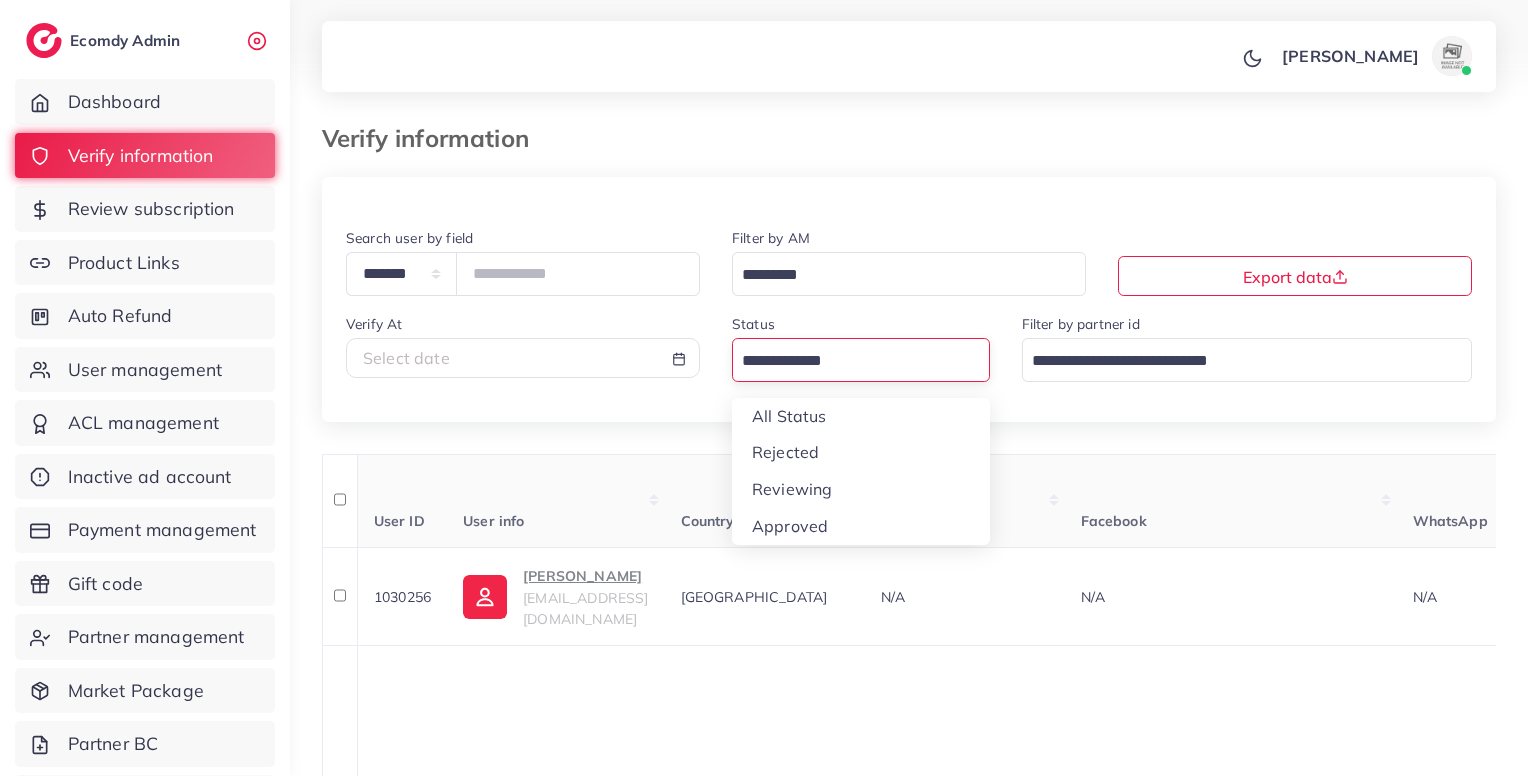click at bounding box center [849, 361] 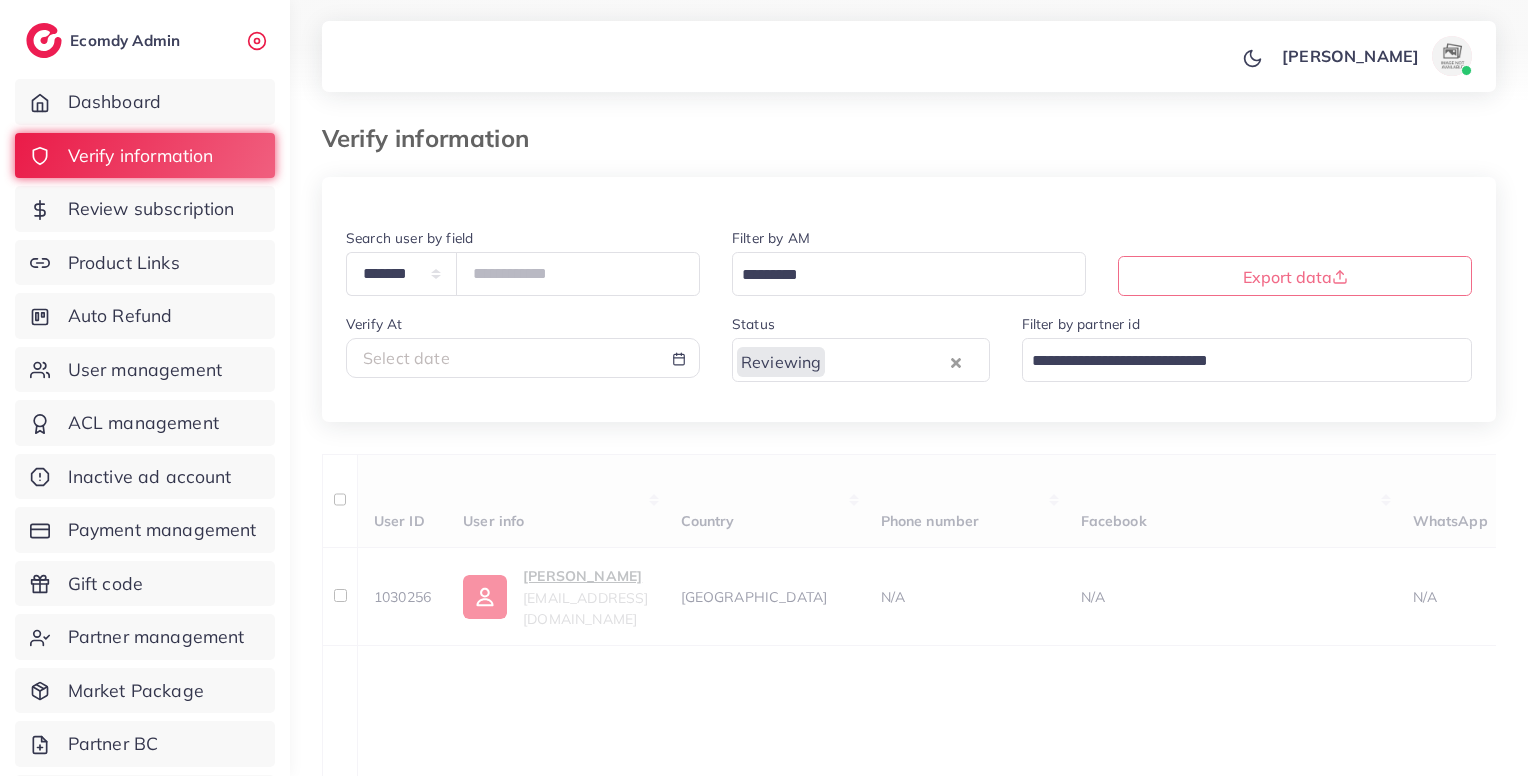 click on "**********" at bounding box center (909, 1641) 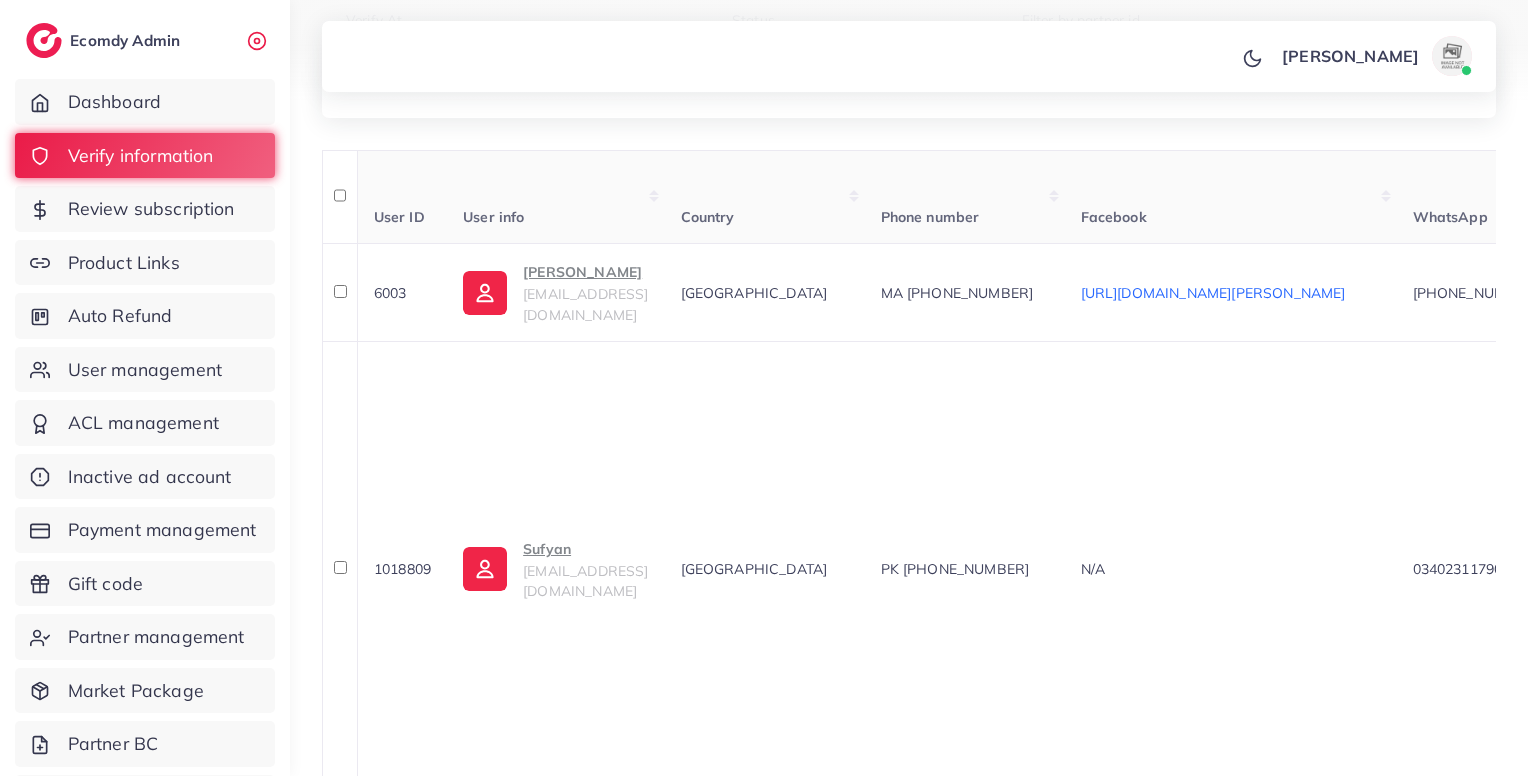 scroll, scrollTop: 304, scrollLeft: 0, axis: vertical 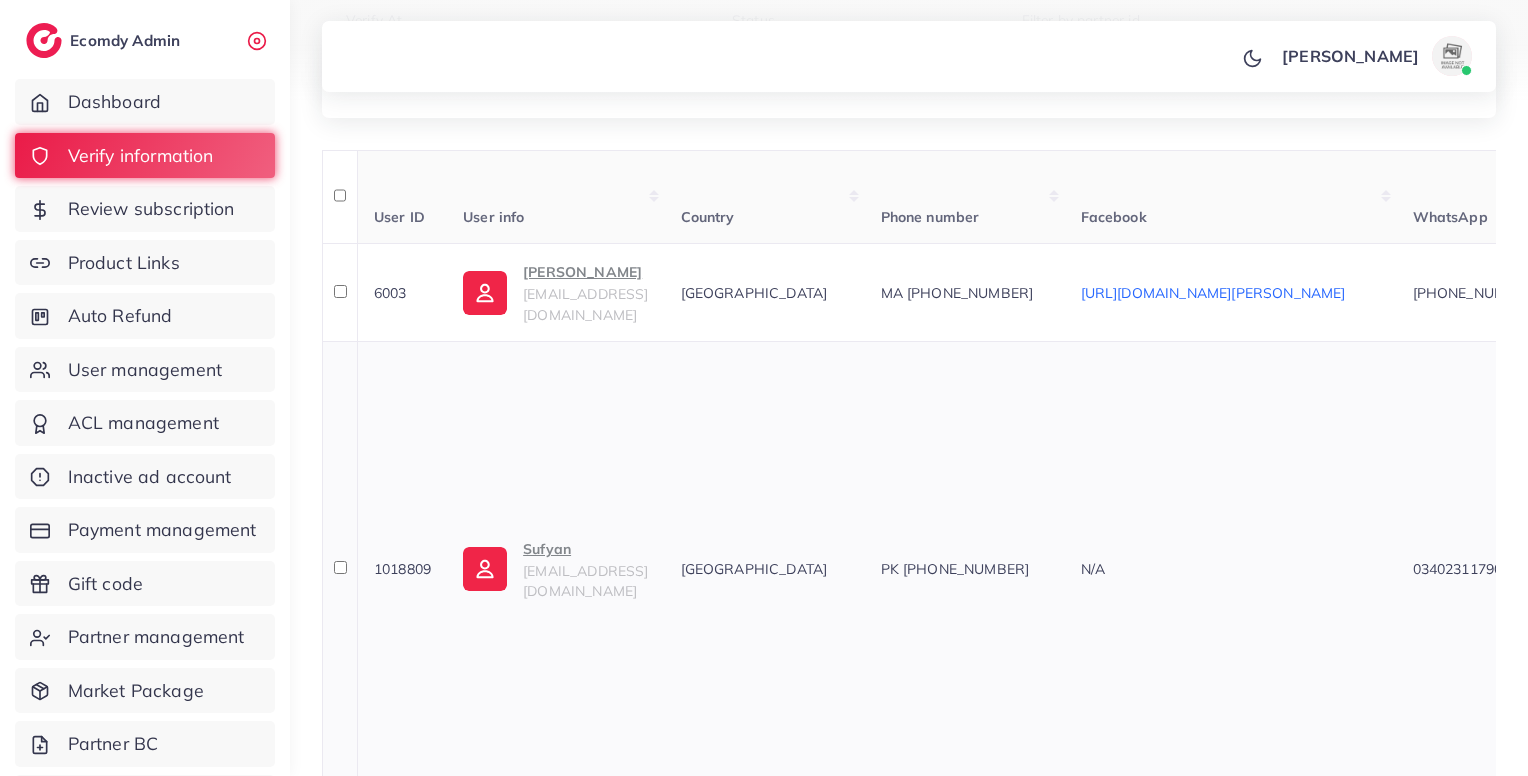 click on "sufyankhan0595@gmail.com" at bounding box center [585, 581] 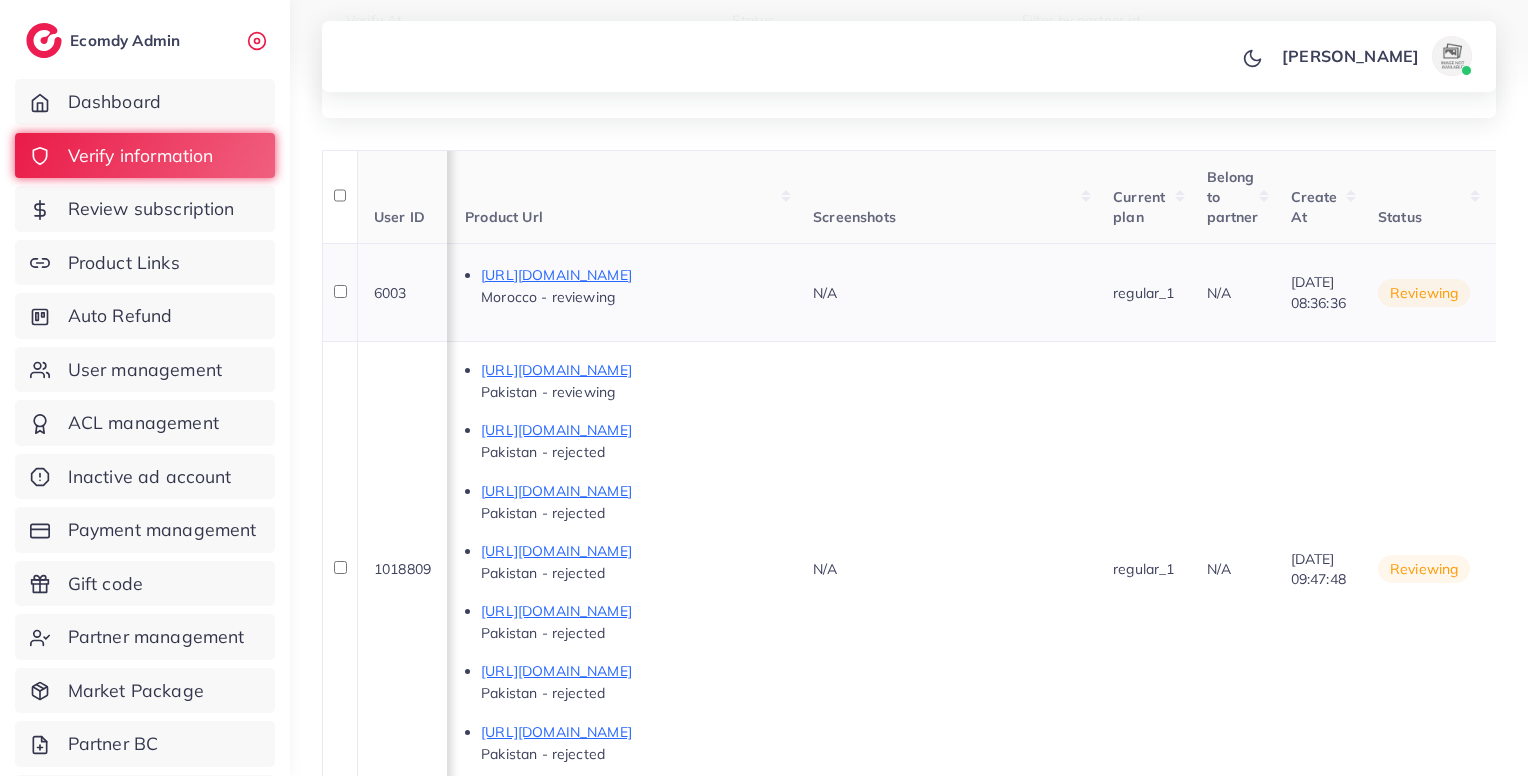 scroll, scrollTop: 0, scrollLeft: 1728, axis: horizontal 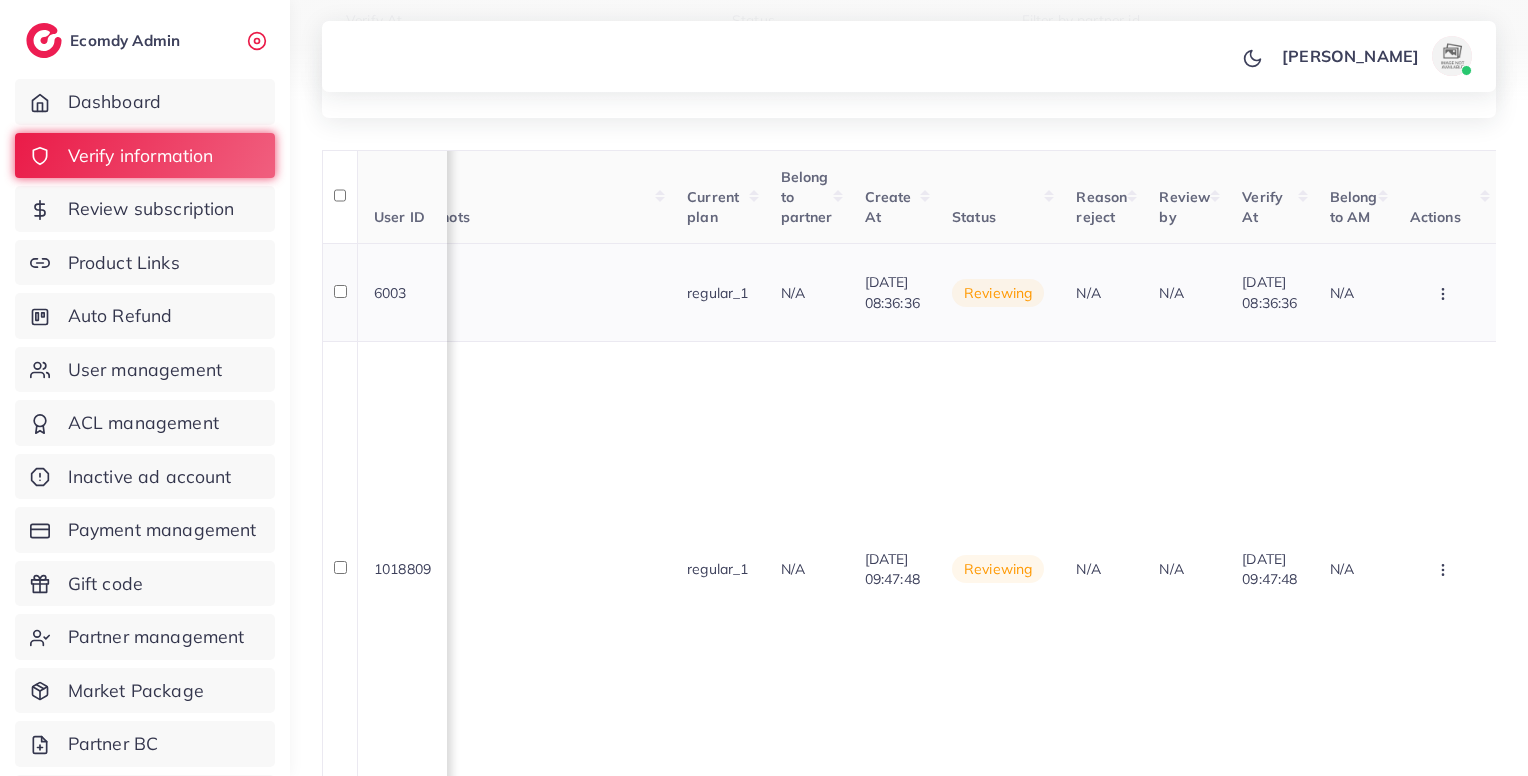 click on "6003" at bounding box center (402, 292) 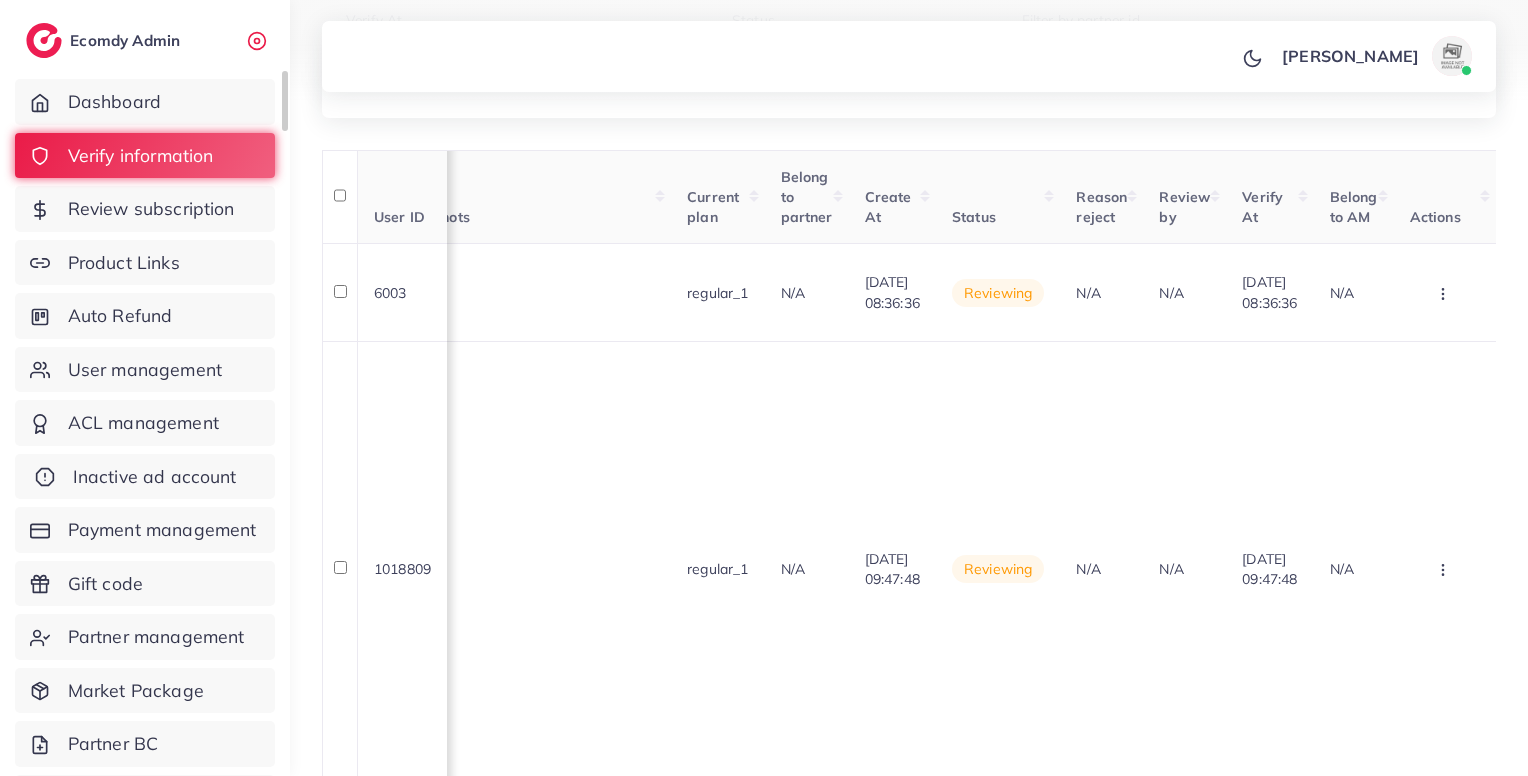 click on "Inactive ad account" at bounding box center [155, 477] 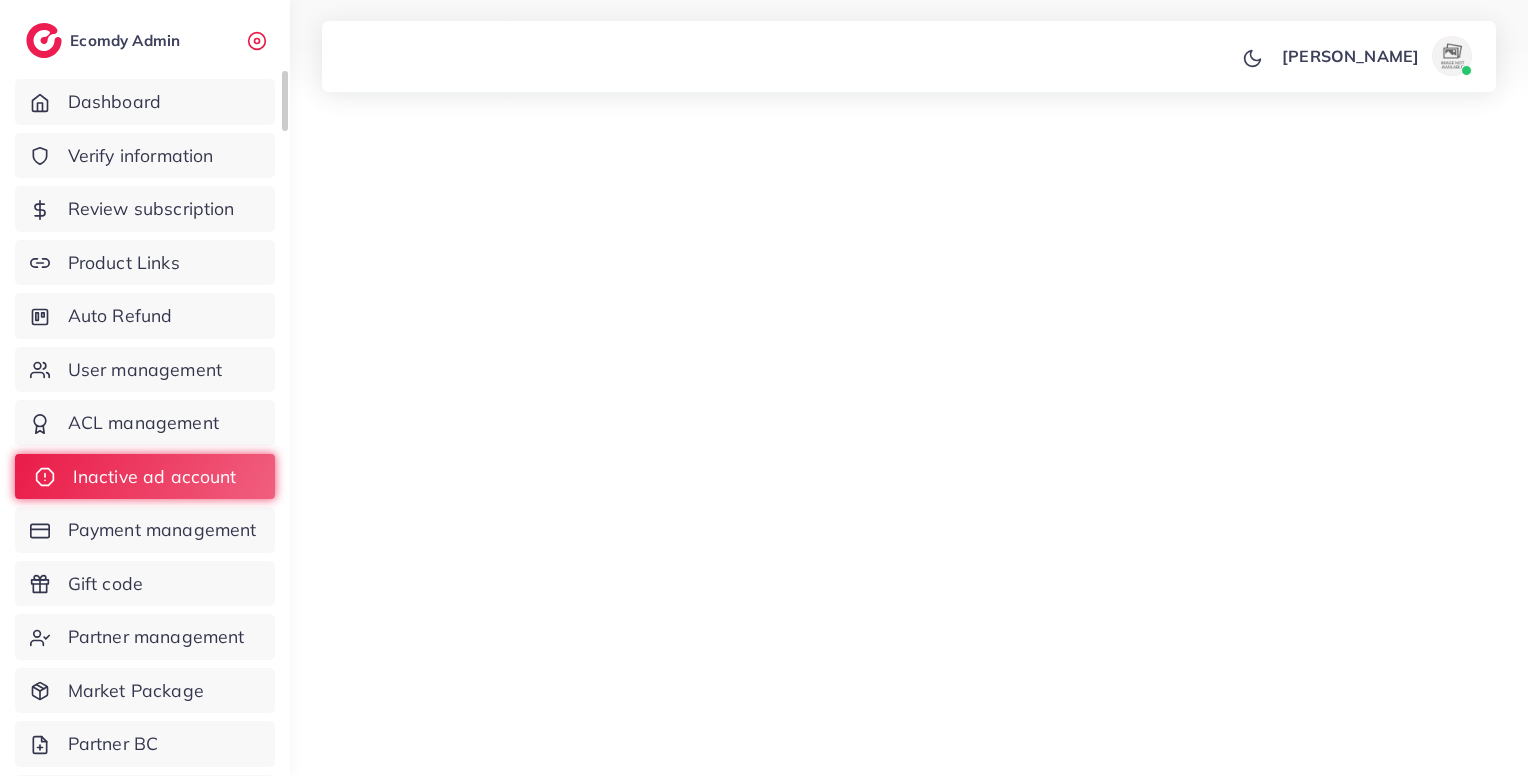 scroll, scrollTop: 0, scrollLeft: 0, axis: both 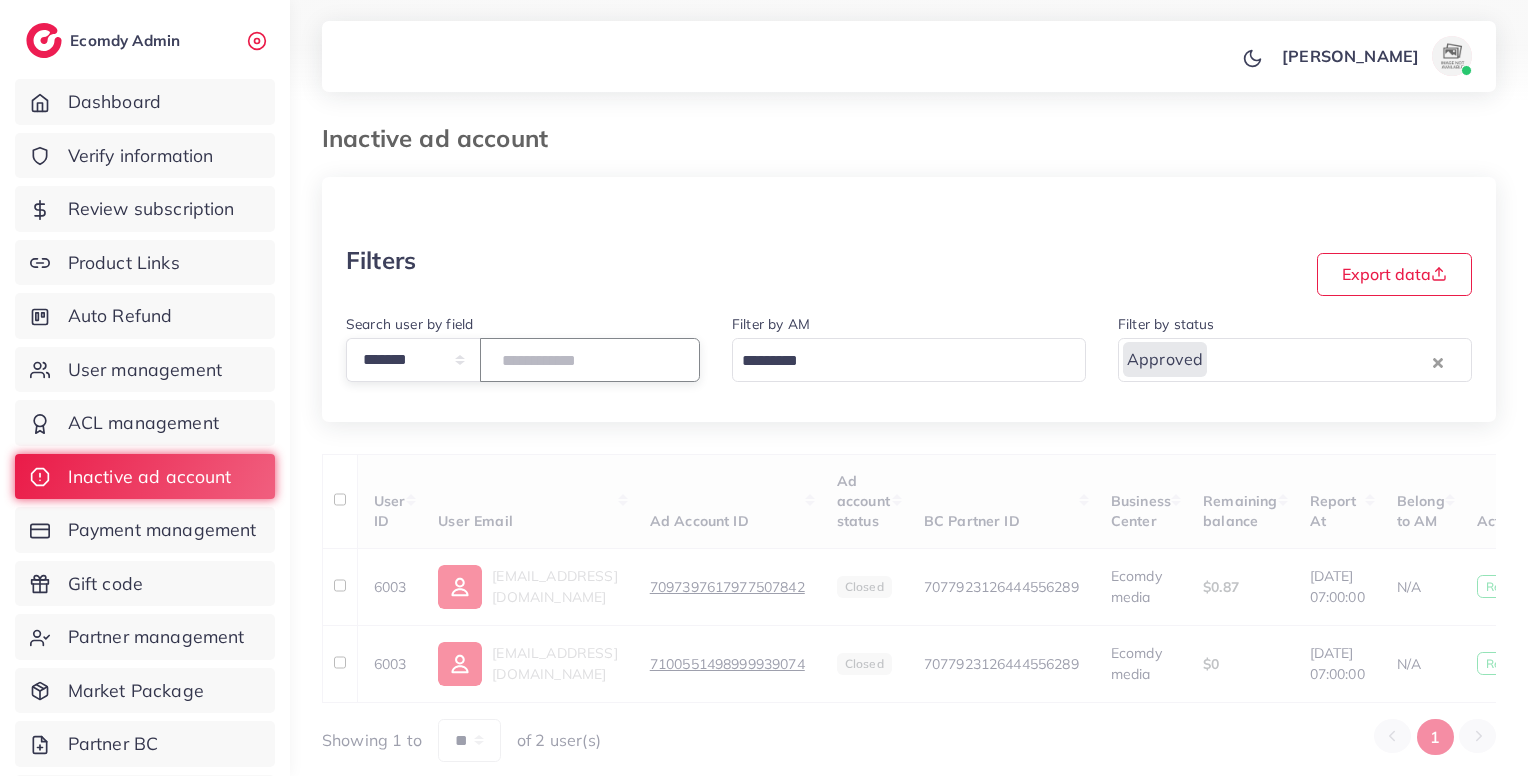 click at bounding box center (590, 359) 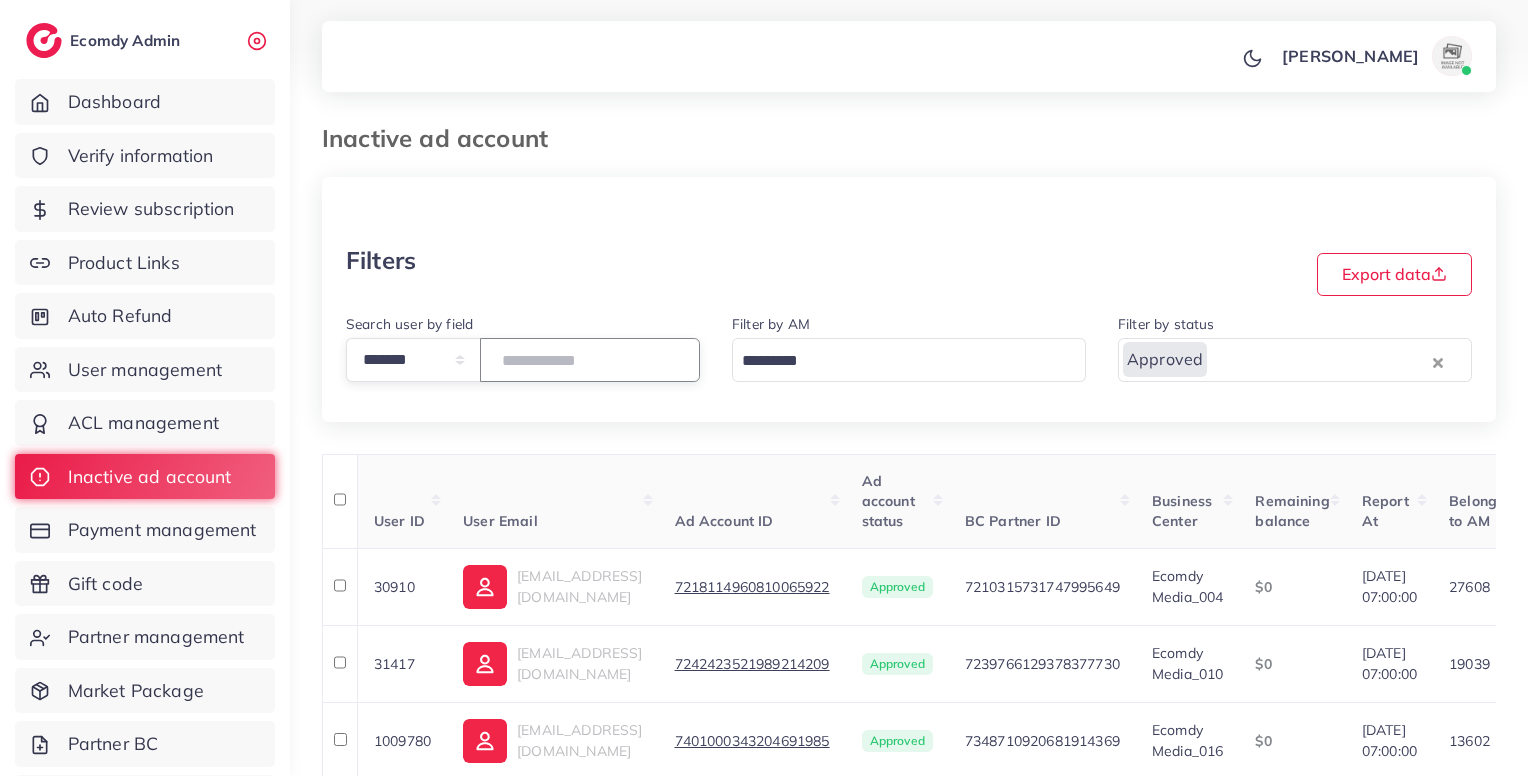 paste on "****" 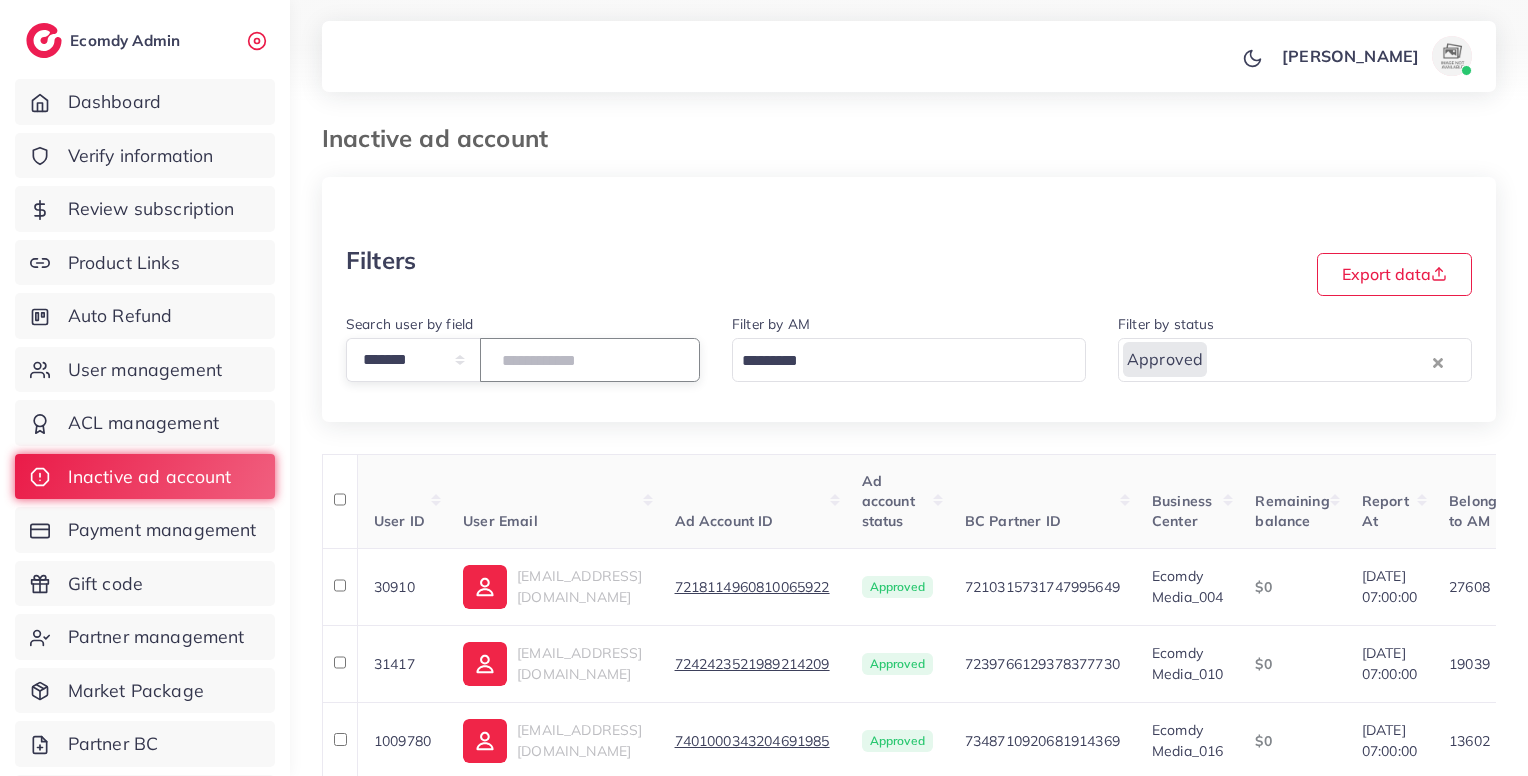 type on "****" 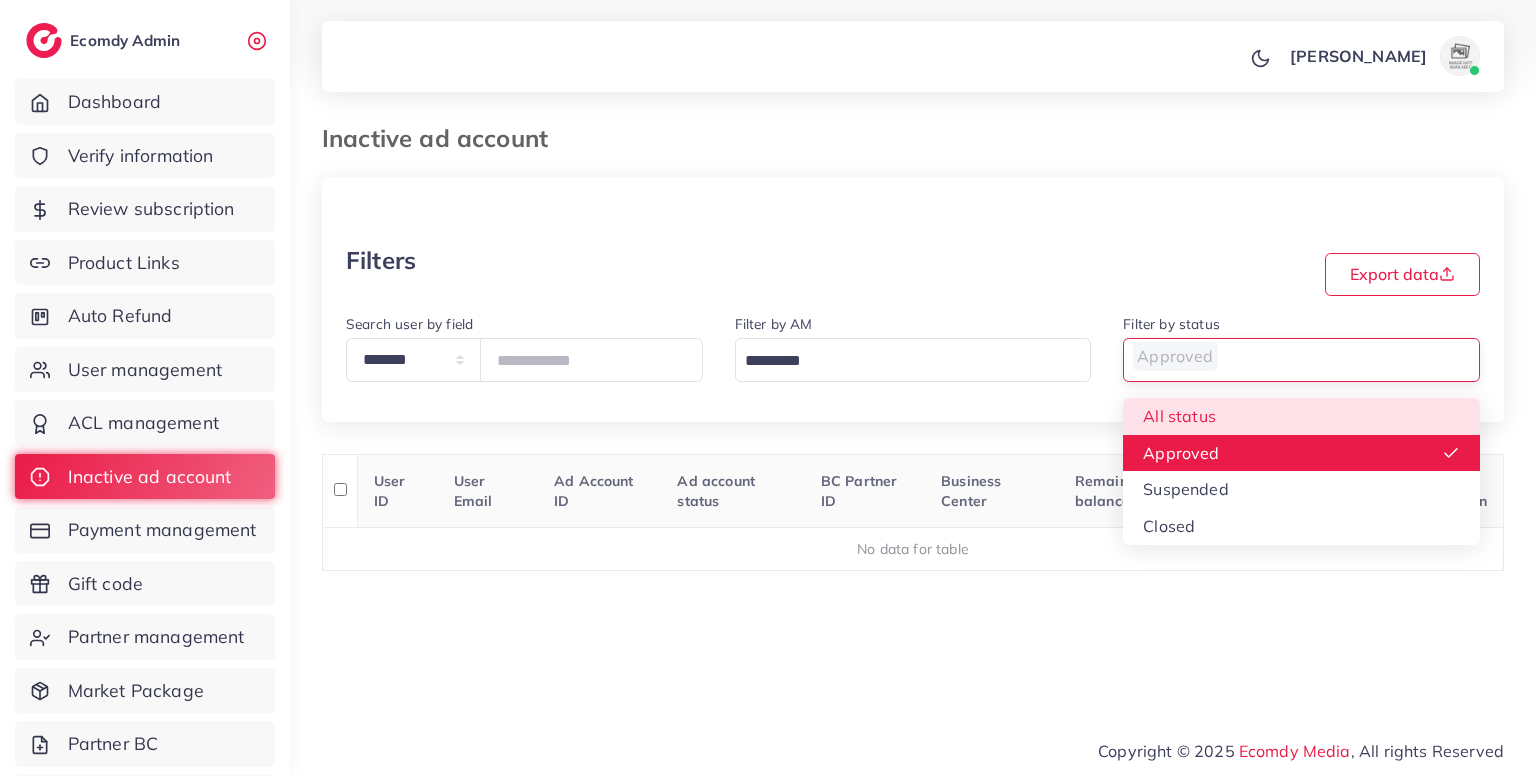 drag, startPoint x: 1202, startPoint y: 370, endPoint x: 1202, endPoint y: 417, distance: 47 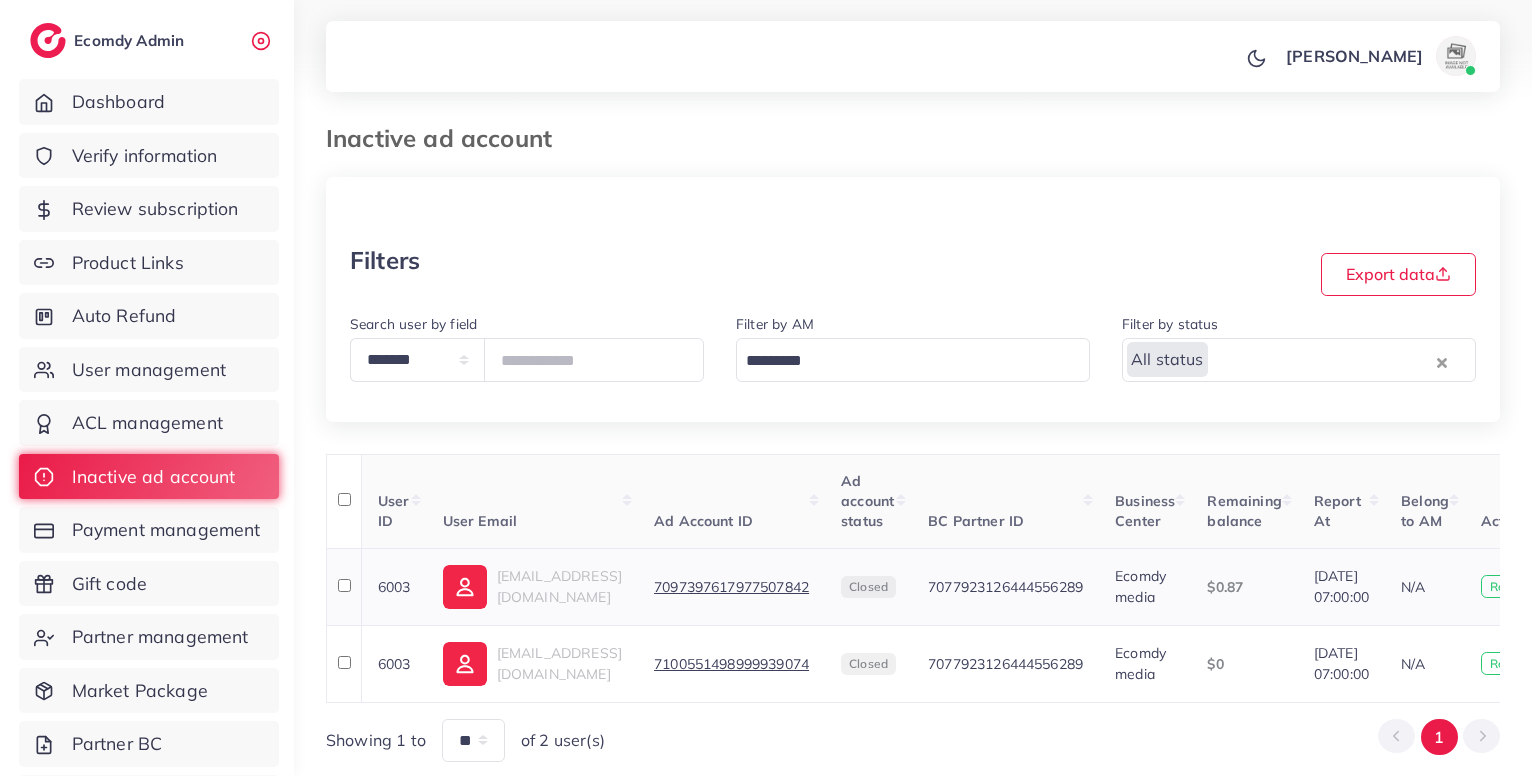 scroll, scrollTop: 0, scrollLeft: 168, axis: horizontal 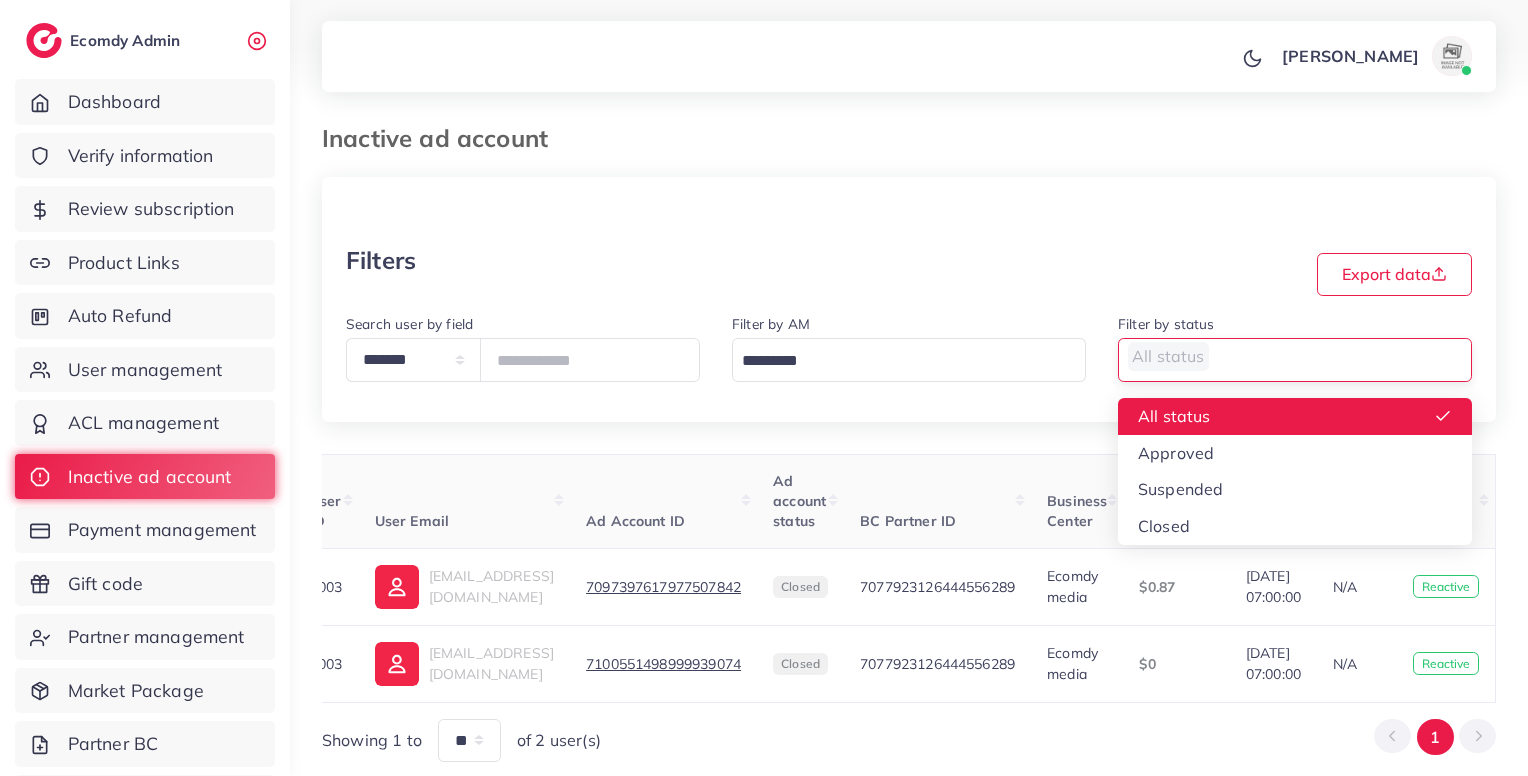 click on "All status" at bounding box center [1283, 359] 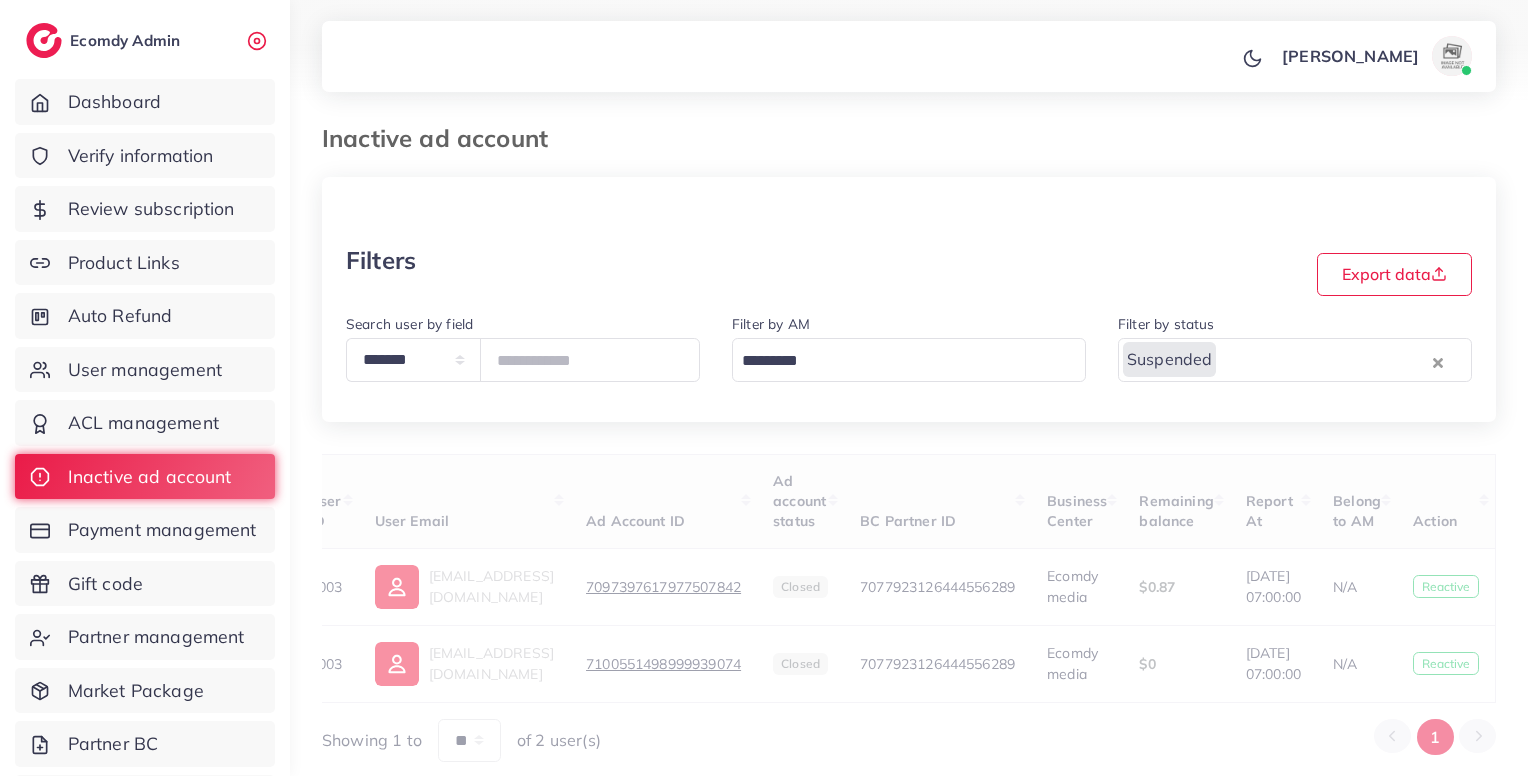 scroll, scrollTop: 0, scrollLeft: 0, axis: both 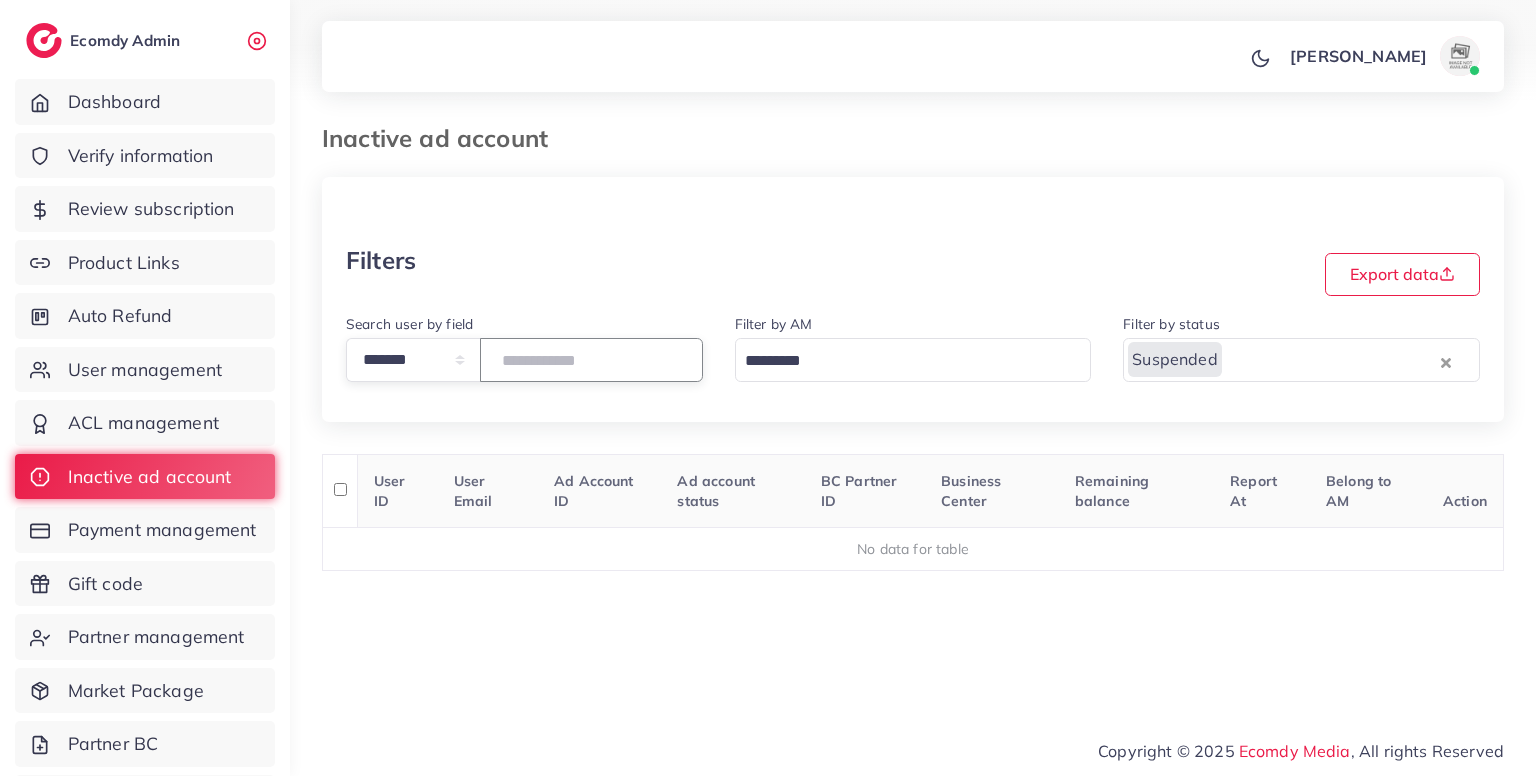 click on "****" at bounding box center (591, 359) 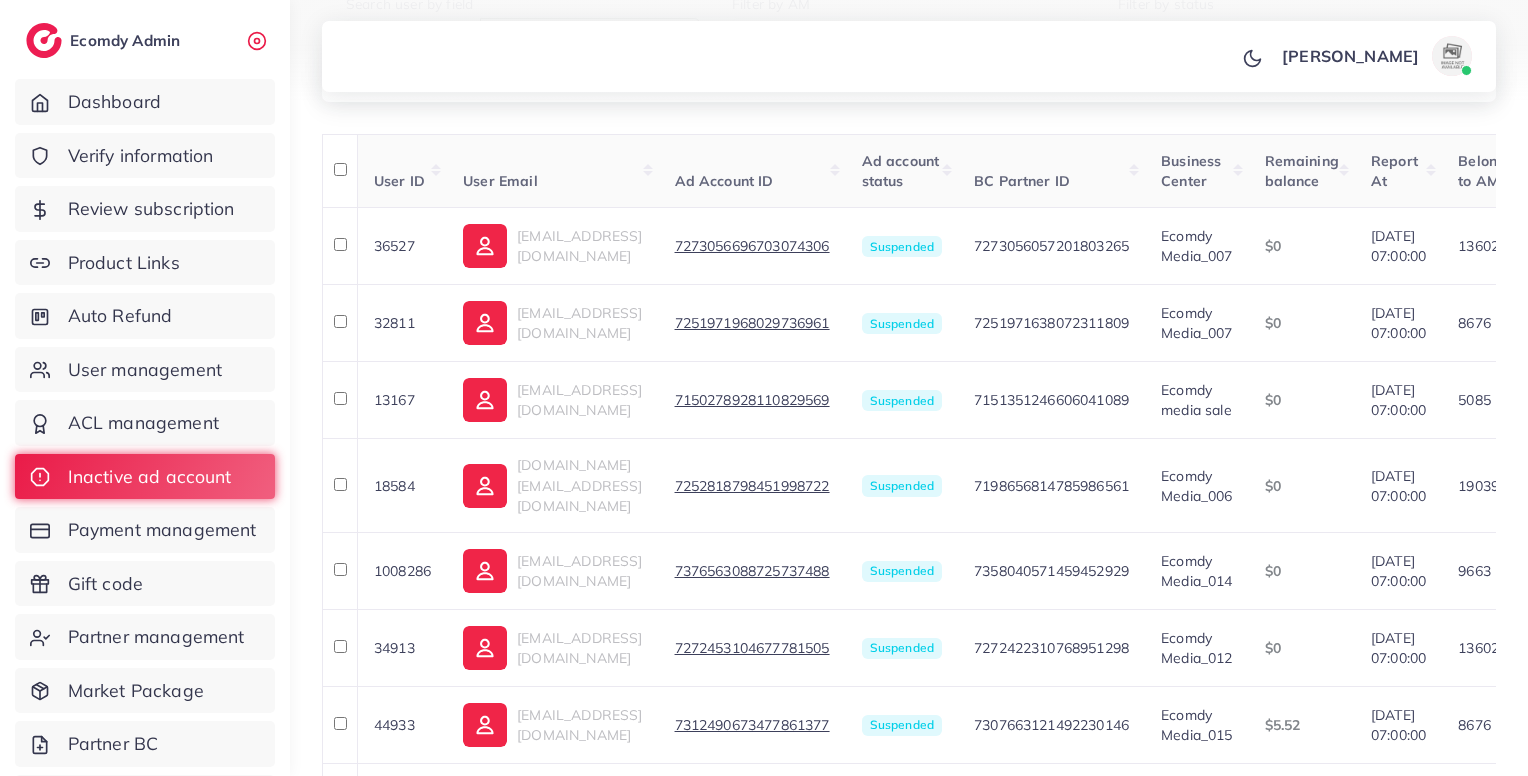 scroll, scrollTop: 326, scrollLeft: 0, axis: vertical 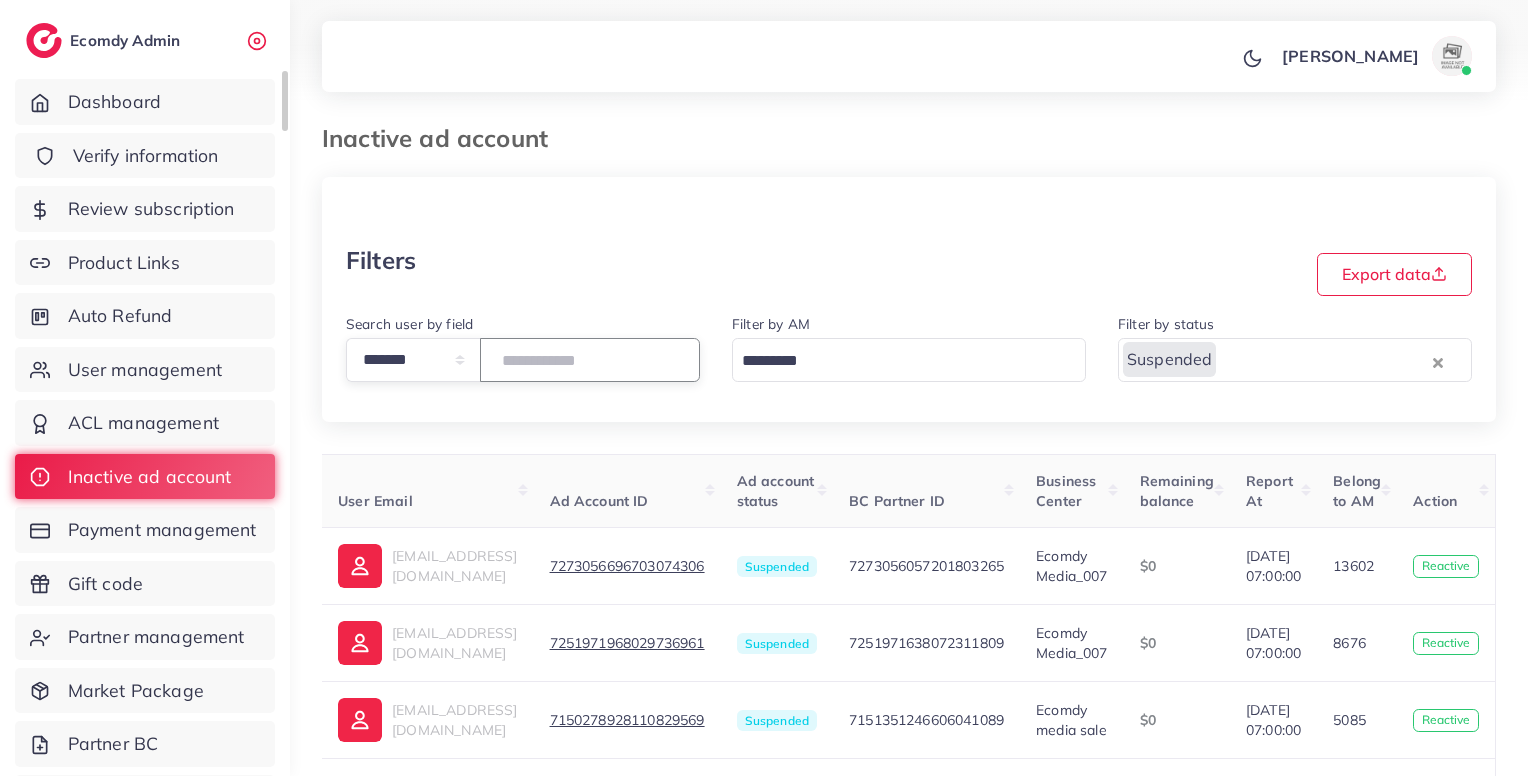 type 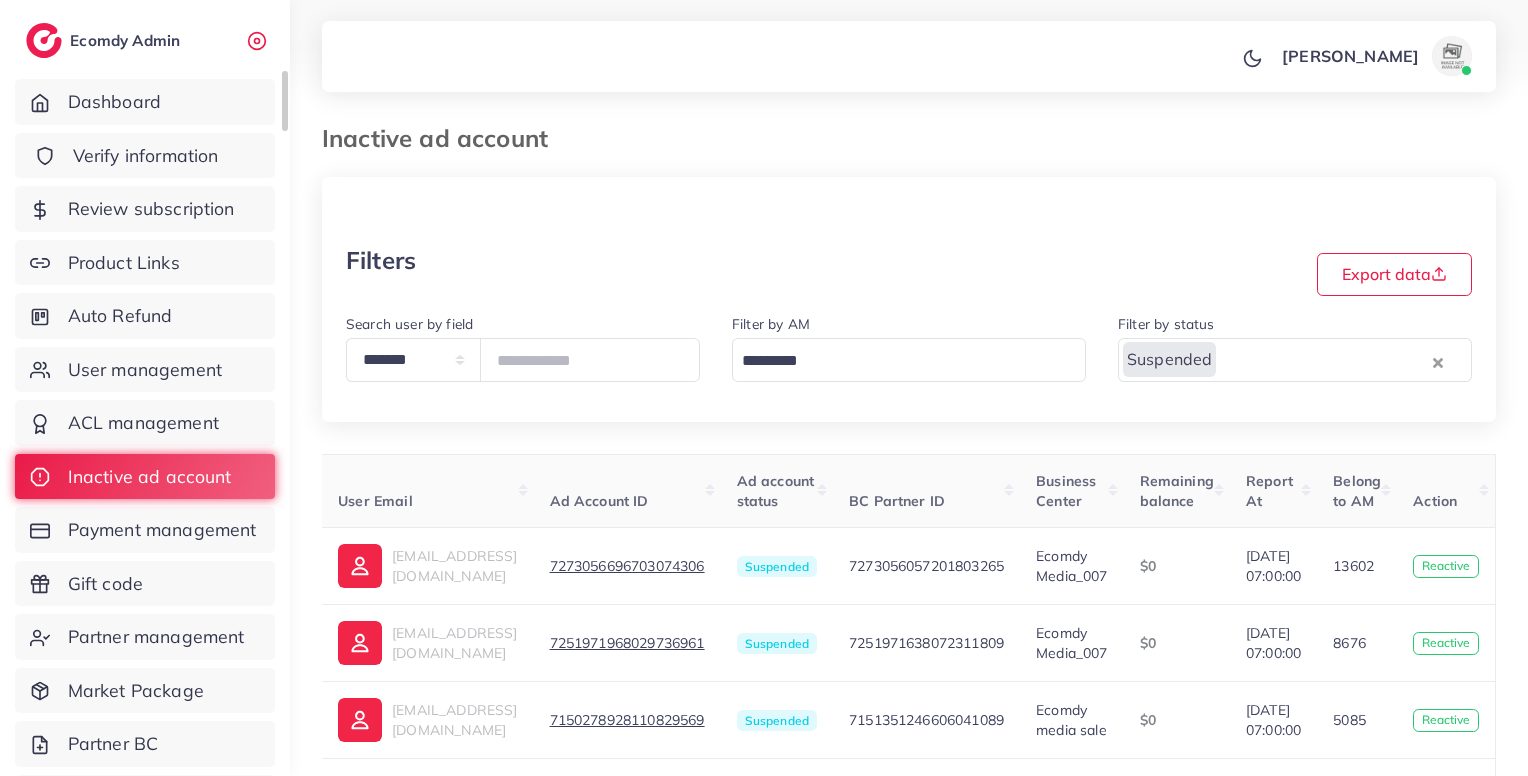 click on "Verify information" at bounding box center (146, 156) 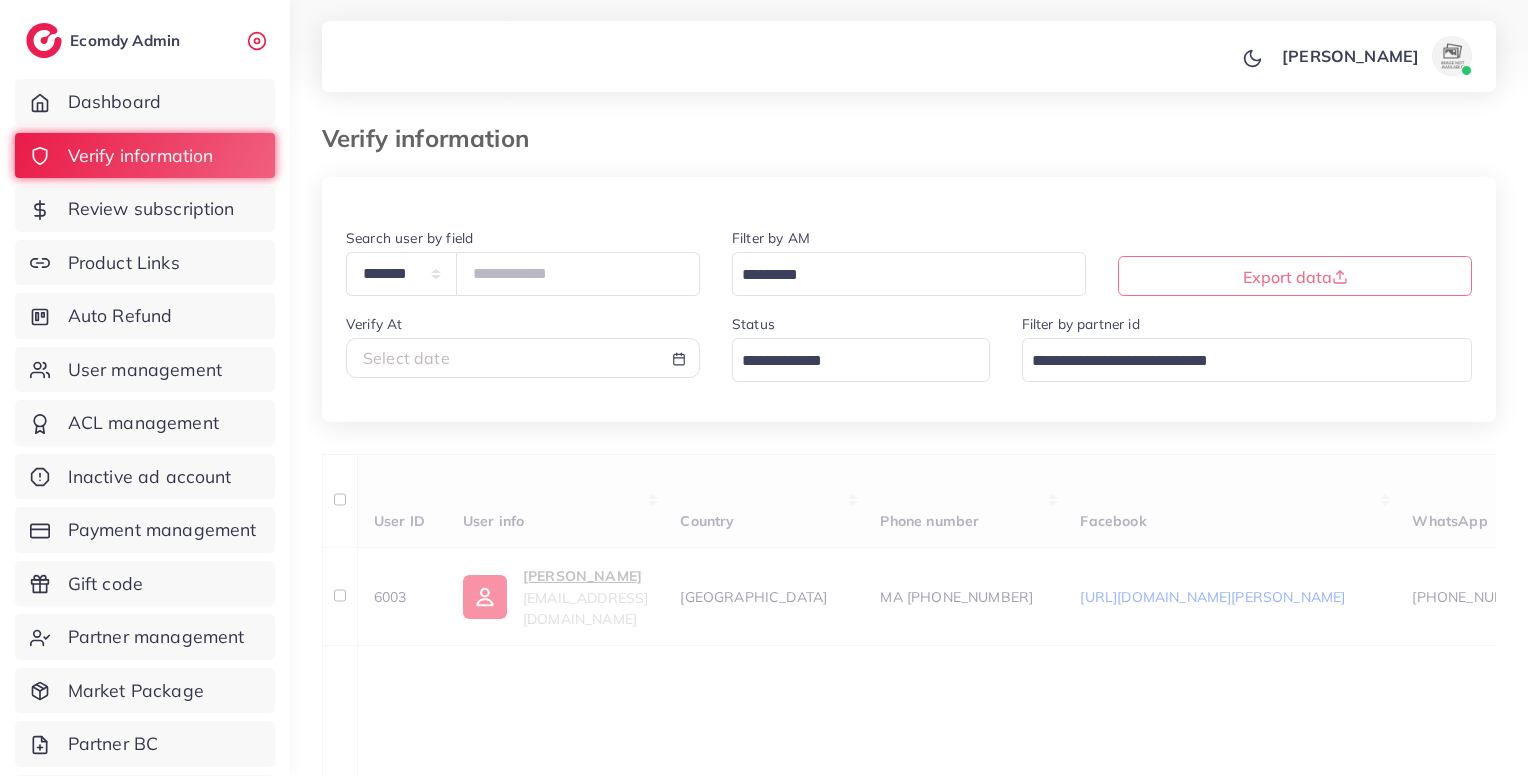 click at bounding box center [849, 361] 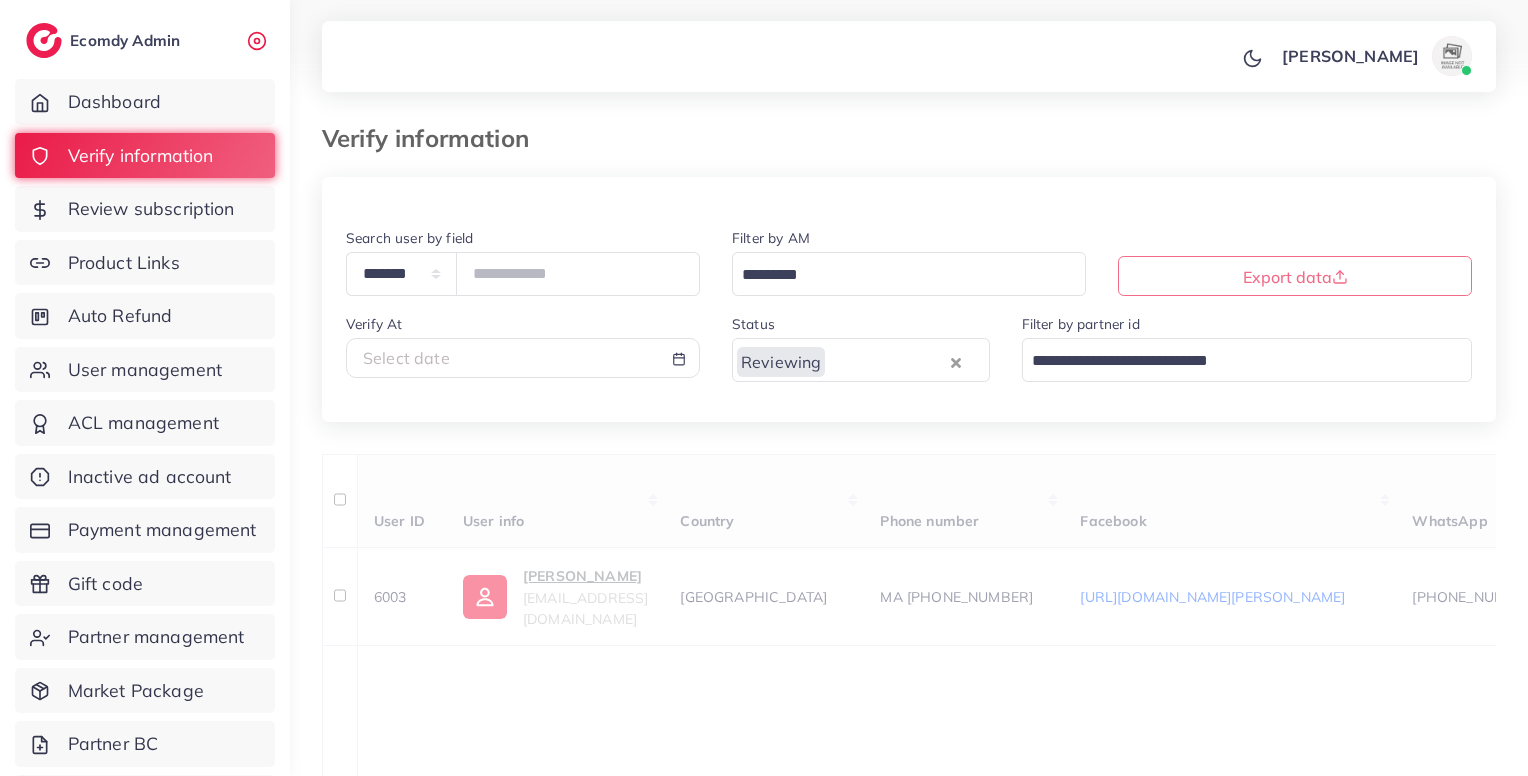 click on "**********" at bounding box center (909, 668) 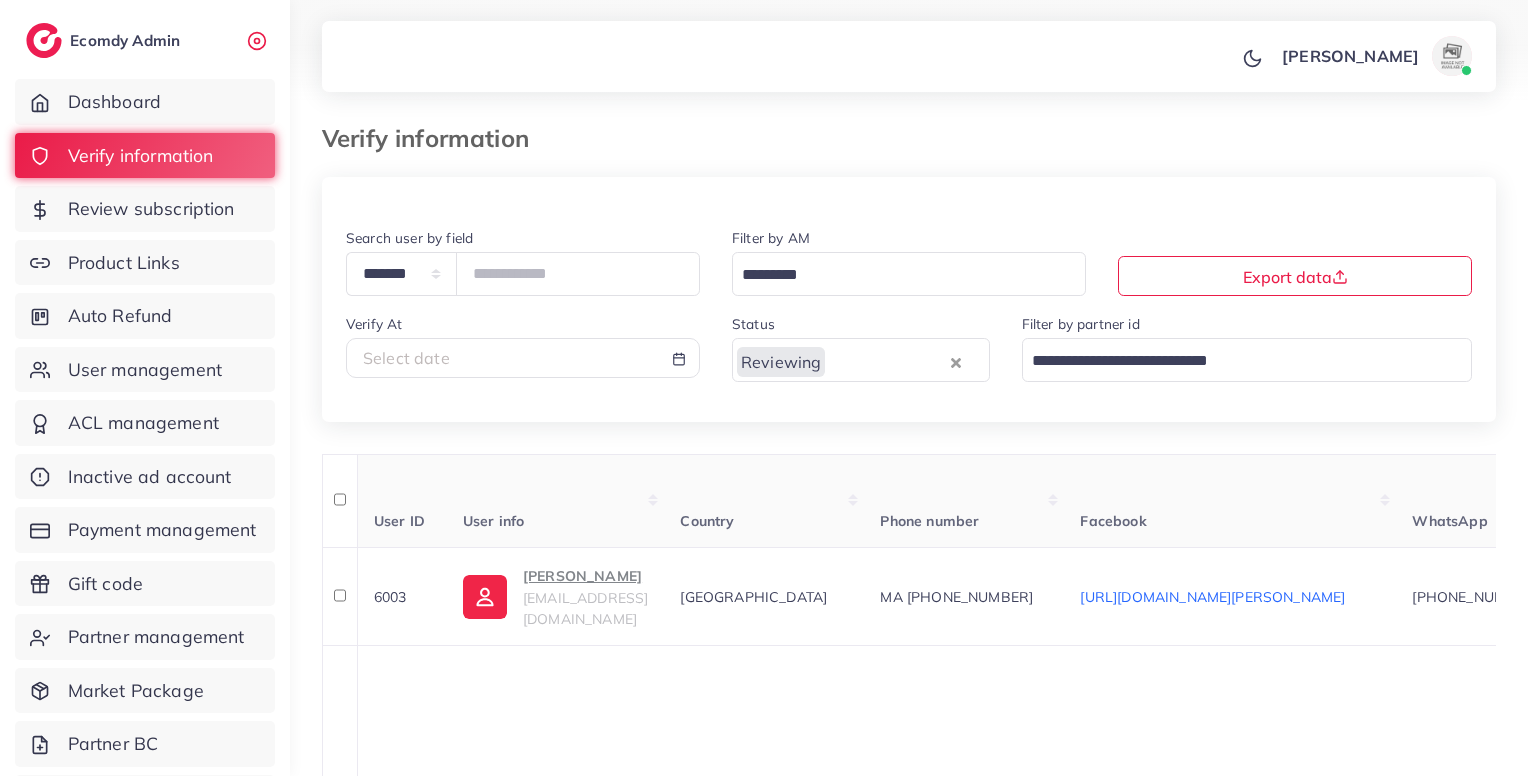scroll, scrollTop: 473, scrollLeft: 0, axis: vertical 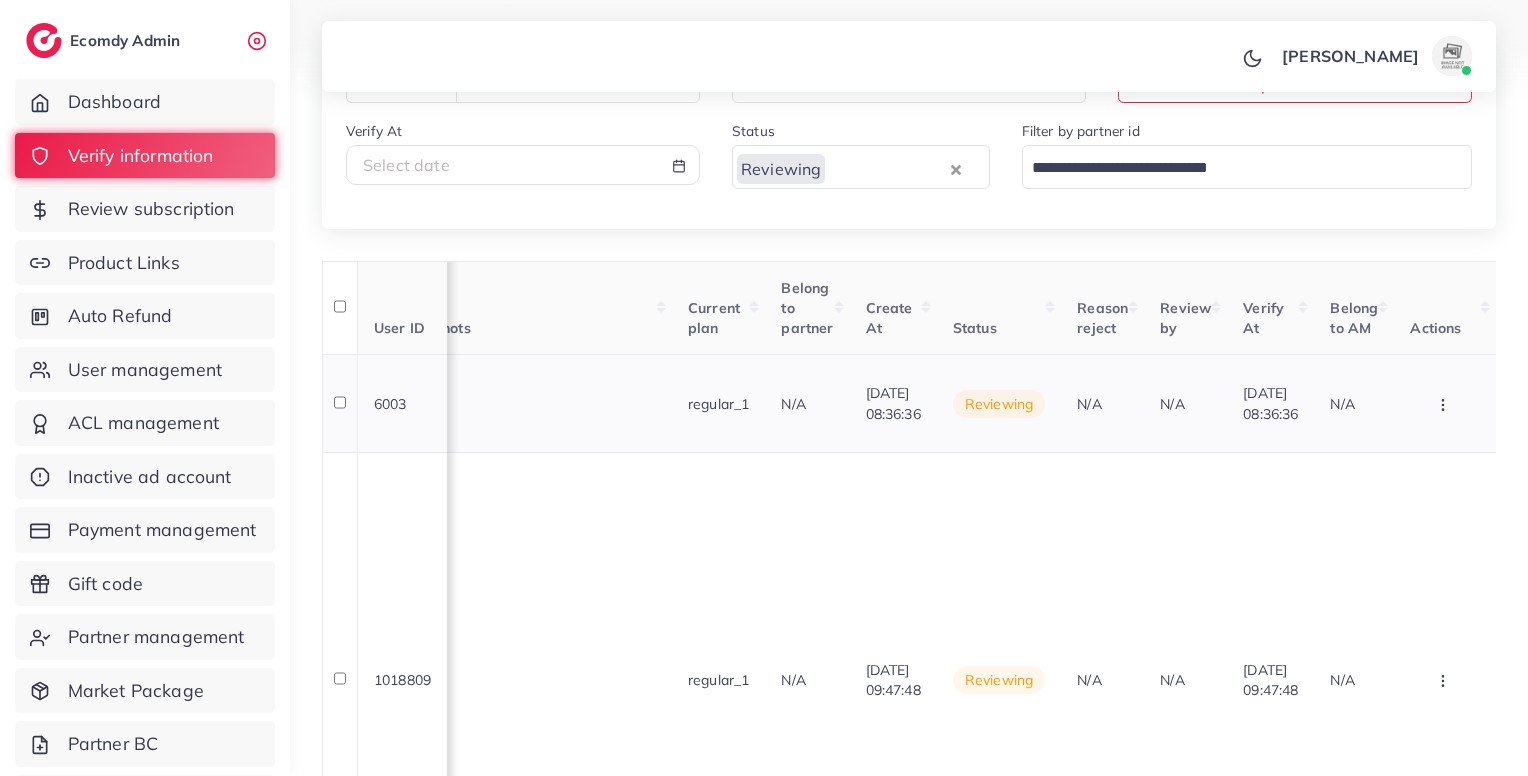 click 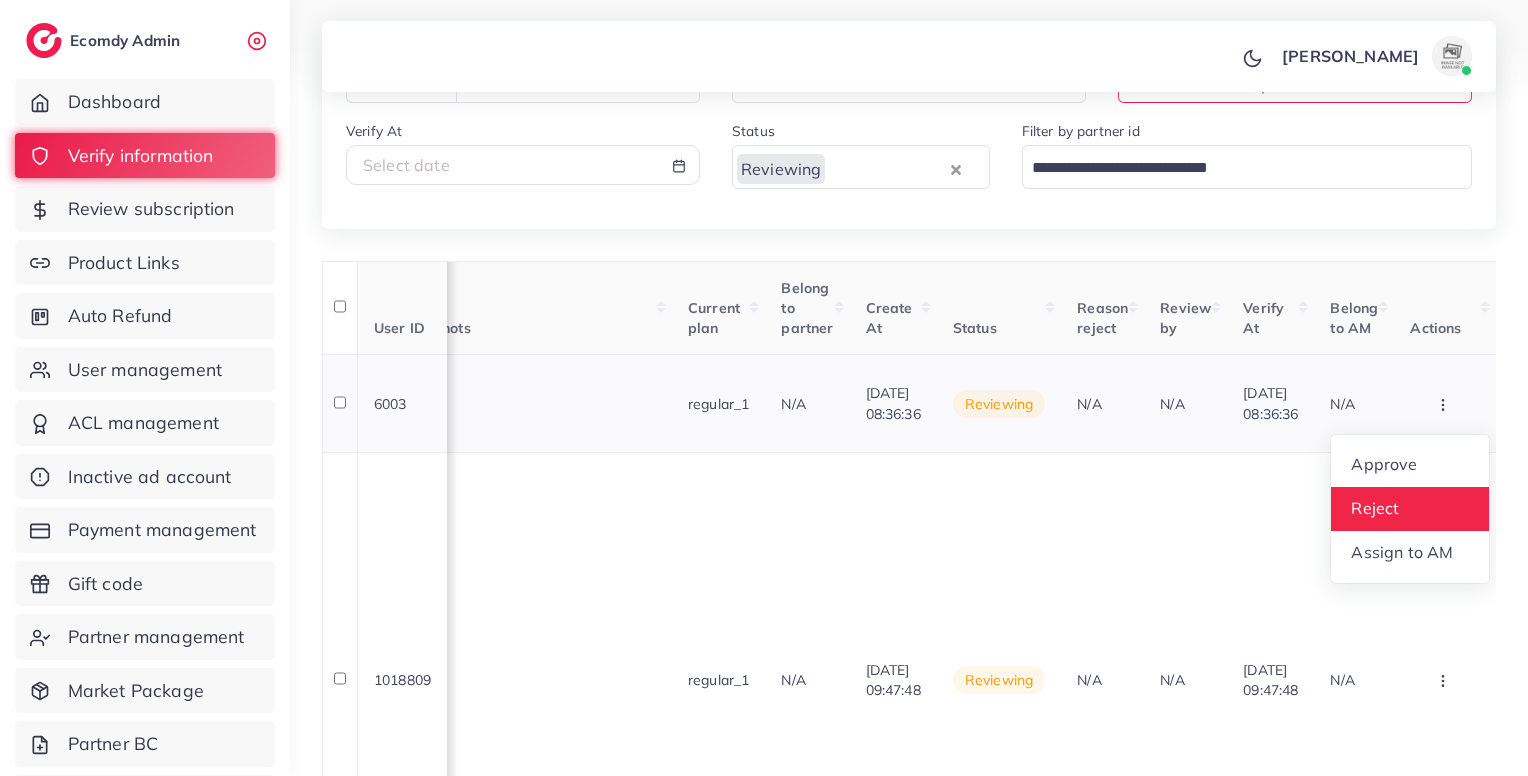 click on "Reject" at bounding box center (1376, 508) 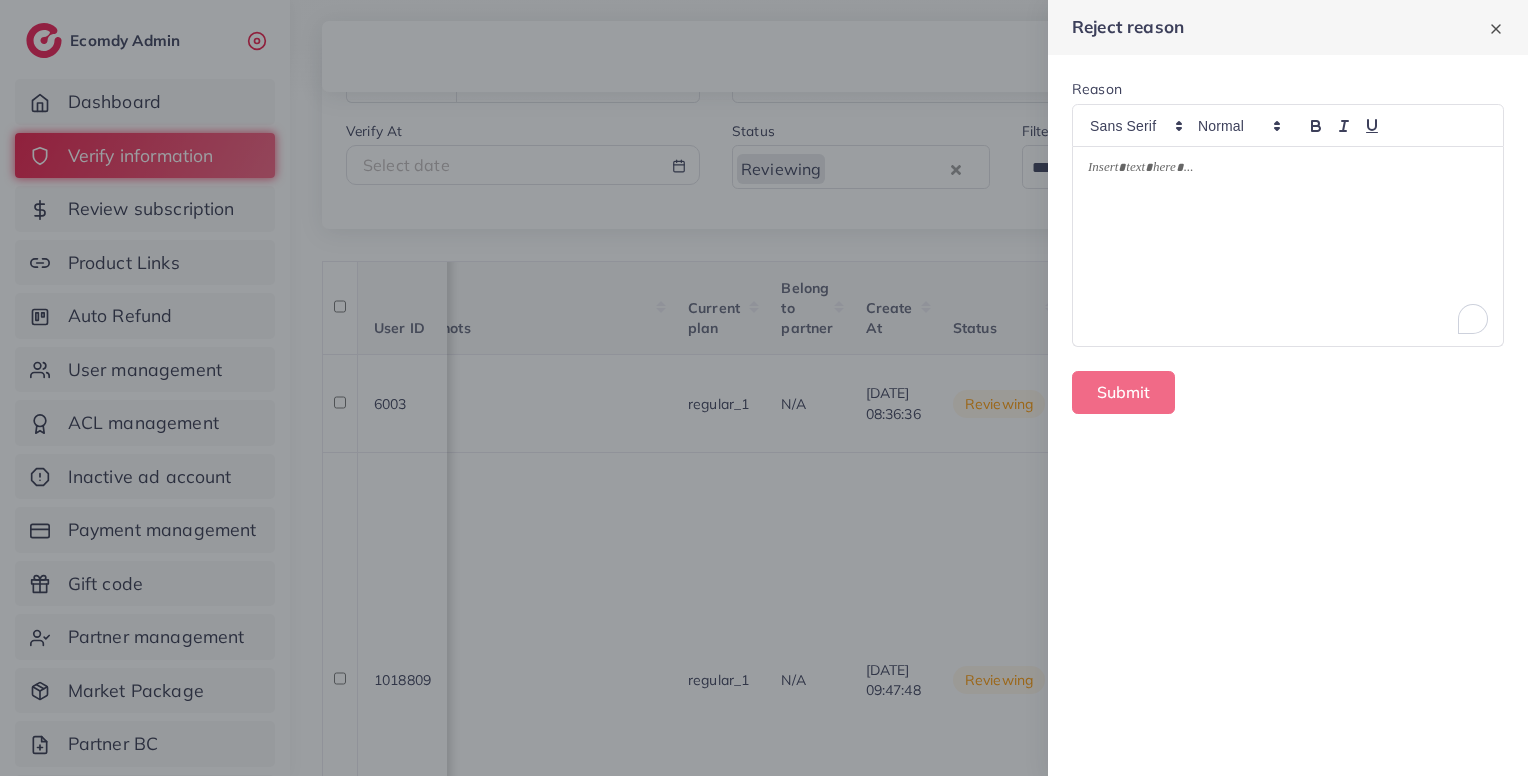 click at bounding box center [1288, 246] 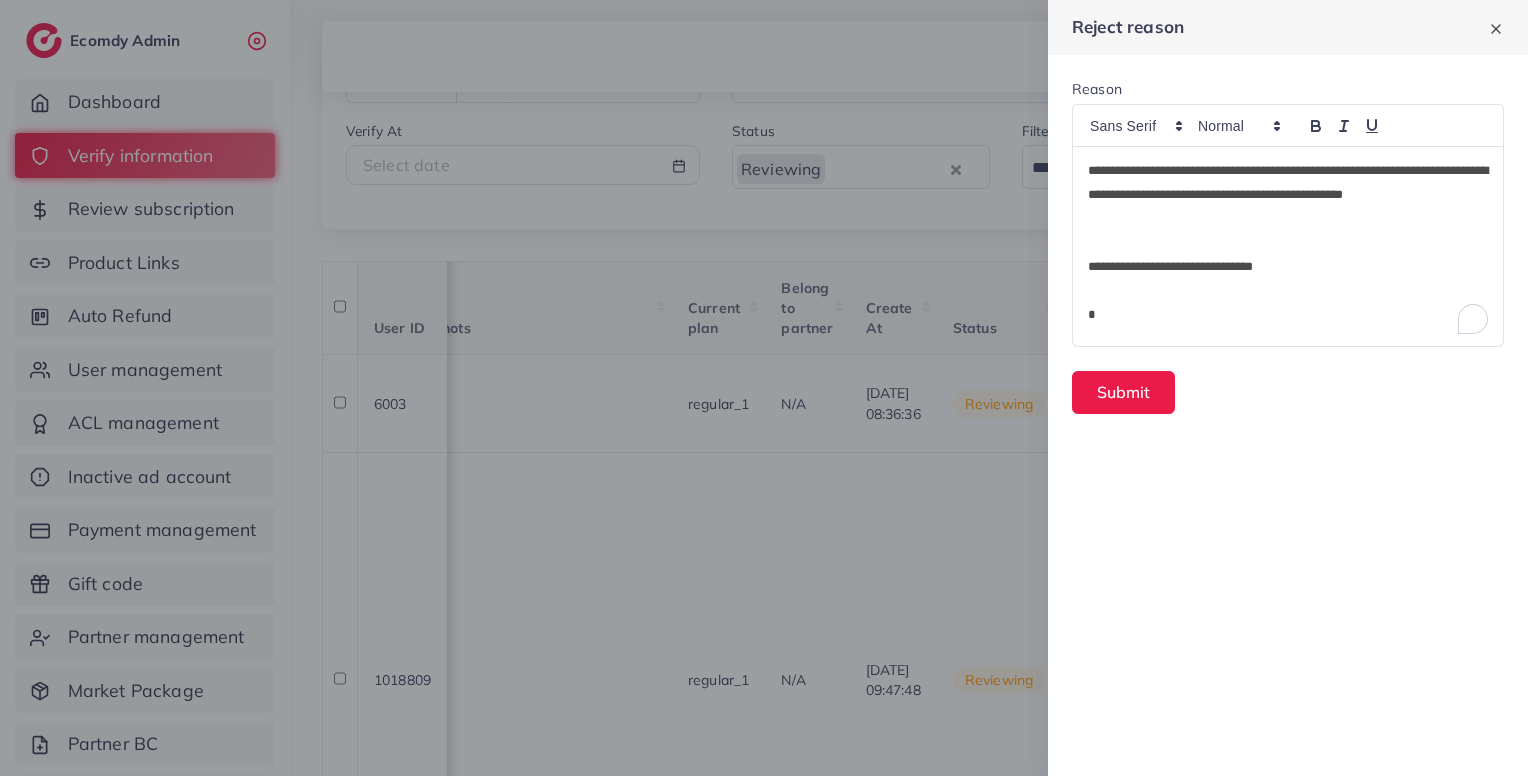 scroll, scrollTop: 0, scrollLeft: 0, axis: both 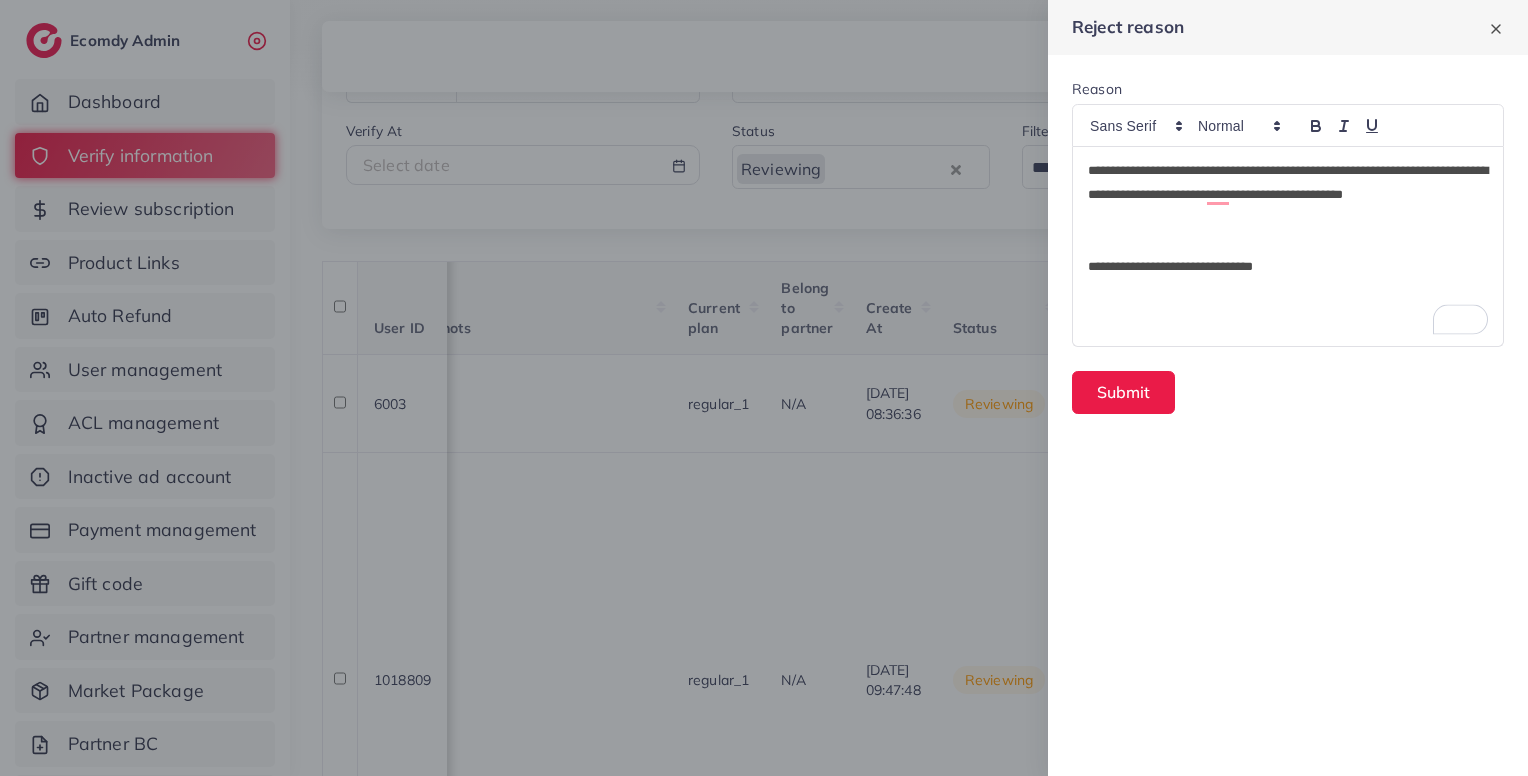 click on "**********" at bounding box center [1288, 195] 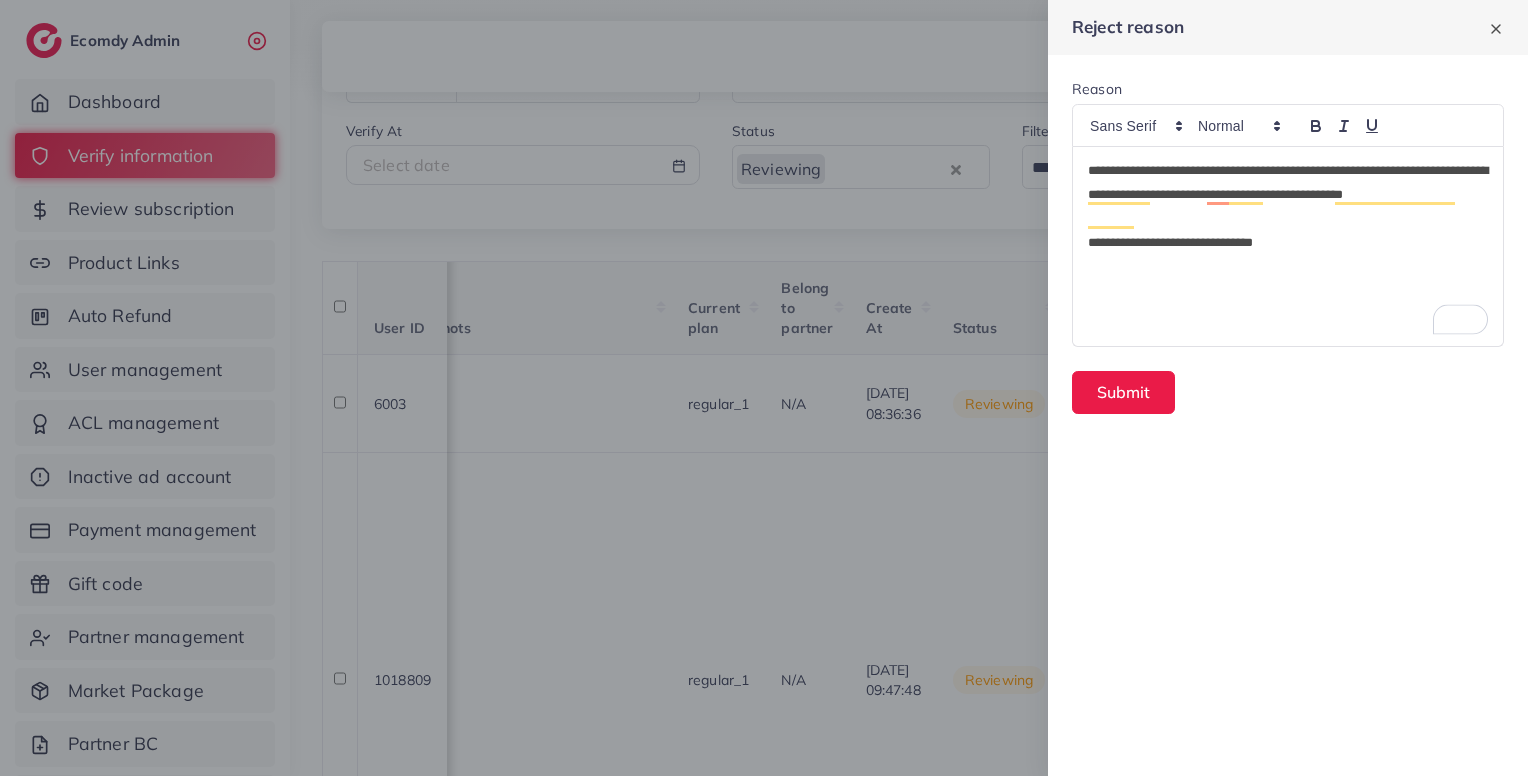 click on "**********" at bounding box center [1288, 195] 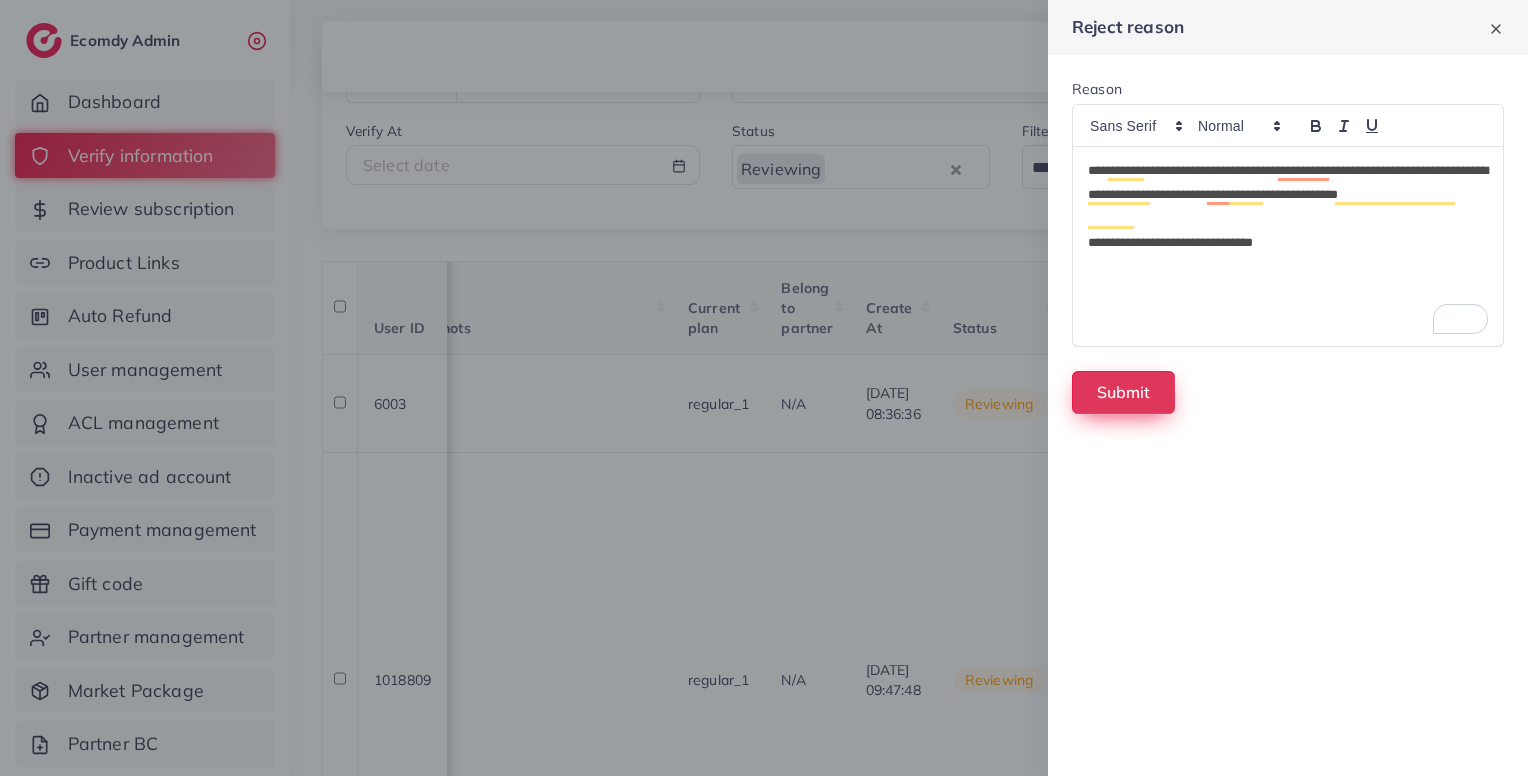 click on "Submit" at bounding box center [1123, 392] 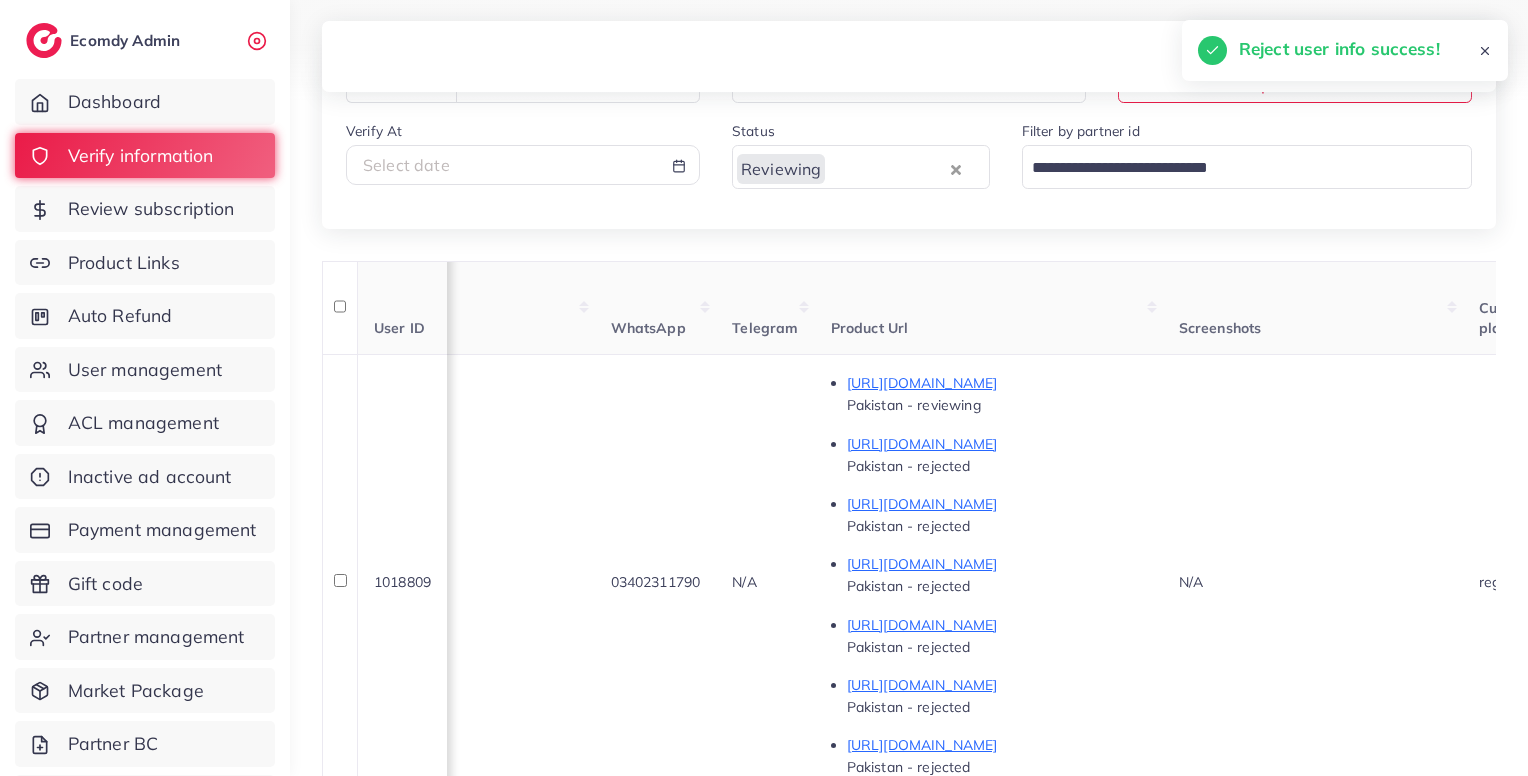 scroll, scrollTop: 0, scrollLeft: 725, axis: horizontal 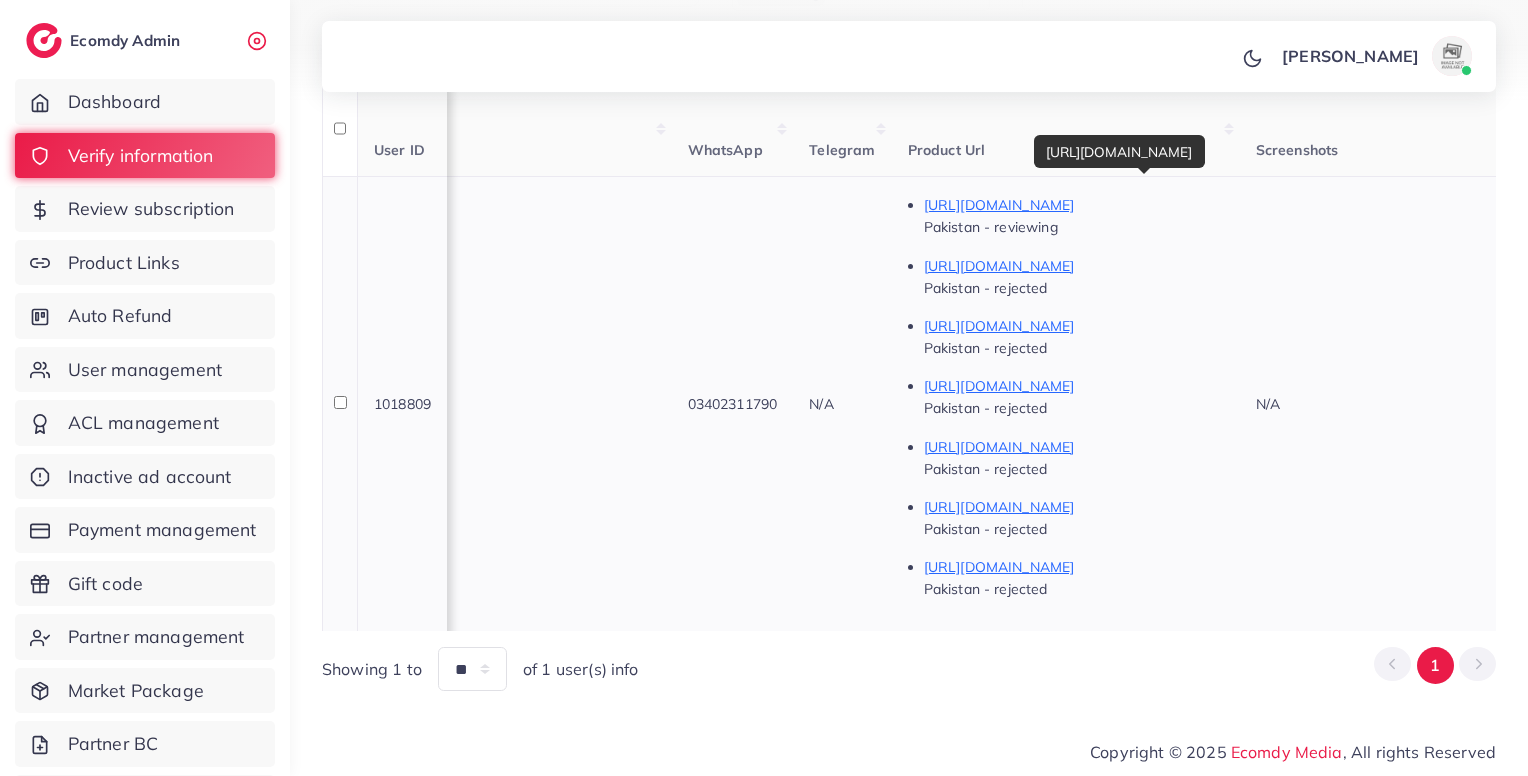 click on "[URL][DOMAIN_NAME]" at bounding box center (1074, 205) 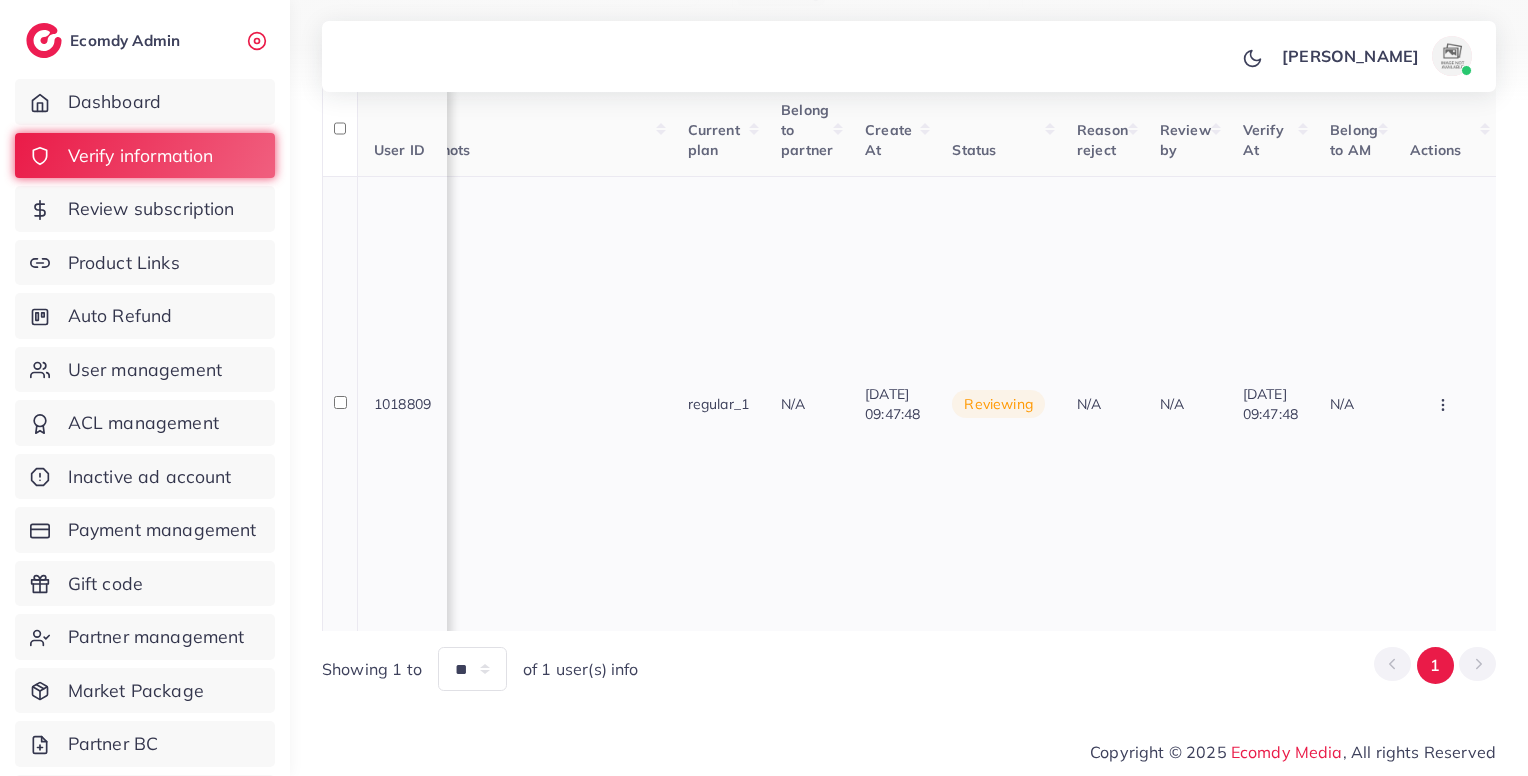 scroll, scrollTop: 0, scrollLeft: 1711, axis: horizontal 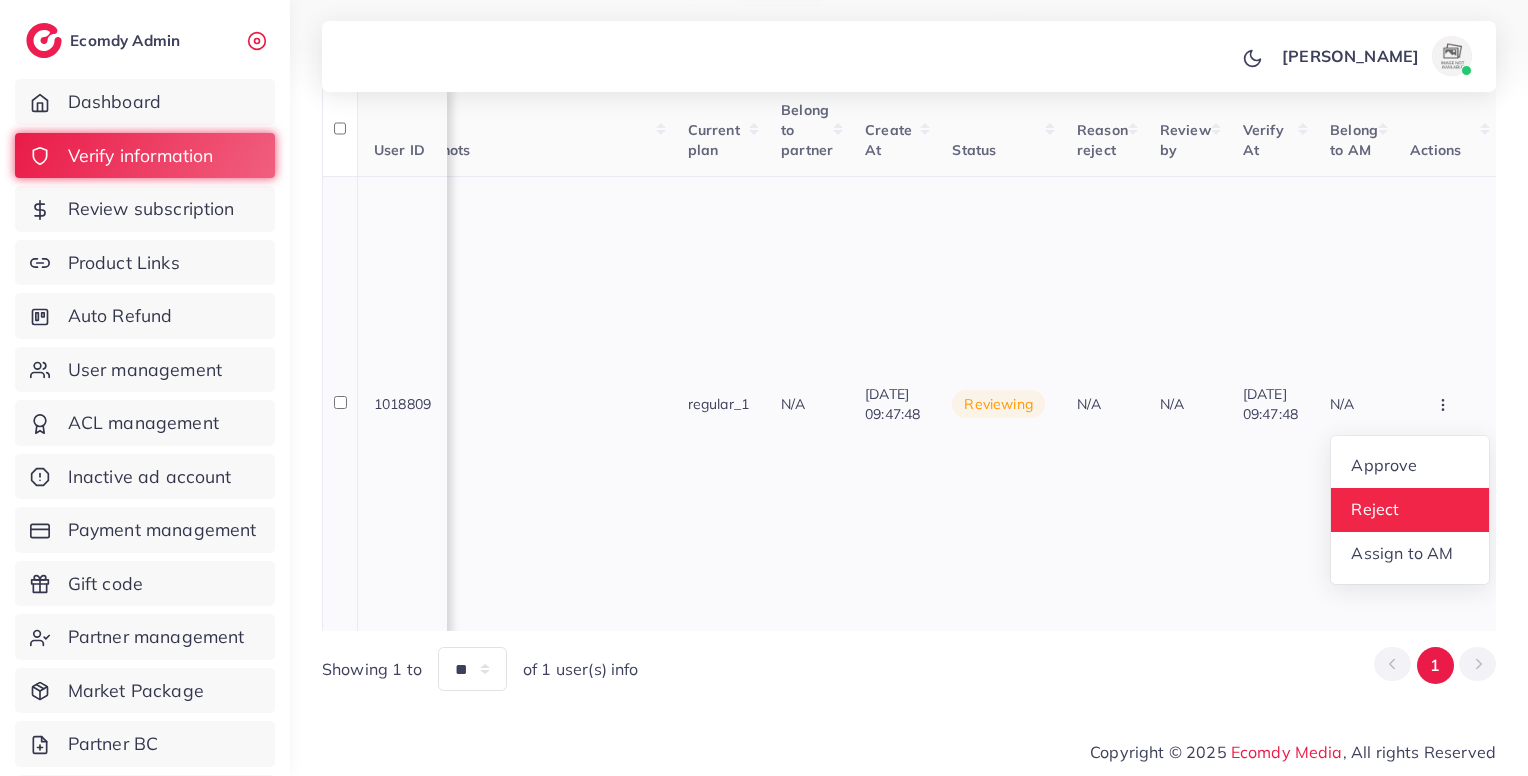 click on "Reject" at bounding box center [1410, 510] 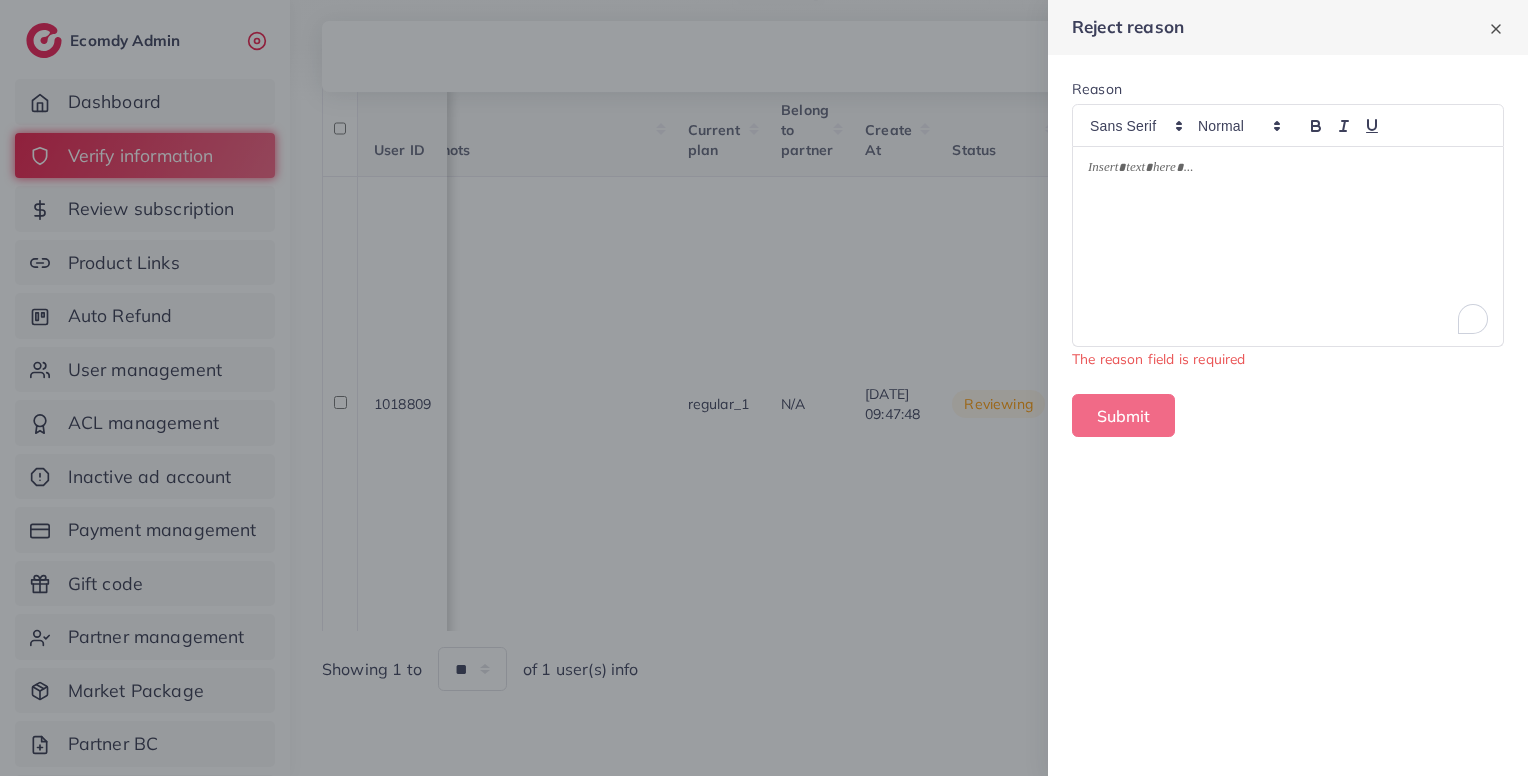 click at bounding box center (1288, 246) 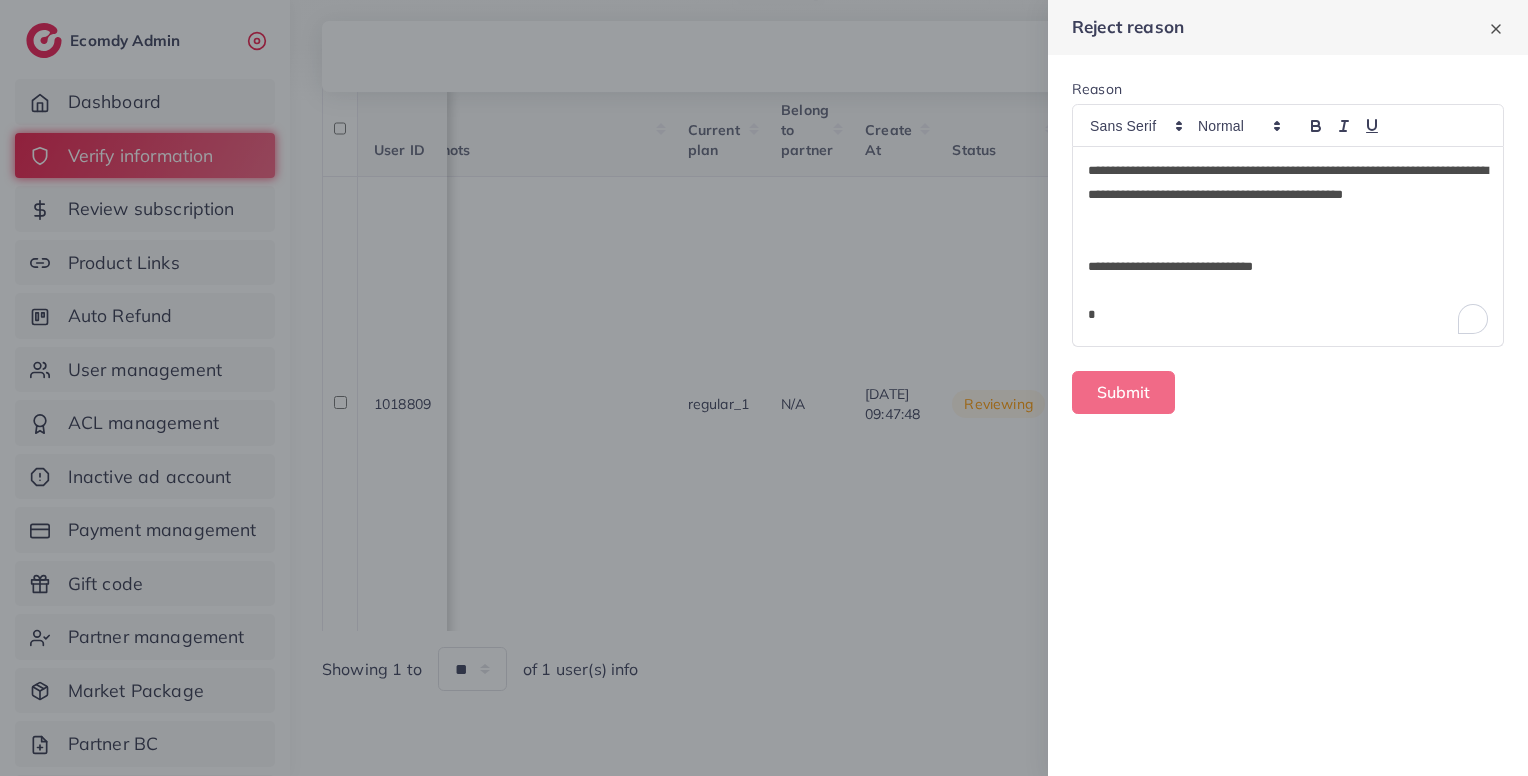 scroll, scrollTop: 0, scrollLeft: 0, axis: both 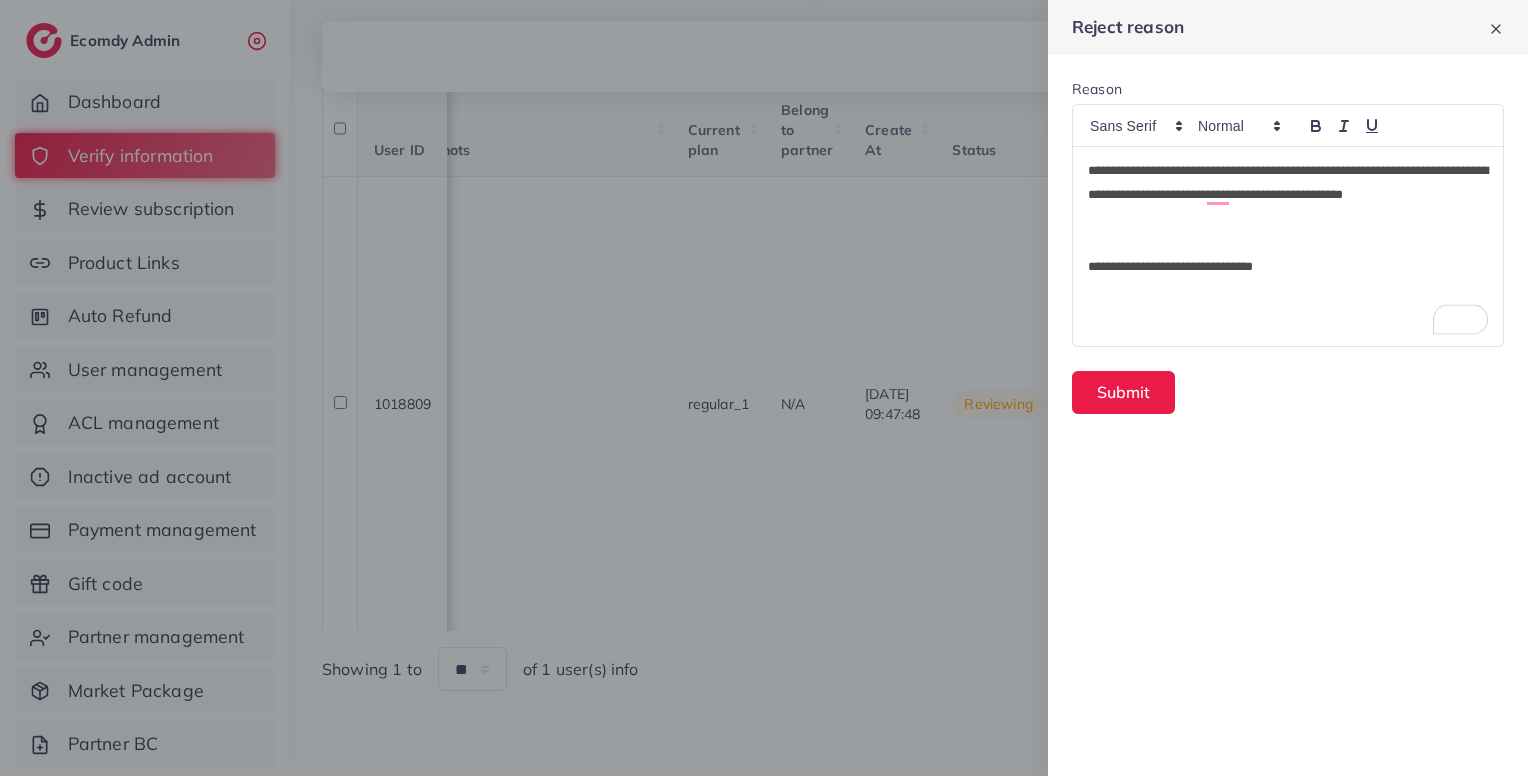 click on "**********" at bounding box center (1288, 195) 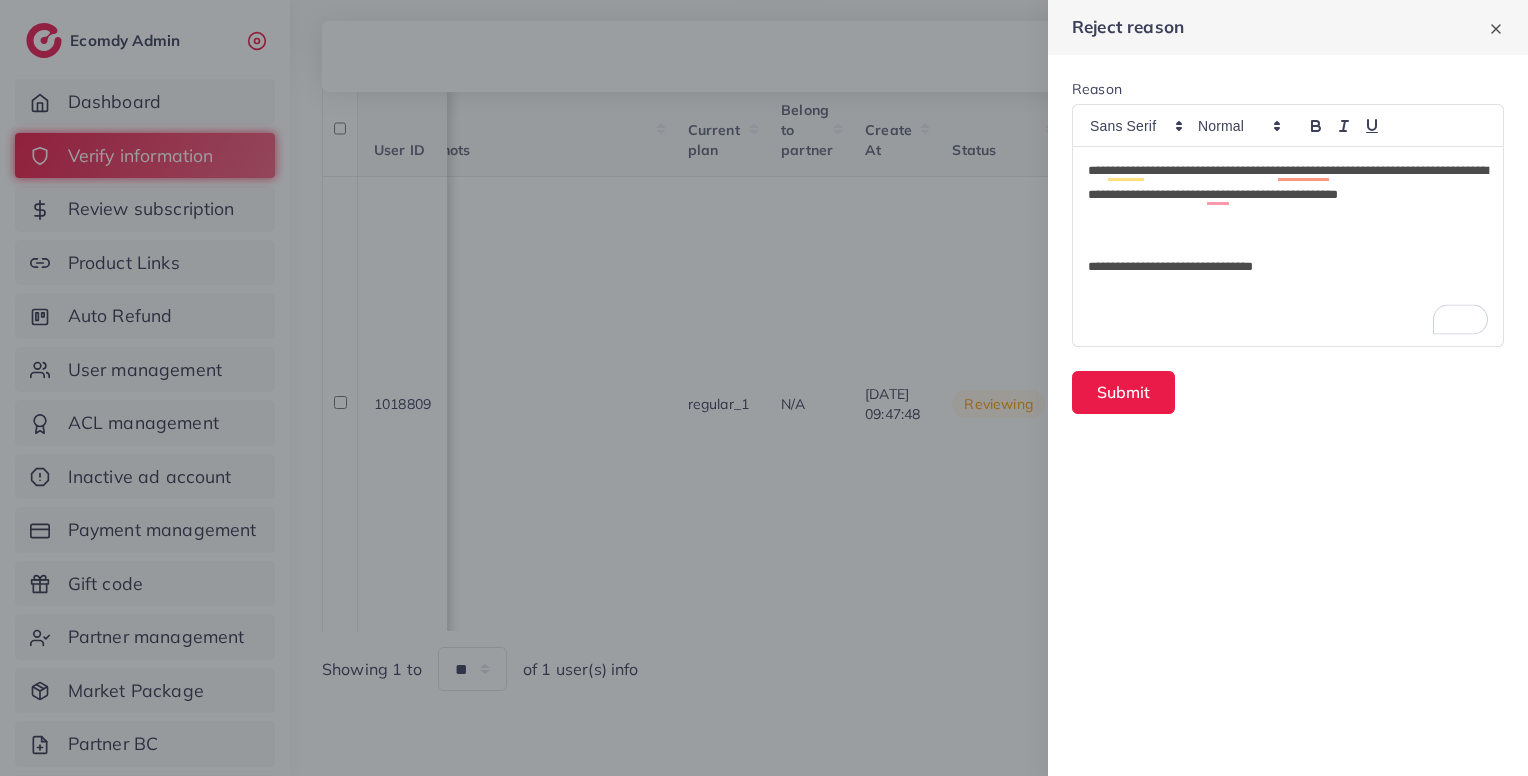 click on "**********" at bounding box center (1288, 195) 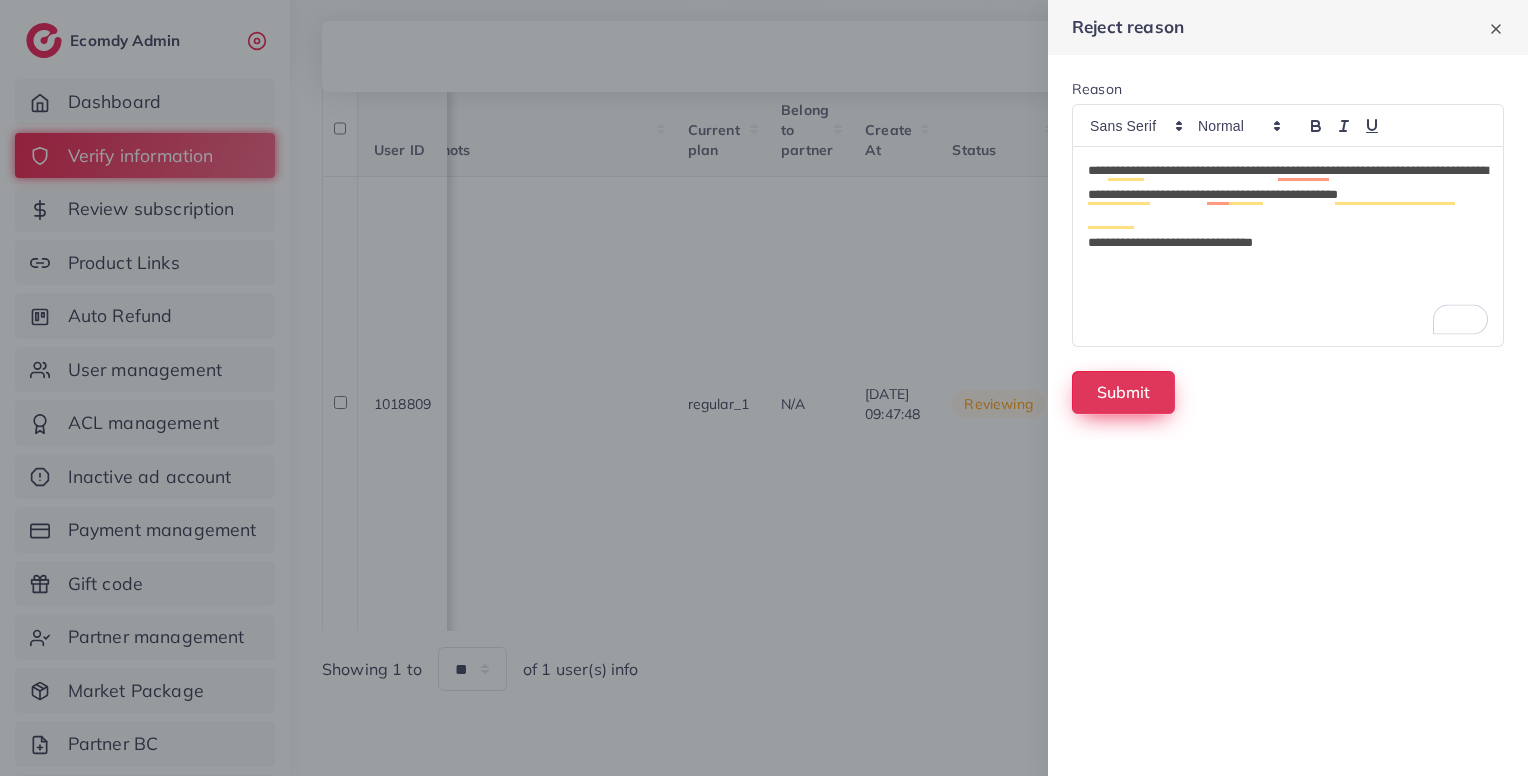 click on "Submit" at bounding box center (1123, 392) 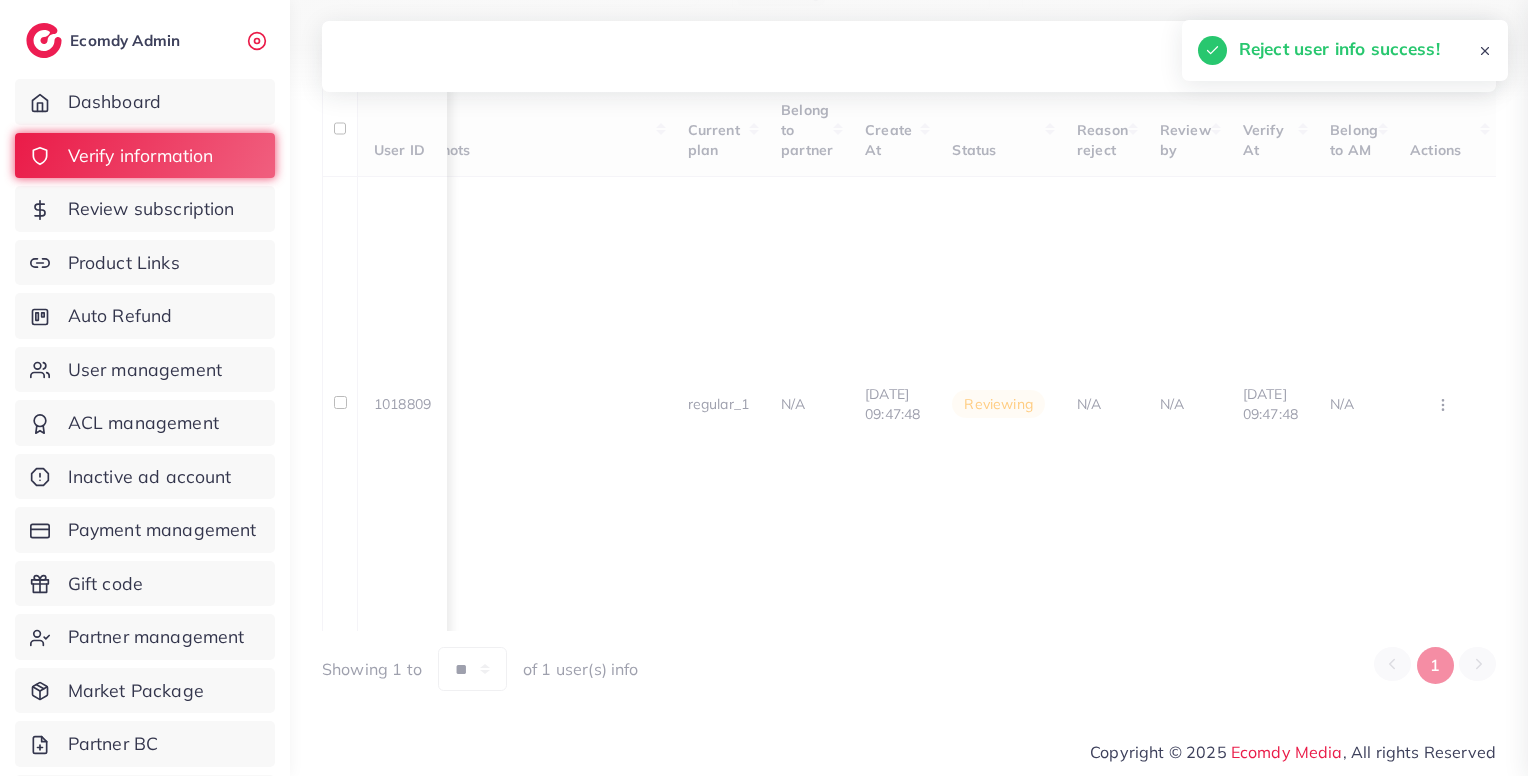 scroll, scrollTop: 180, scrollLeft: 0, axis: vertical 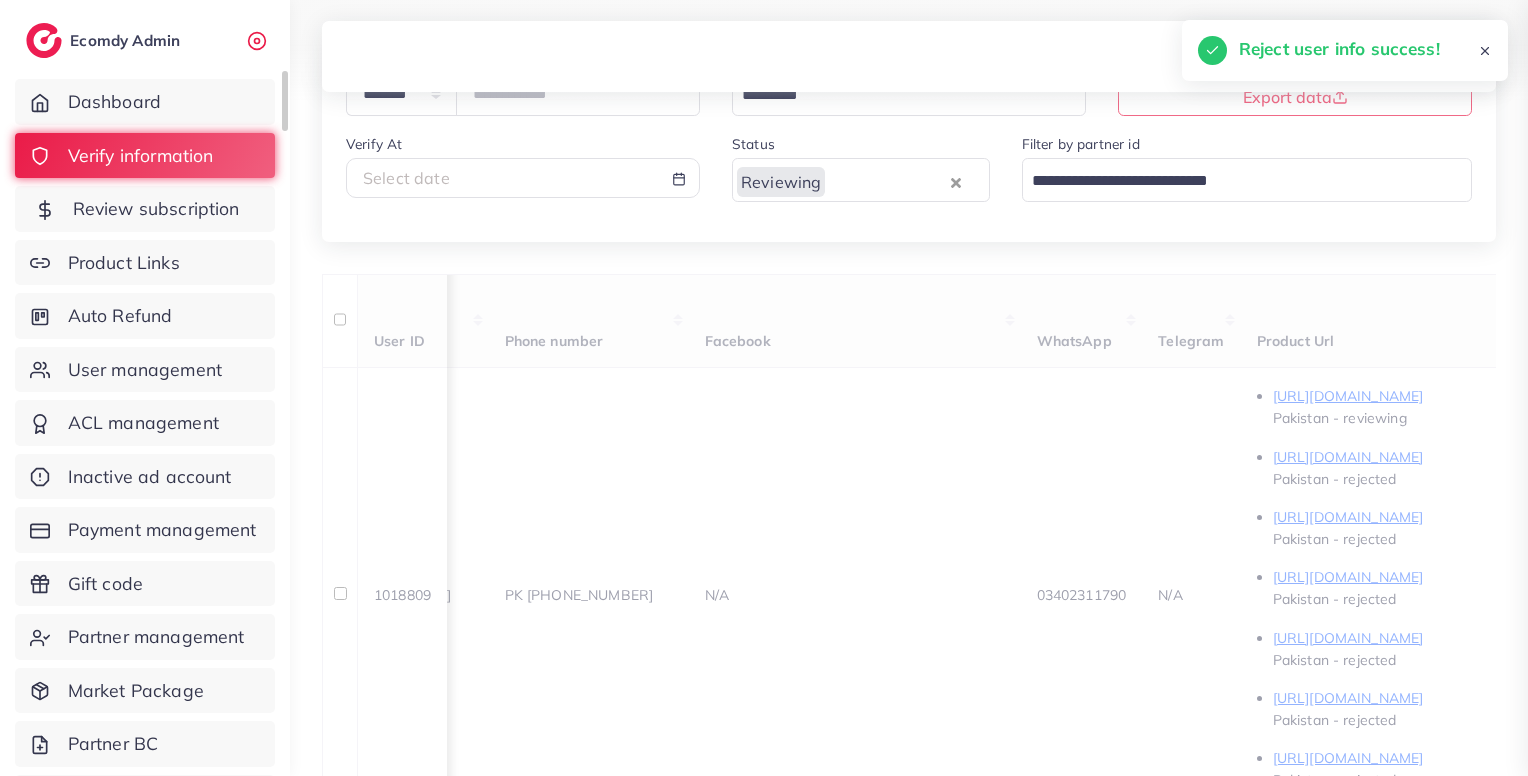click on "**********" at bounding box center (764, 208) 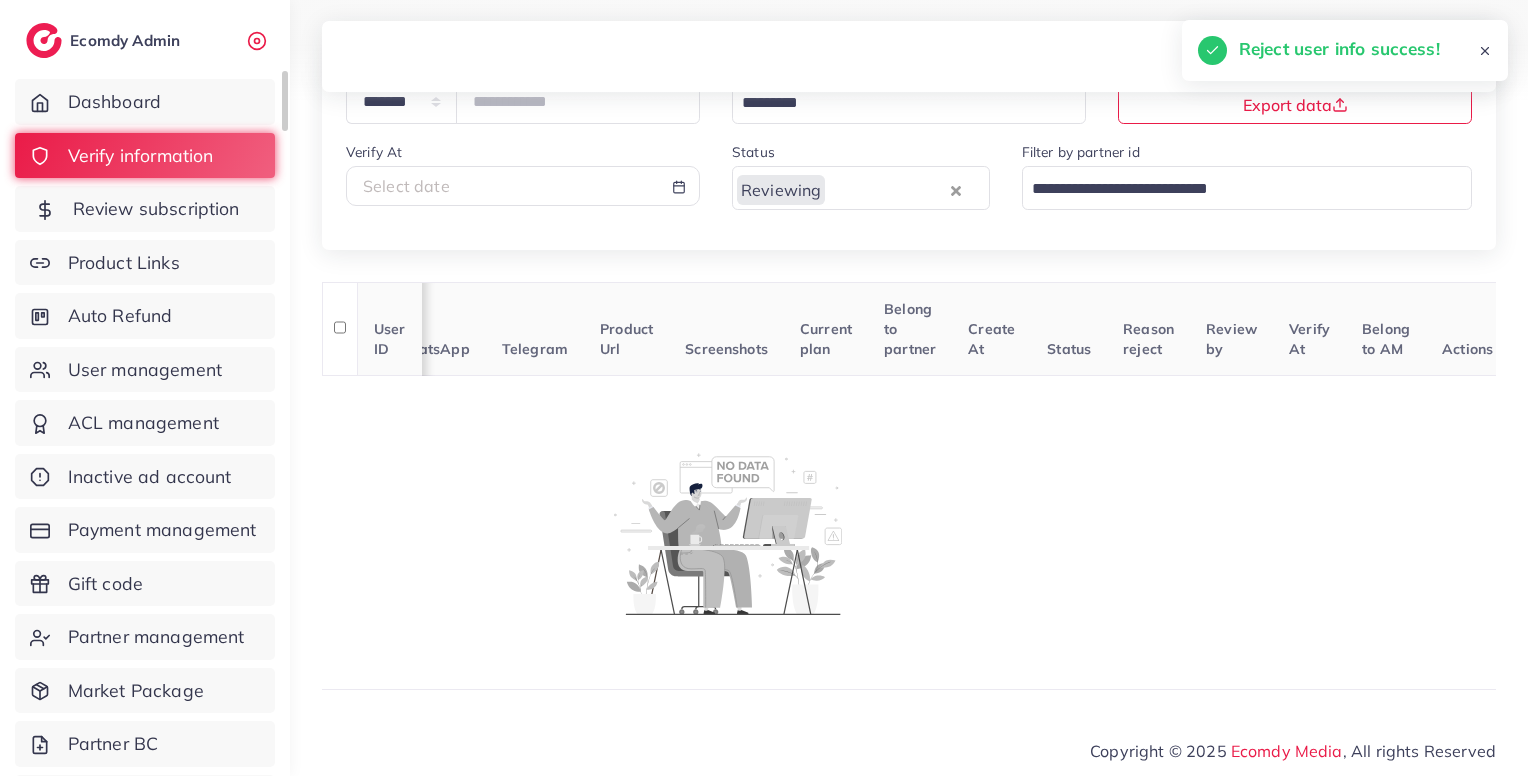 click on "Review subscription" at bounding box center (156, 209) 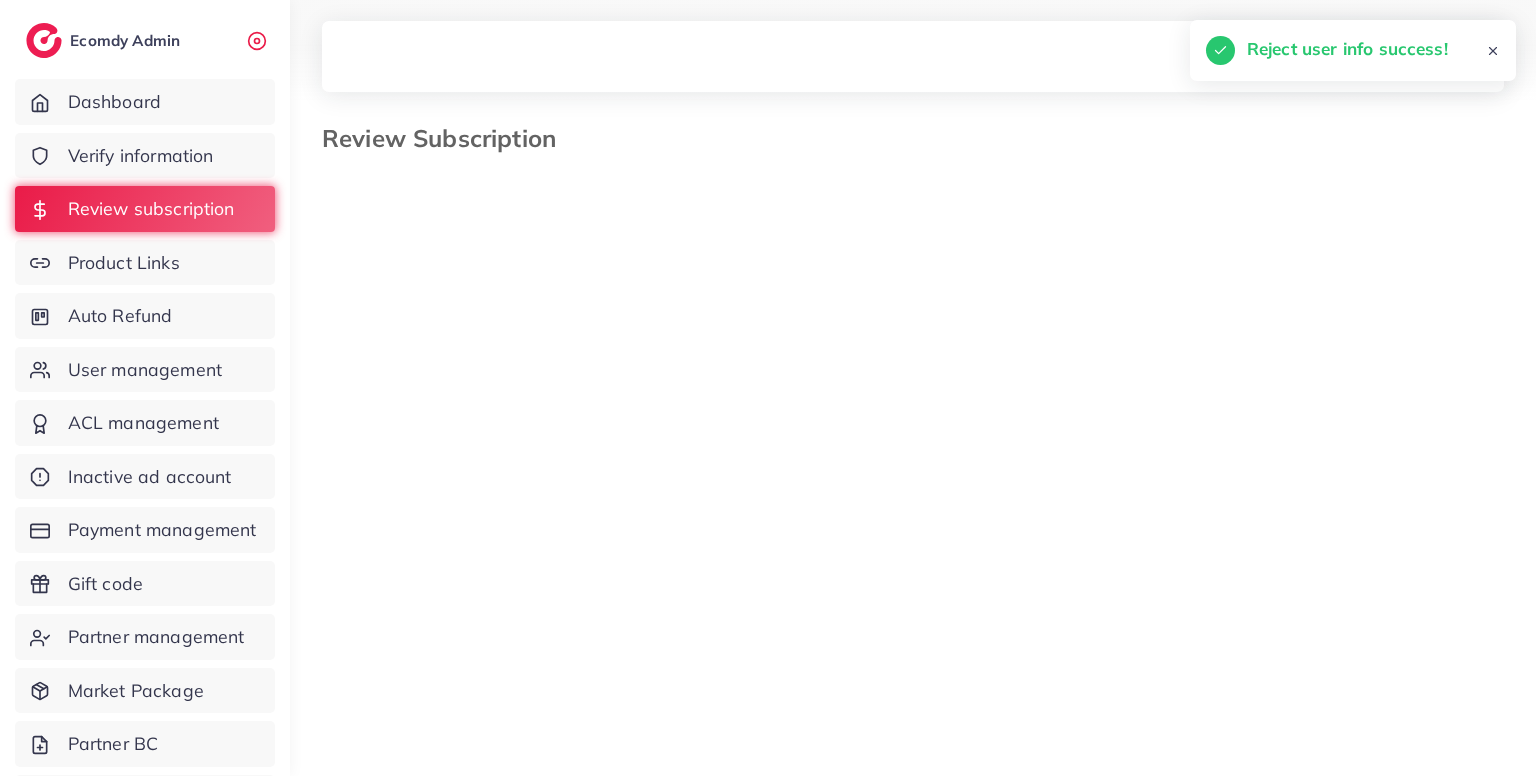 select on "*******" 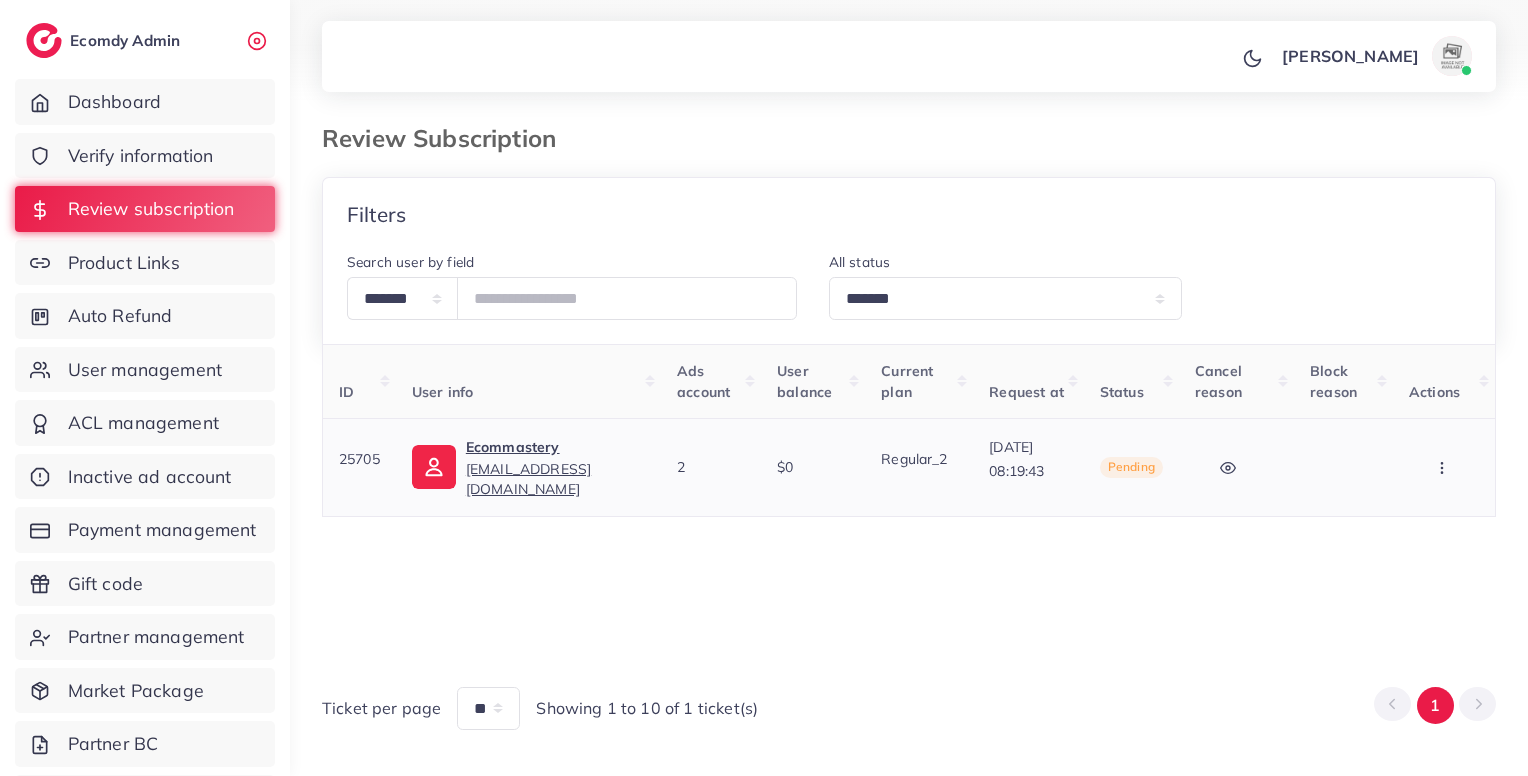 click 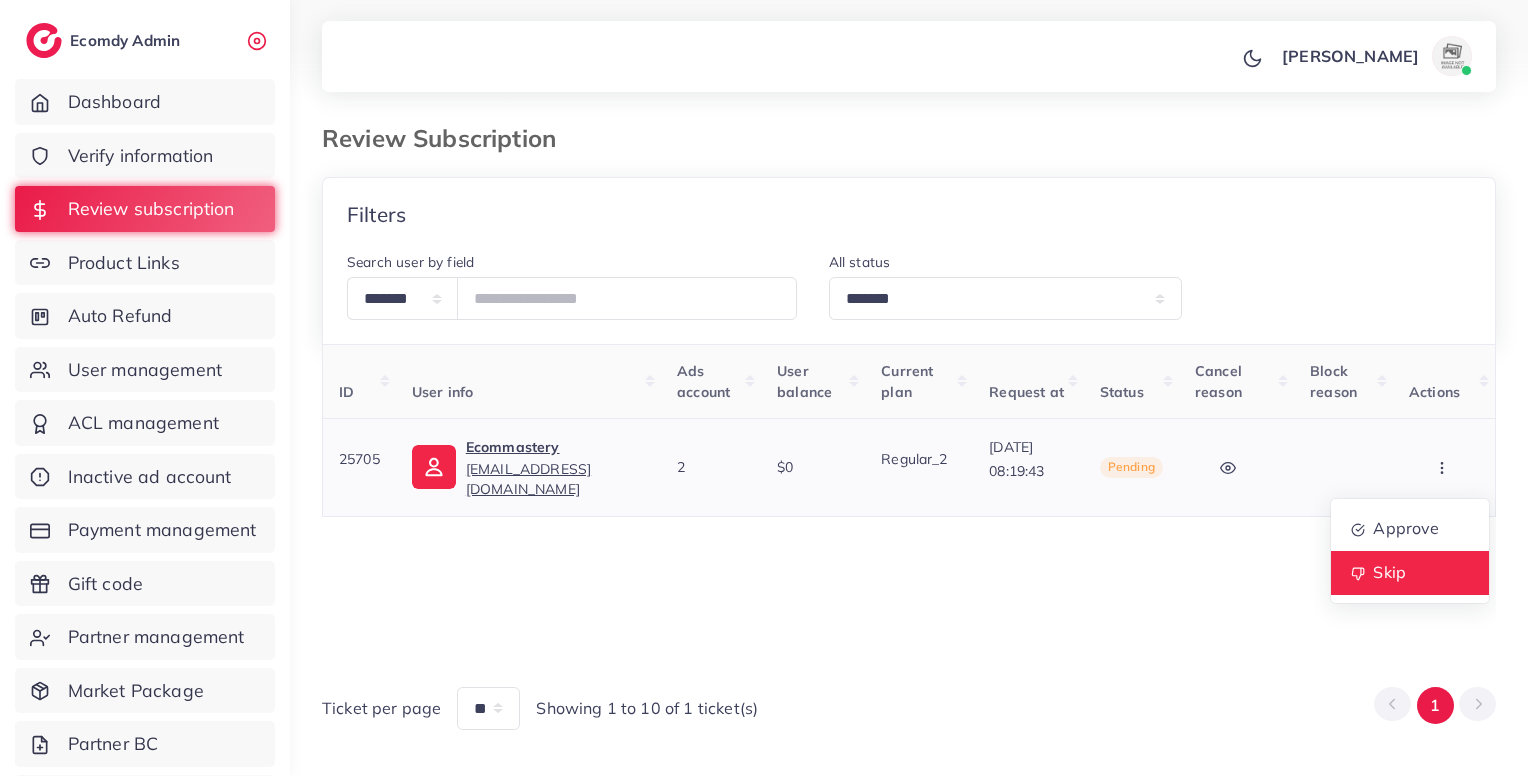 click on "Skip" at bounding box center [1389, 572] 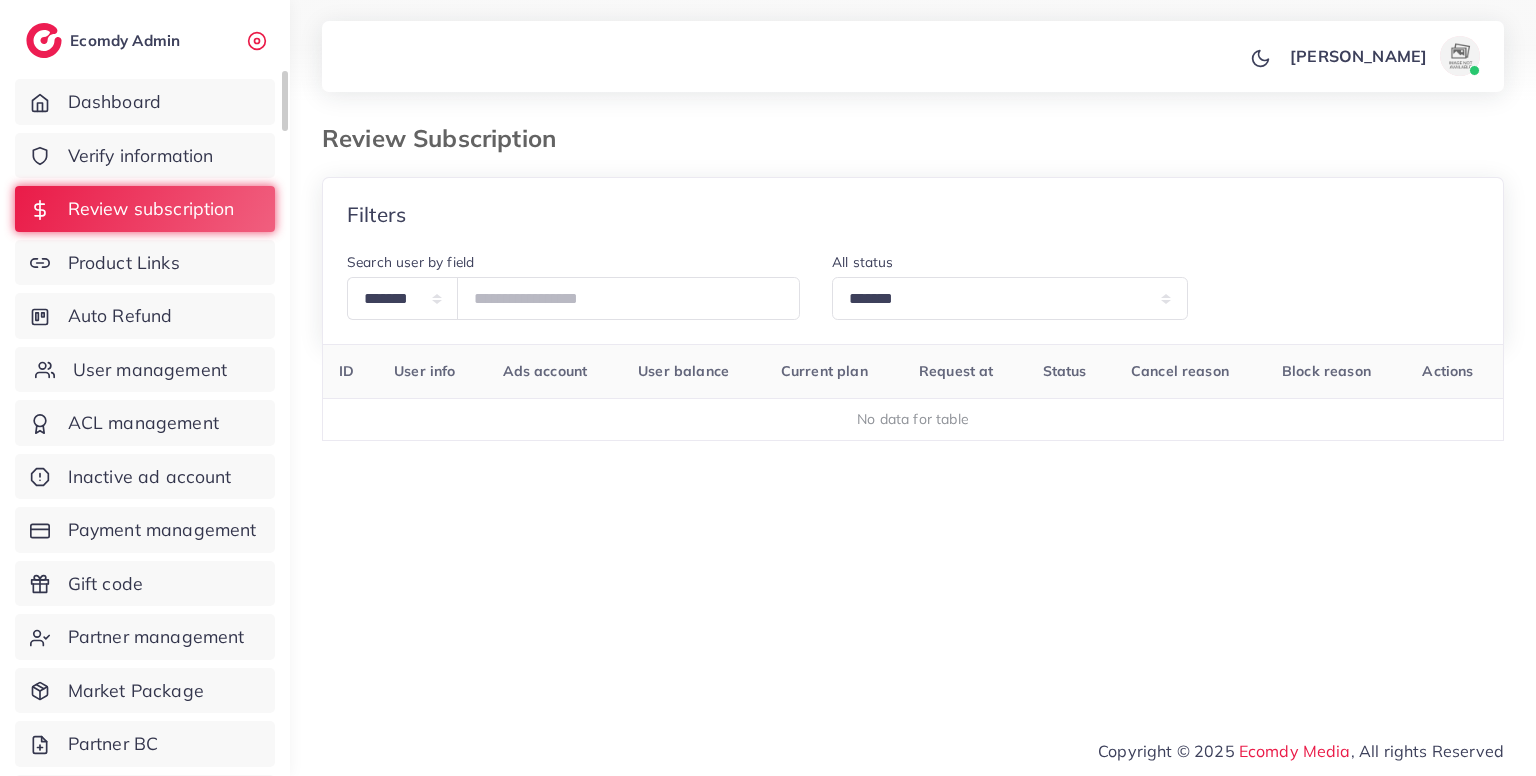 click on "User management" at bounding box center (145, 370) 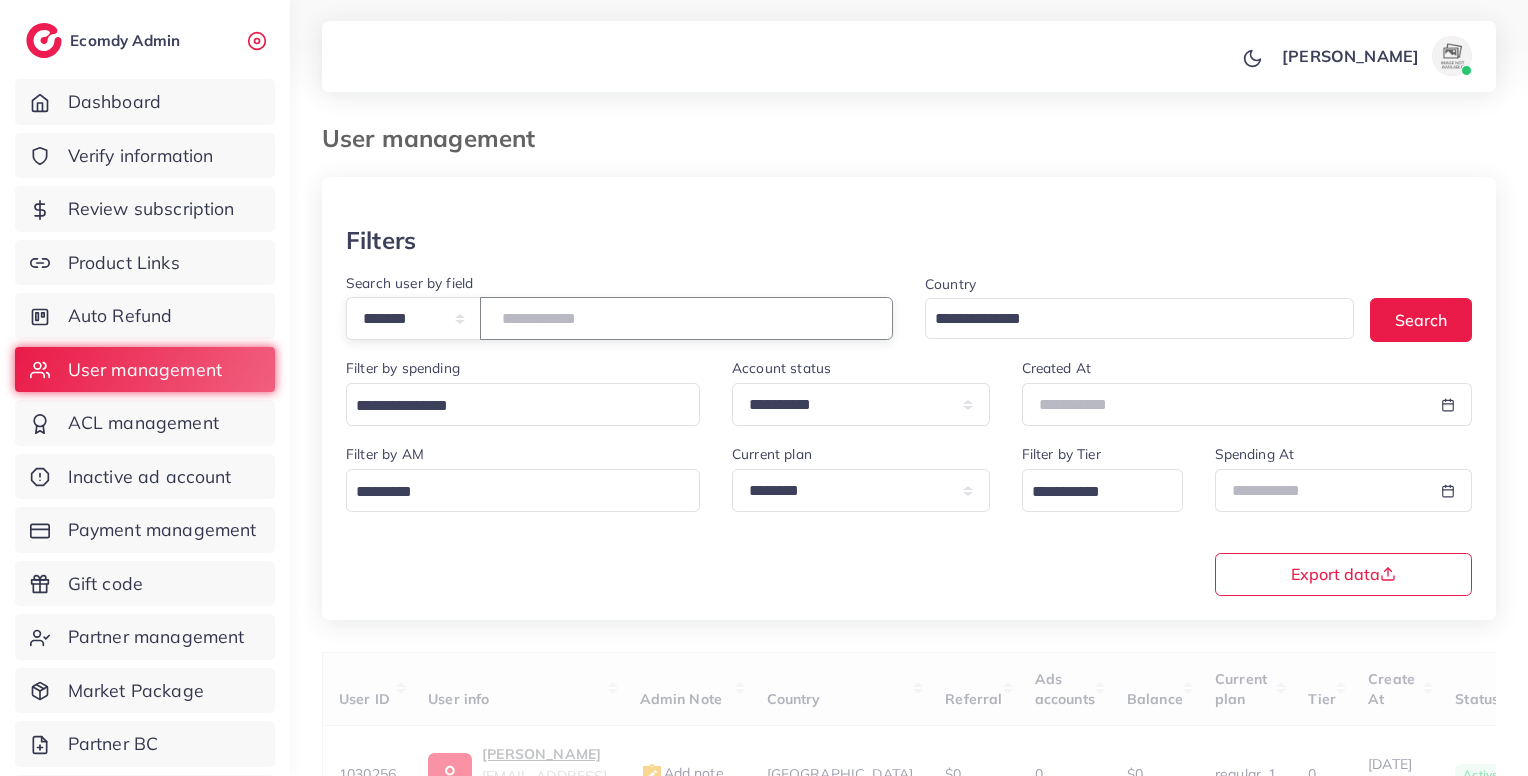 click at bounding box center (686, 318) 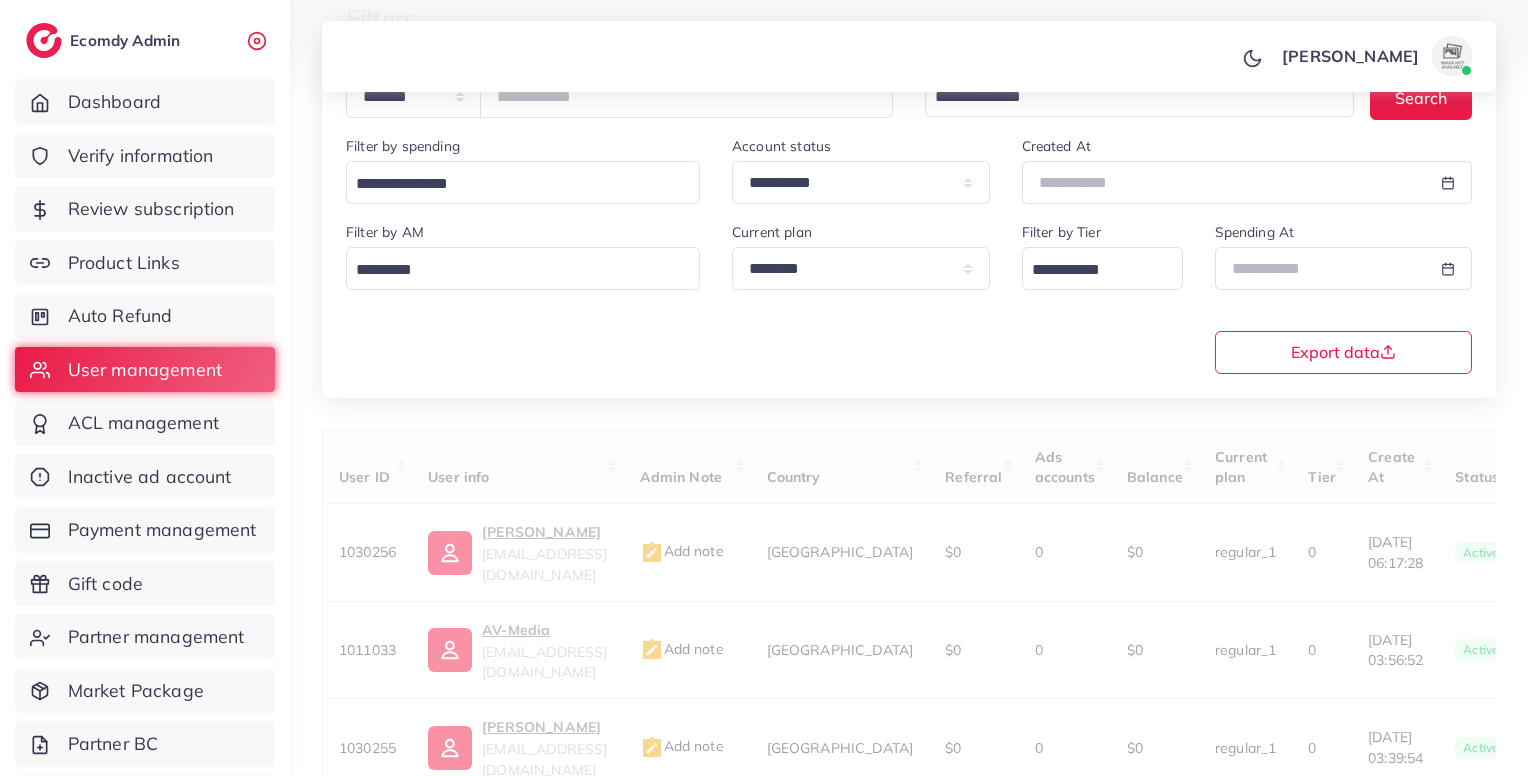 scroll, scrollTop: 183, scrollLeft: 0, axis: vertical 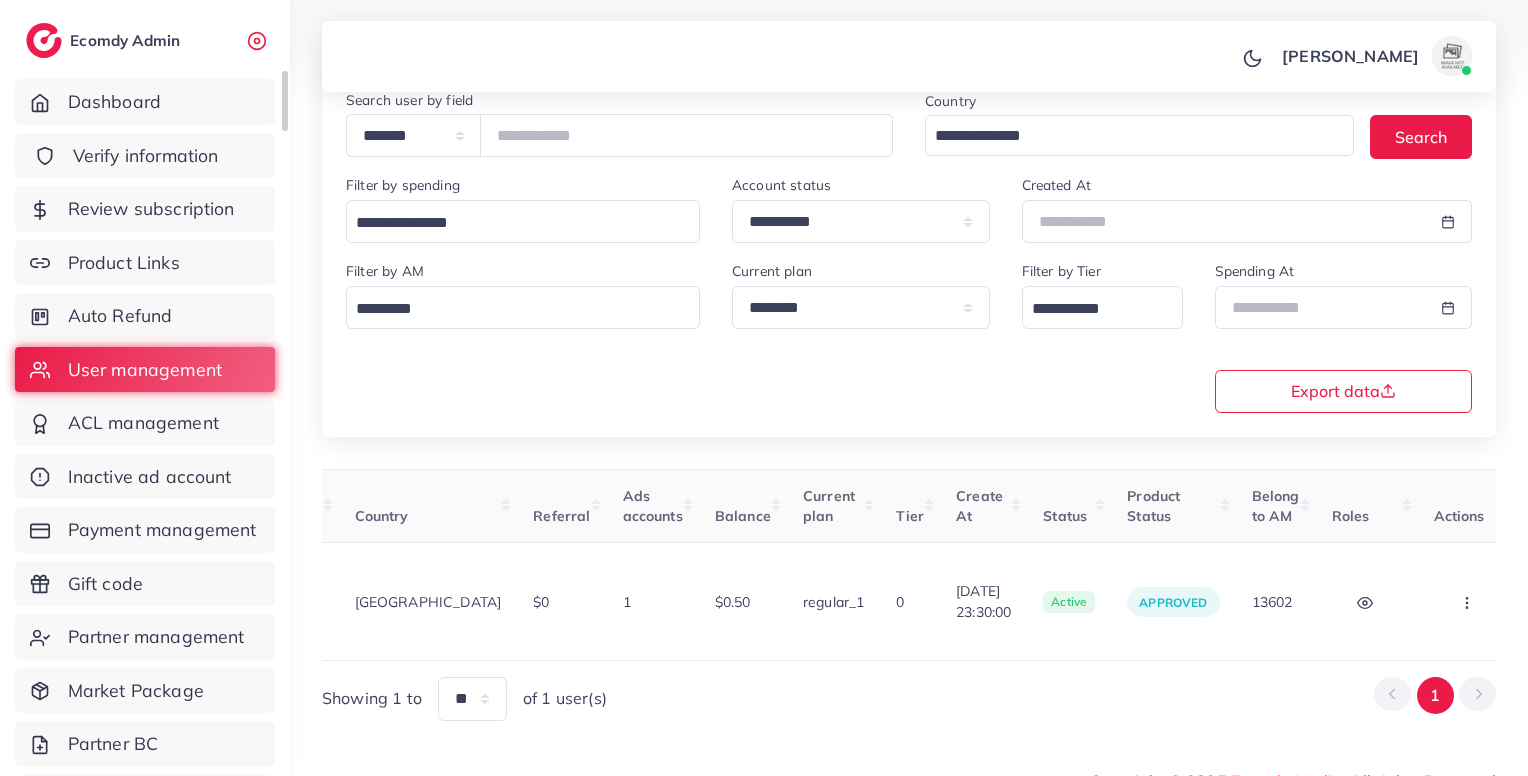 click on "Verify information" at bounding box center [146, 156] 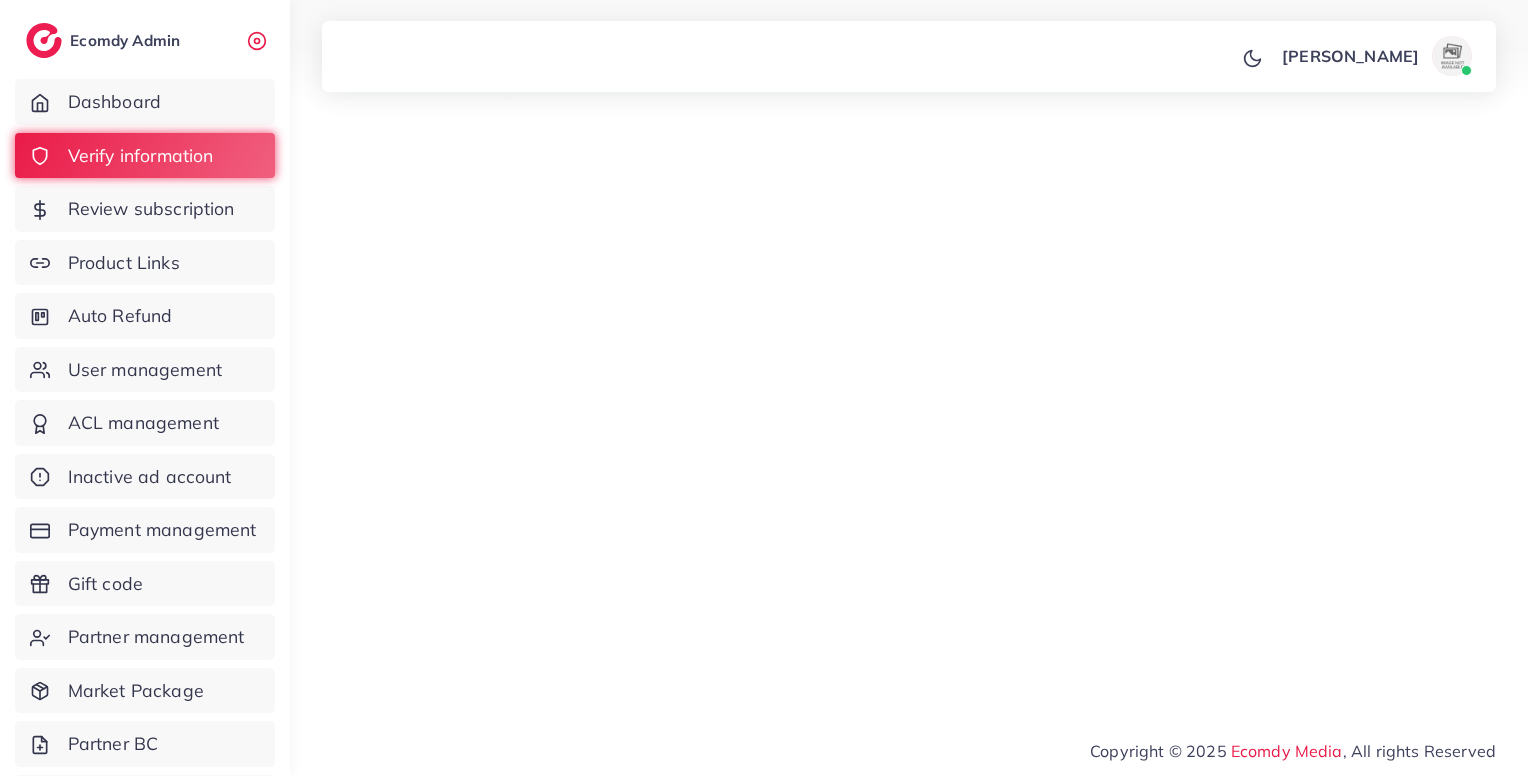 scroll, scrollTop: 0, scrollLeft: 0, axis: both 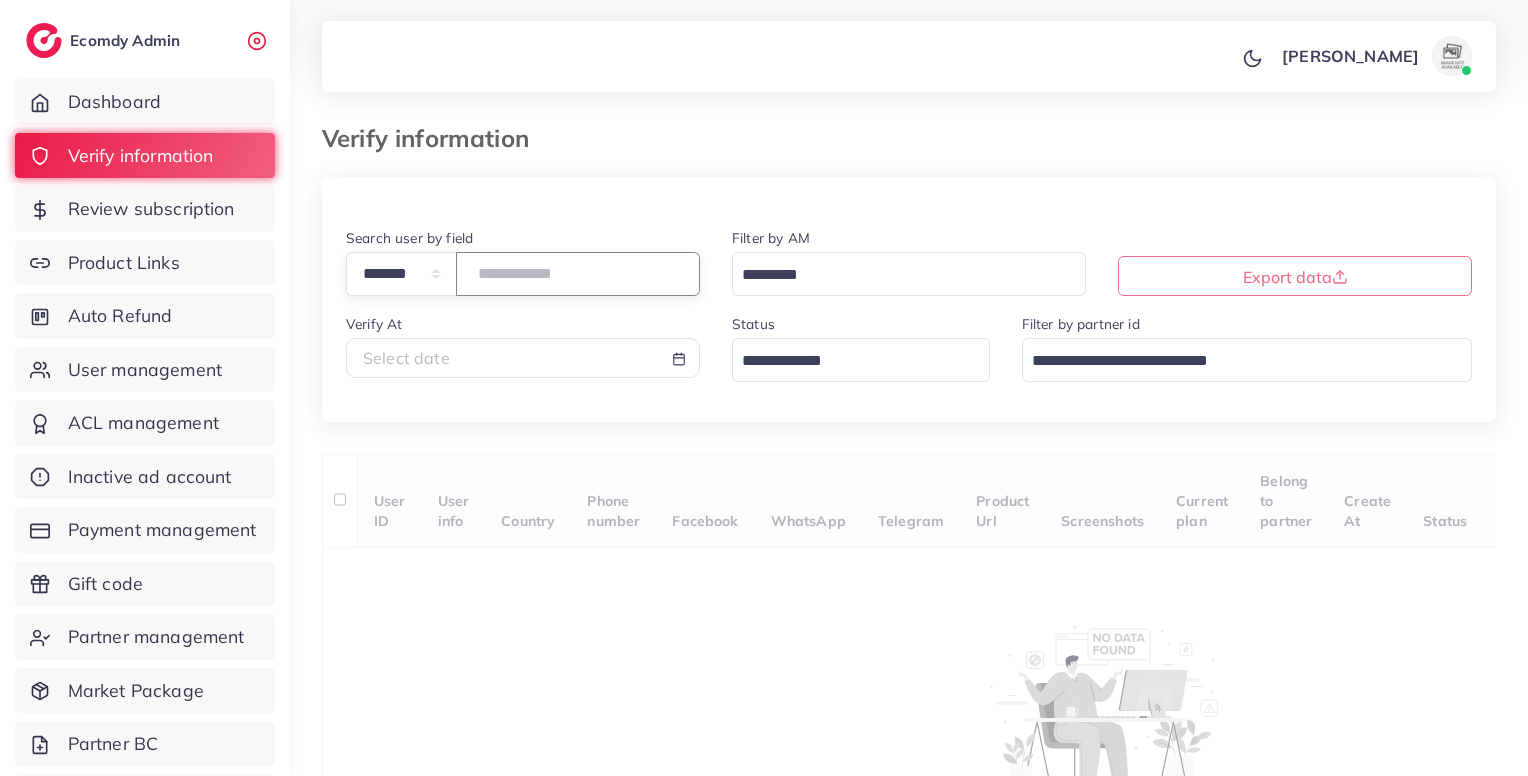 click at bounding box center [578, 273] 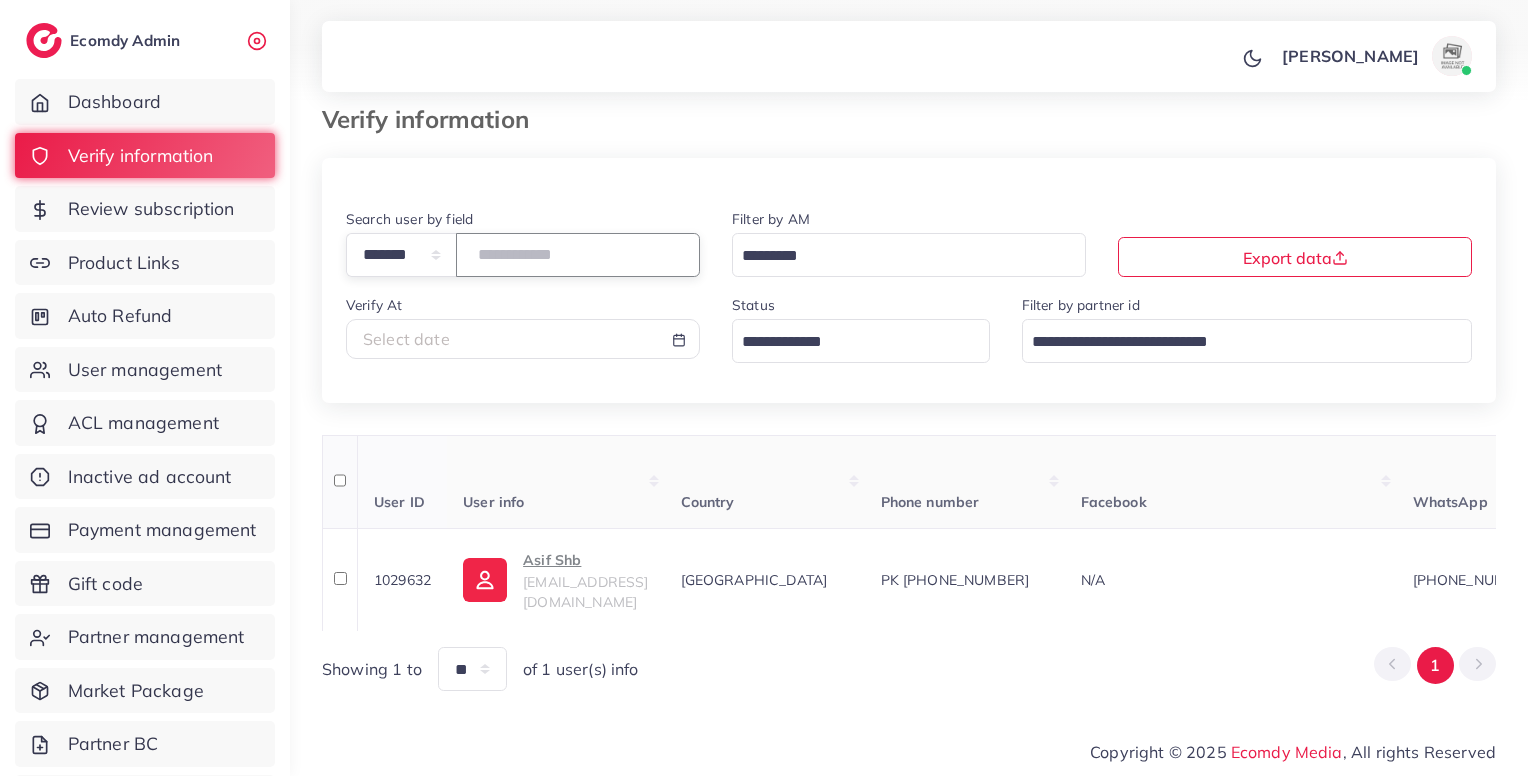 scroll, scrollTop: 28, scrollLeft: 0, axis: vertical 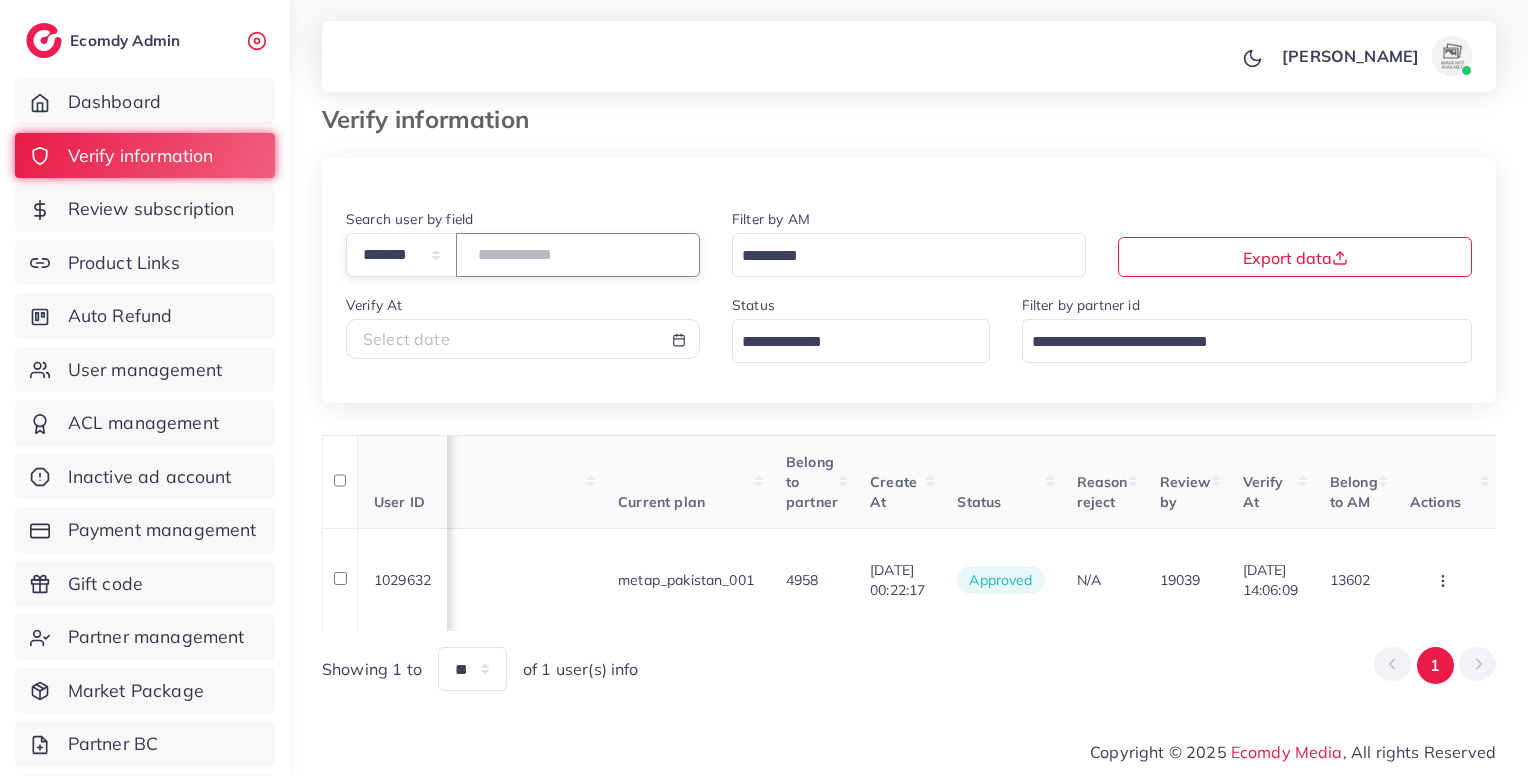 type on "*******" 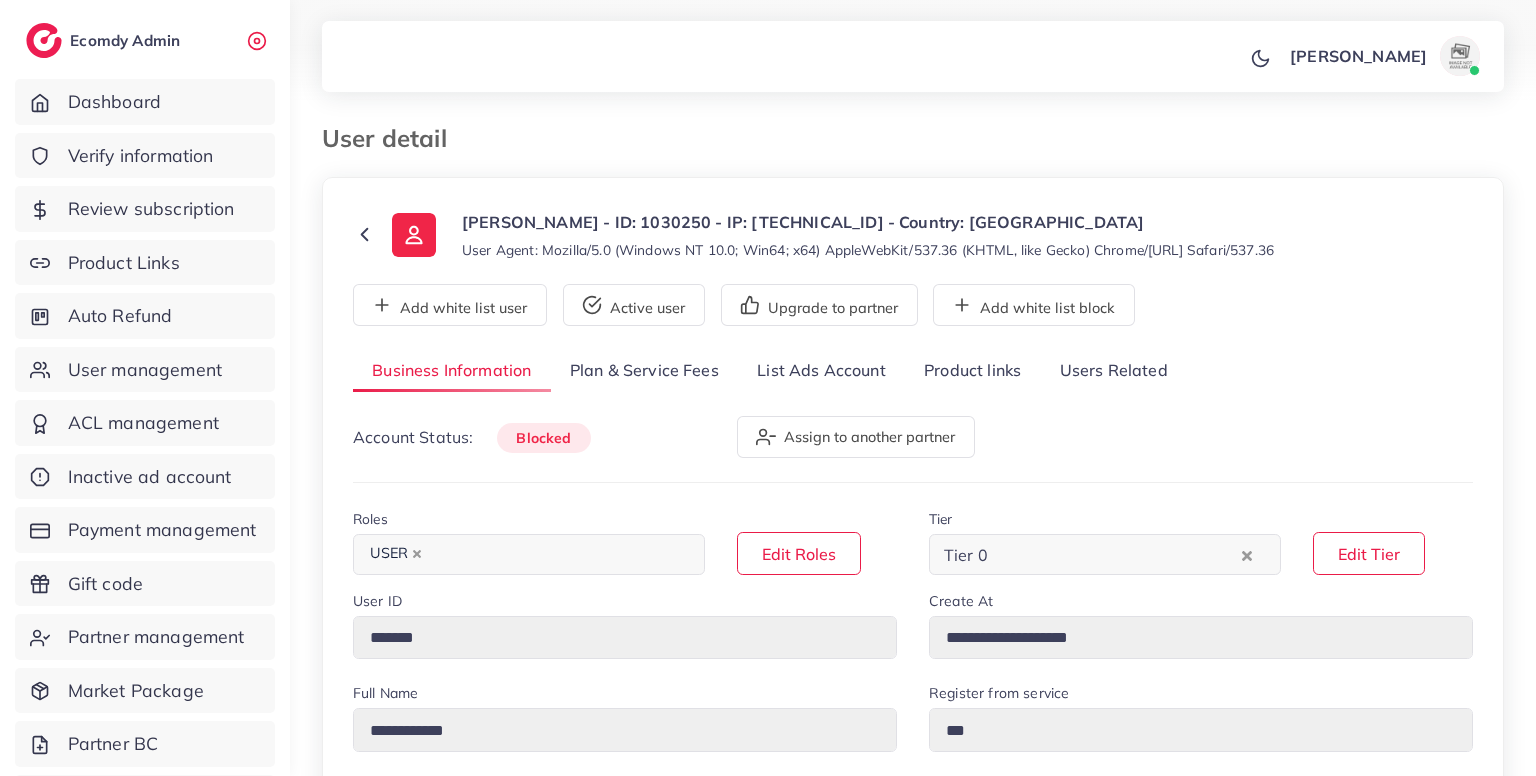 select on "******" 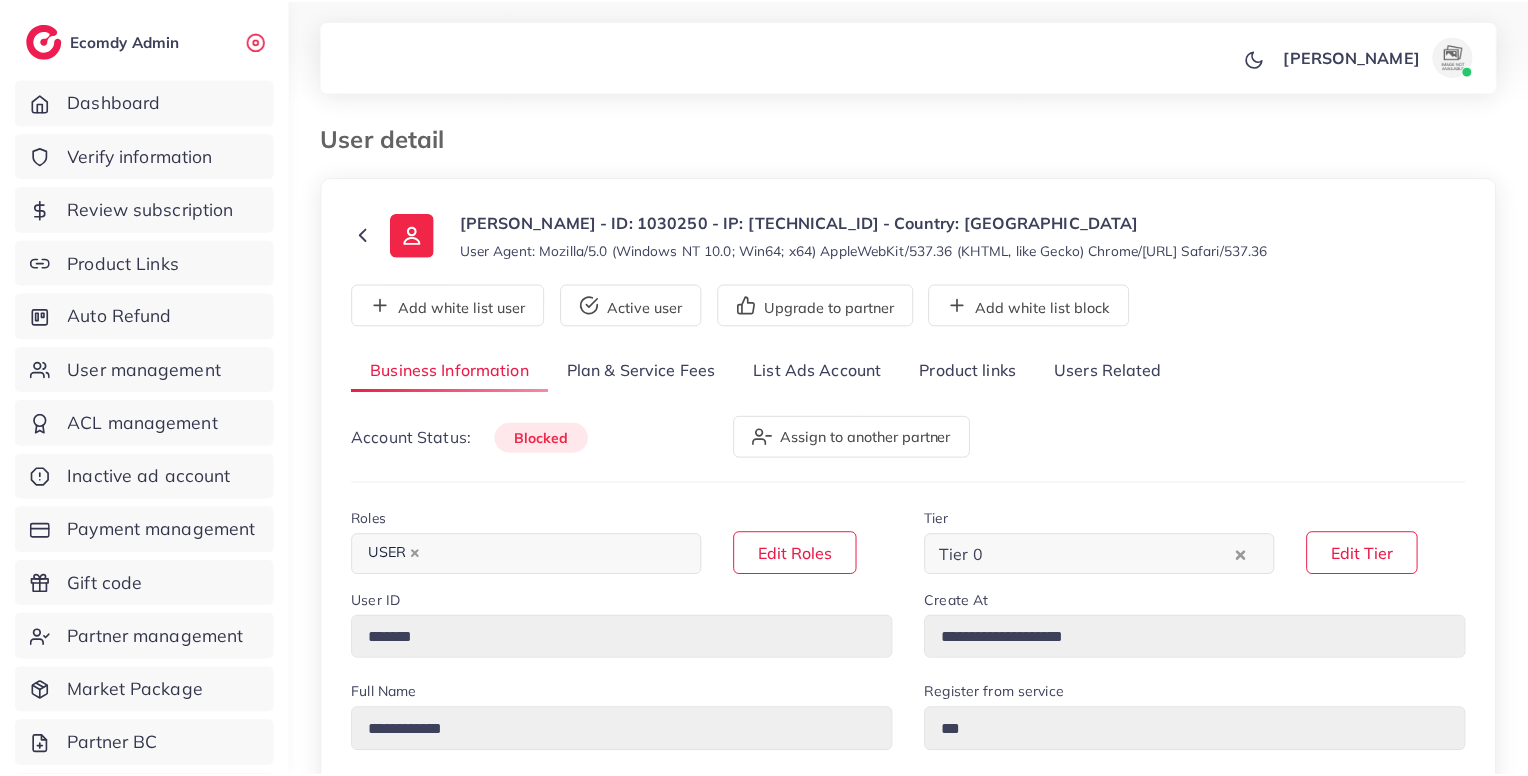 scroll, scrollTop: 0, scrollLeft: 0, axis: both 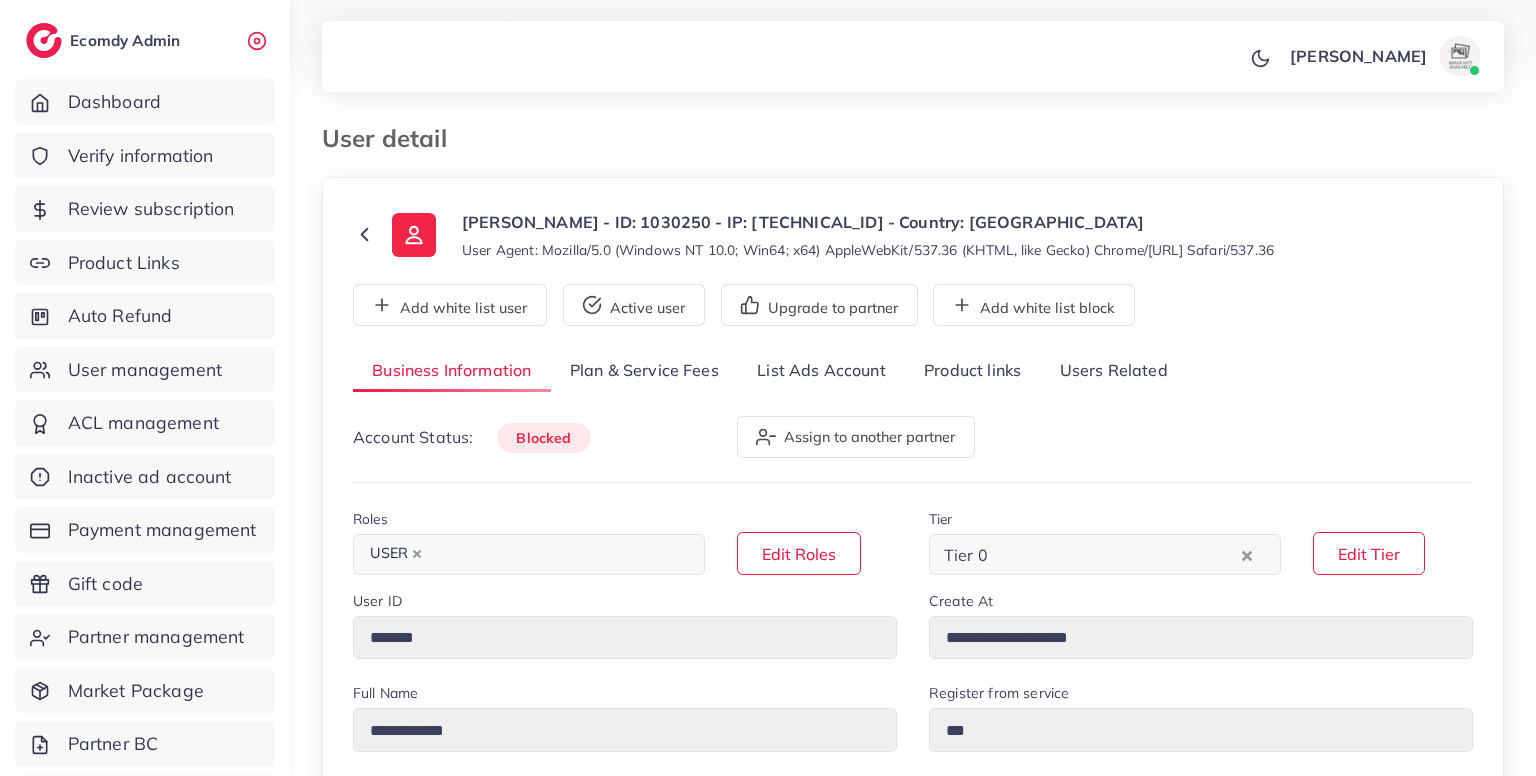 click on "Users Related" at bounding box center [1113, 371] 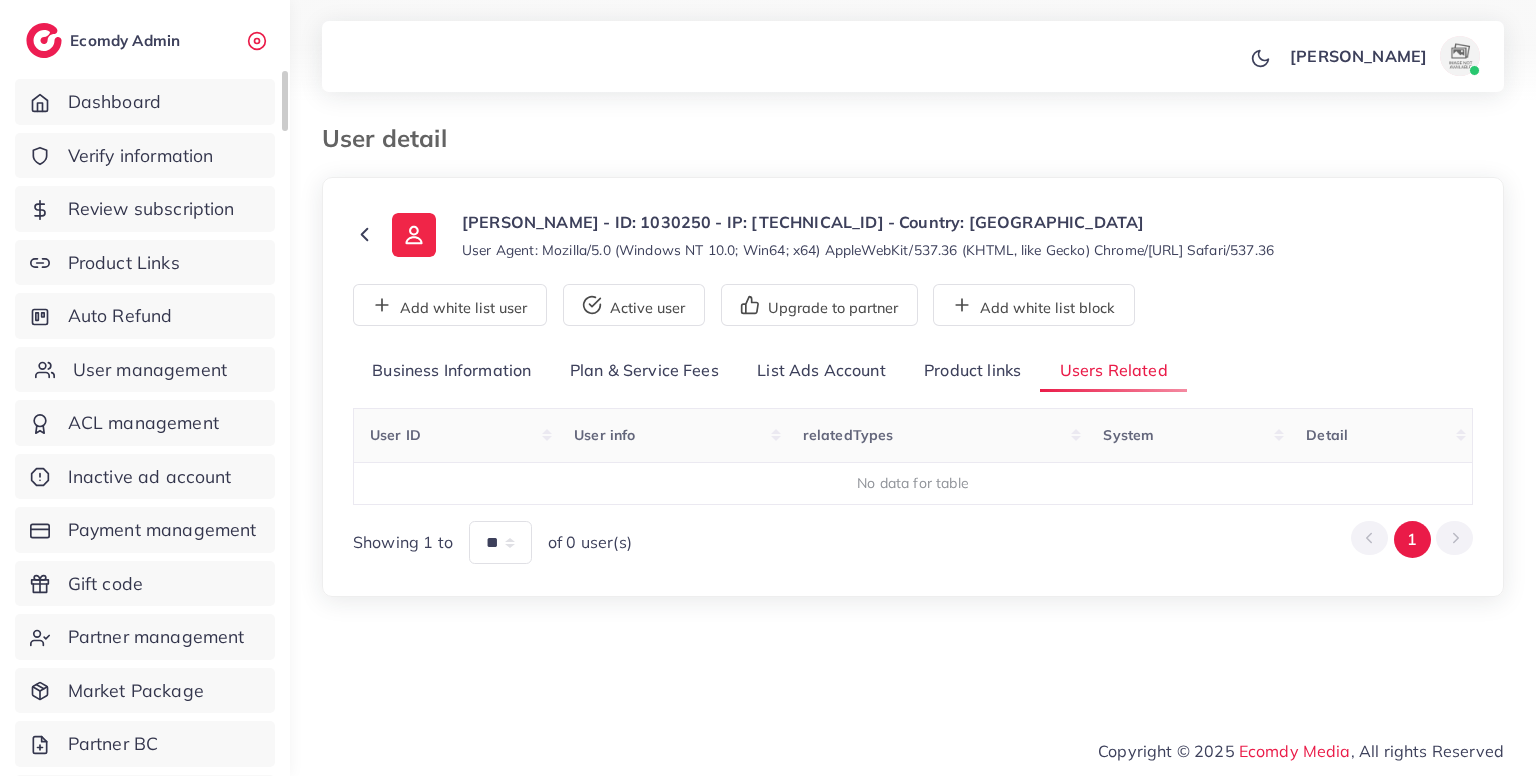 click on "User management" at bounding box center [145, 370] 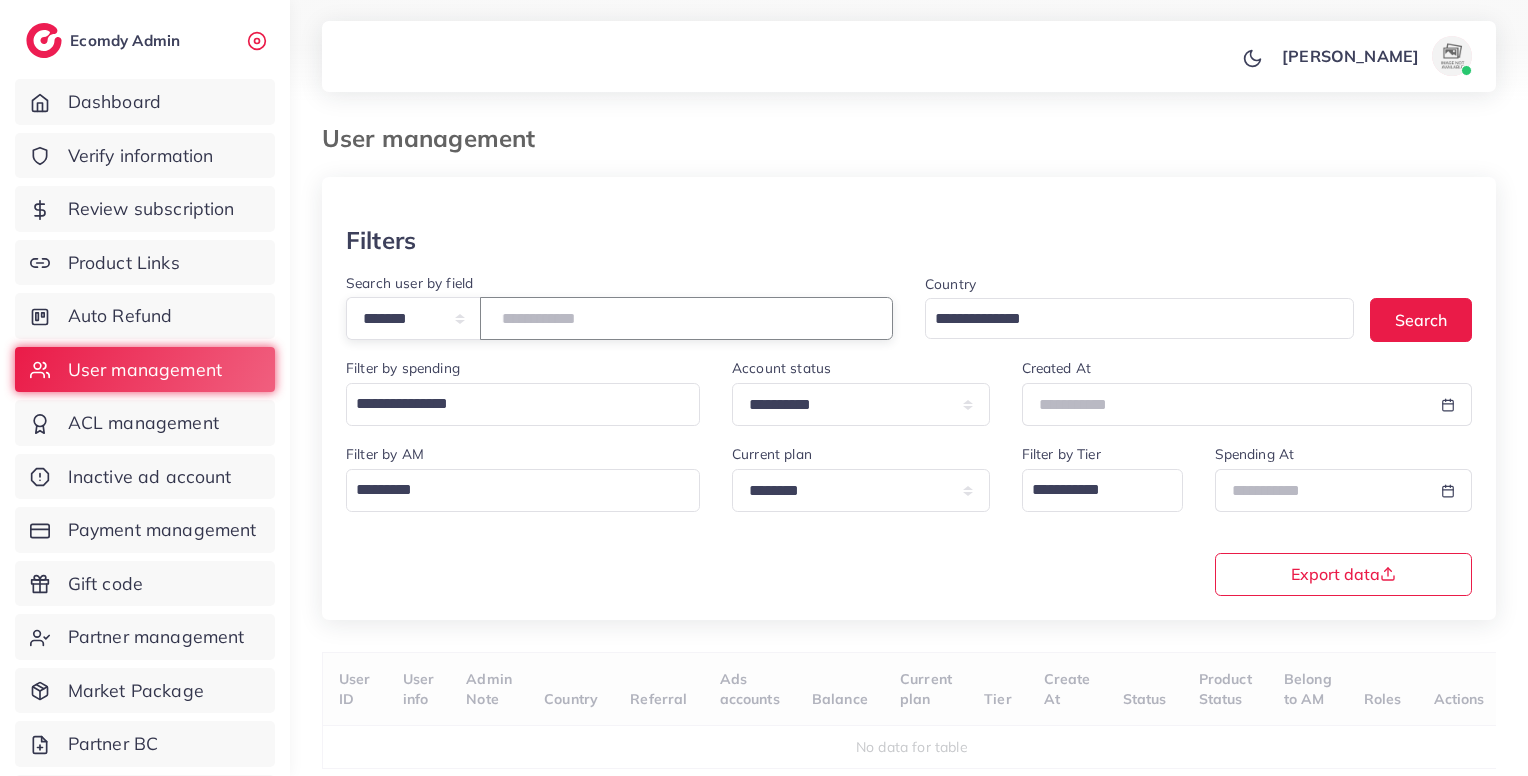 paste on "*******" 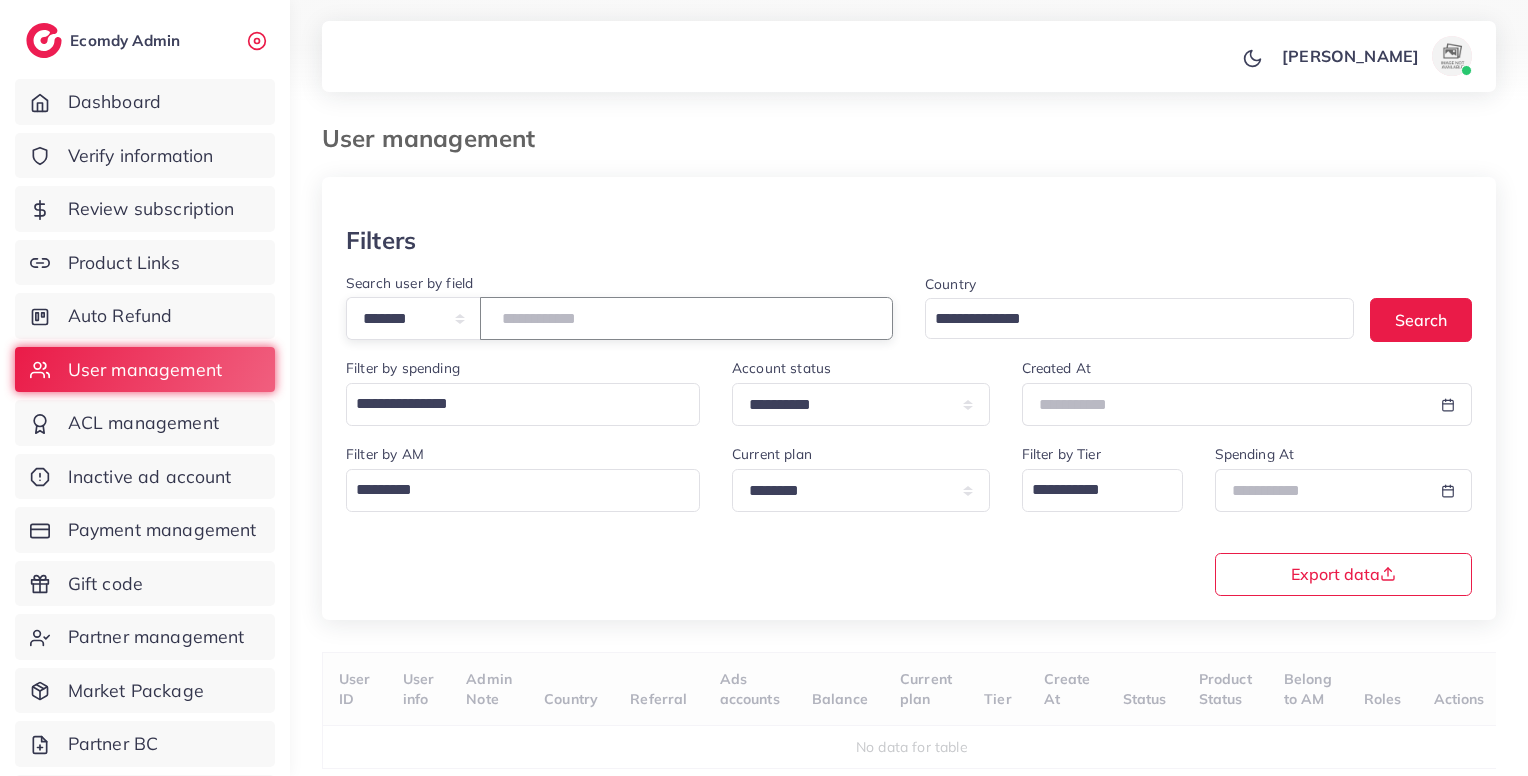 click on "*******" at bounding box center (686, 318) 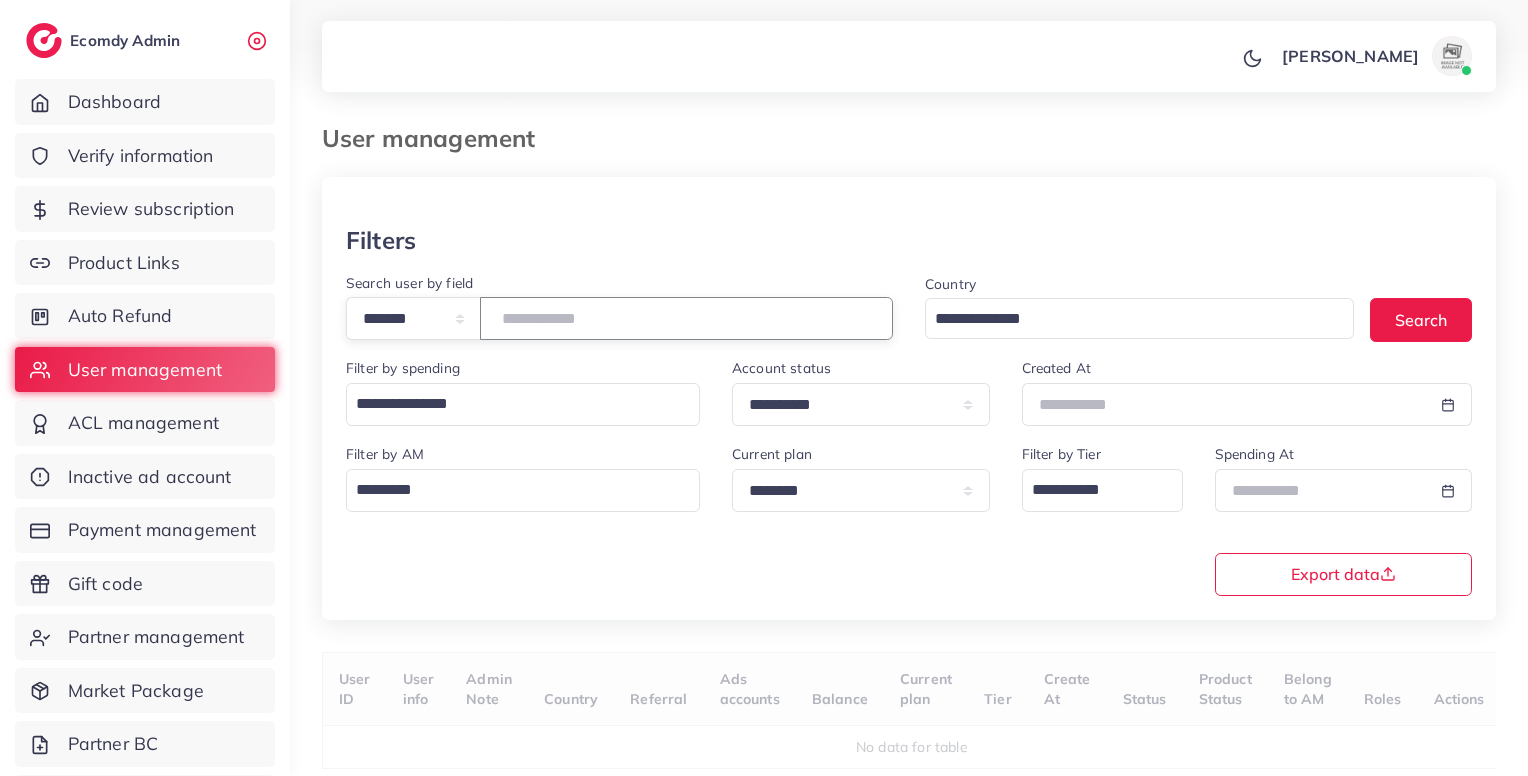 scroll, scrollTop: 80, scrollLeft: 0, axis: vertical 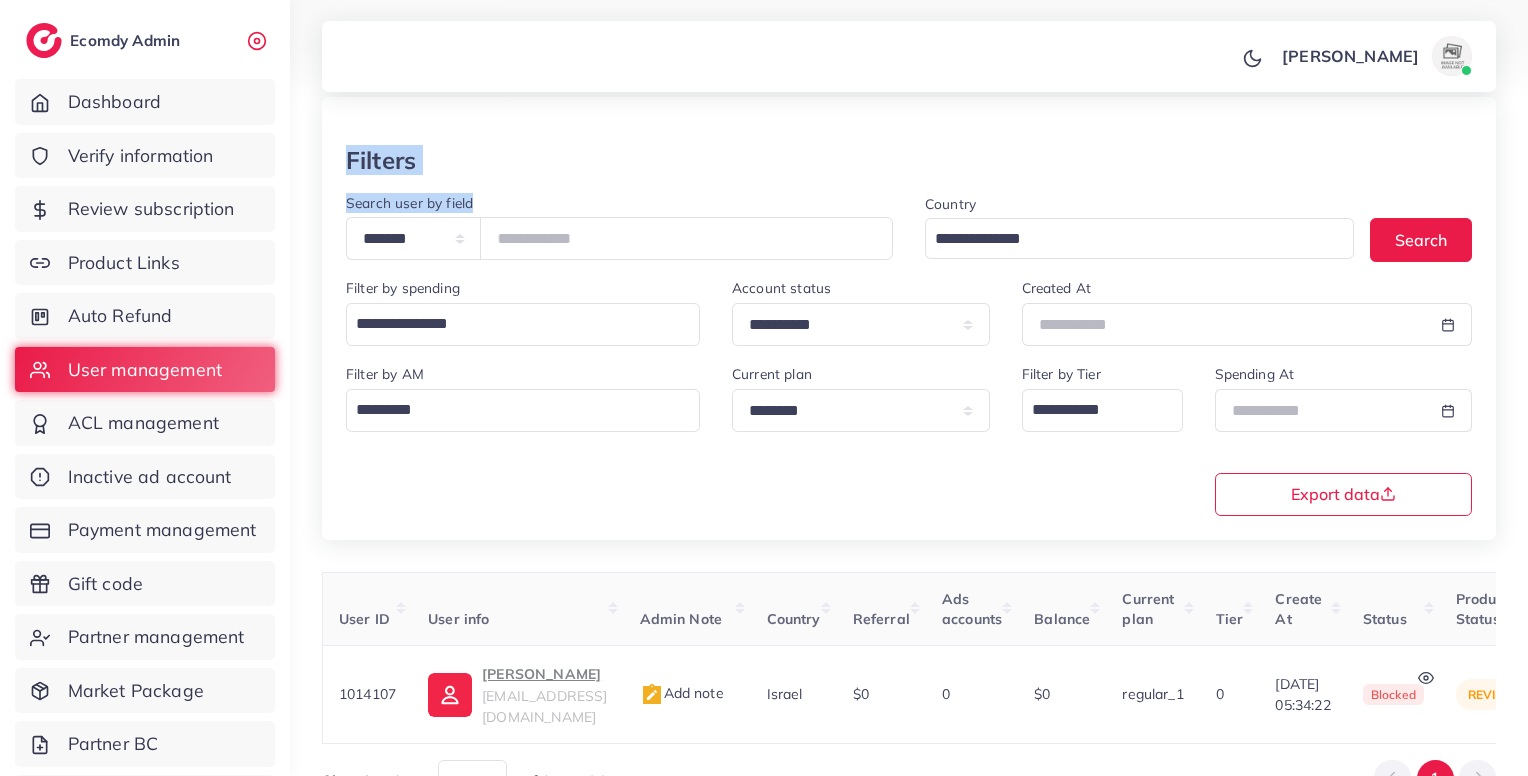 drag, startPoint x: 668, startPoint y: 140, endPoint x: 536, endPoint y: 233, distance: 161.47136 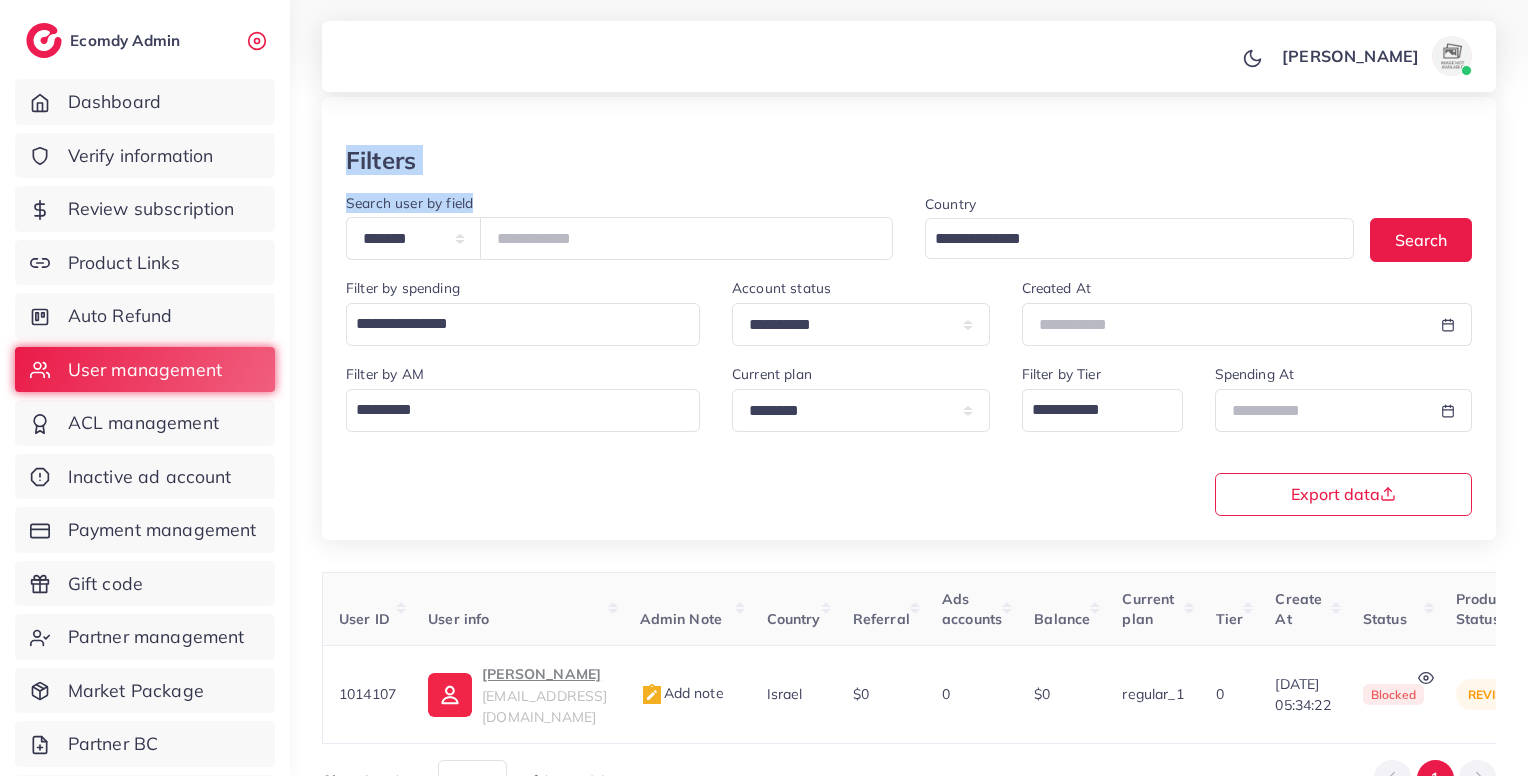 click on "**********" at bounding box center (909, 318) 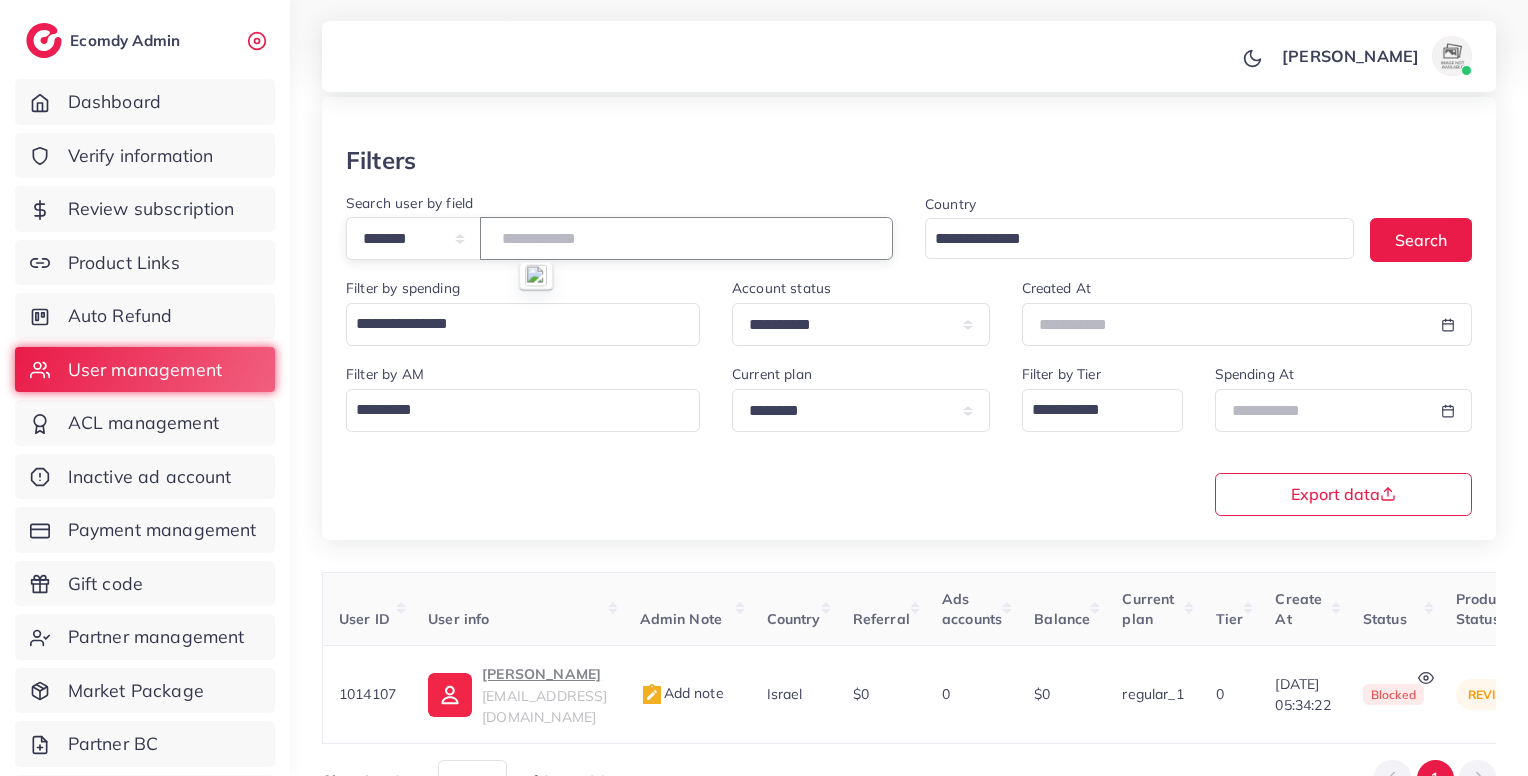 click on "*******" at bounding box center (686, 238) 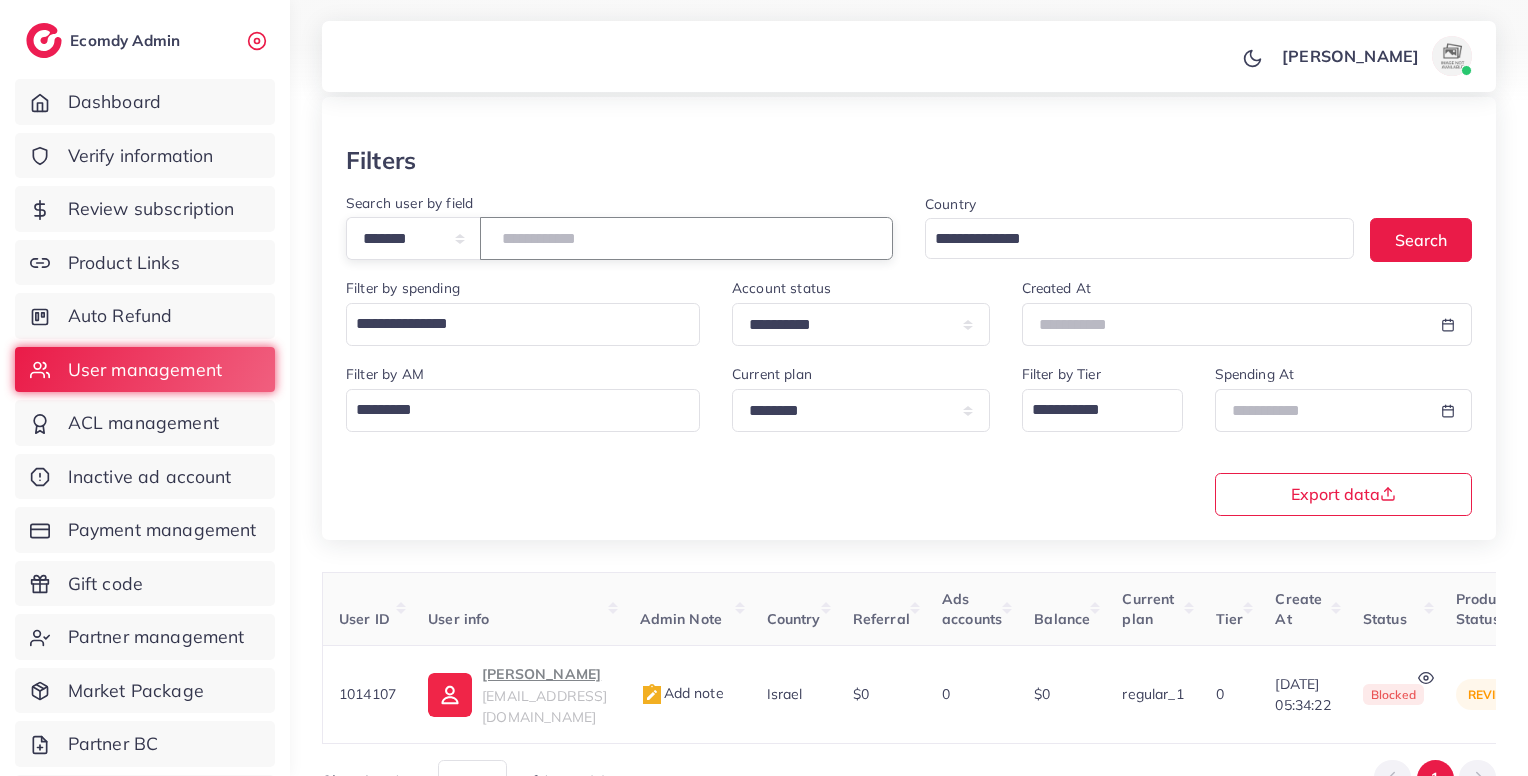 click on "*******" at bounding box center [686, 238] 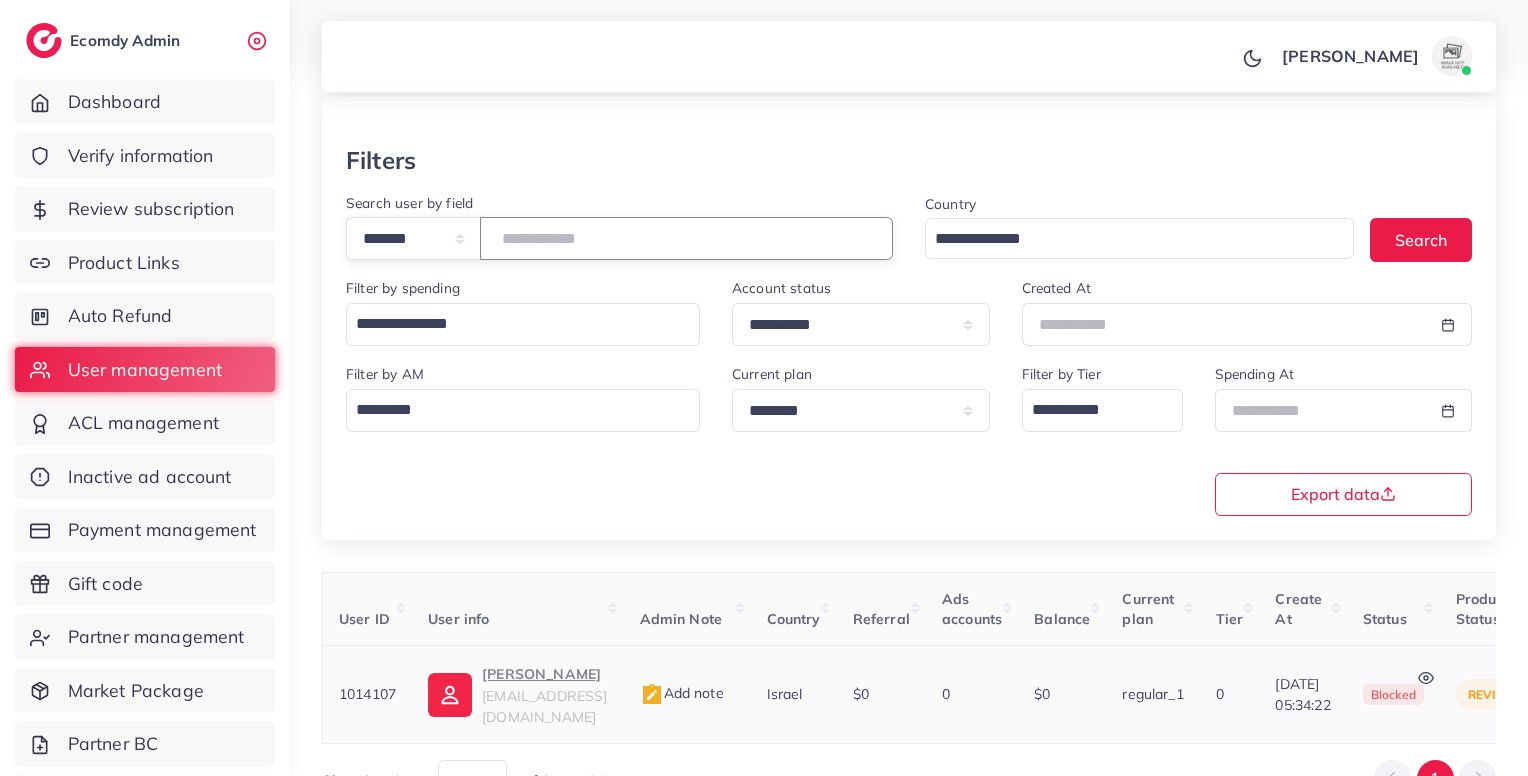 scroll, scrollTop: 183, scrollLeft: 0, axis: vertical 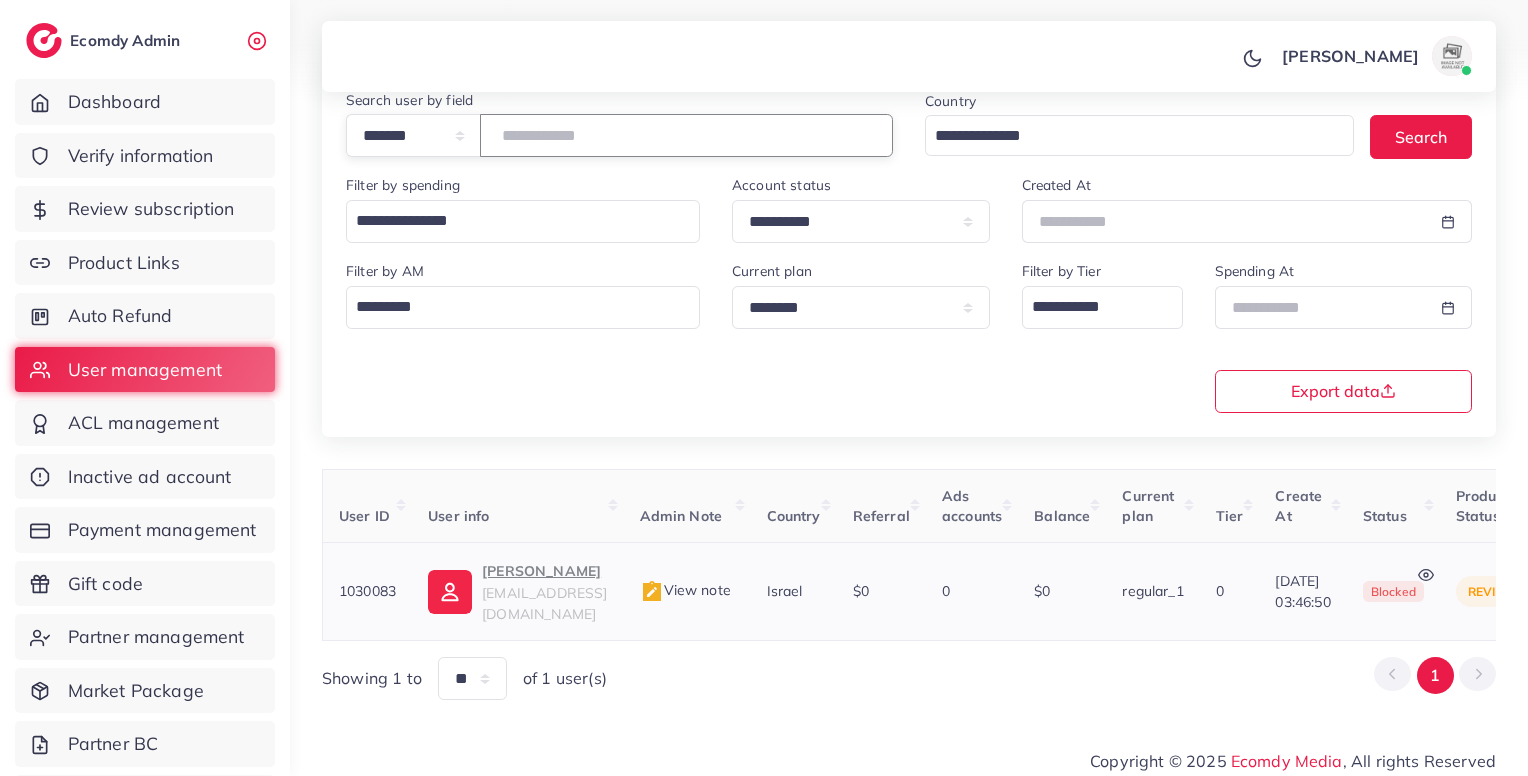 type on "*******" 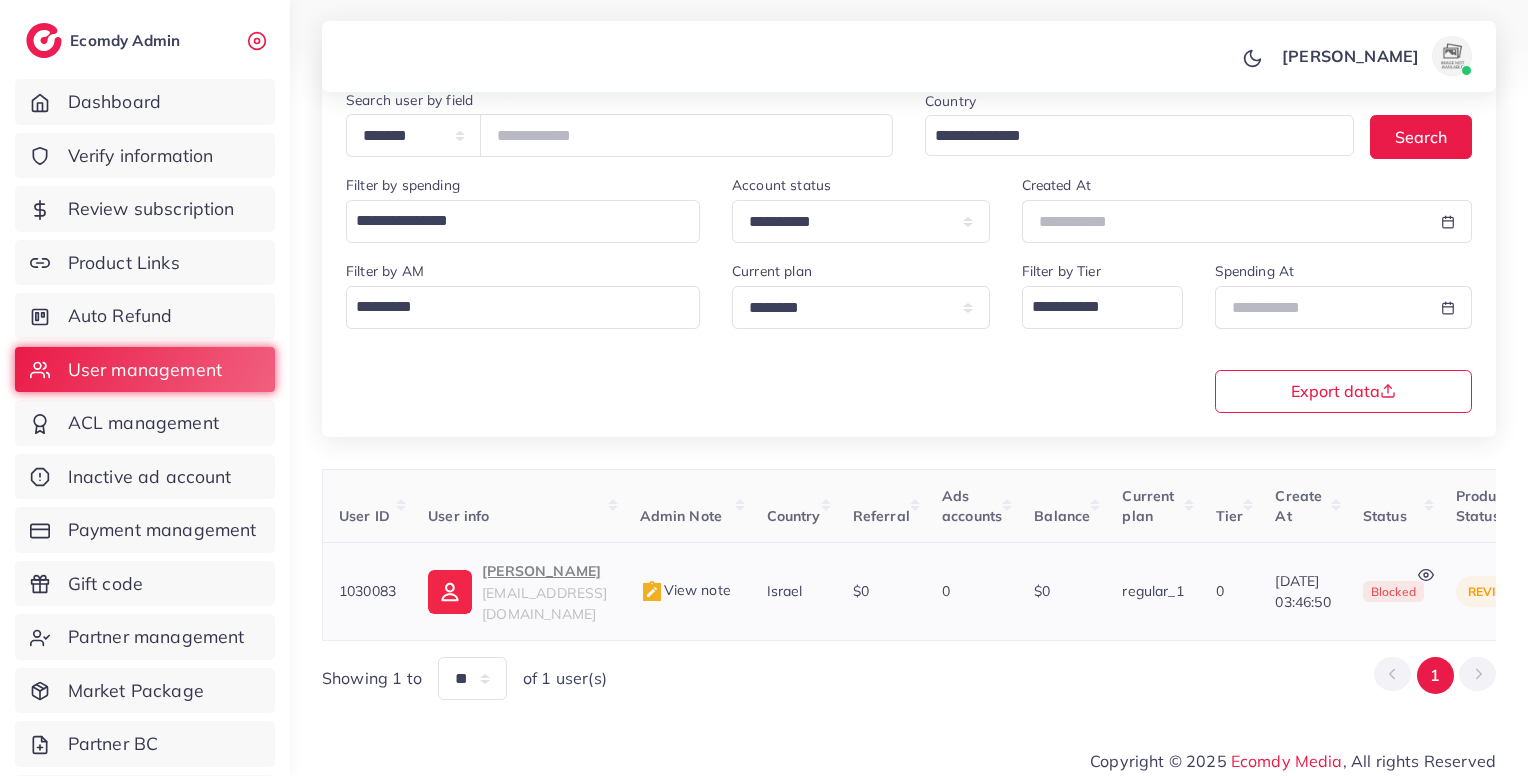 click on "View note" at bounding box center (685, 590) 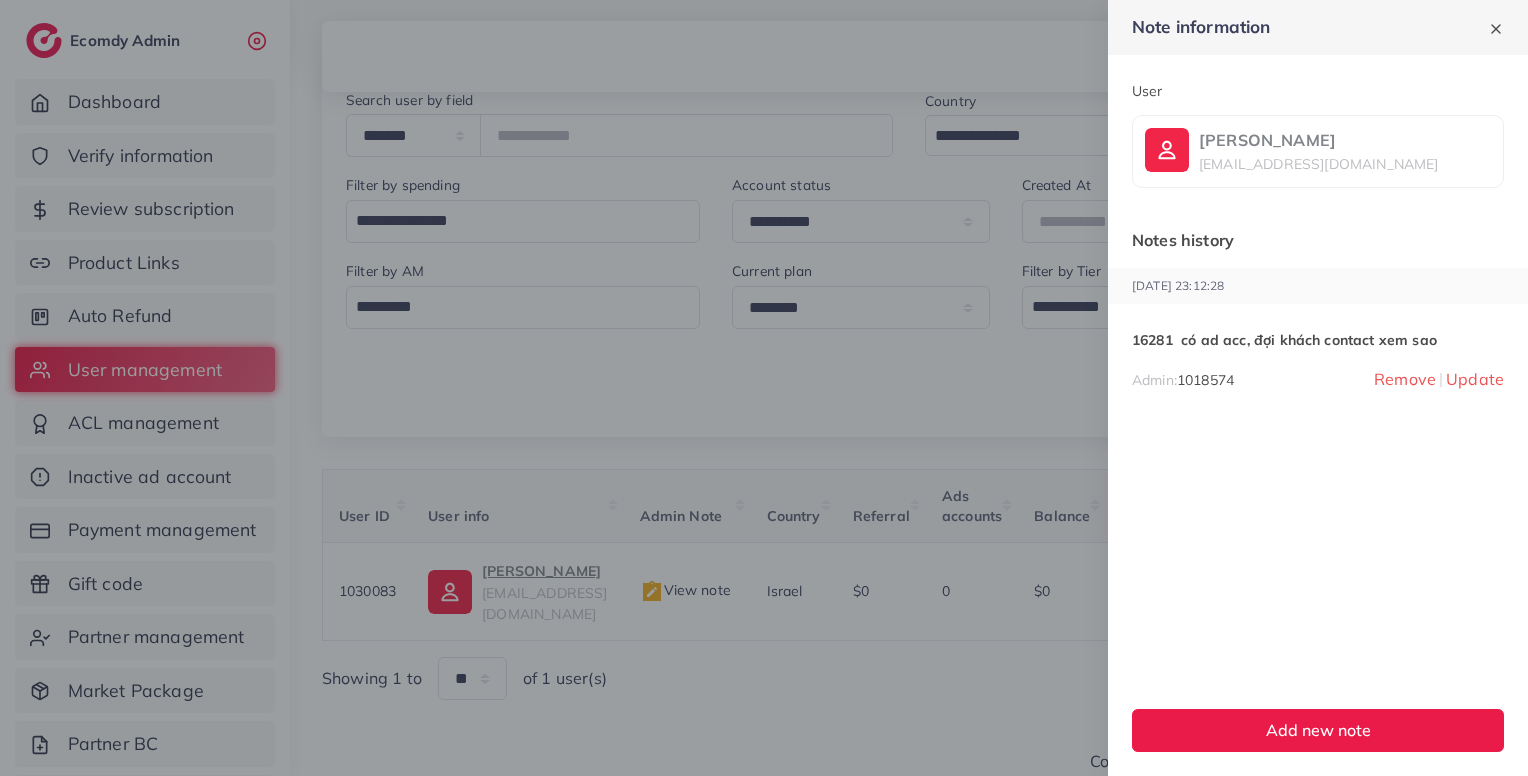 click at bounding box center (764, 388) 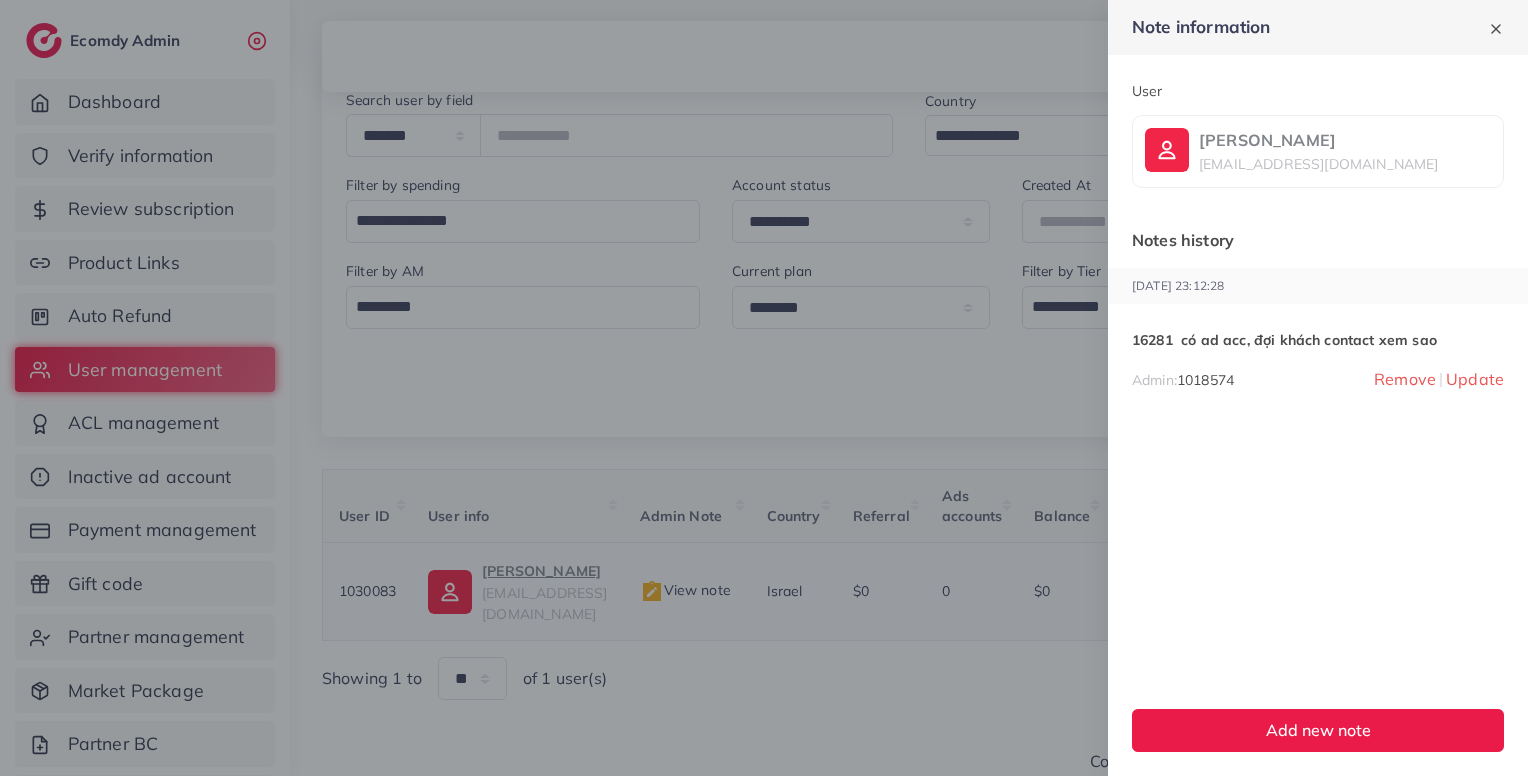 click on "**********" at bounding box center [909, 347] 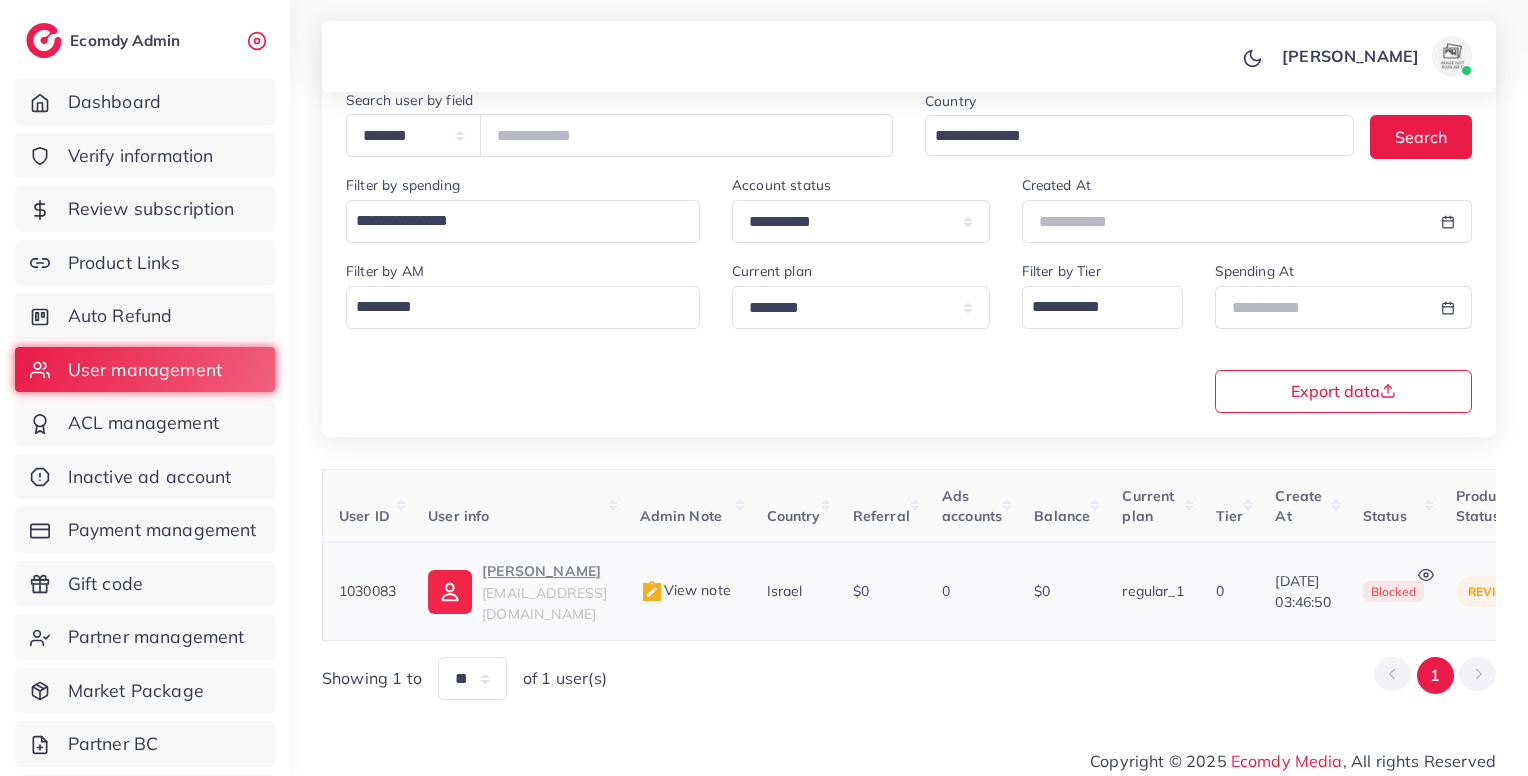 click on "lidor070469@gmail.com" at bounding box center (544, 603) 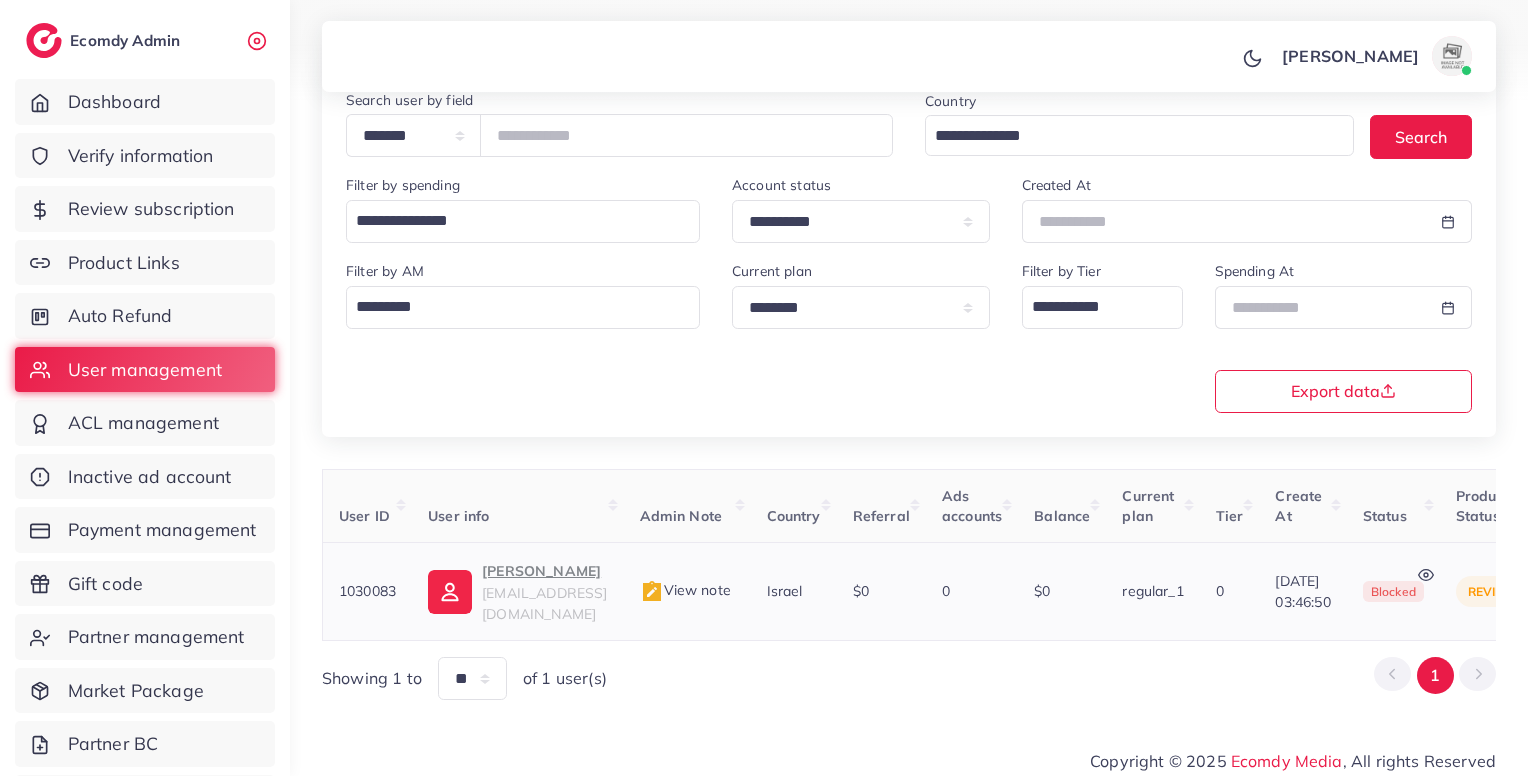click on "View note" at bounding box center [685, 590] 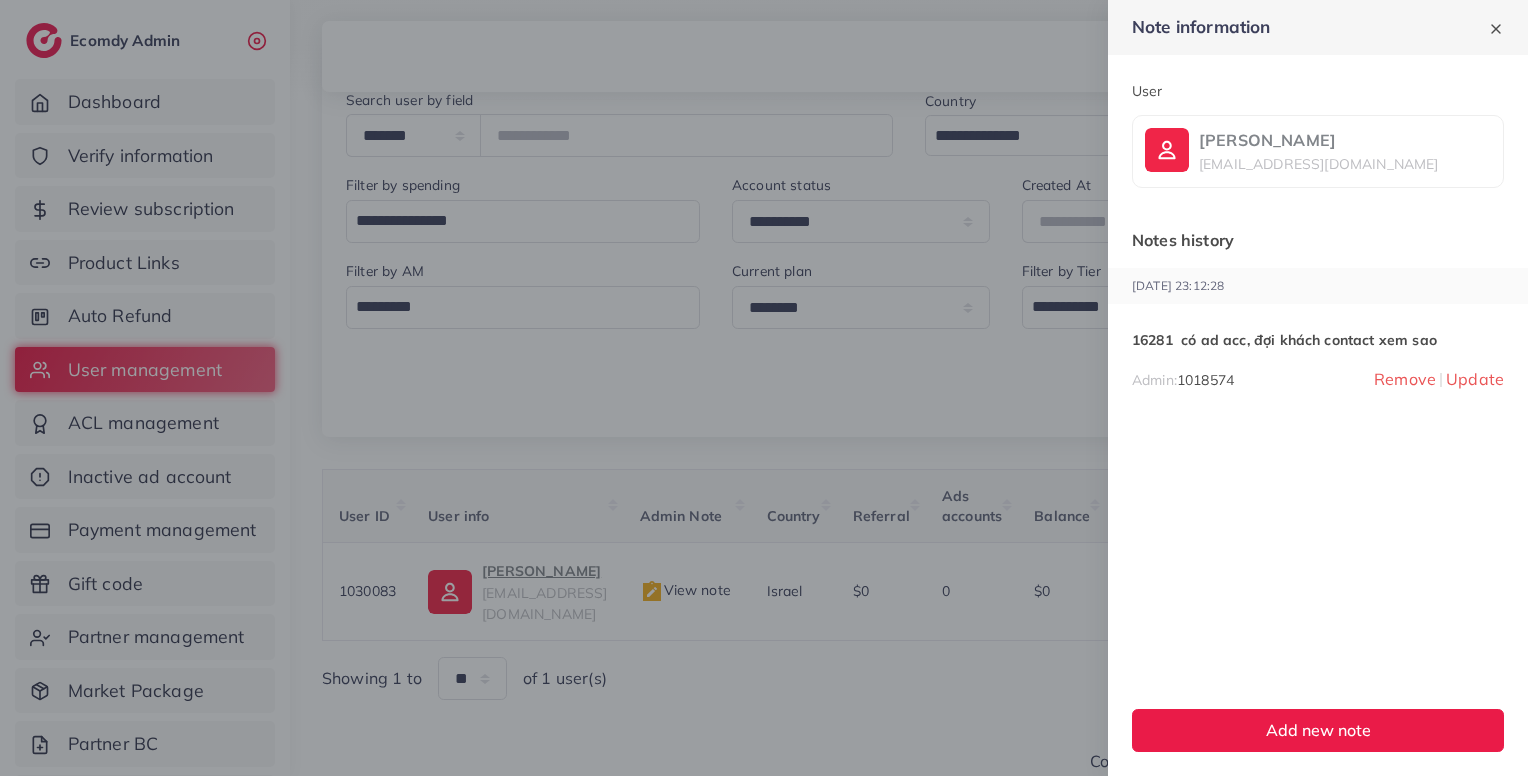 click on "16281  có ad acc, đợi khách contact xem sao" at bounding box center [1284, 340] 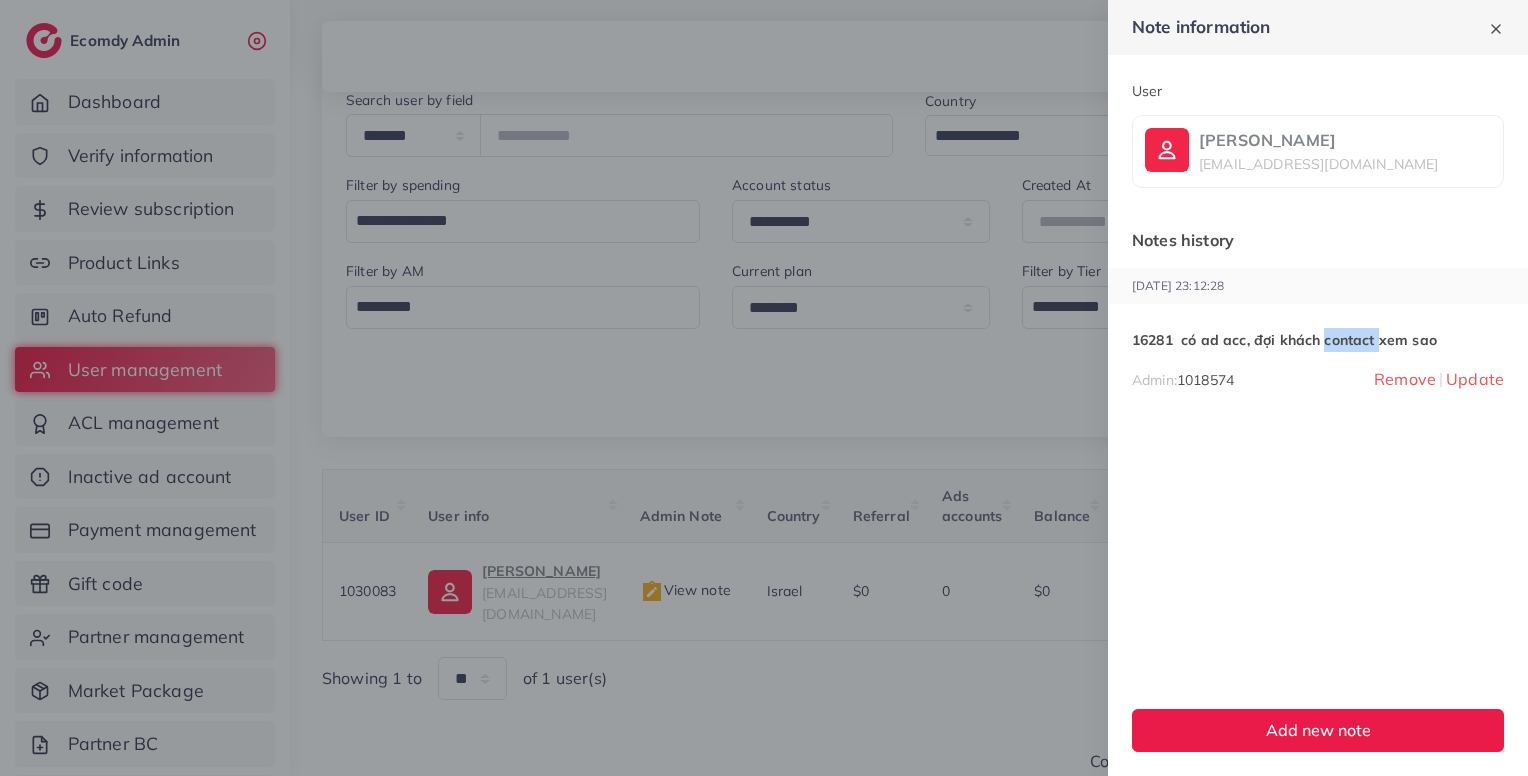 click on "16281  có ad acc, đợi khách contact xem sao" at bounding box center (1284, 340) 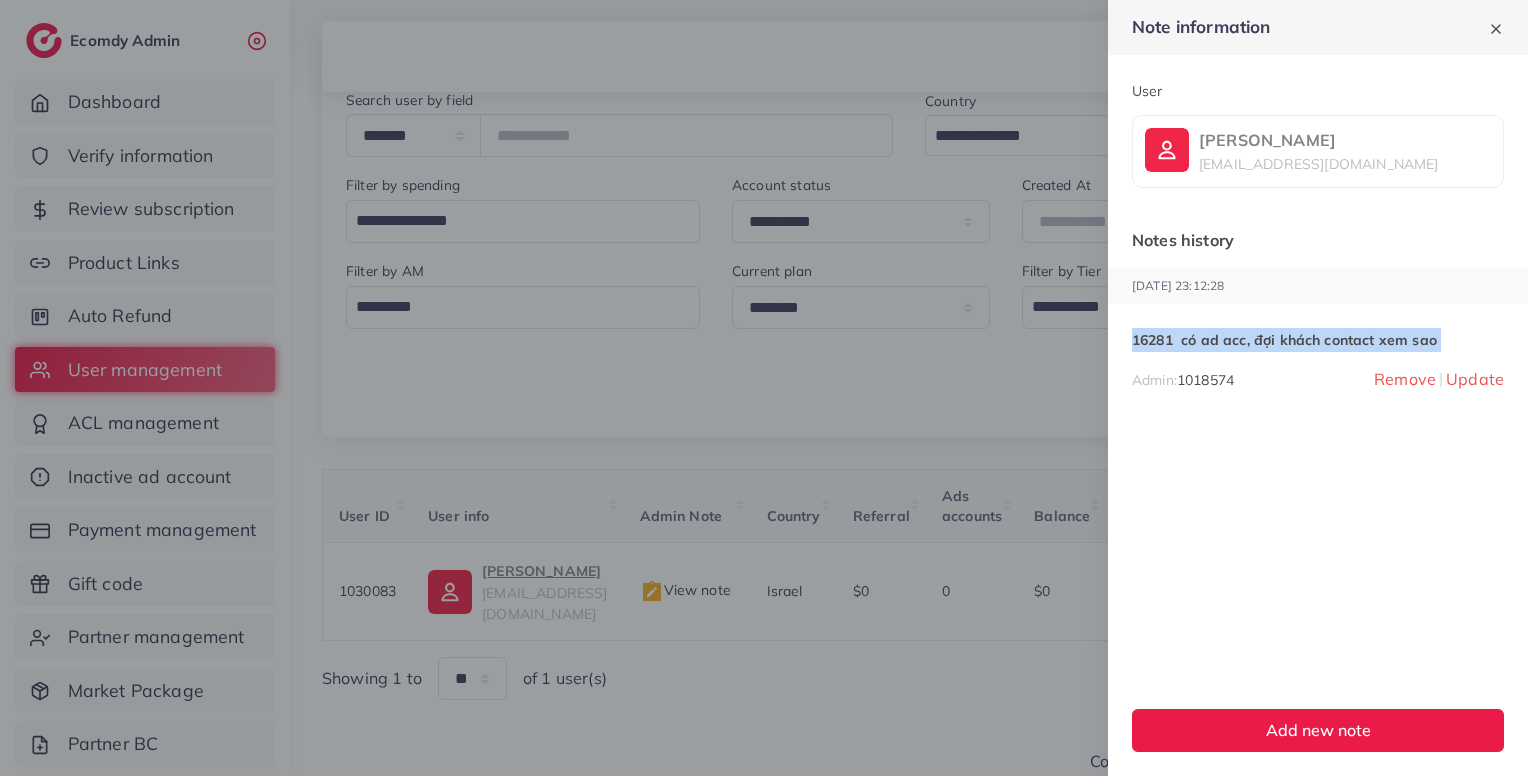 click on "16281  có ad acc, đợi khách contact xem sao" at bounding box center (1284, 340) 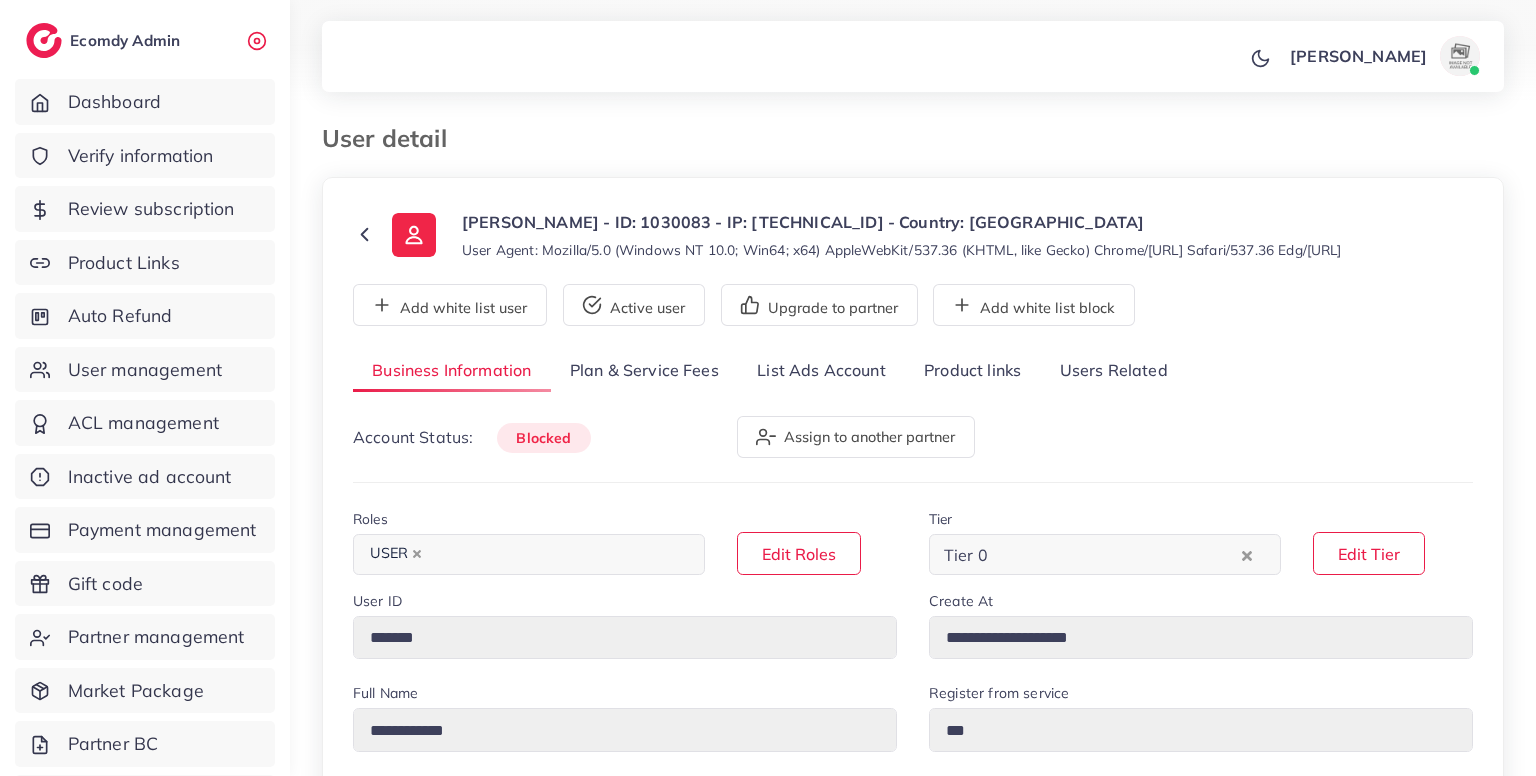 select on "******" 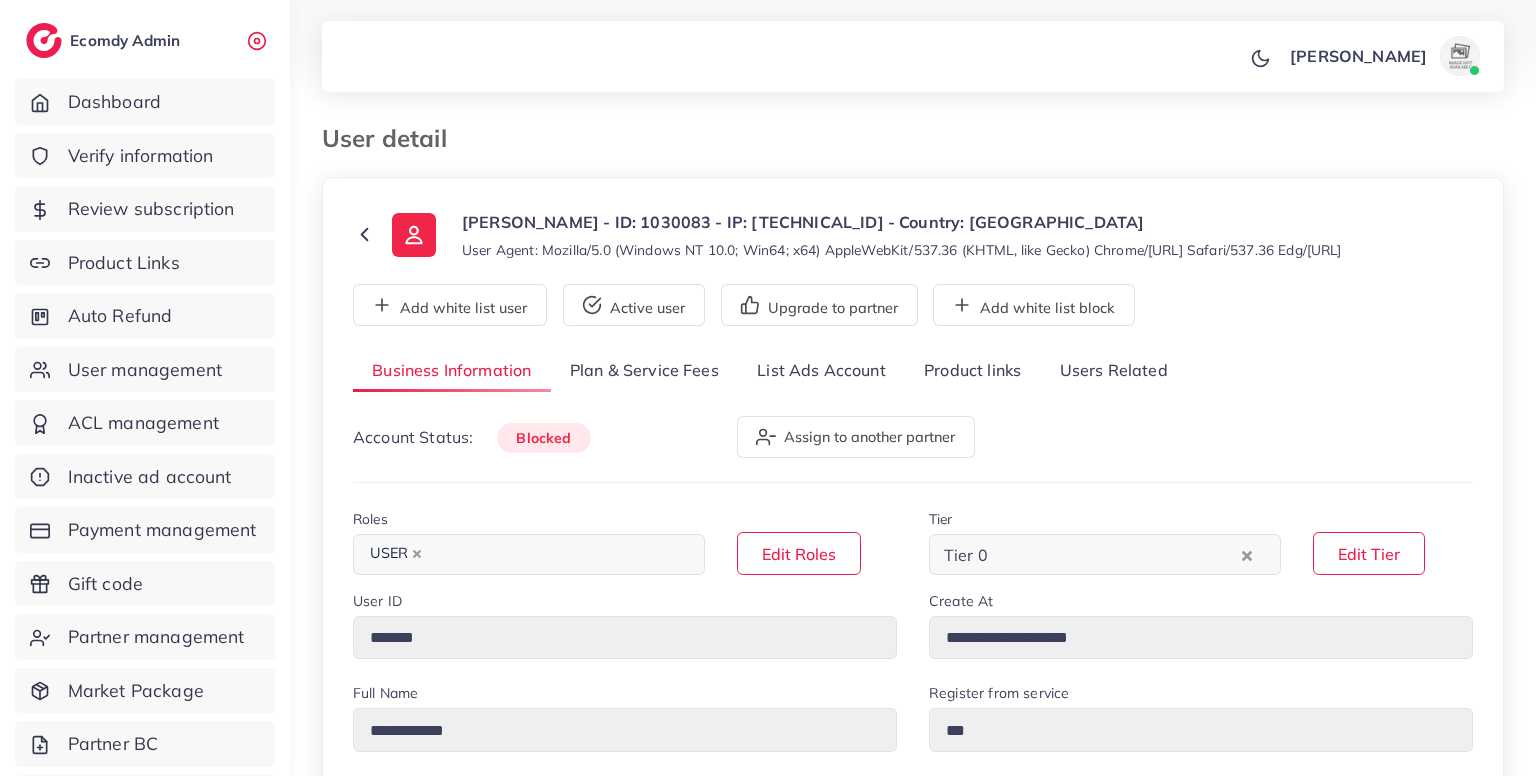 click on "Users Related" at bounding box center [1113, 371] 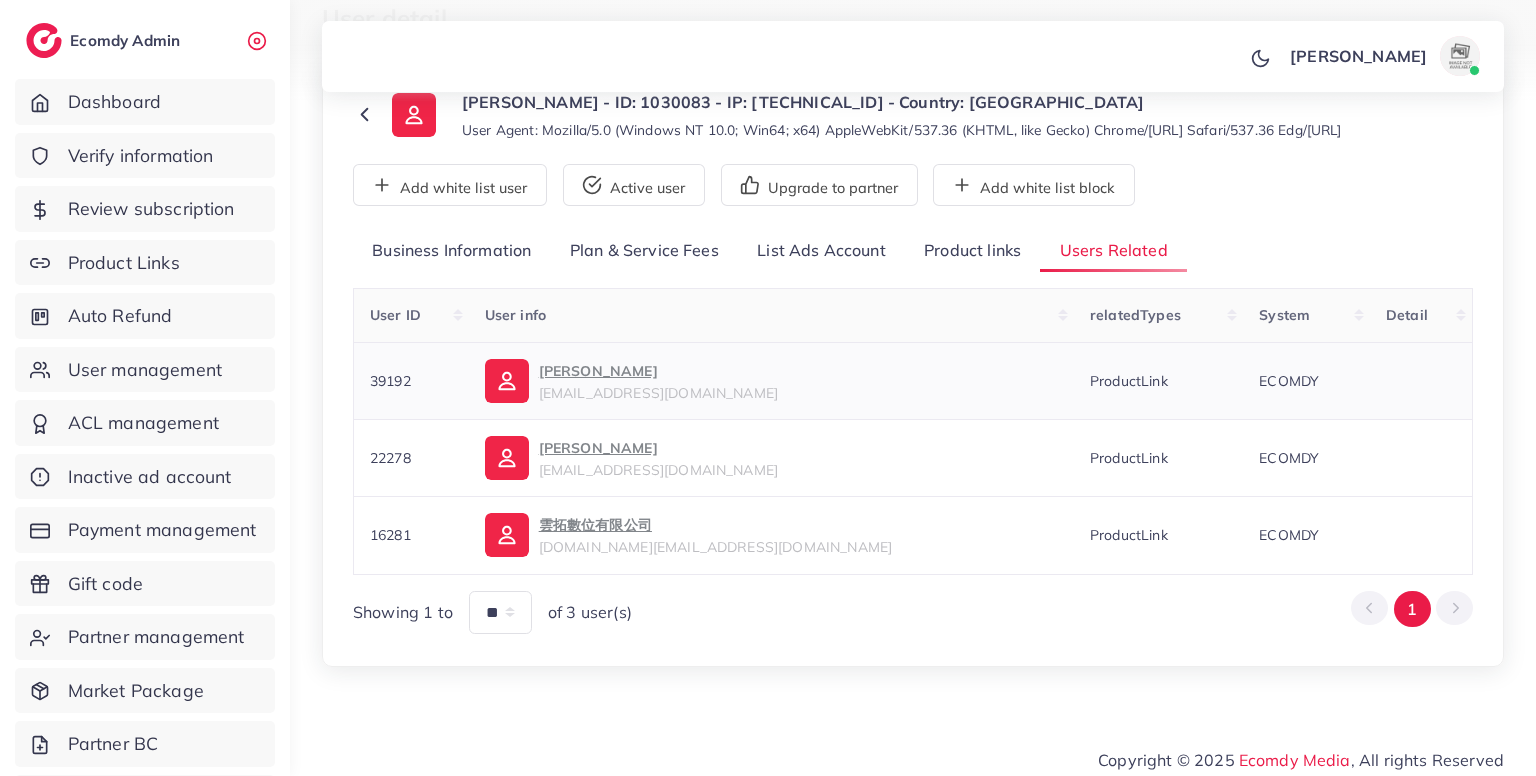 scroll, scrollTop: 126, scrollLeft: 0, axis: vertical 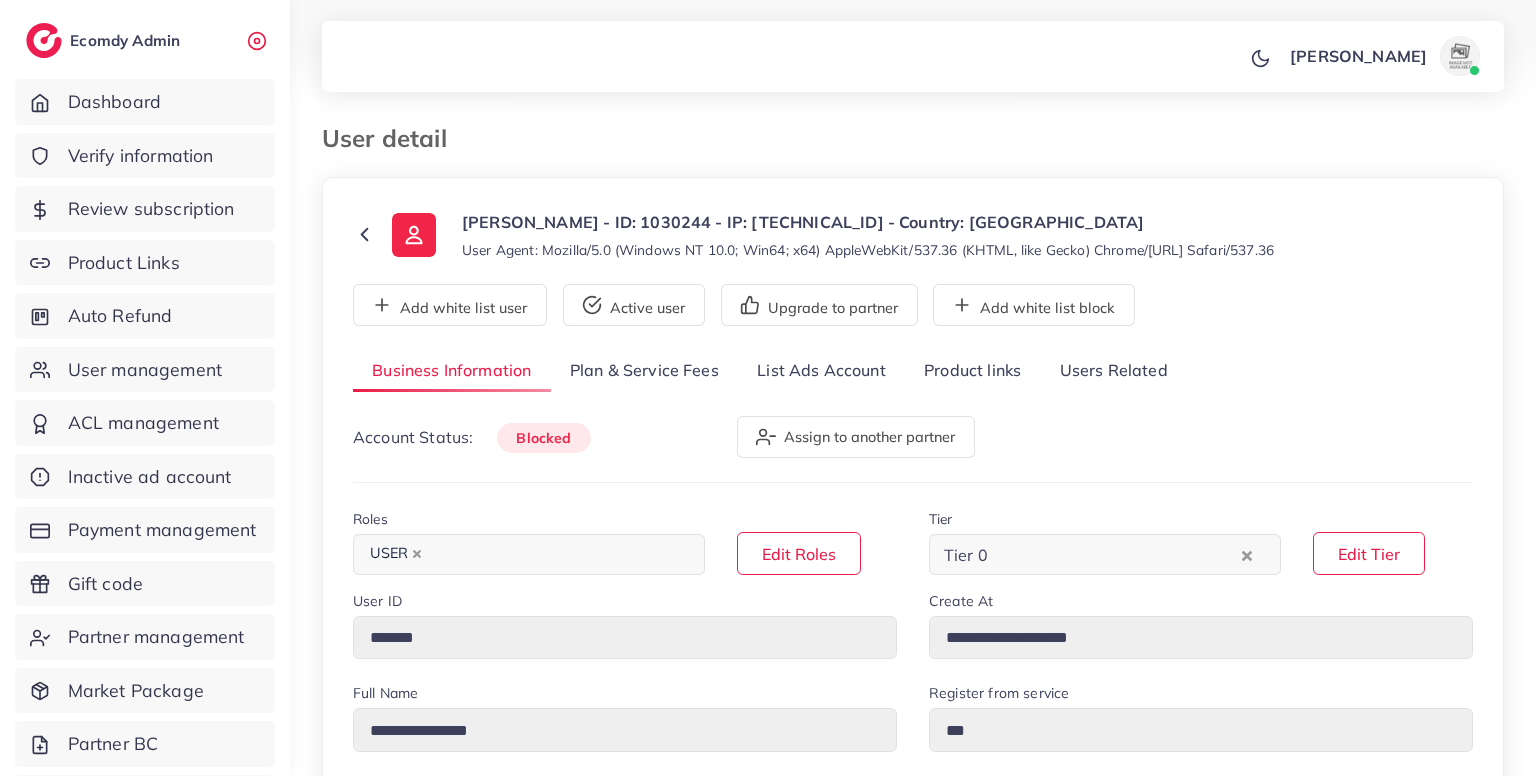 select on "********" 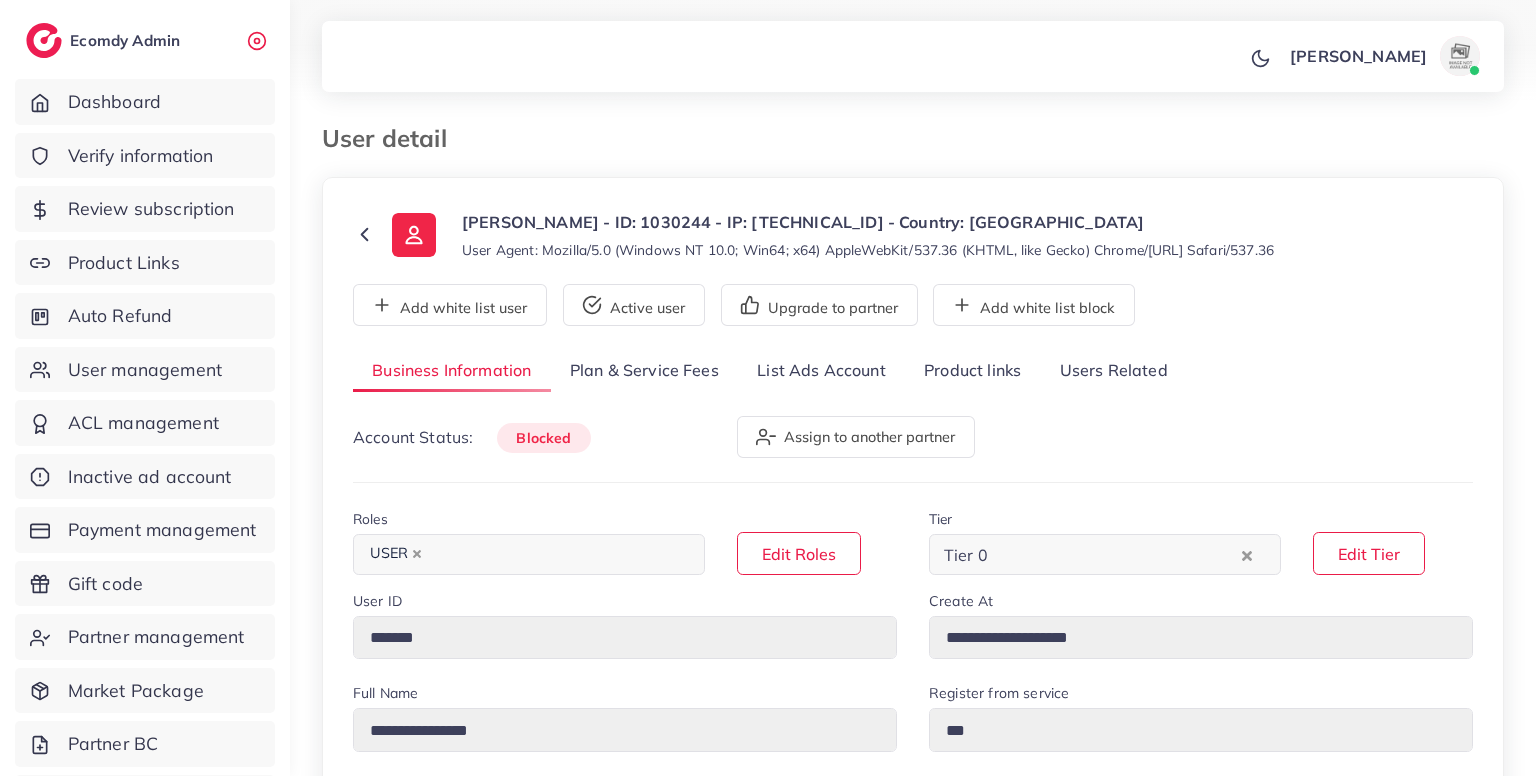 click on "Users Related" at bounding box center [1113, 371] 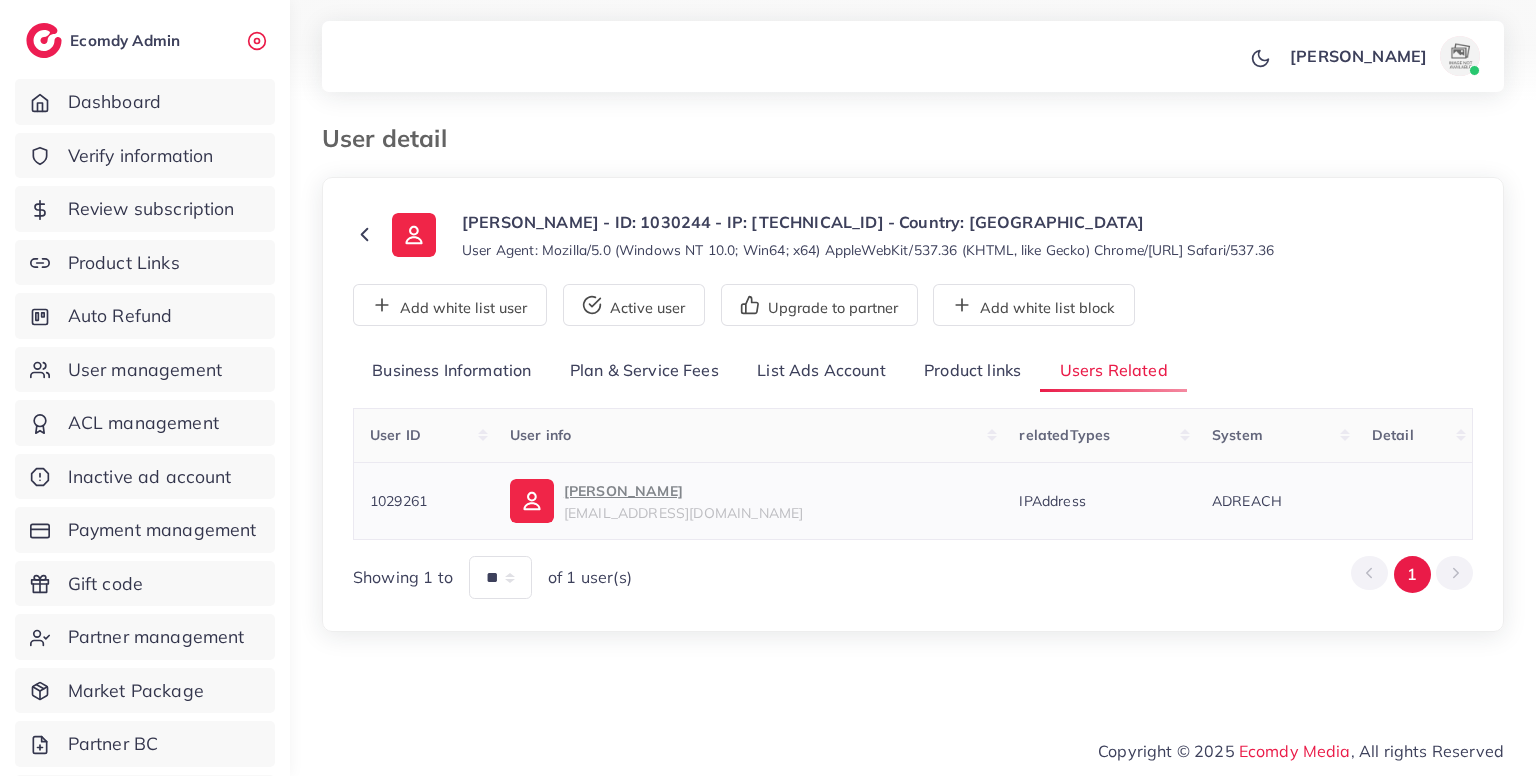 click on "1029261" at bounding box center (398, 501) 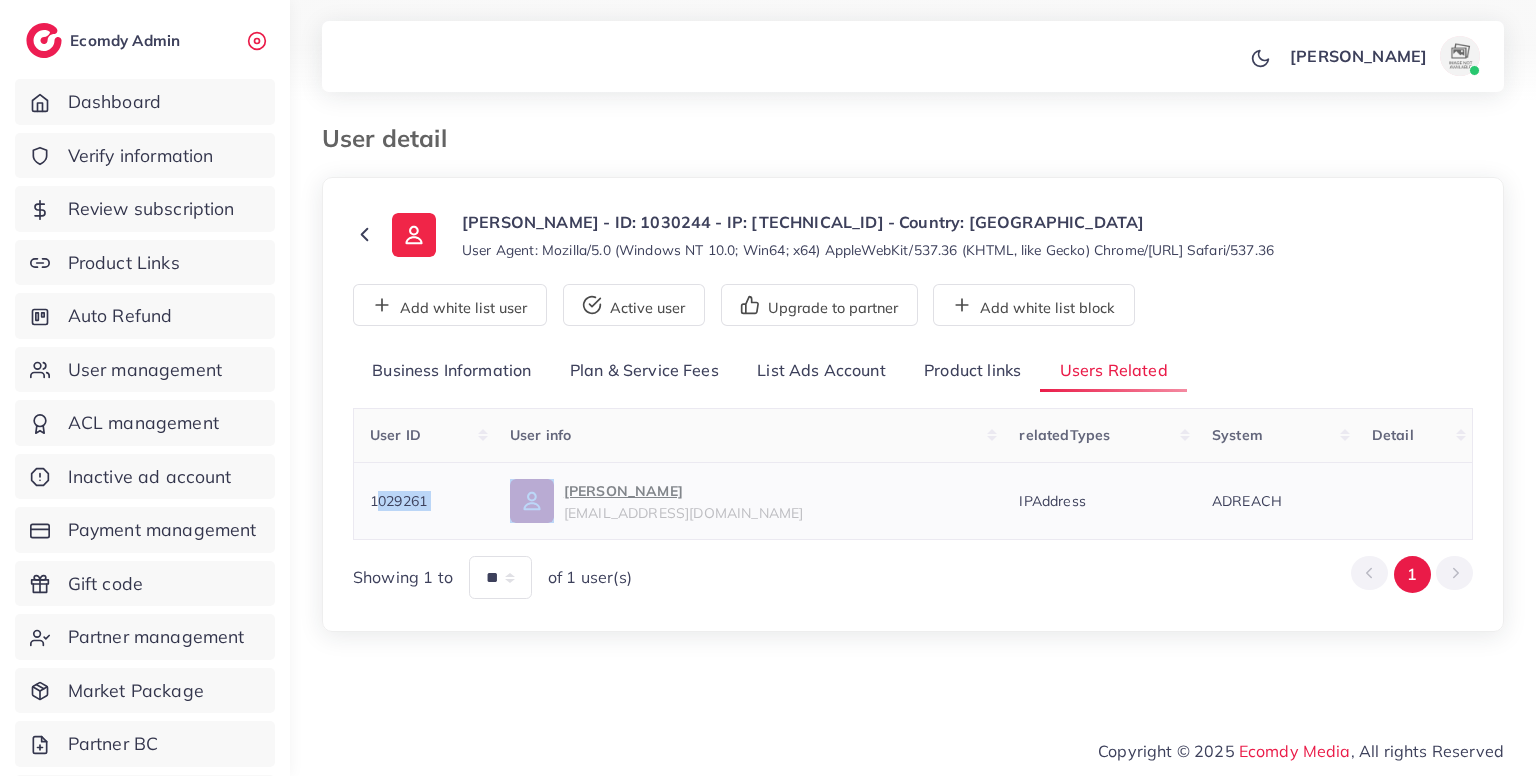copy on "1029261" 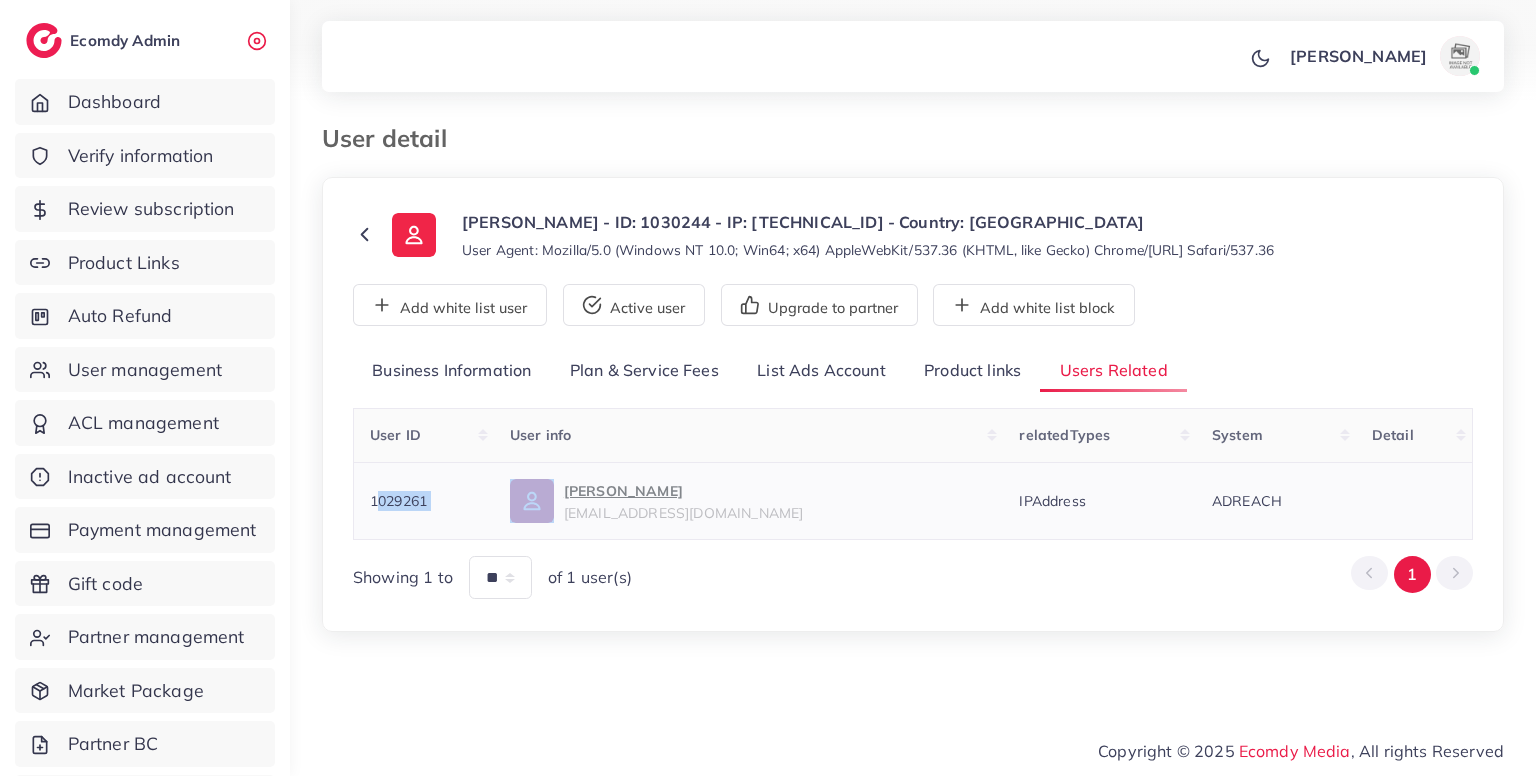 click on "1029261" at bounding box center [398, 501] 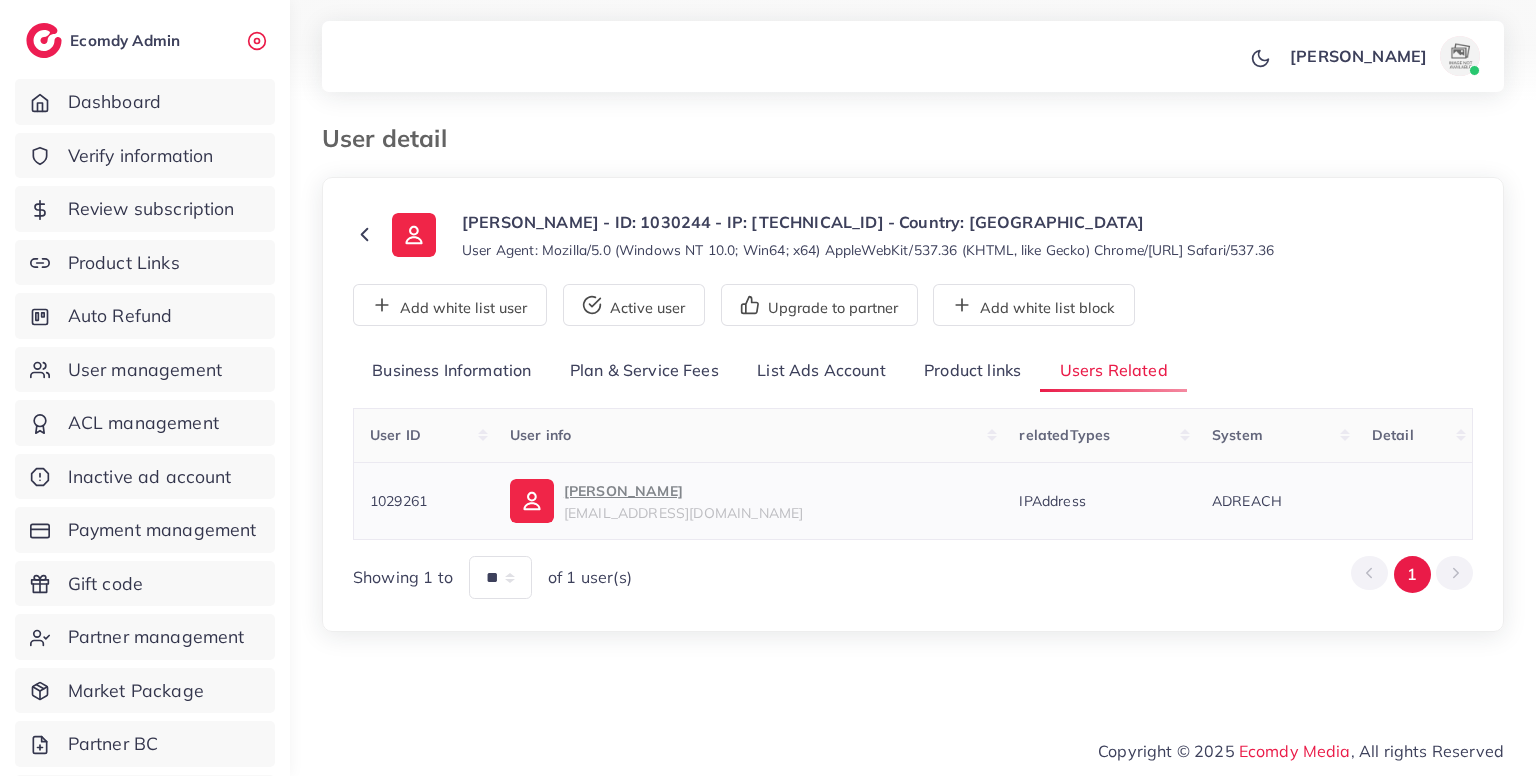 click on "1029261" at bounding box center (398, 501) 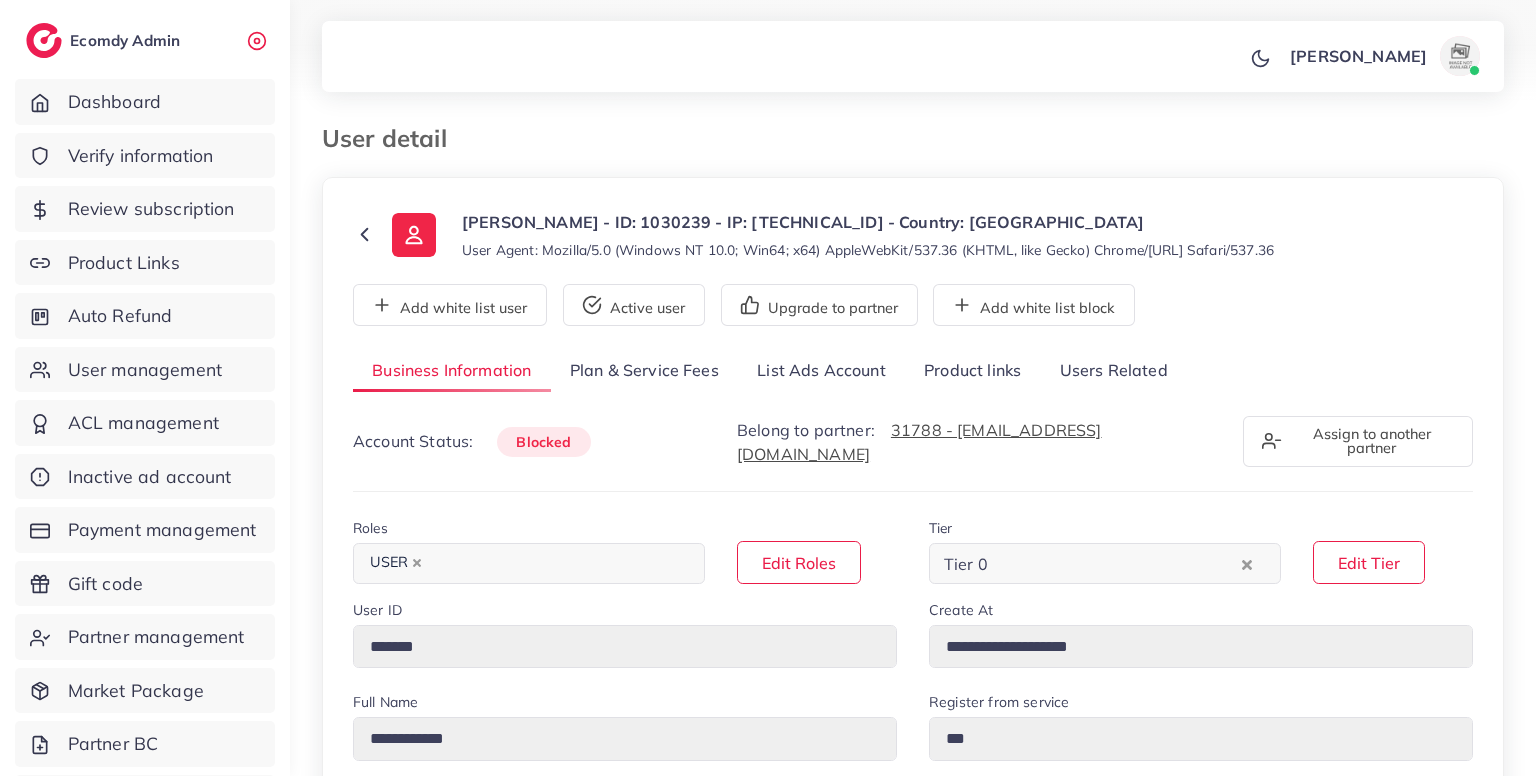 select on "********" 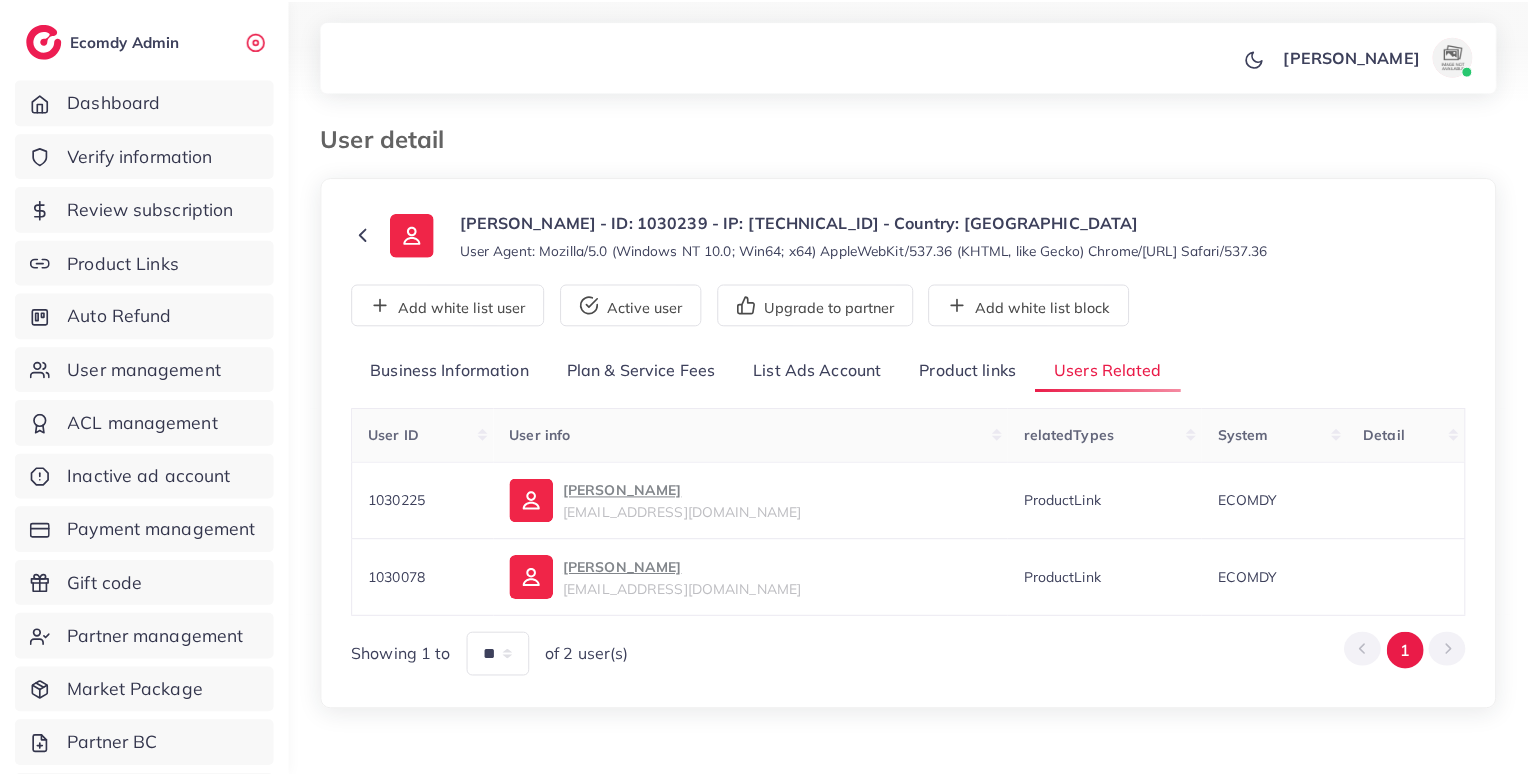 scroll, scrollTop: 49, scrollLeft: 0, axis: vertical 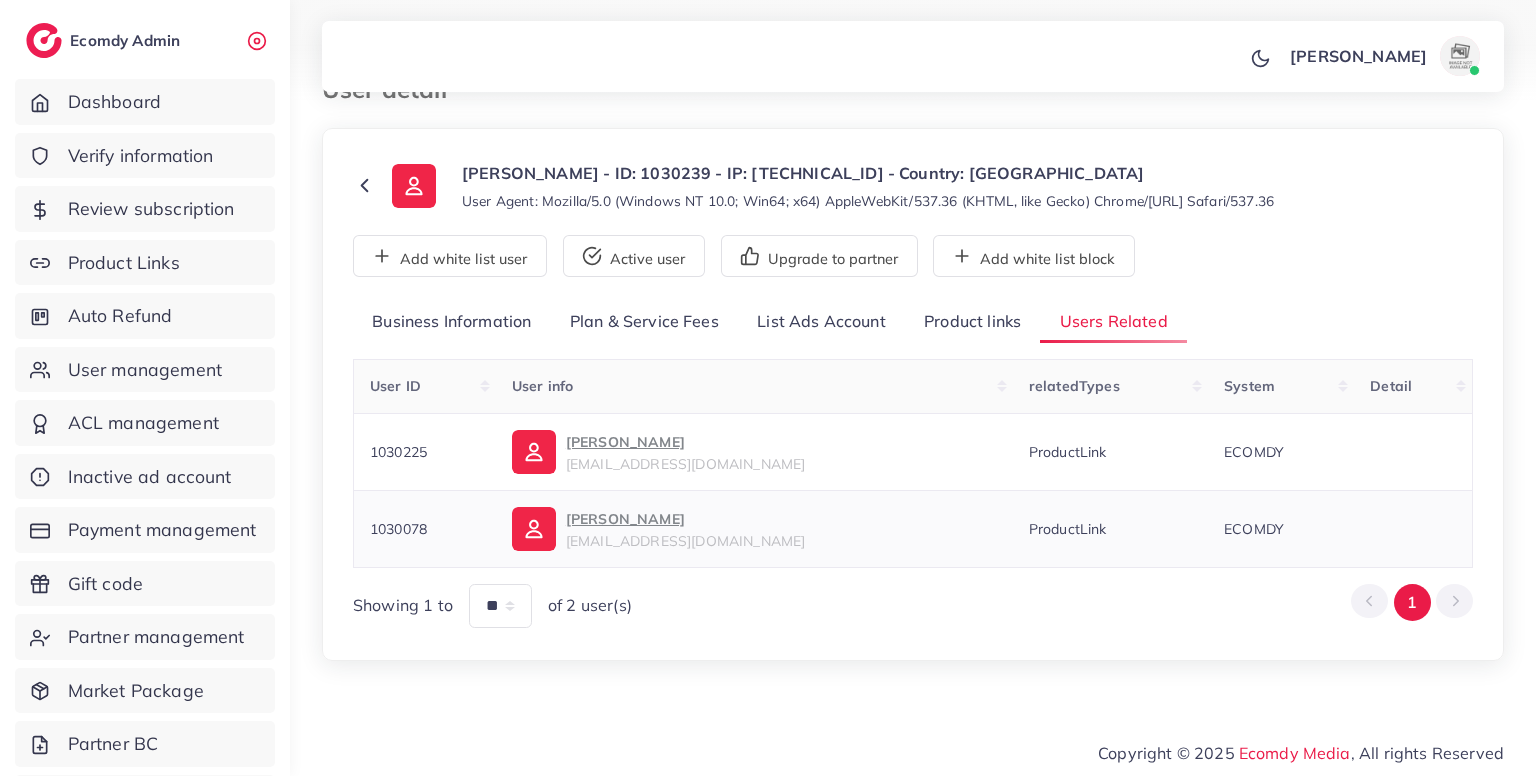 click on "1030078" at bounding box center (398, 529) 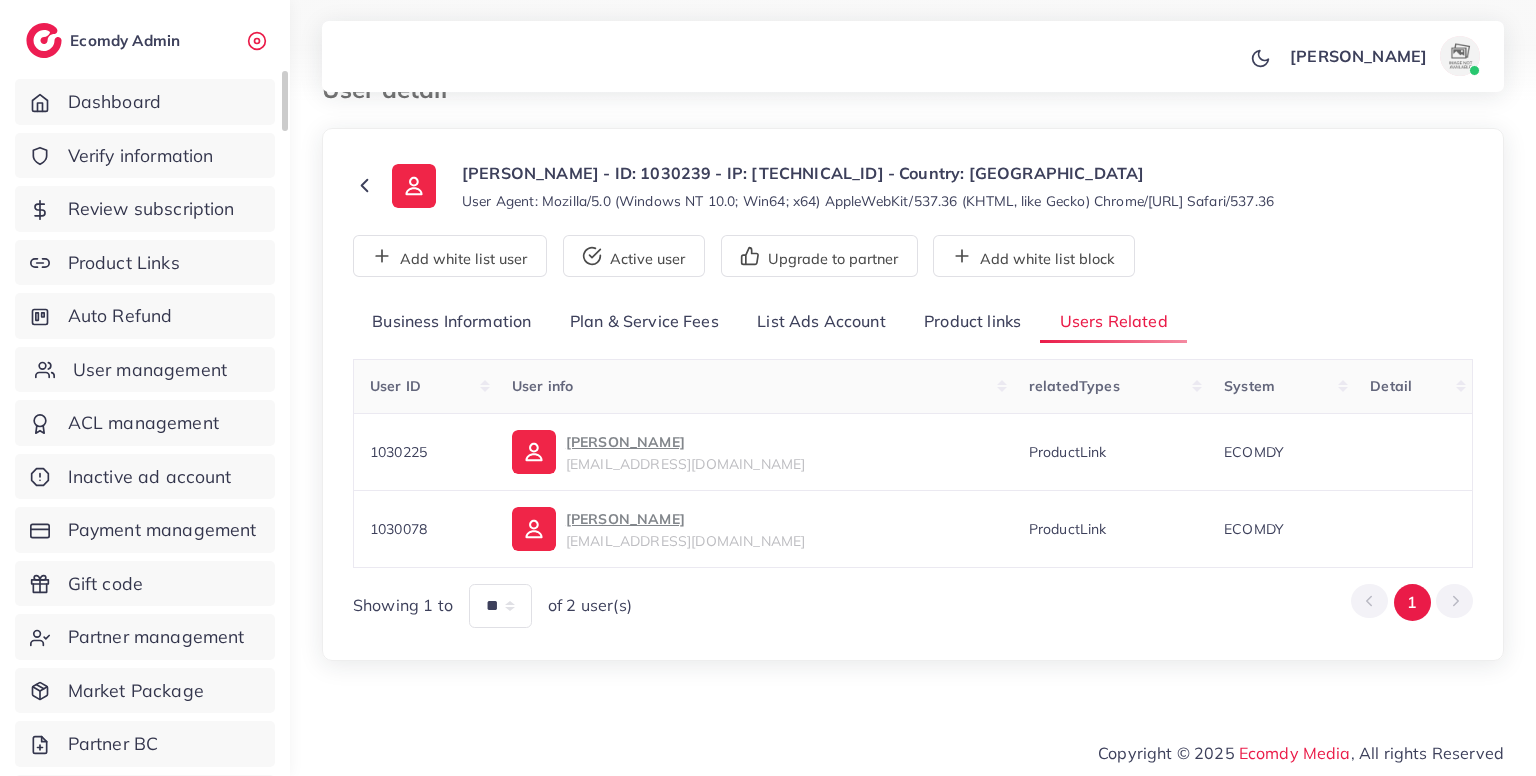 click on "User management" at bounding box center [150, 370] 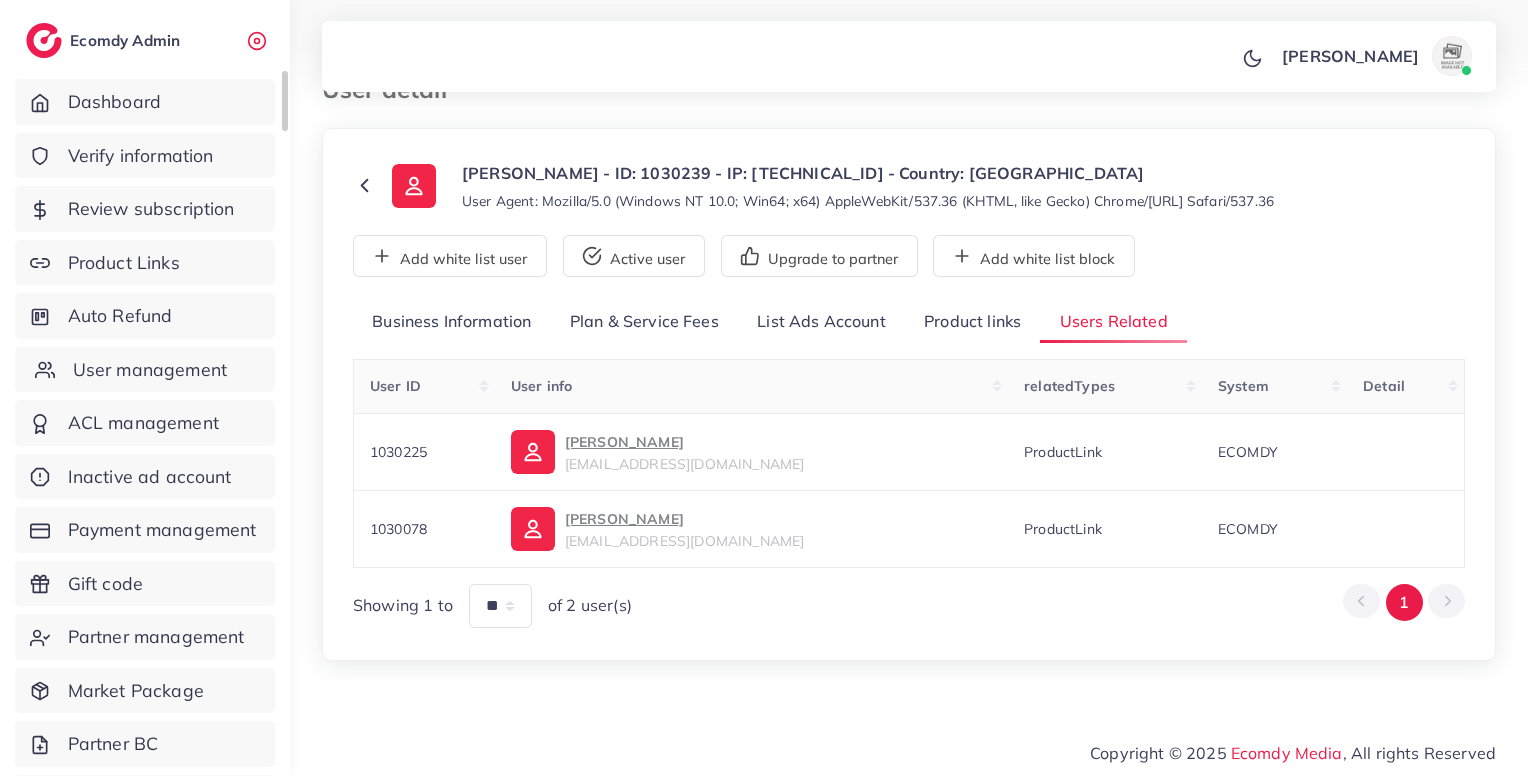 scroll, scrollTop: 0, scrollLeft: 0, axis: both 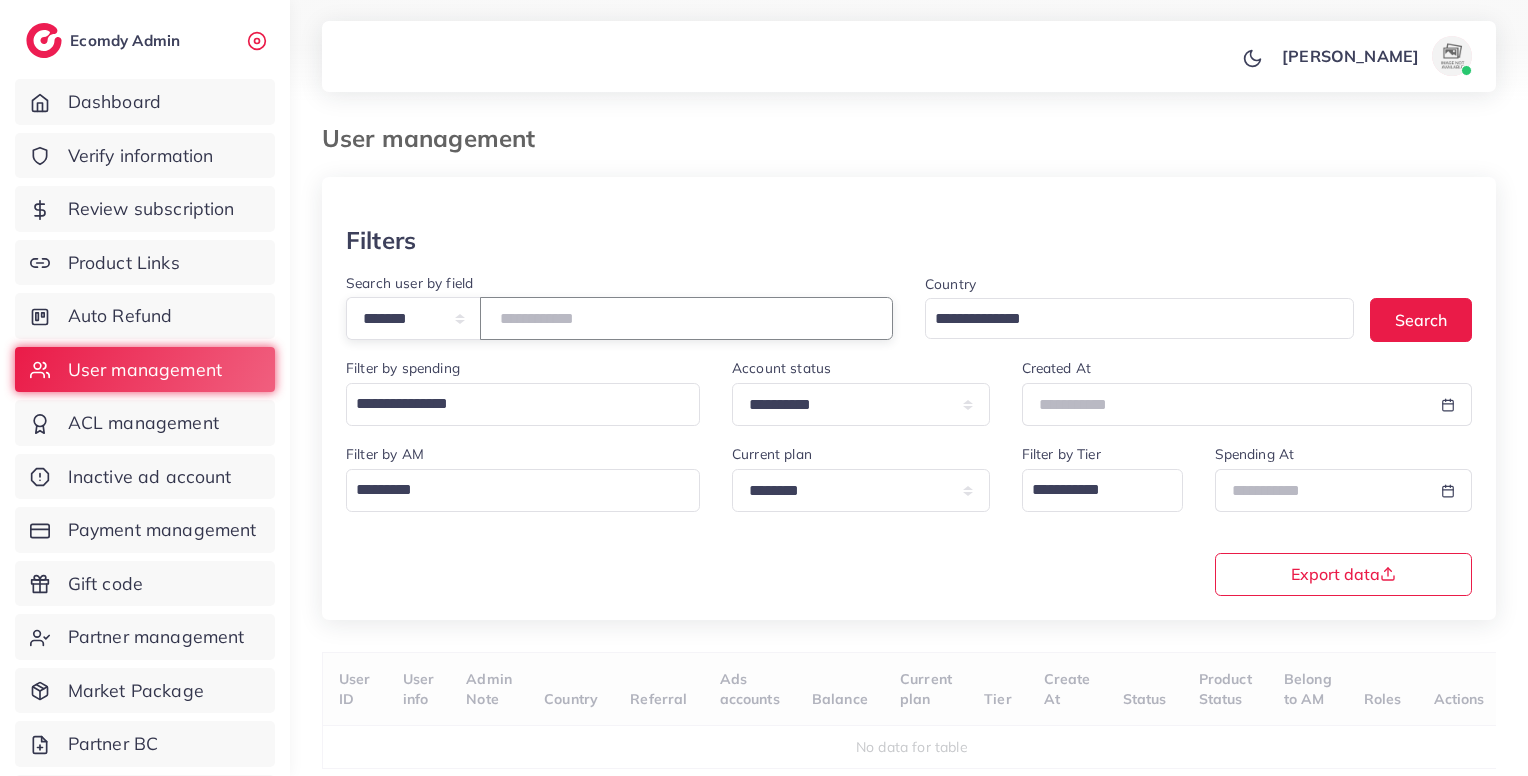 paste on "*******" 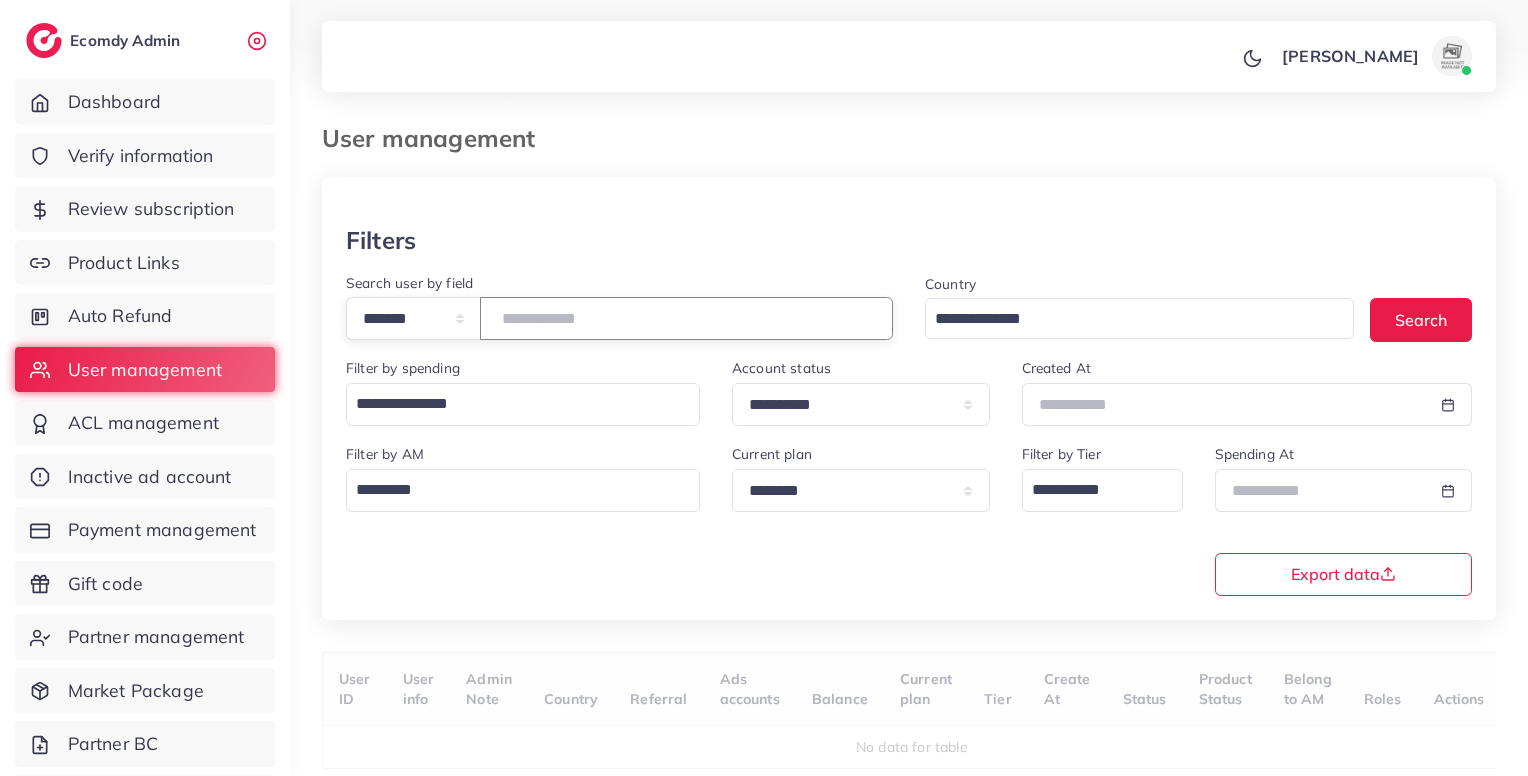 click on "*******" at bounding box center [686, 318] 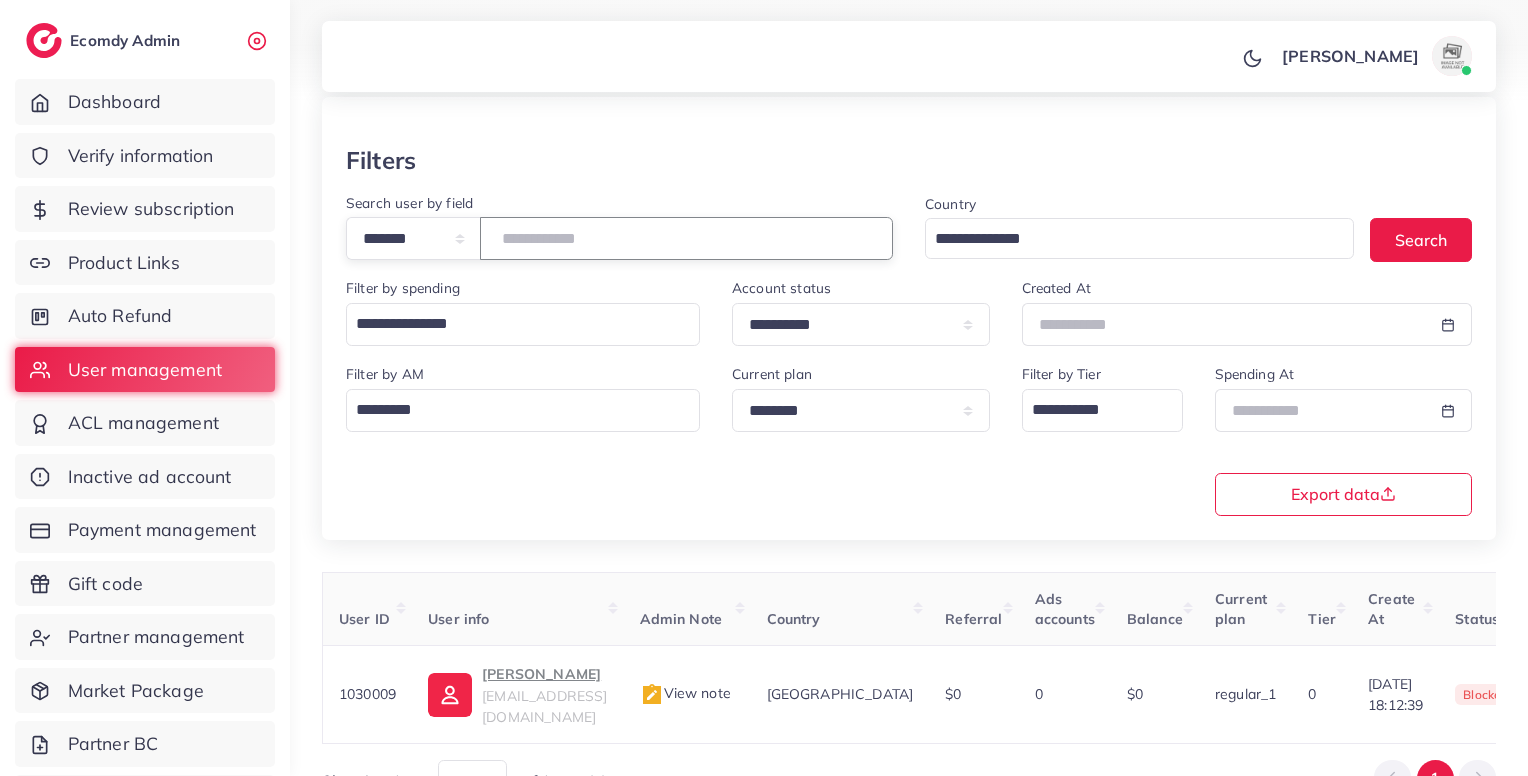 scroll, scrollTop: 183, scrollLeft: 0, axis: vertical 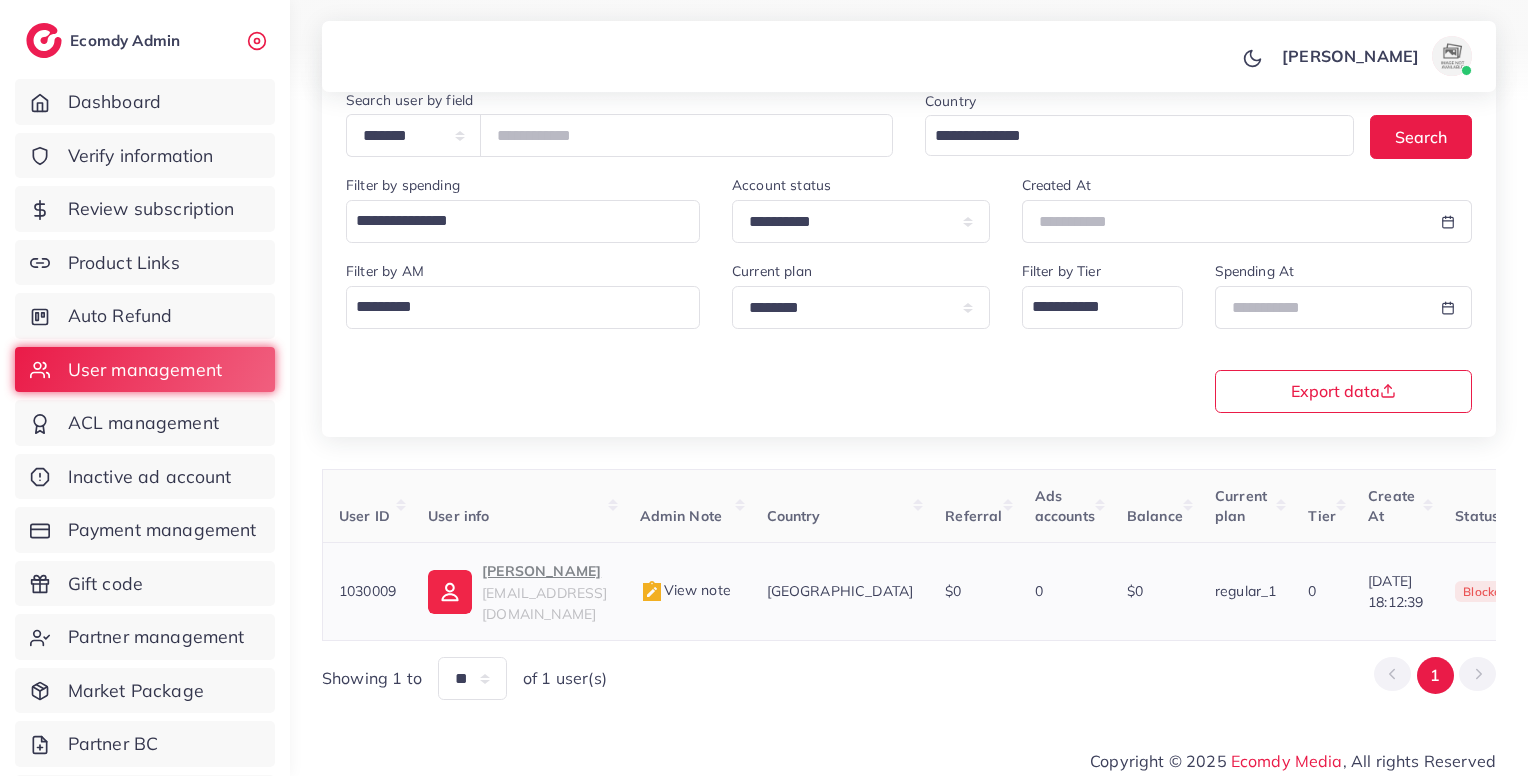 click on "View note" at bounding box center (685, 590) 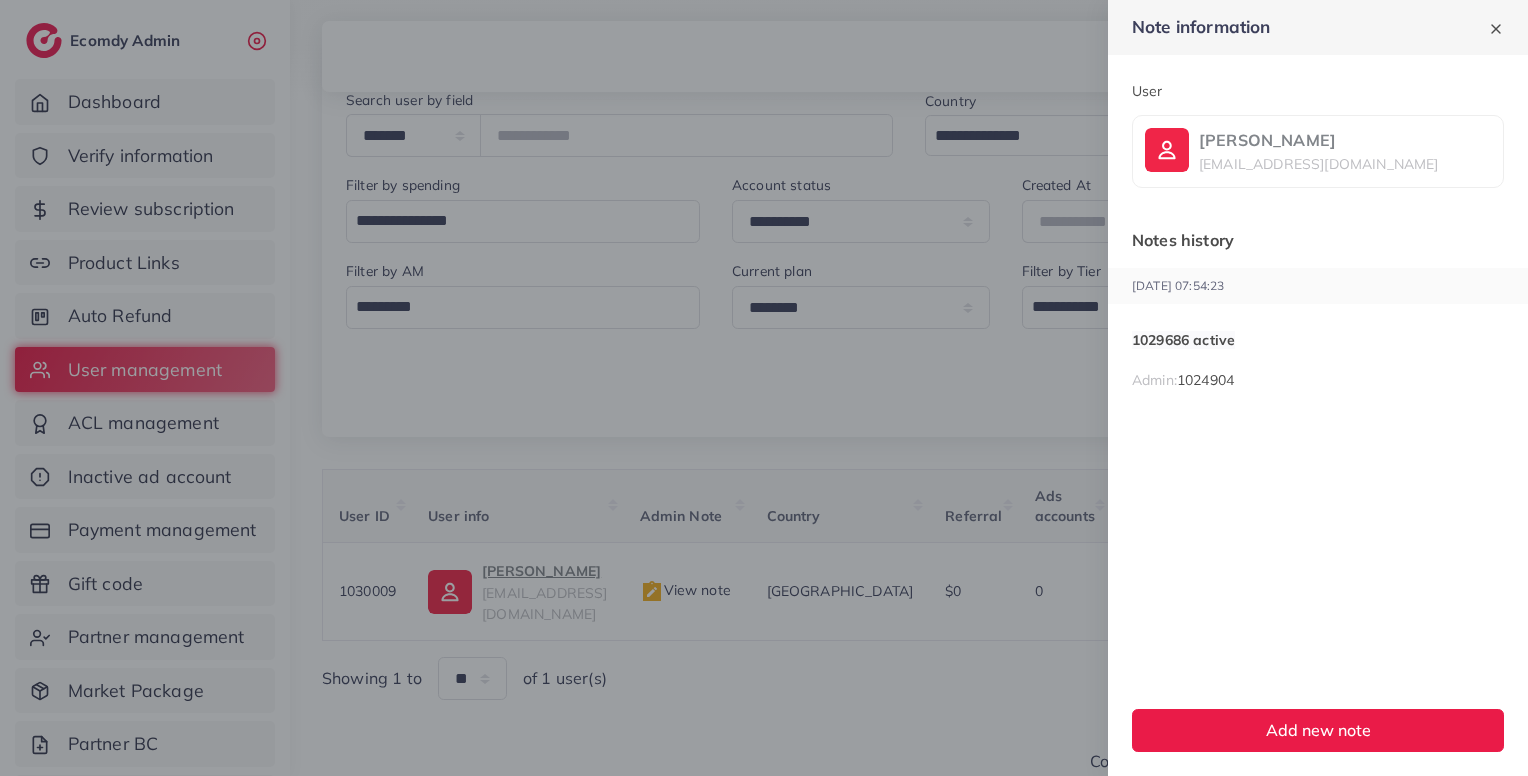 click on "1029686 active" at bounding box center [1183, 340] 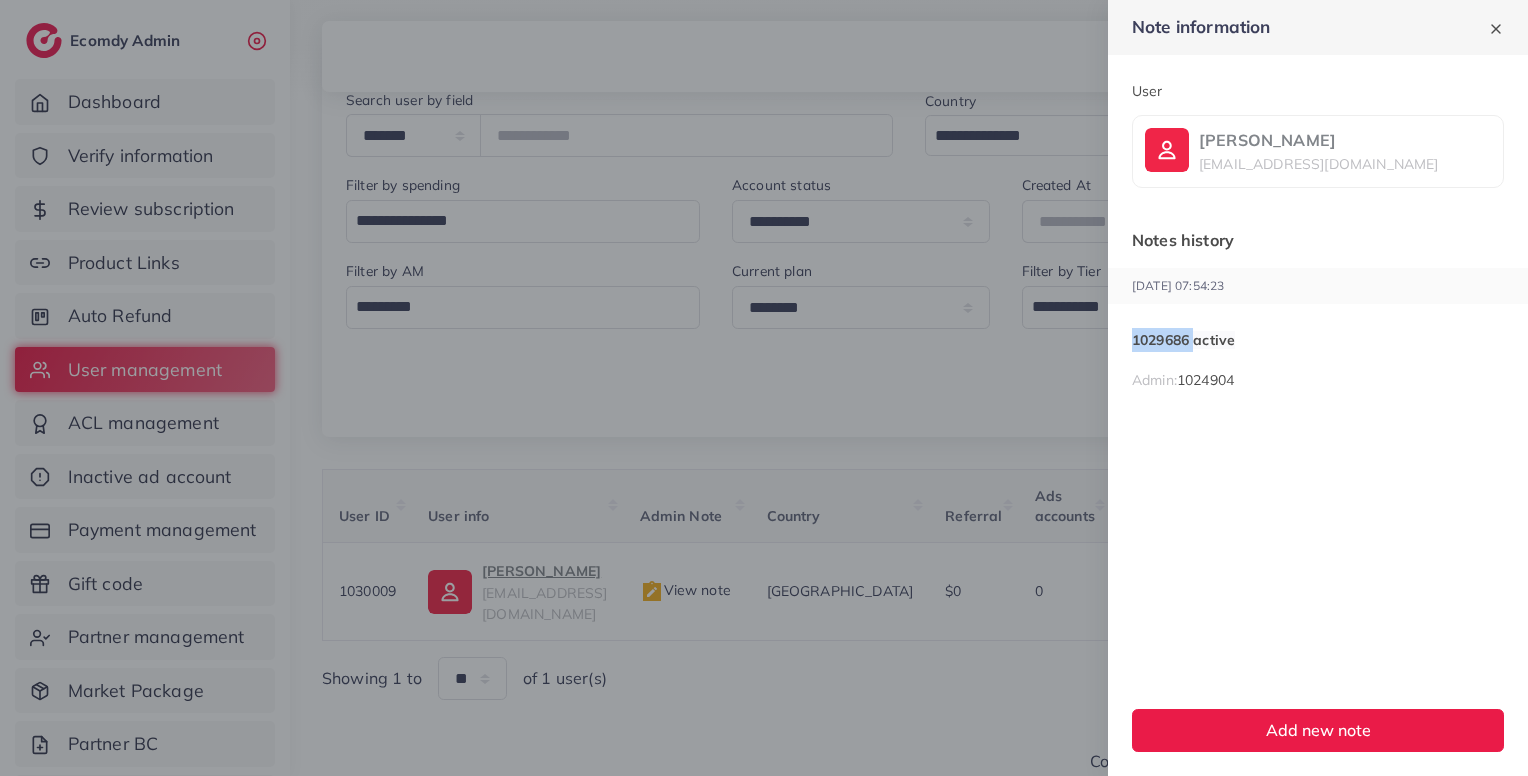 click on "1029686 active" at bounding box center (1183, 340) 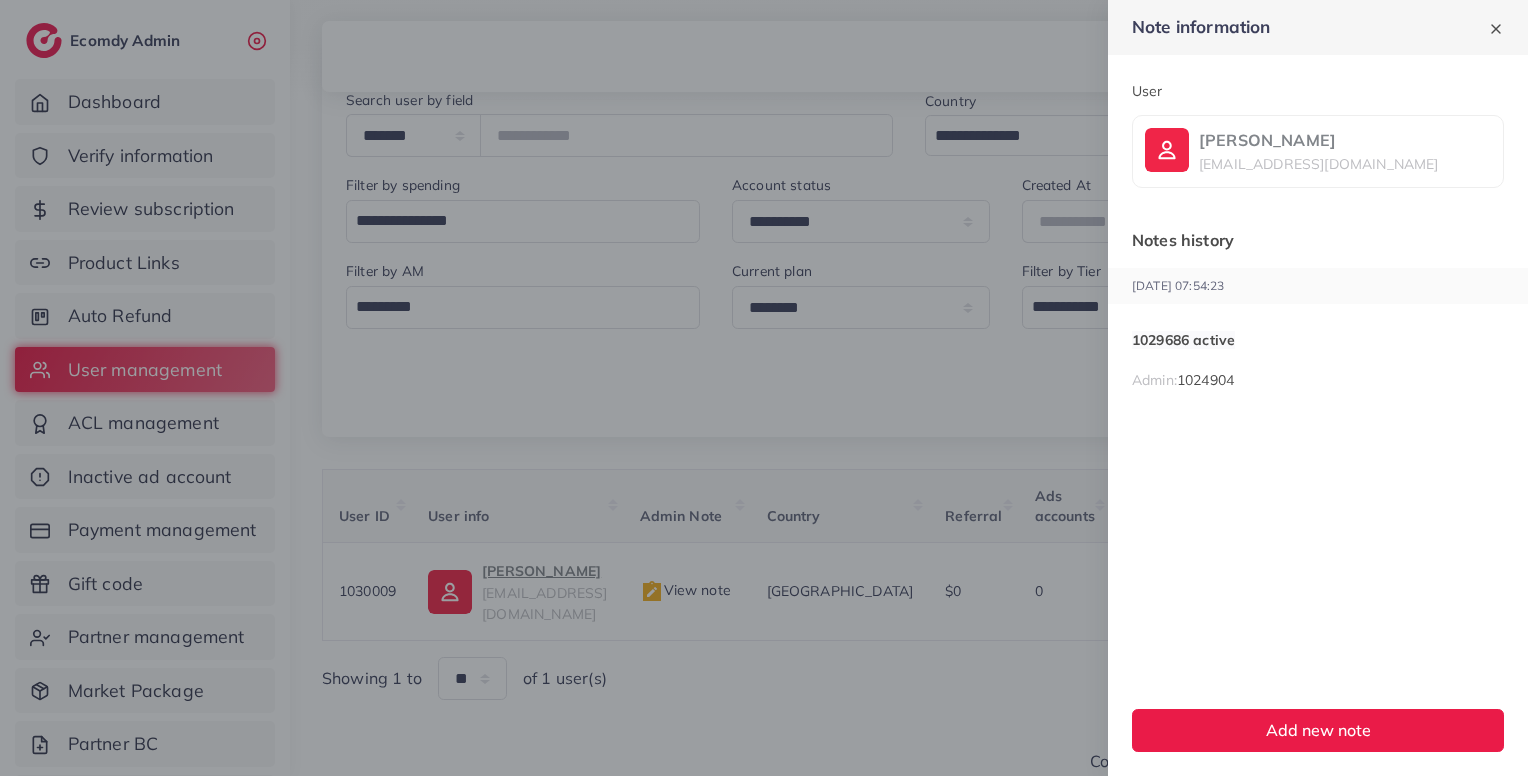 click at bounding box center (764, 388) 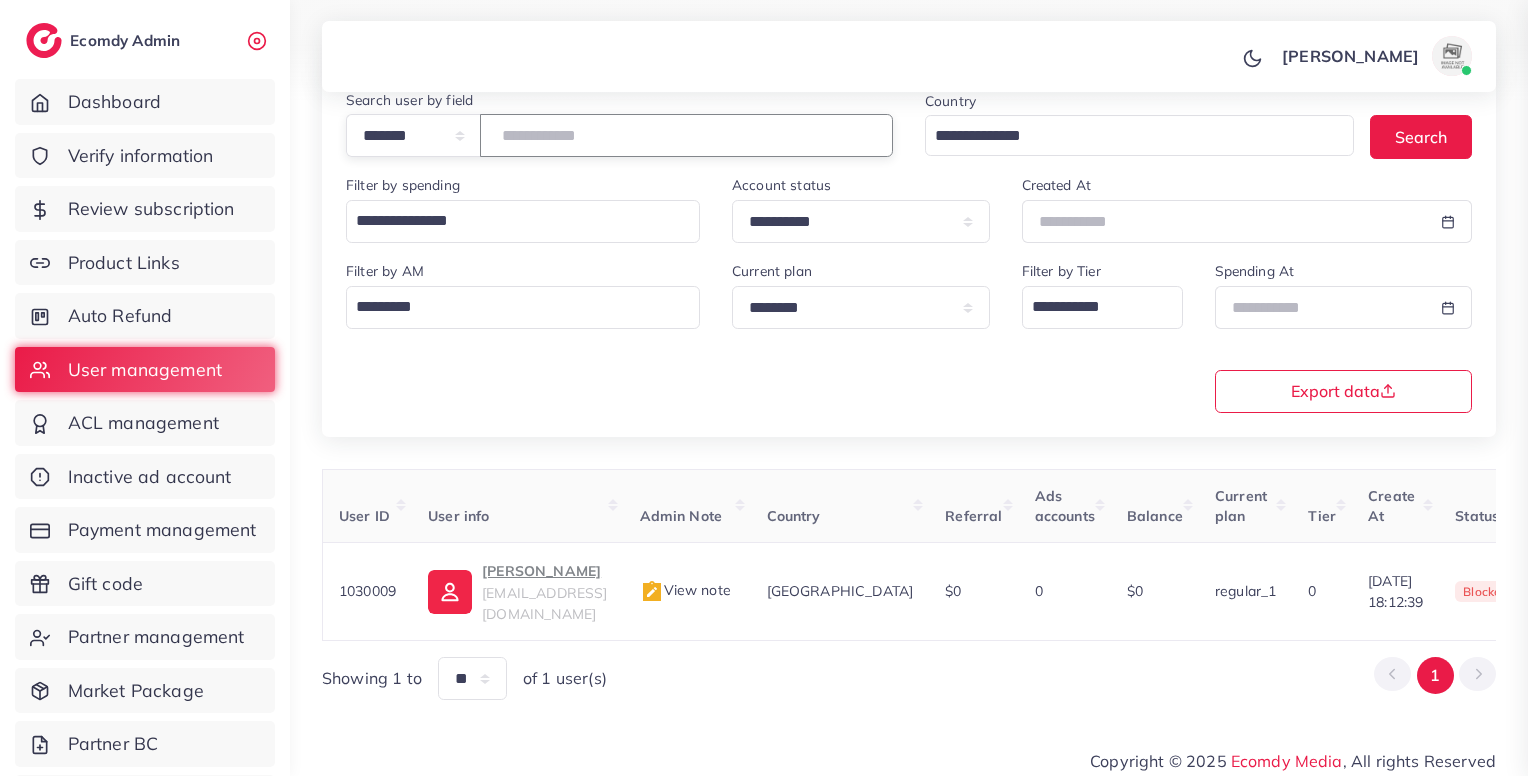 click on "*******" at bounding box center [686, 135] 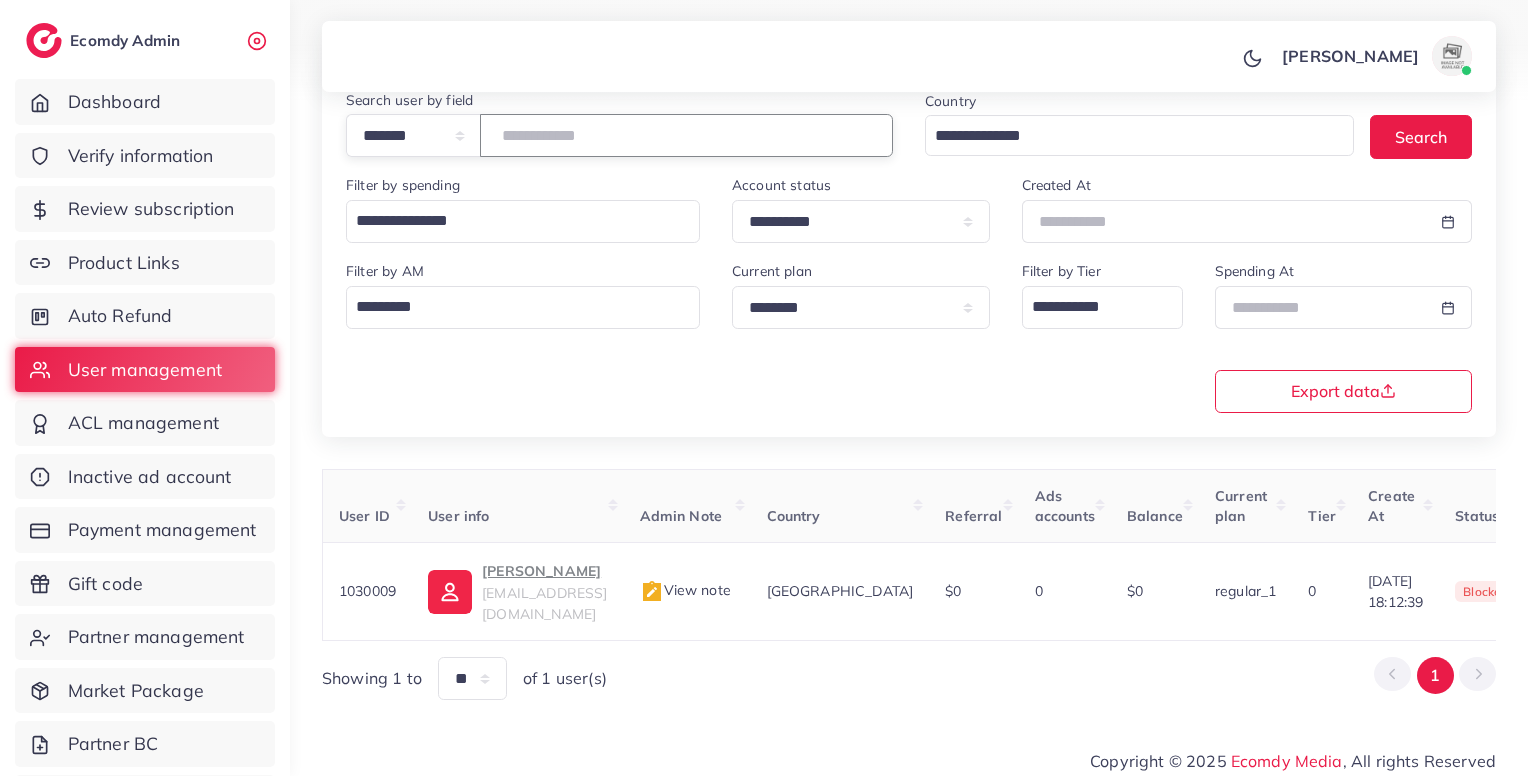 click on "*******" at bounding box center (686, 135) 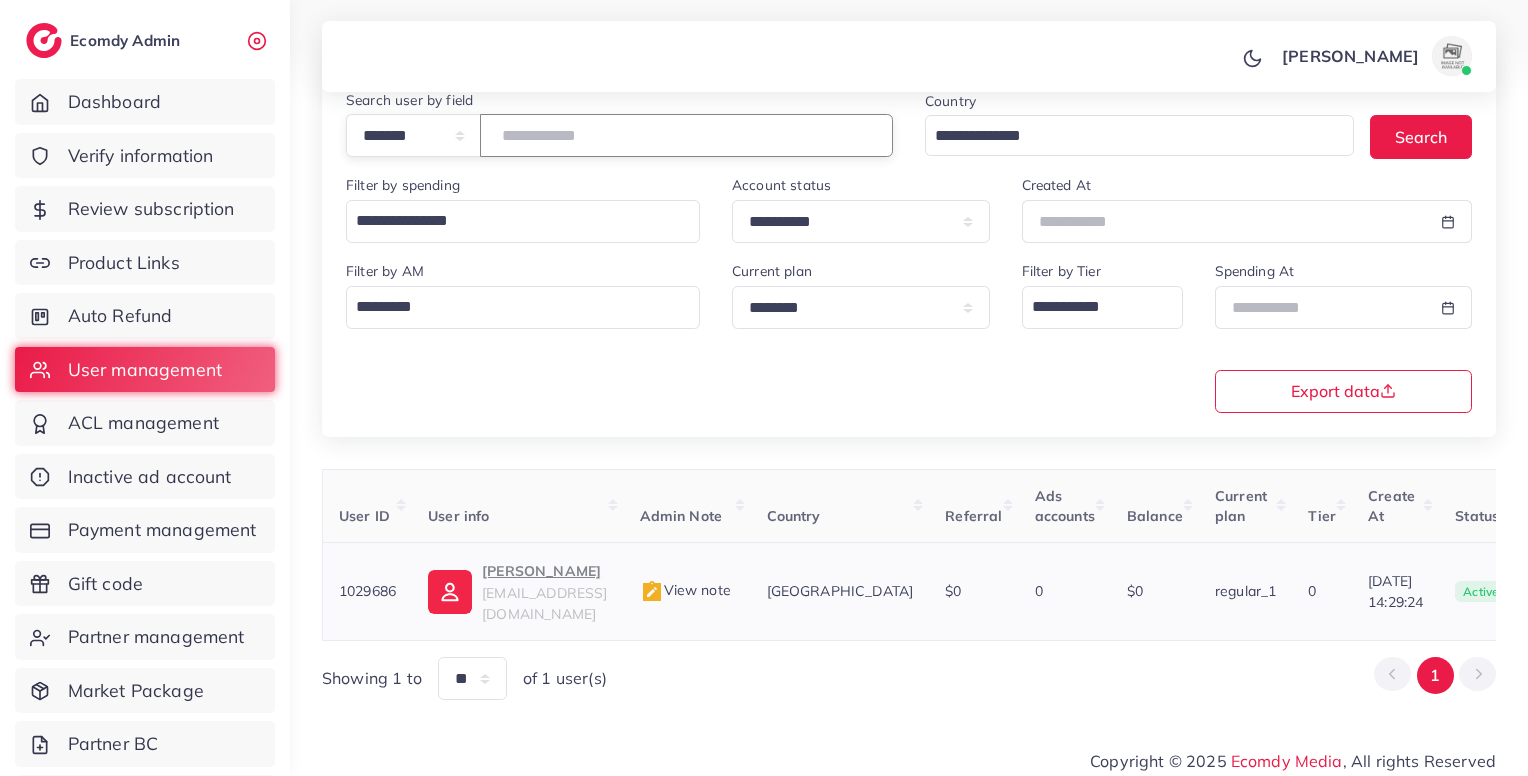 scroll, scrollTop: 0, scrollLeft: 423, axis: horizontal 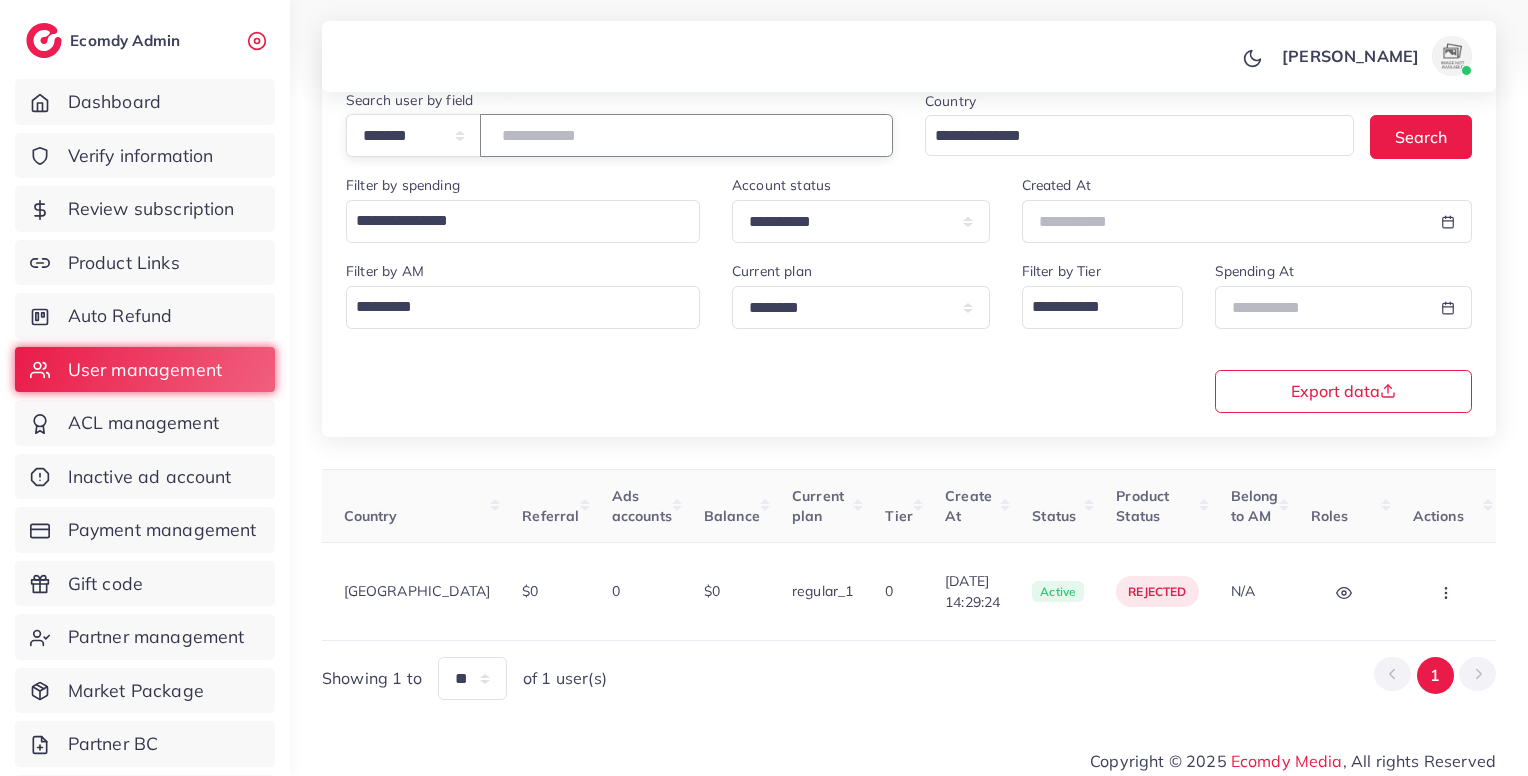 type on "*******" 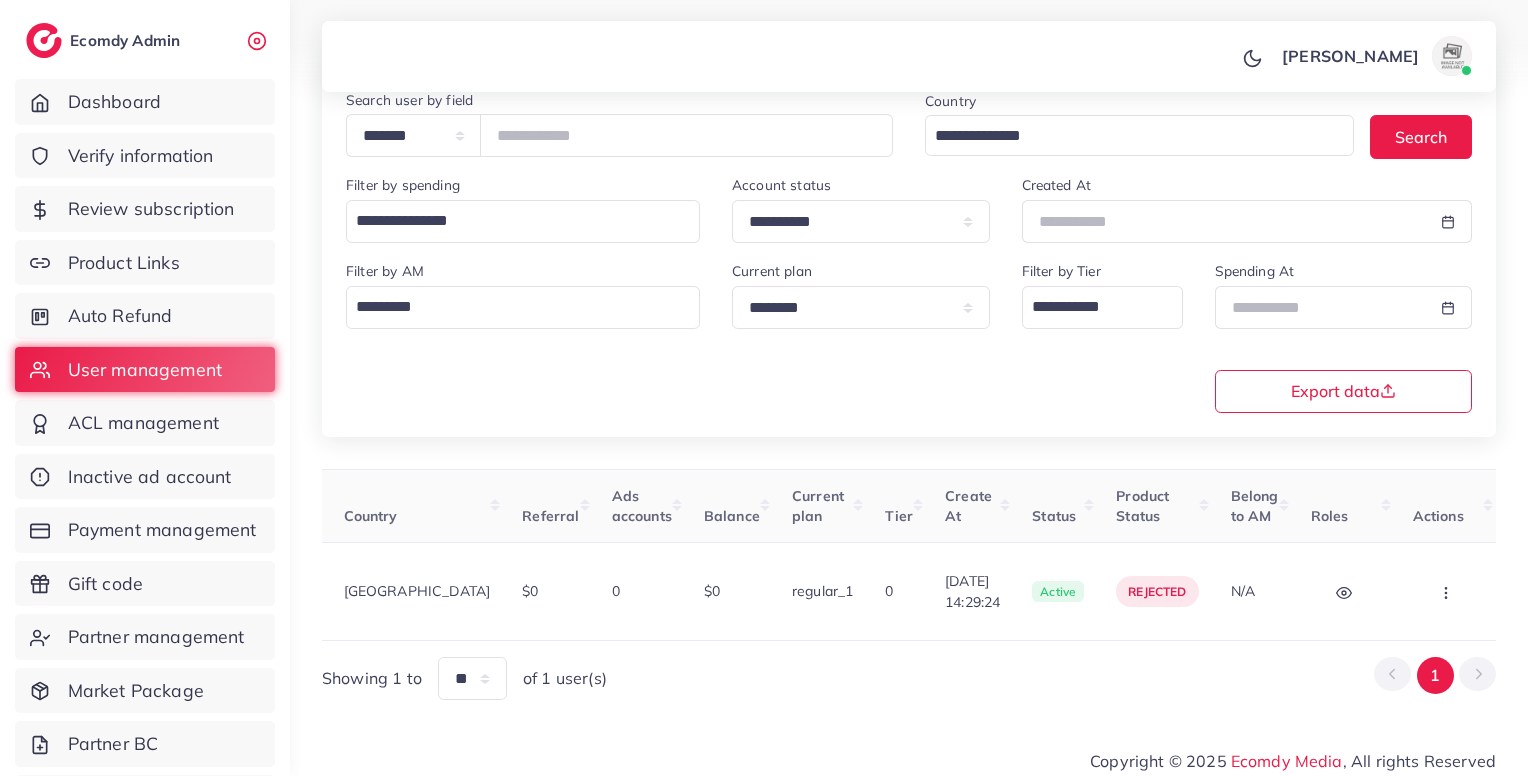click on "**********" at bounding box center [909, 335] 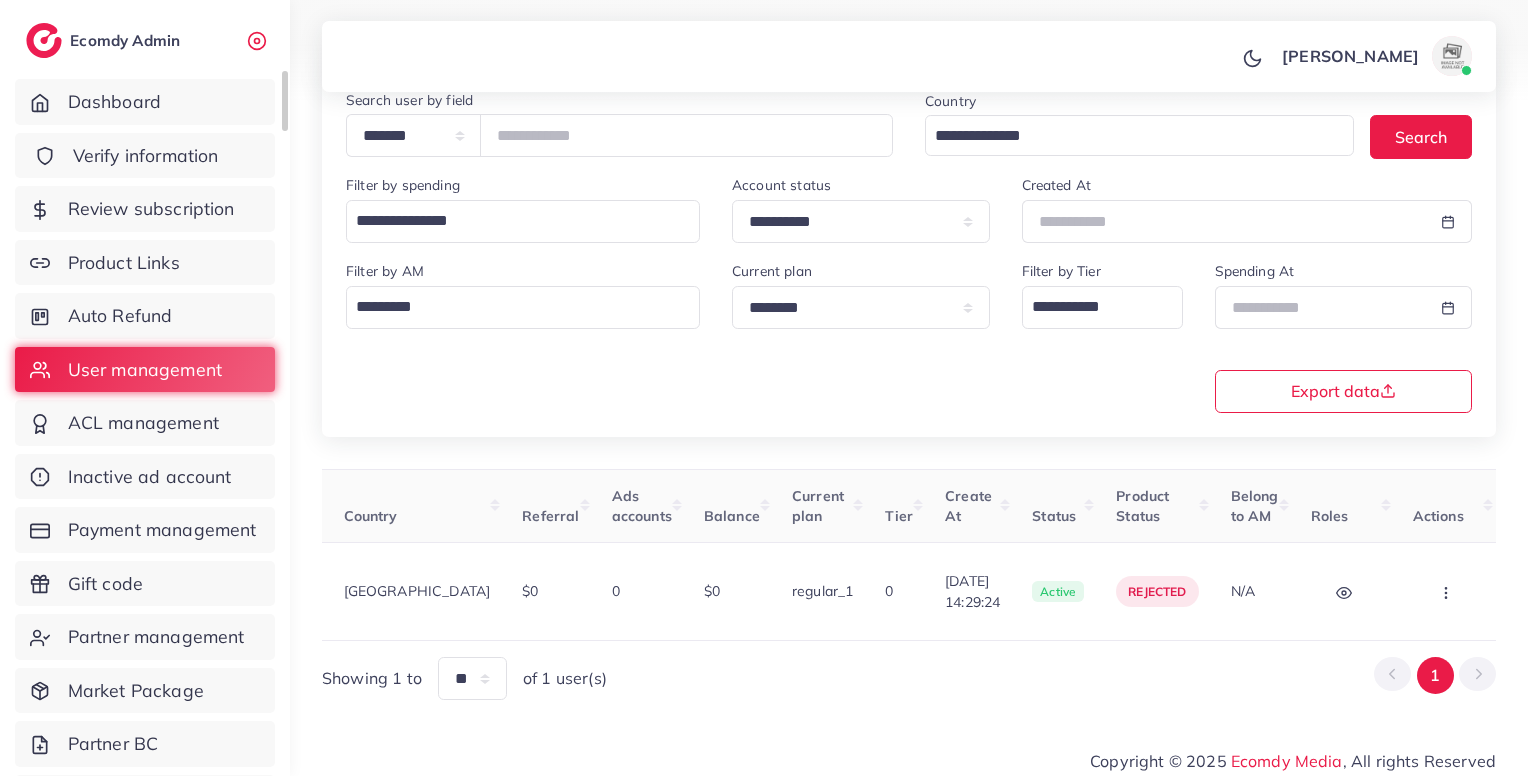 click on "Verify information" at bounding box center (146, 156) 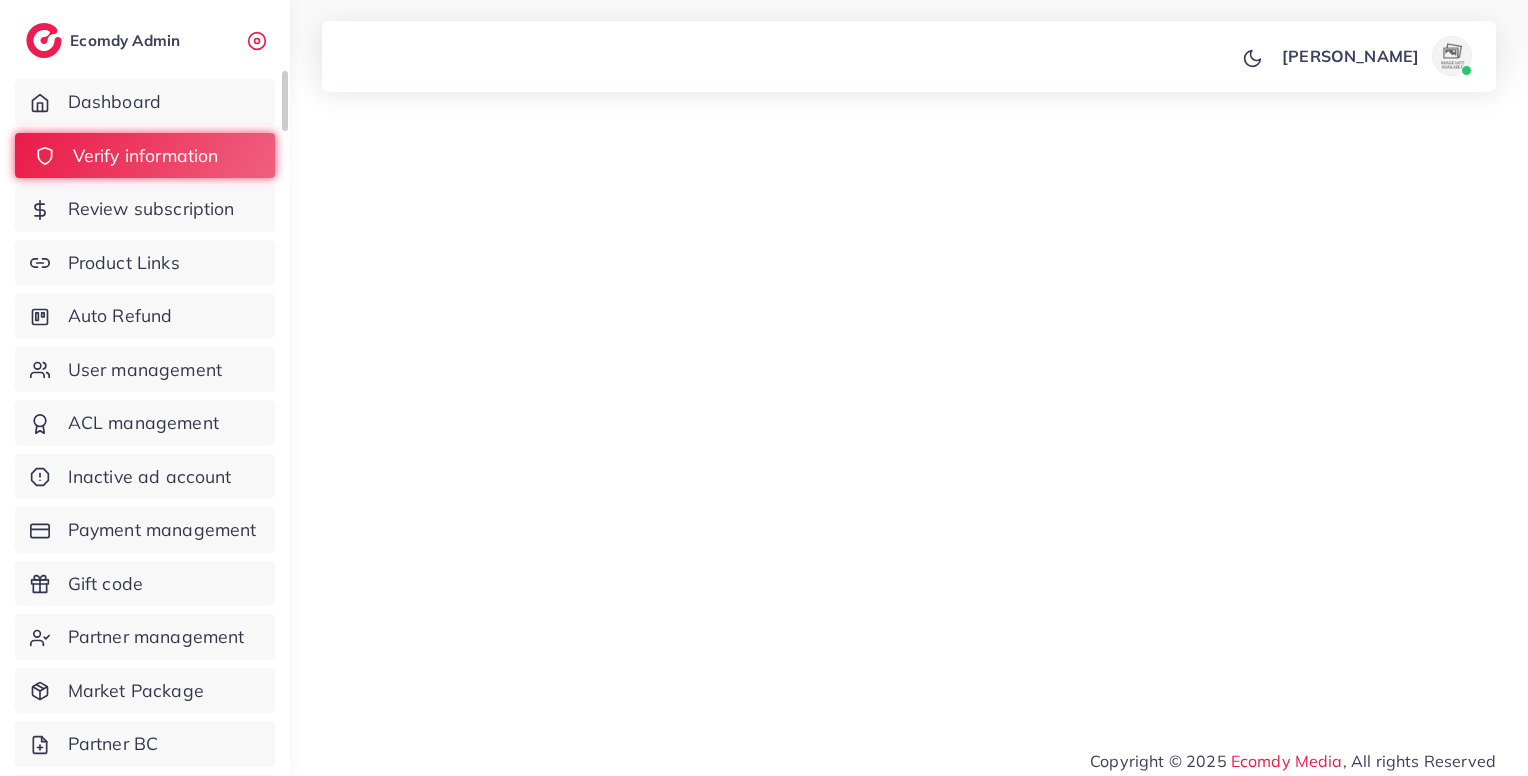 scroll, scrollTop: 0, scrollLeft: 0, axis: both 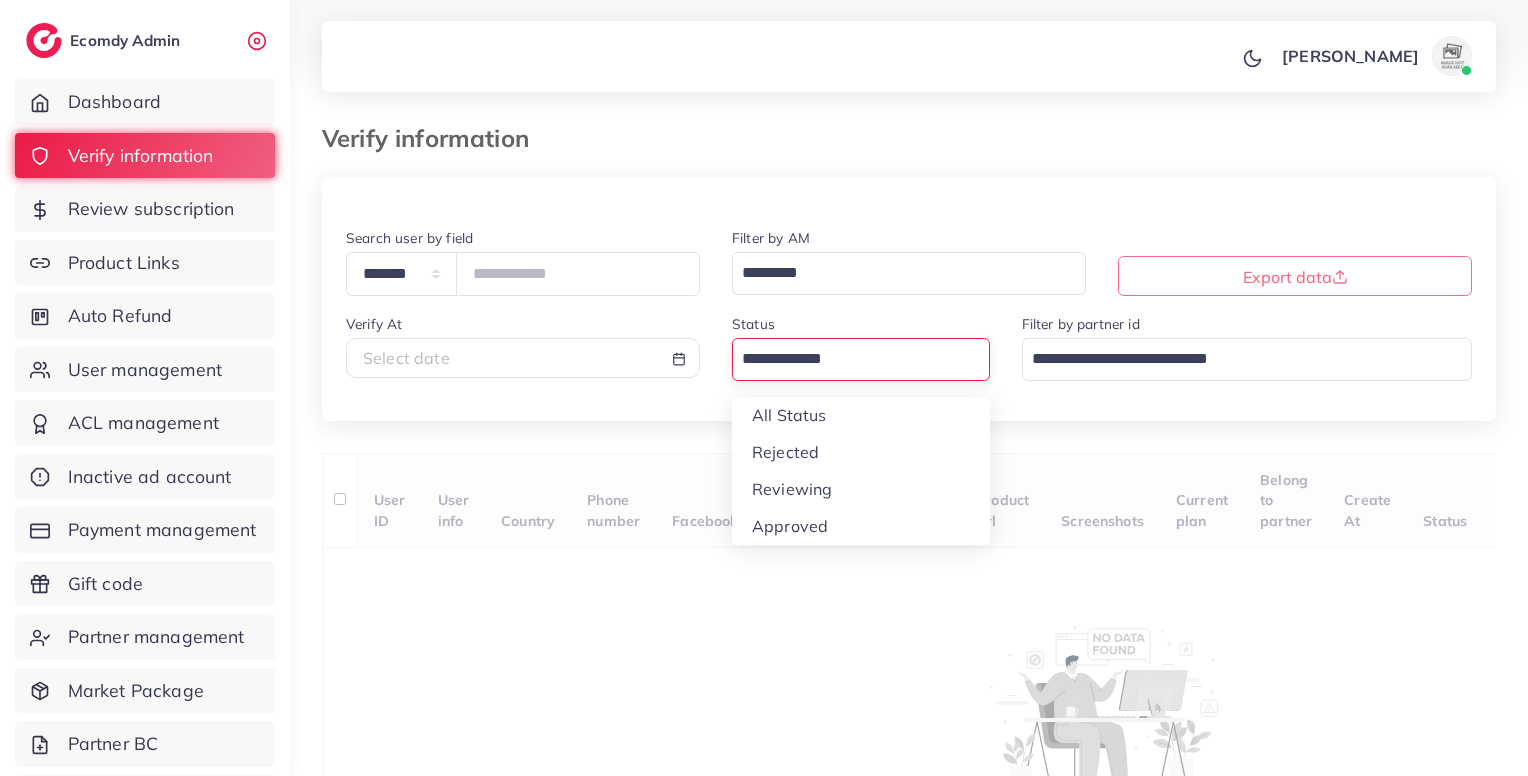 click at bounding box center (849, 359) 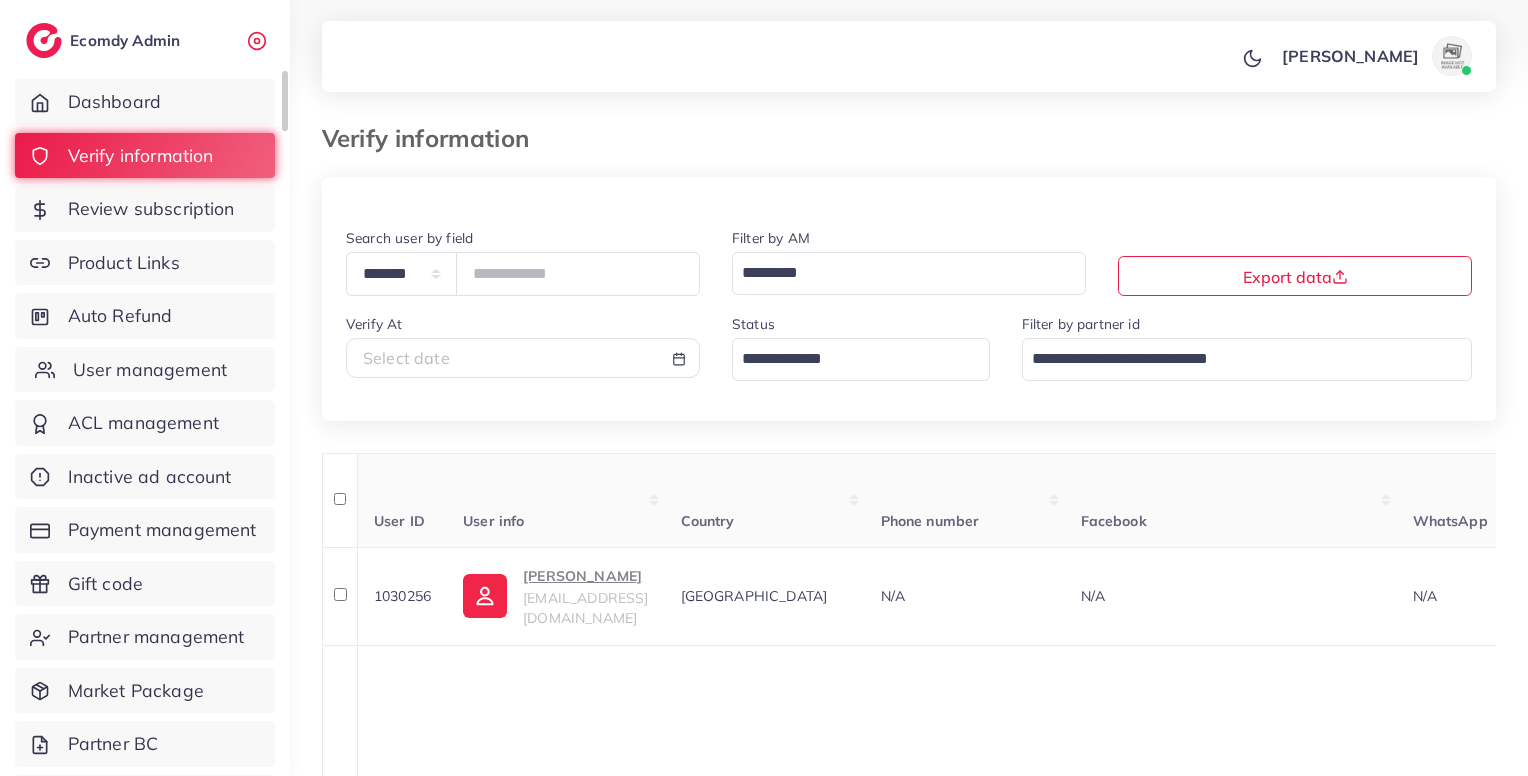 click on "User management" at bounding box center (150, 370) 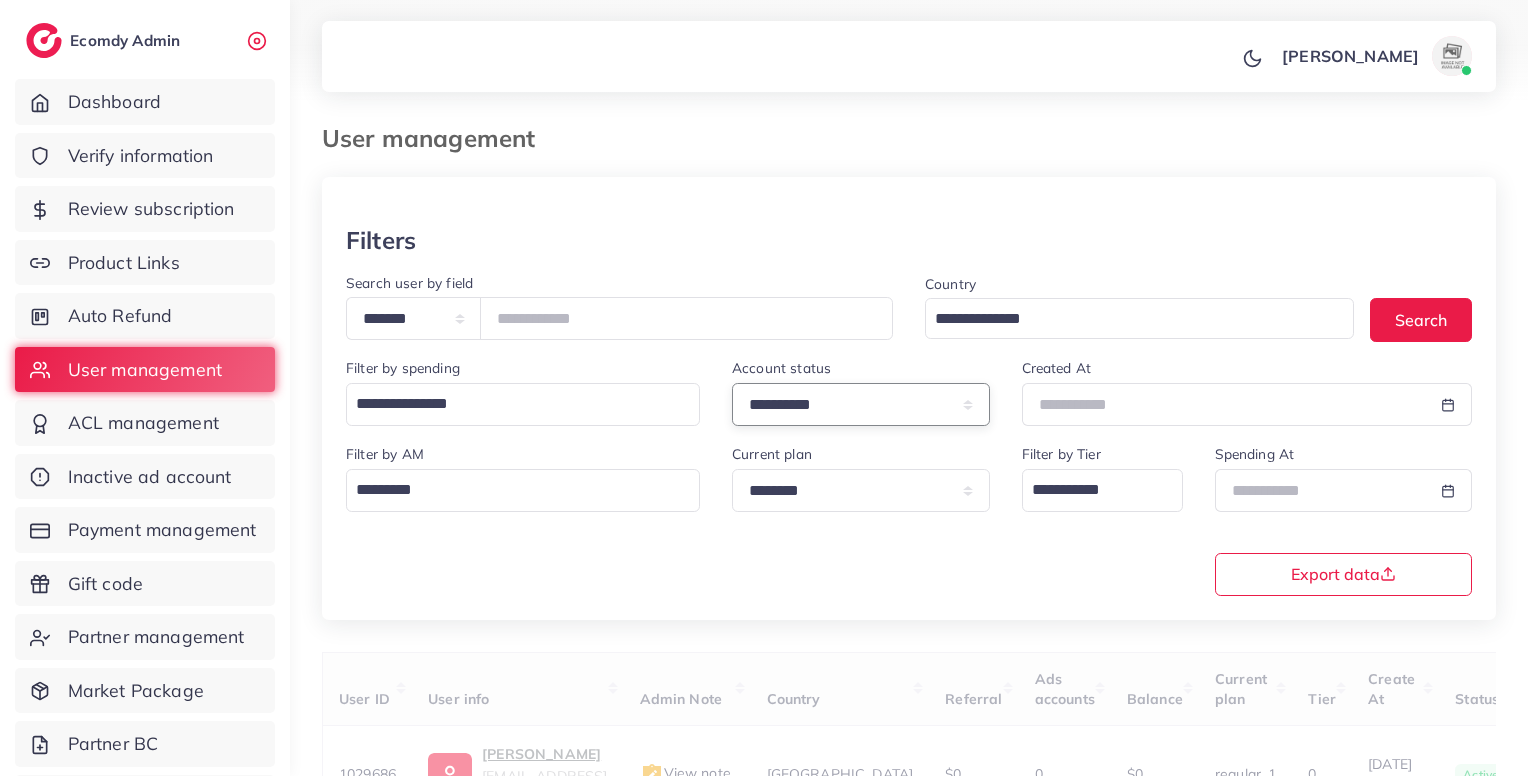 click on "**********" at bounding box center (861, 404) 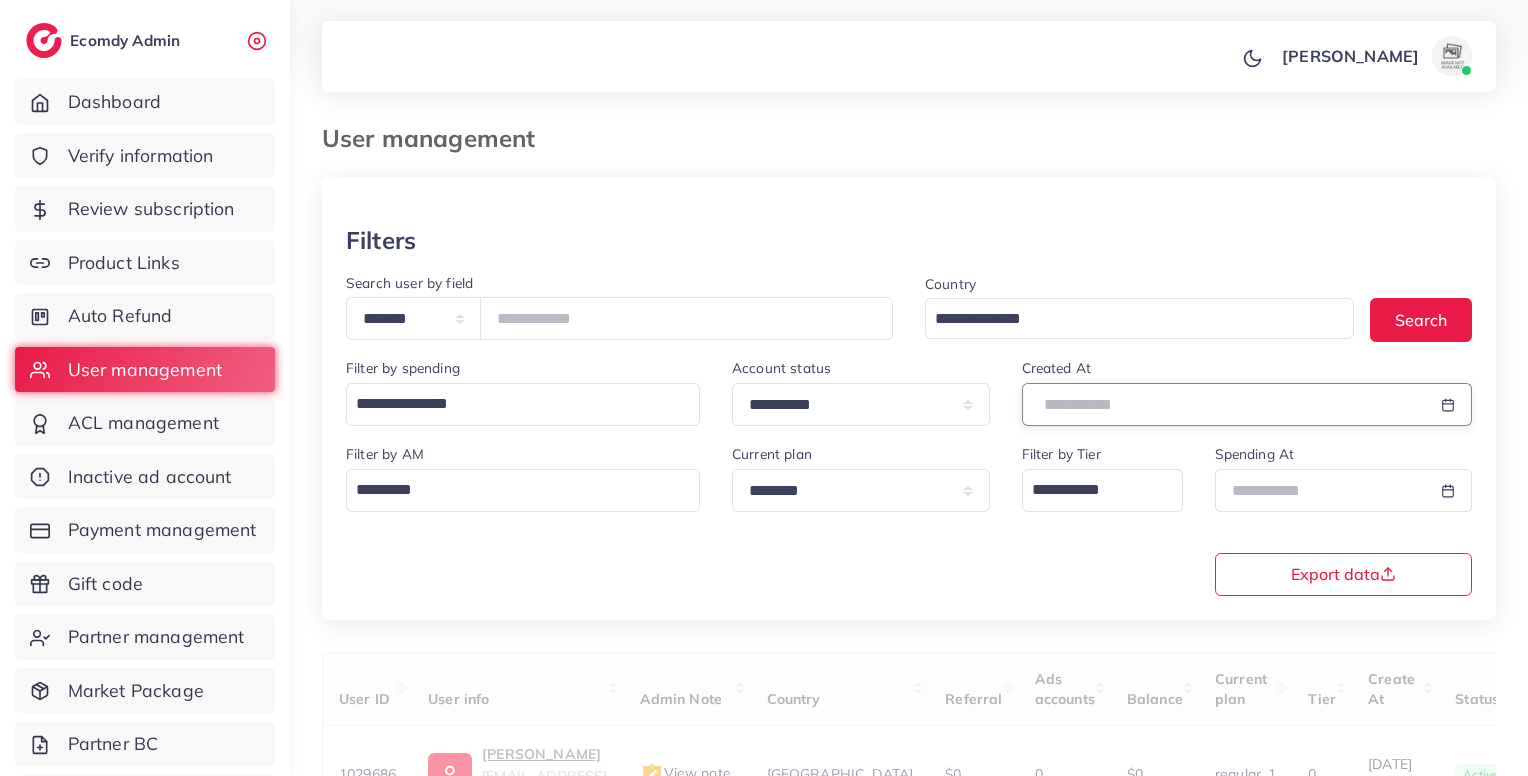 click at bounding box center [1224, 404] 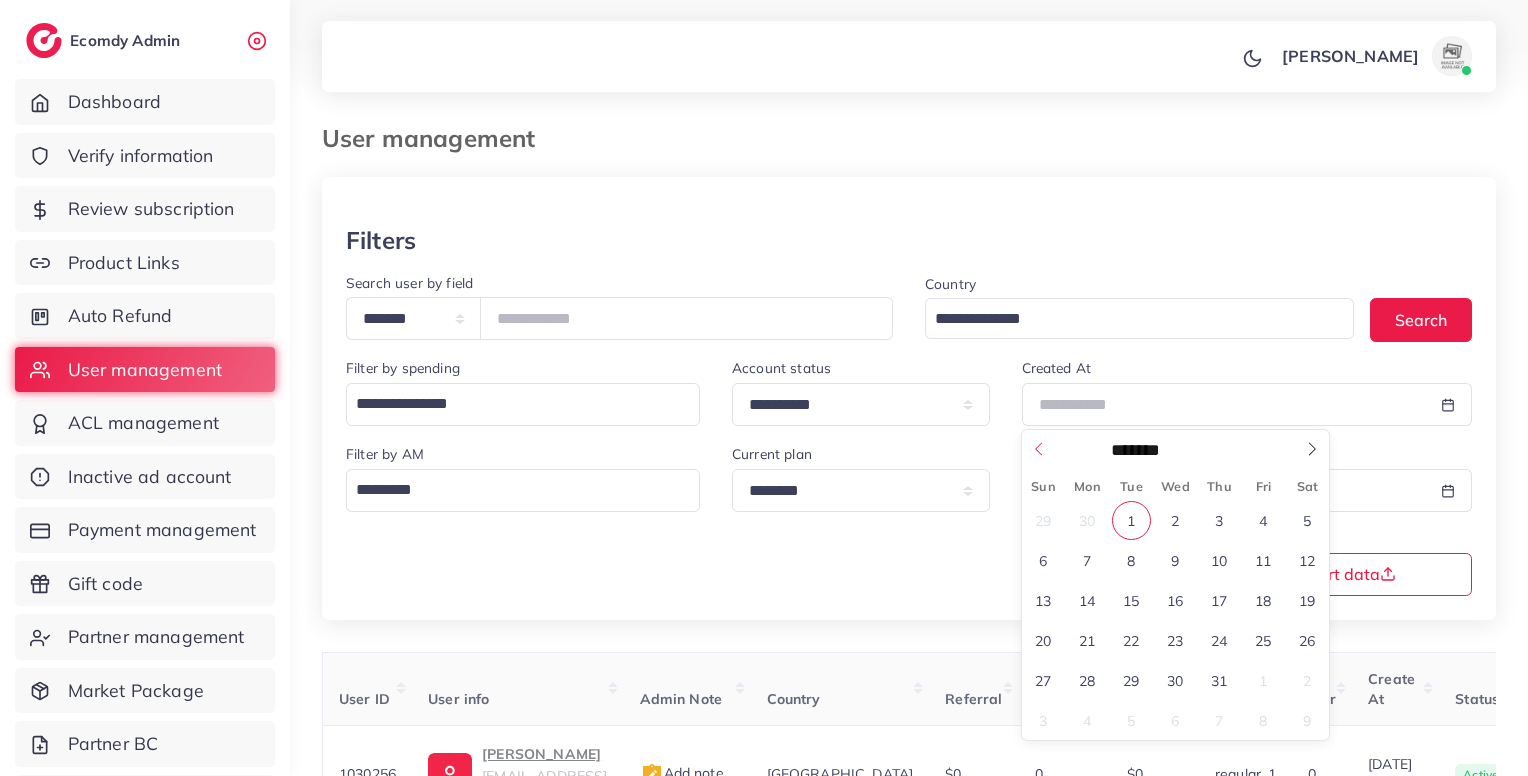 click on "******* ******** ***** ***** *** **** **** ****** ********* ******* ******** ******** ****" at bounding box center [1176, 447] 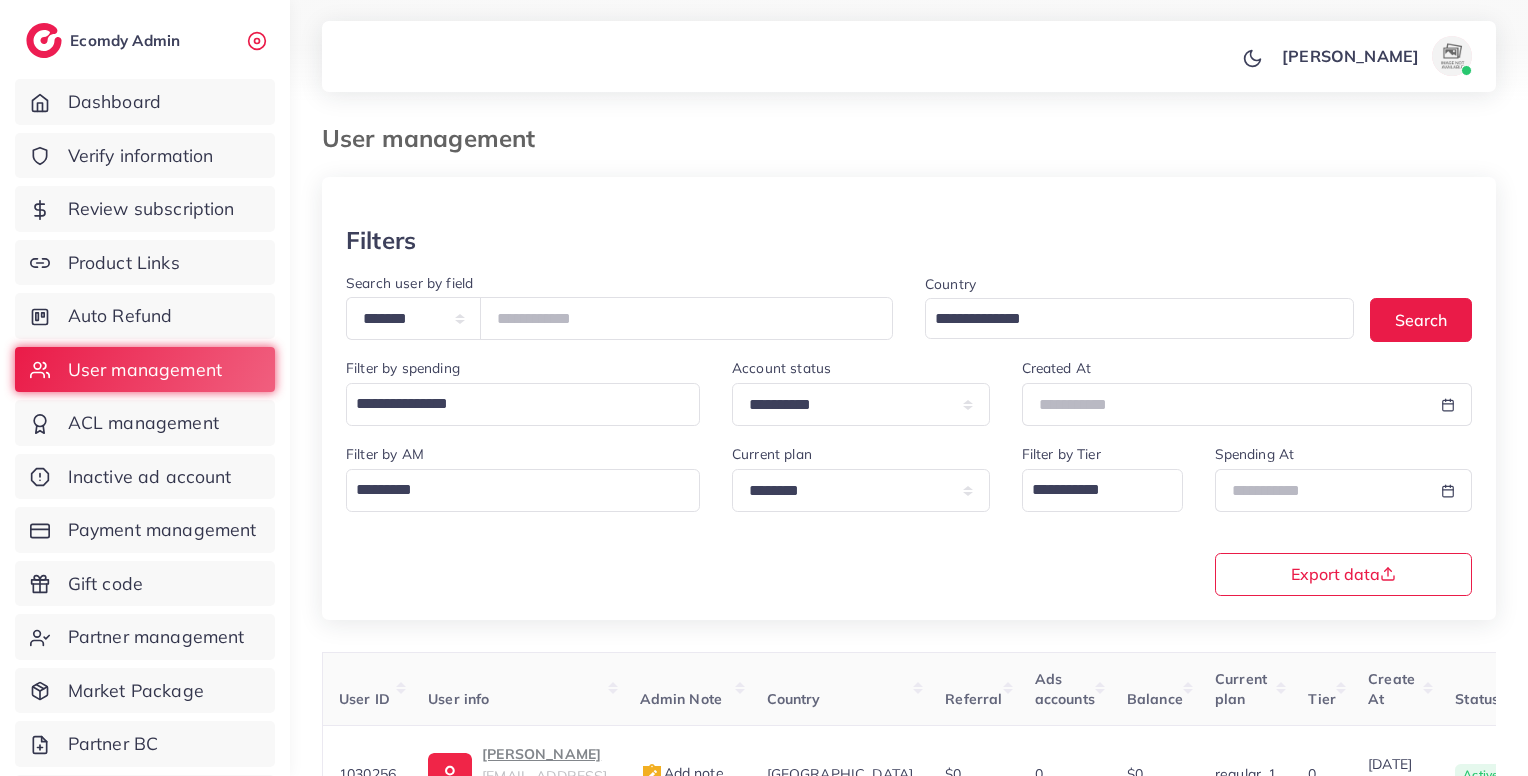 click on "**********" at bounding box center (861, 485) 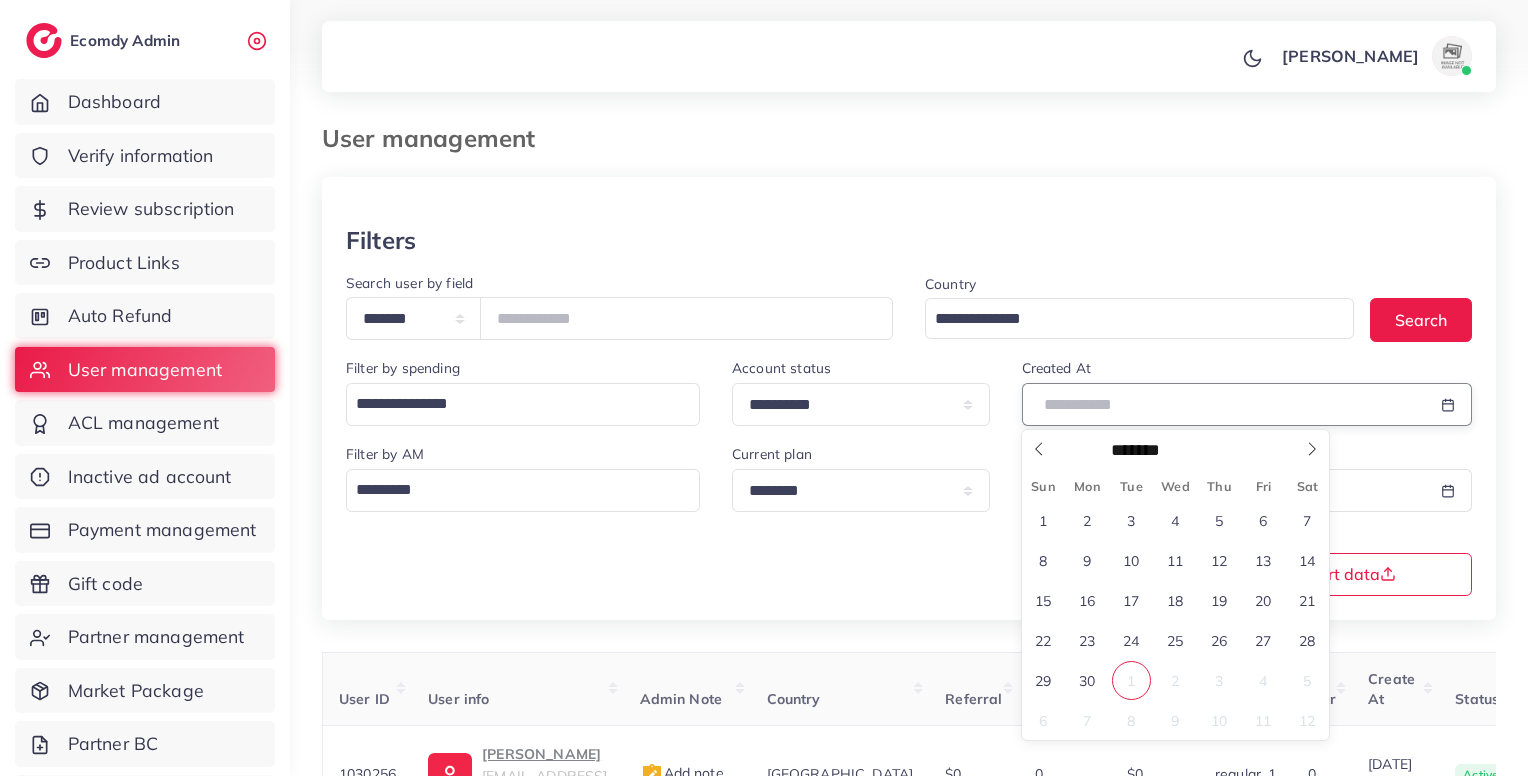 click at bounding box center [1224, 404] 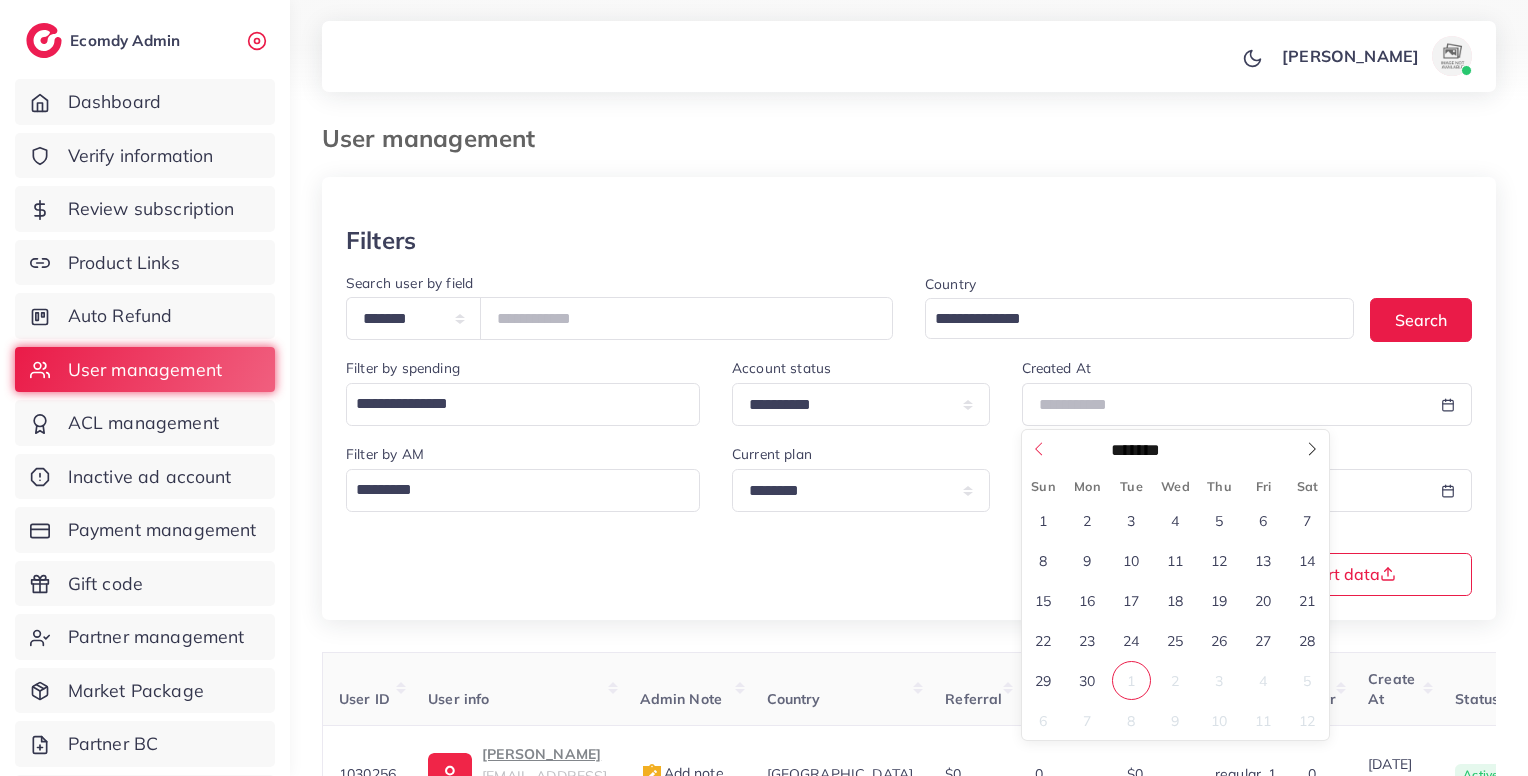 click 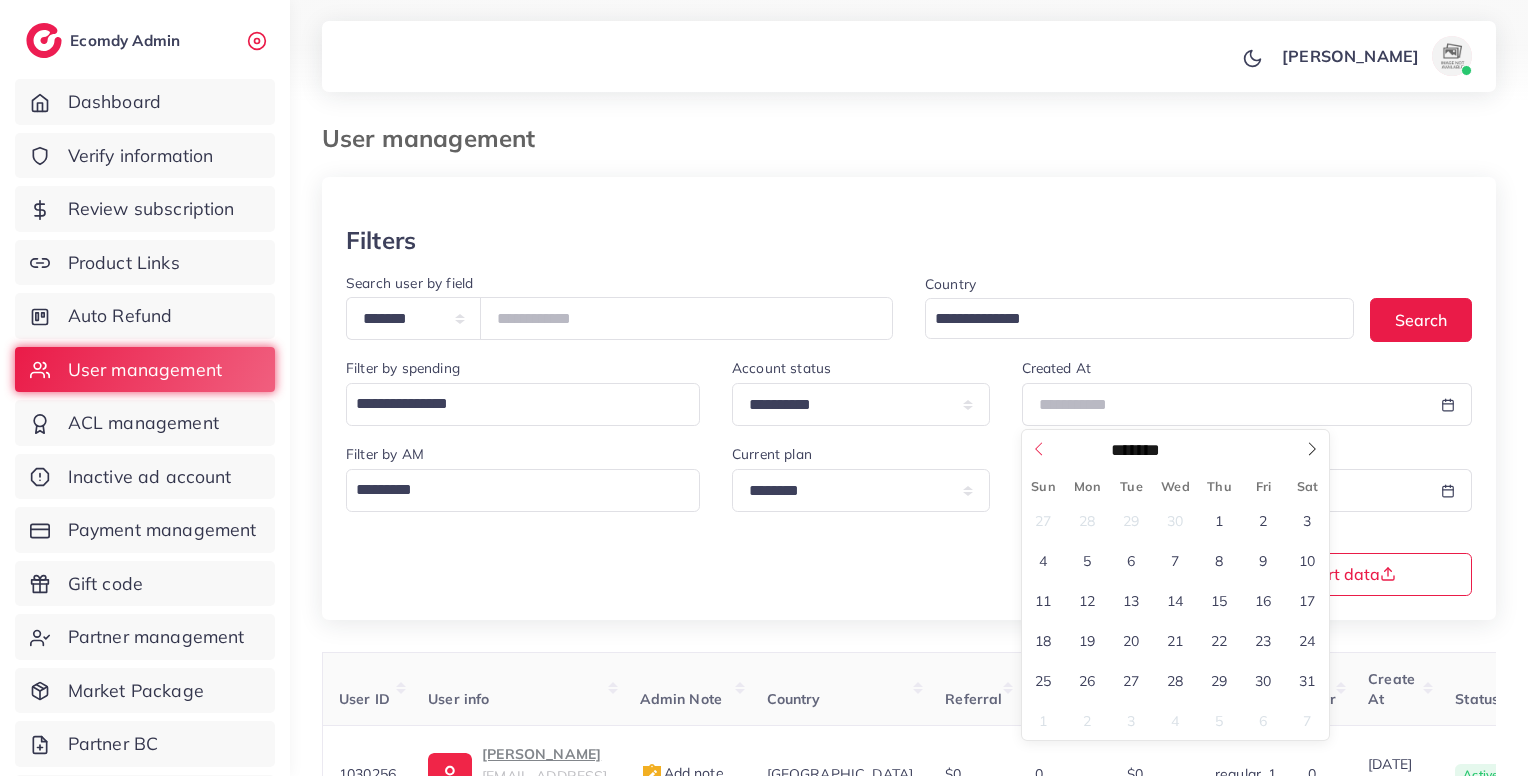click 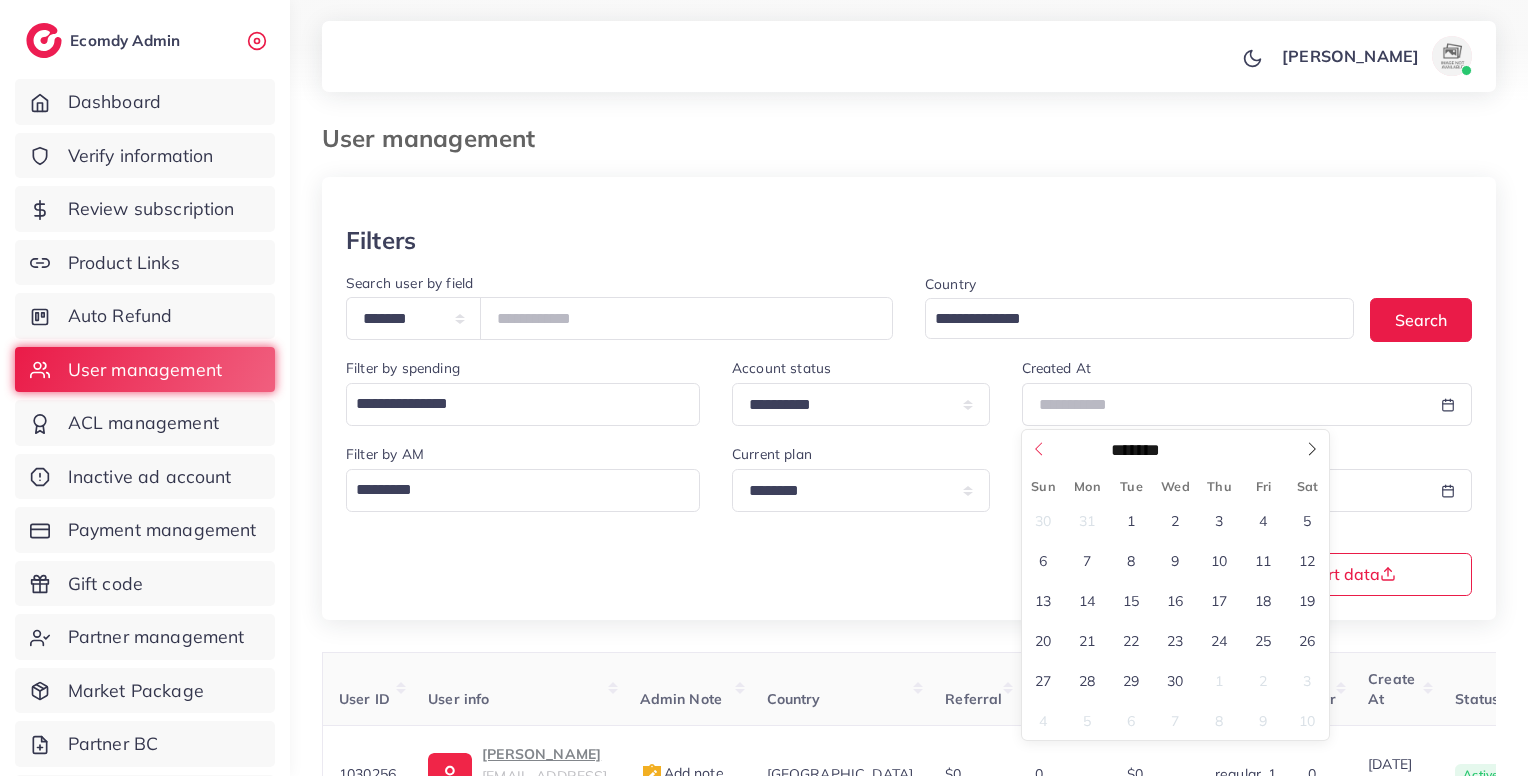 click 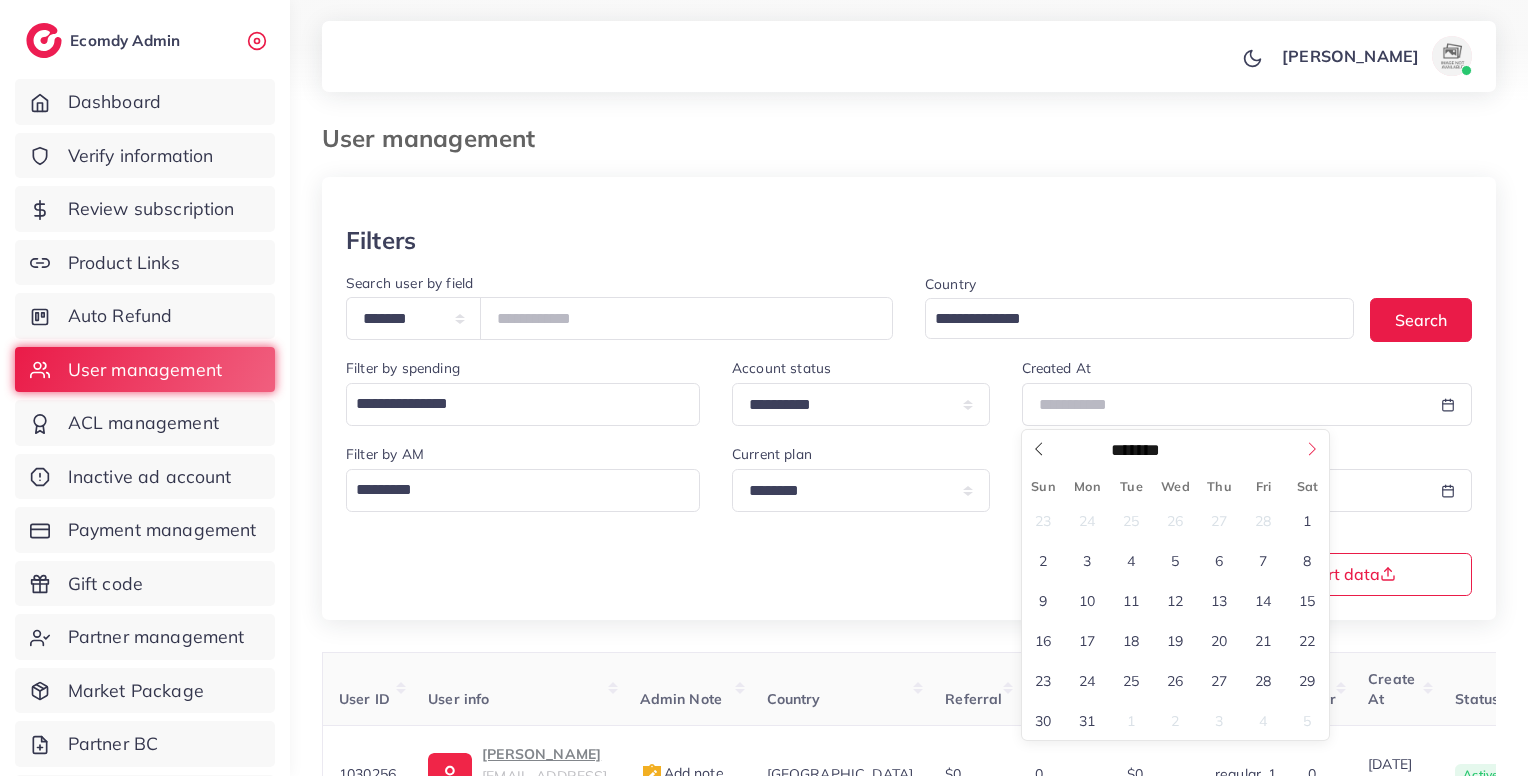 click 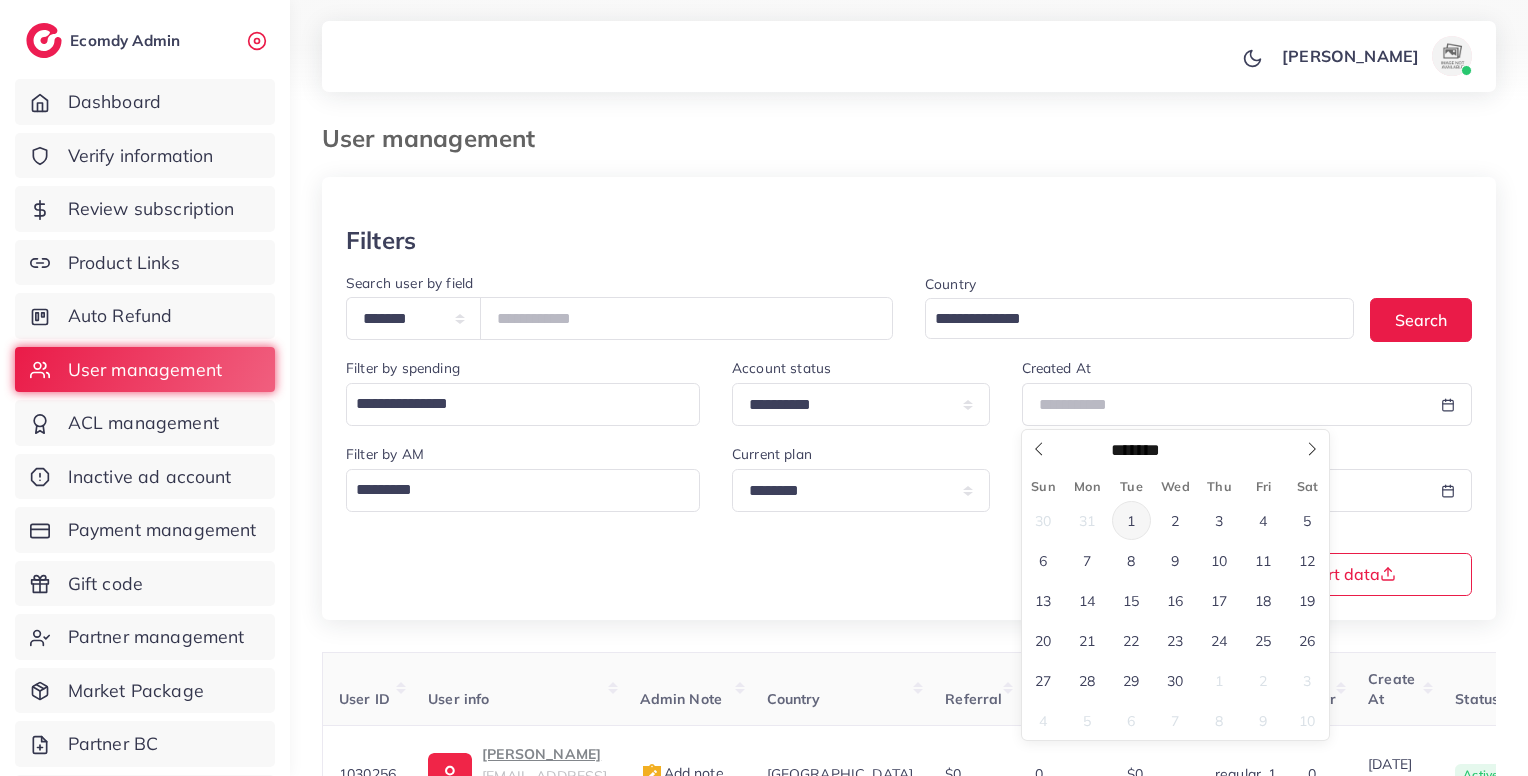 click on "1" at bounding box center (1131, 520) 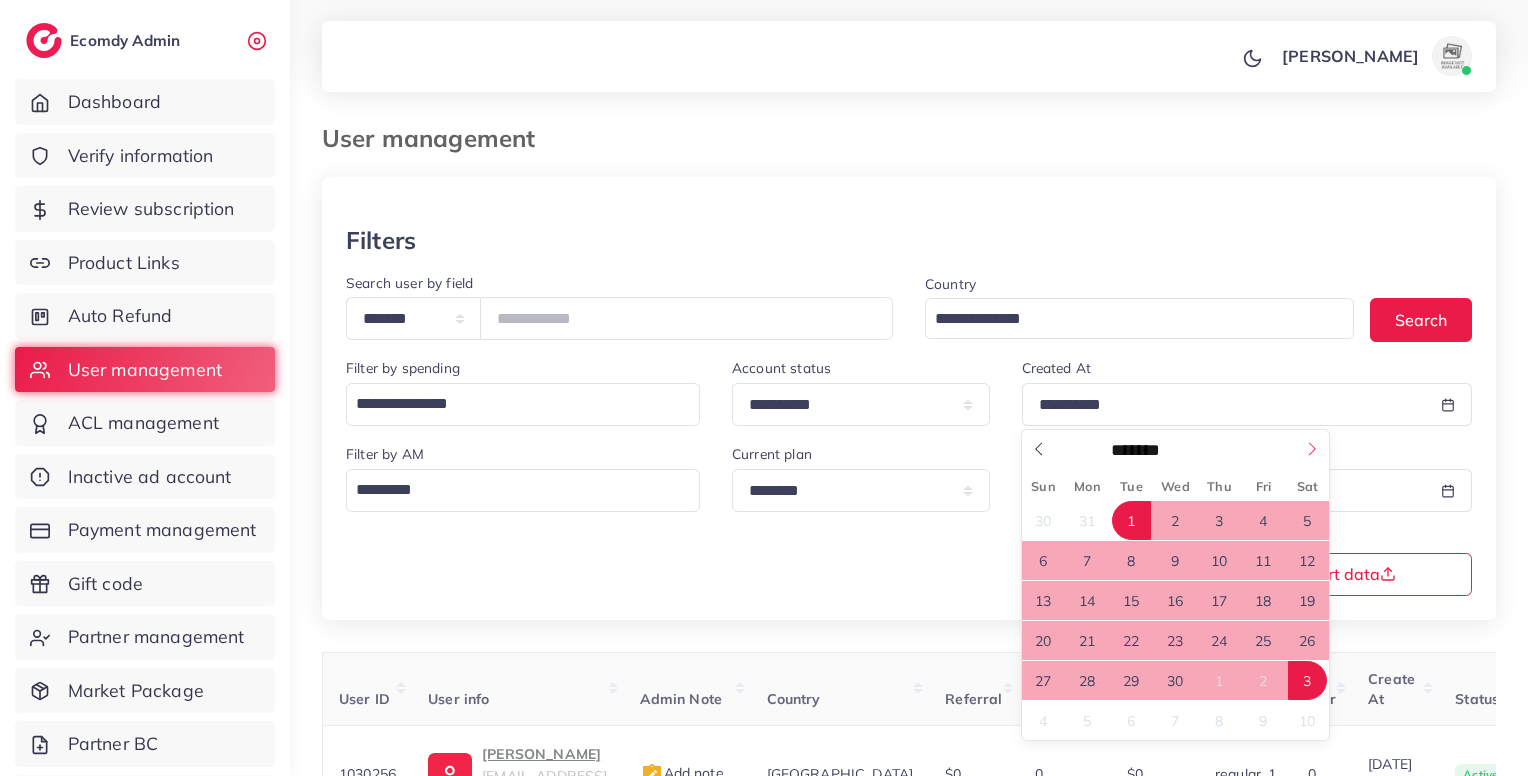 click at bounding box center (1312, 442) 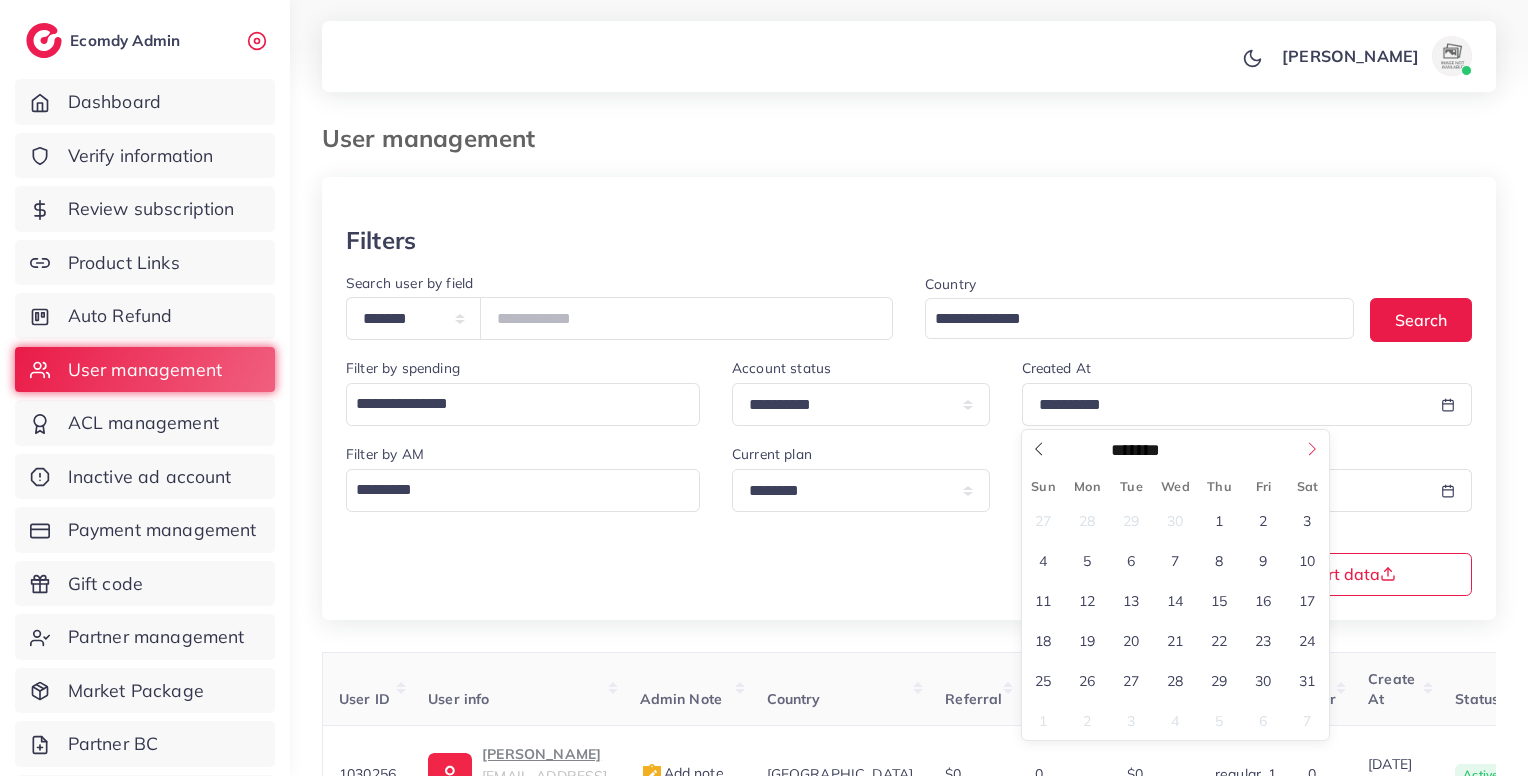 click 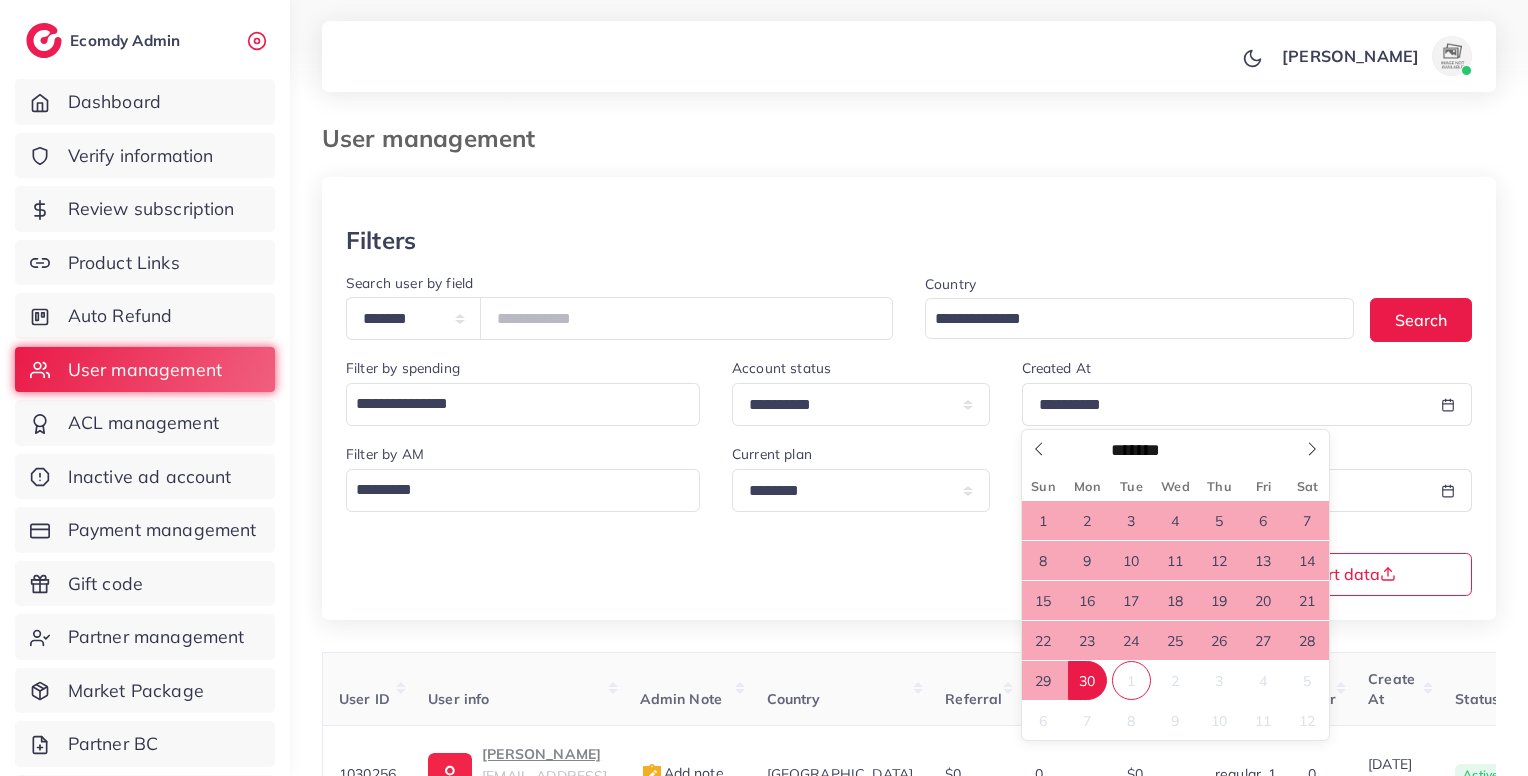 click on "30" at bounding box center [1087, 680] 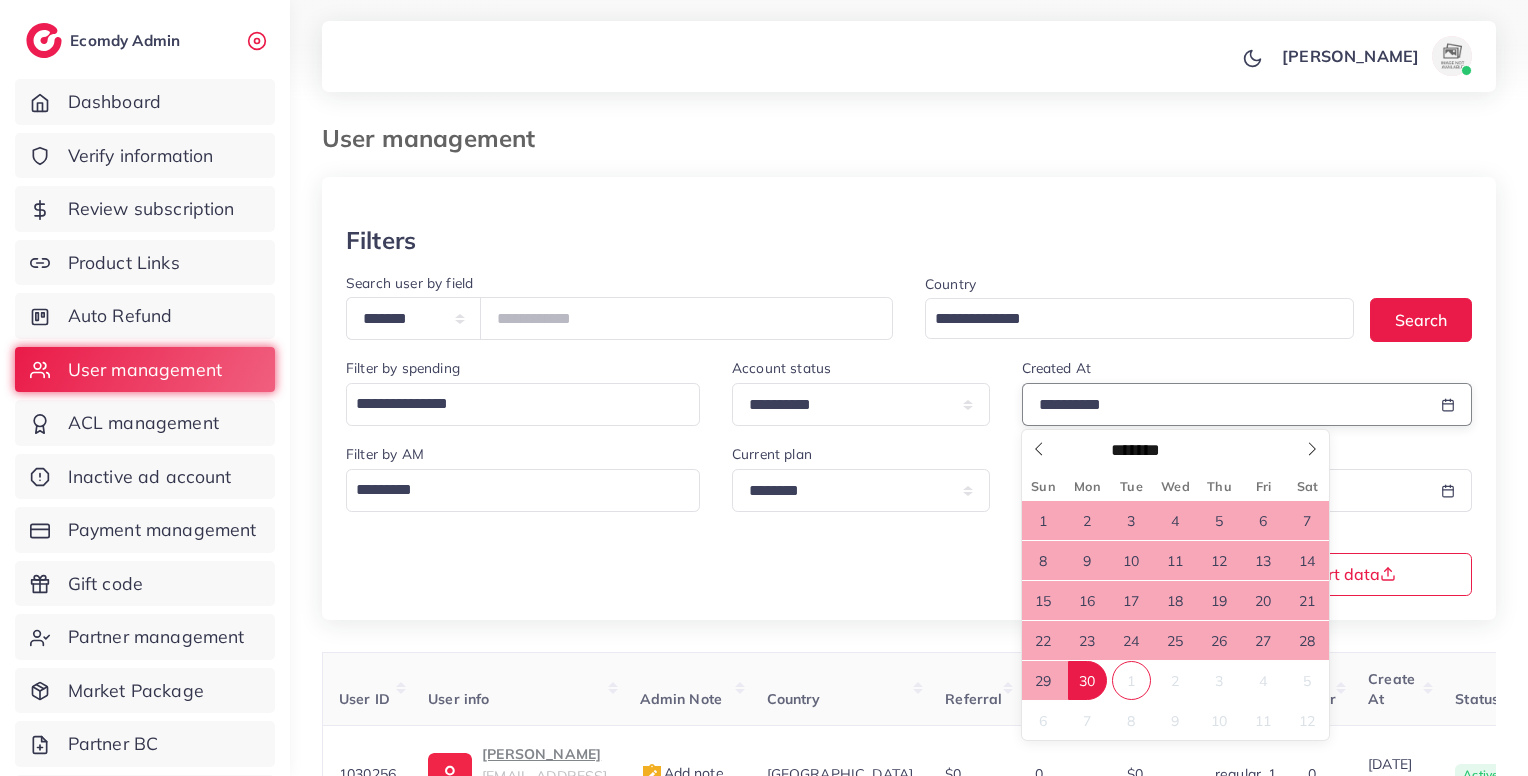 type on "**********" 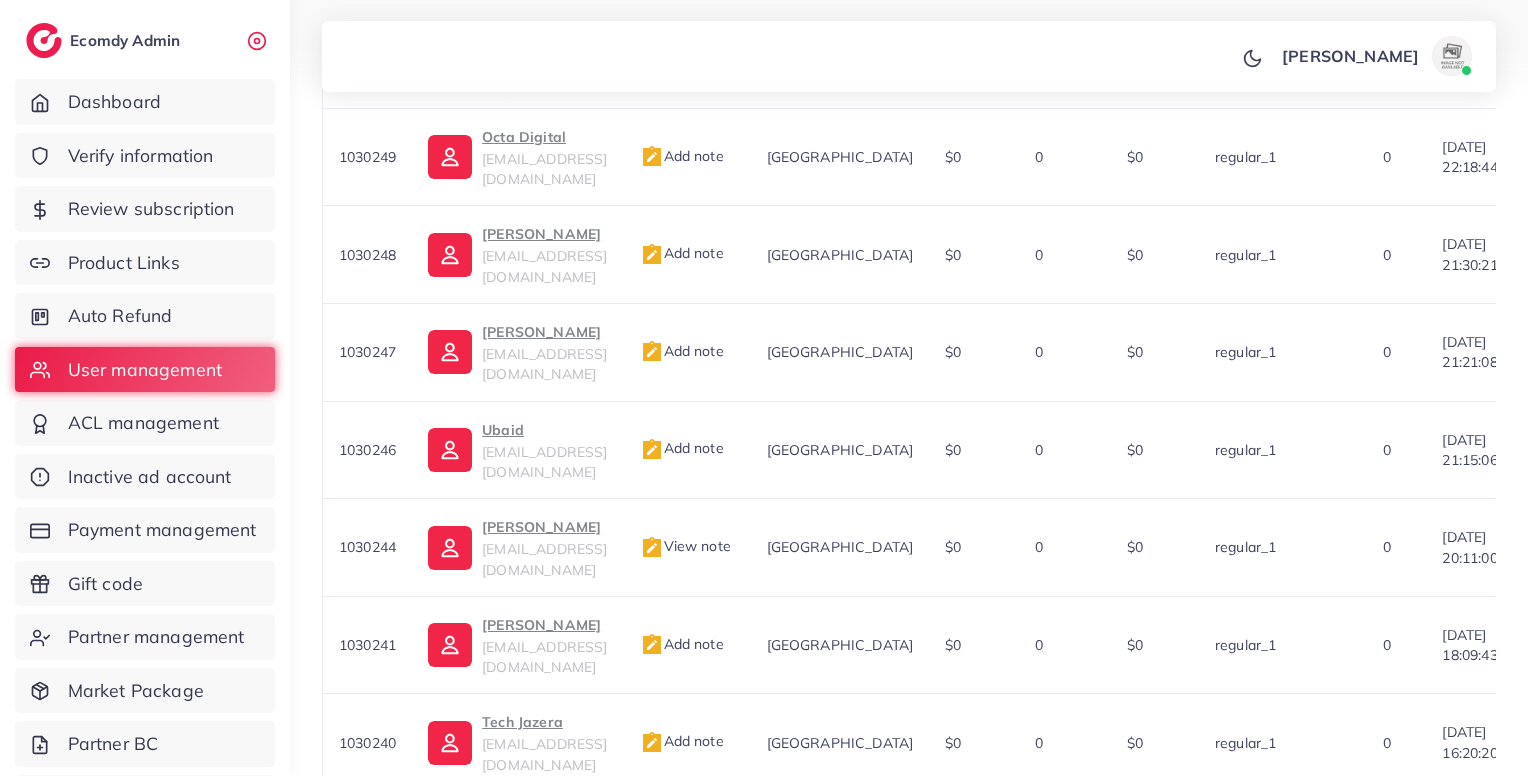 scroll, scrollTop: 877, scrollLeft: 0, axis: vertical 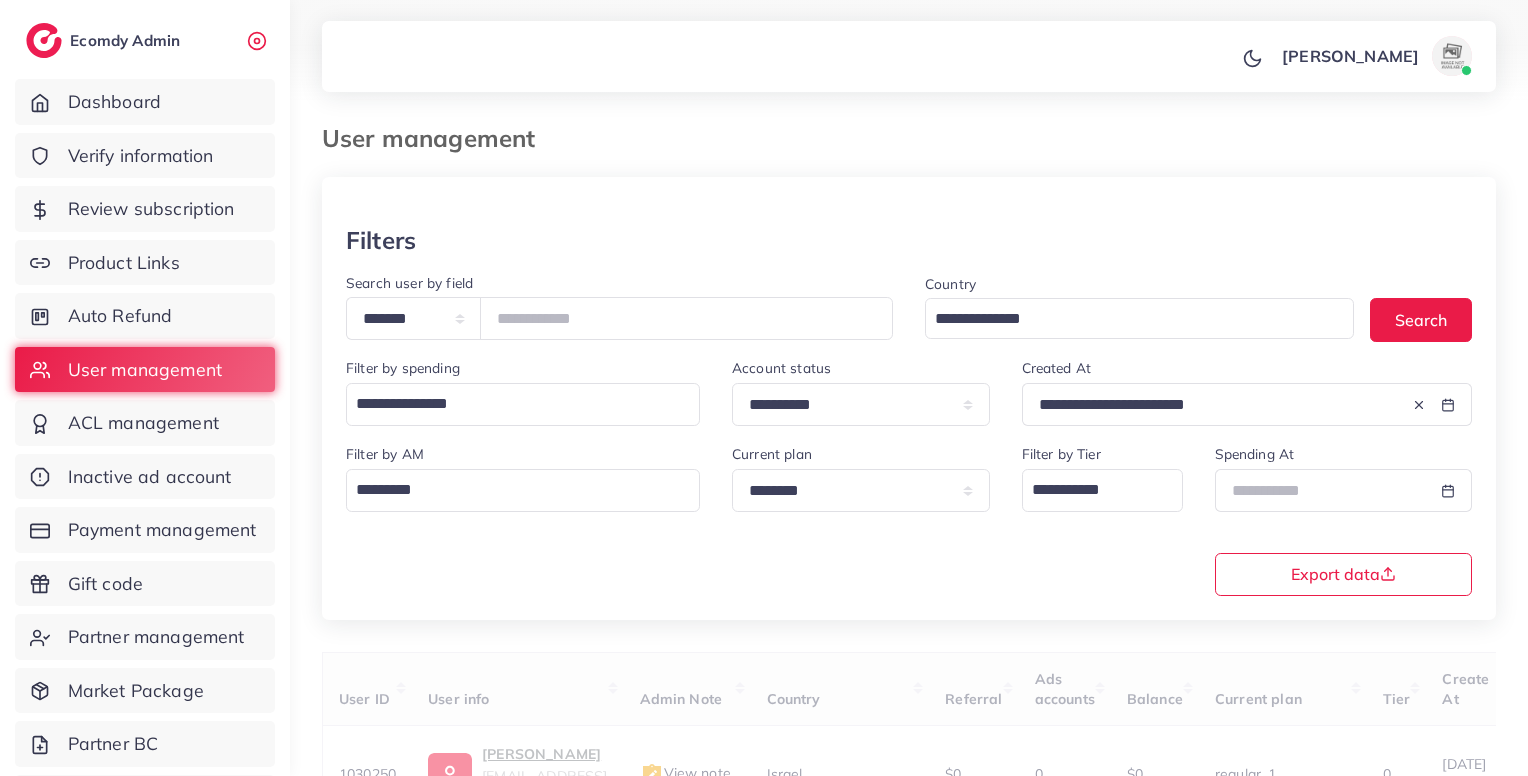 click on "**********" at bounding box center (909, 423) 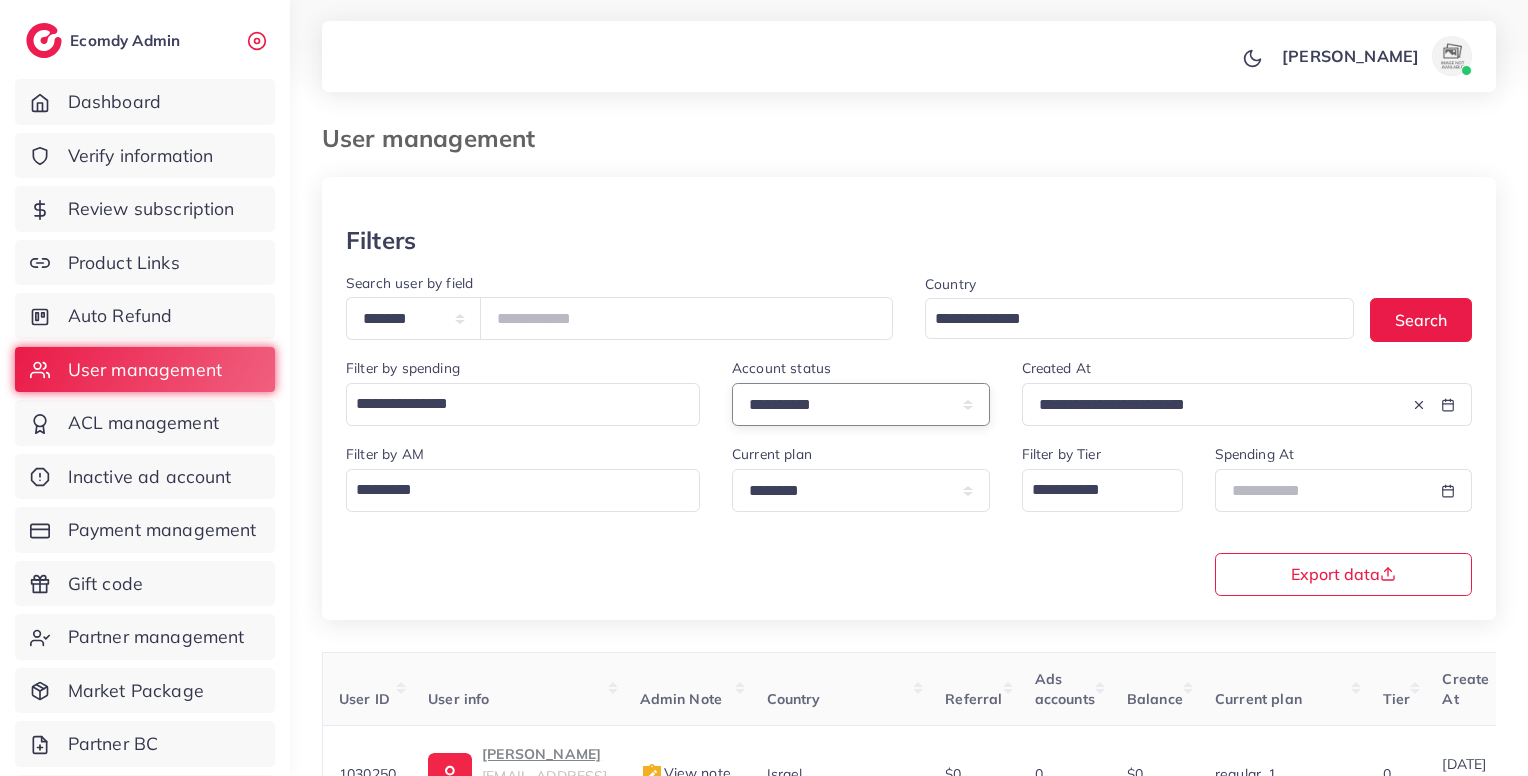 click on "**********" at bounding box center [861, 404] 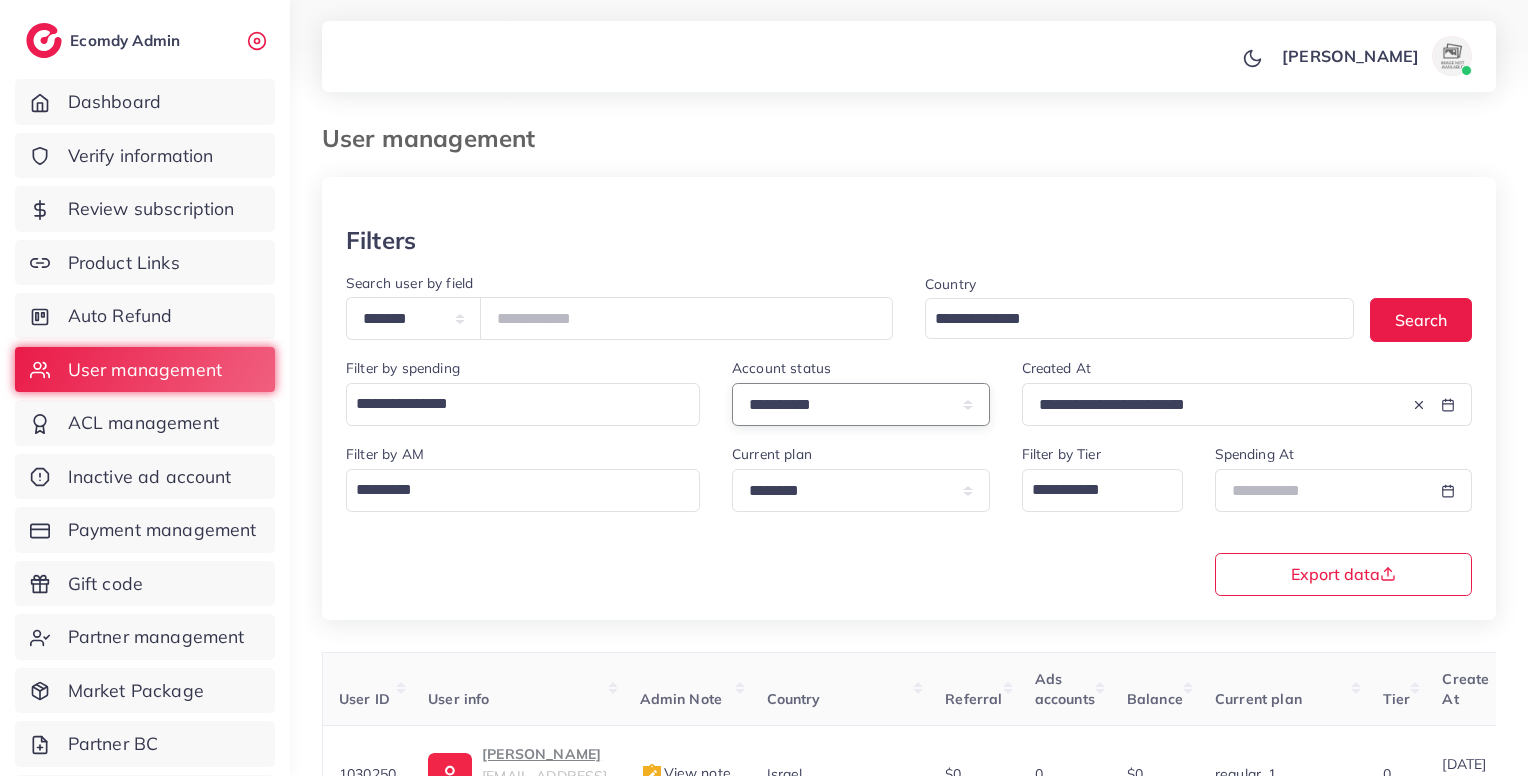 select on "*******" 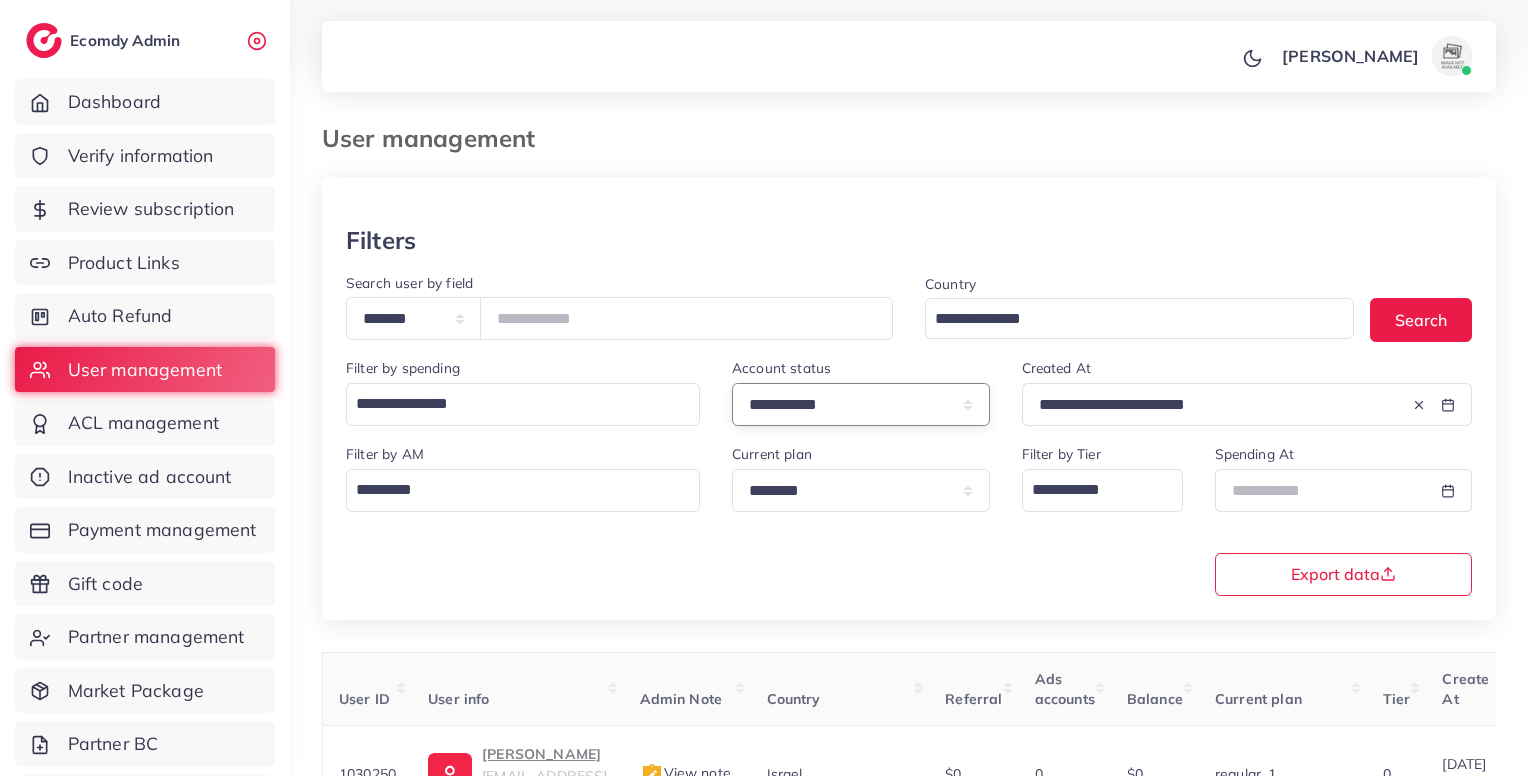 click on "**********" at bounding box center [861, 404] 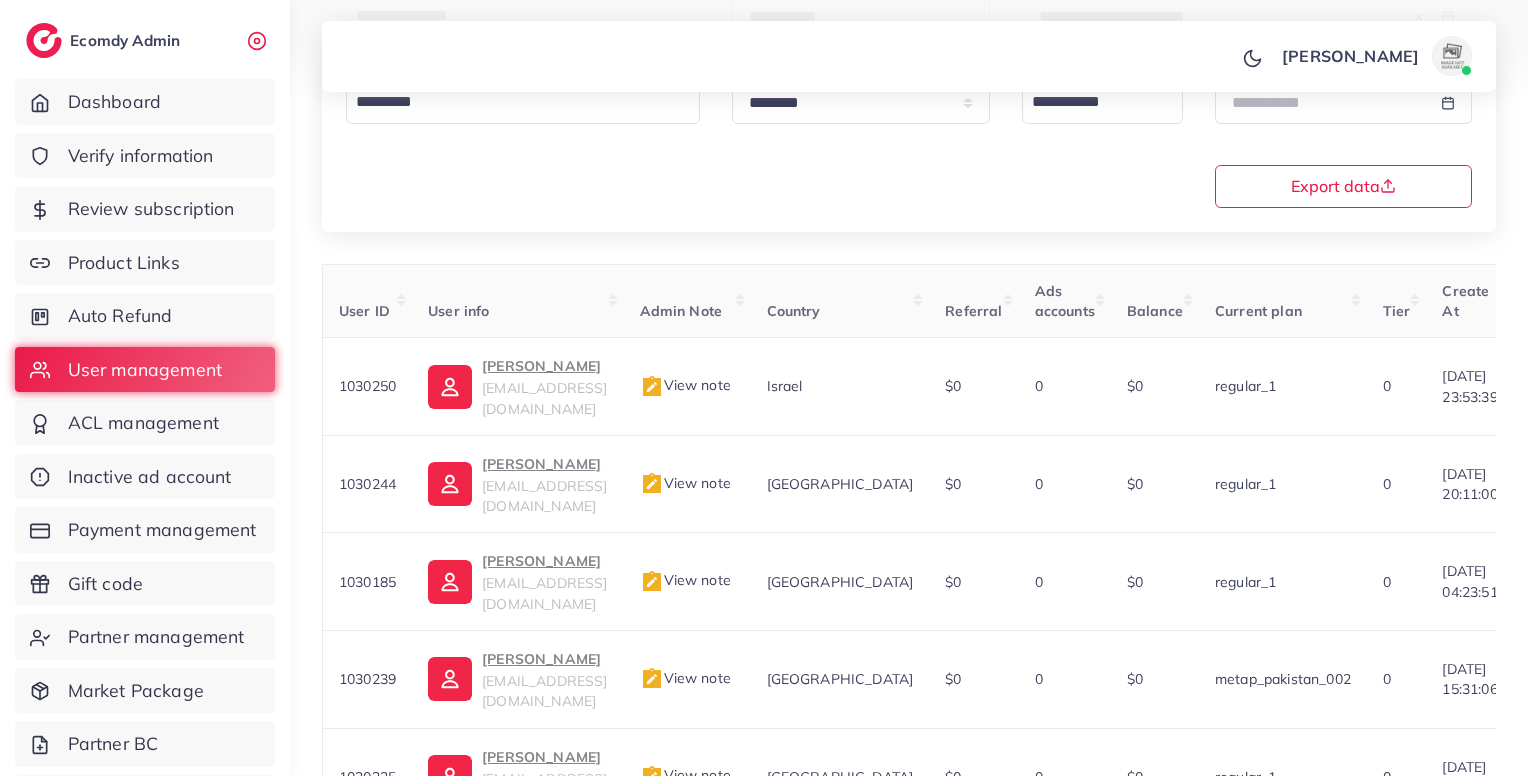 scroll, scrollTop: 877, scrollLeft: 0, axis: vertical 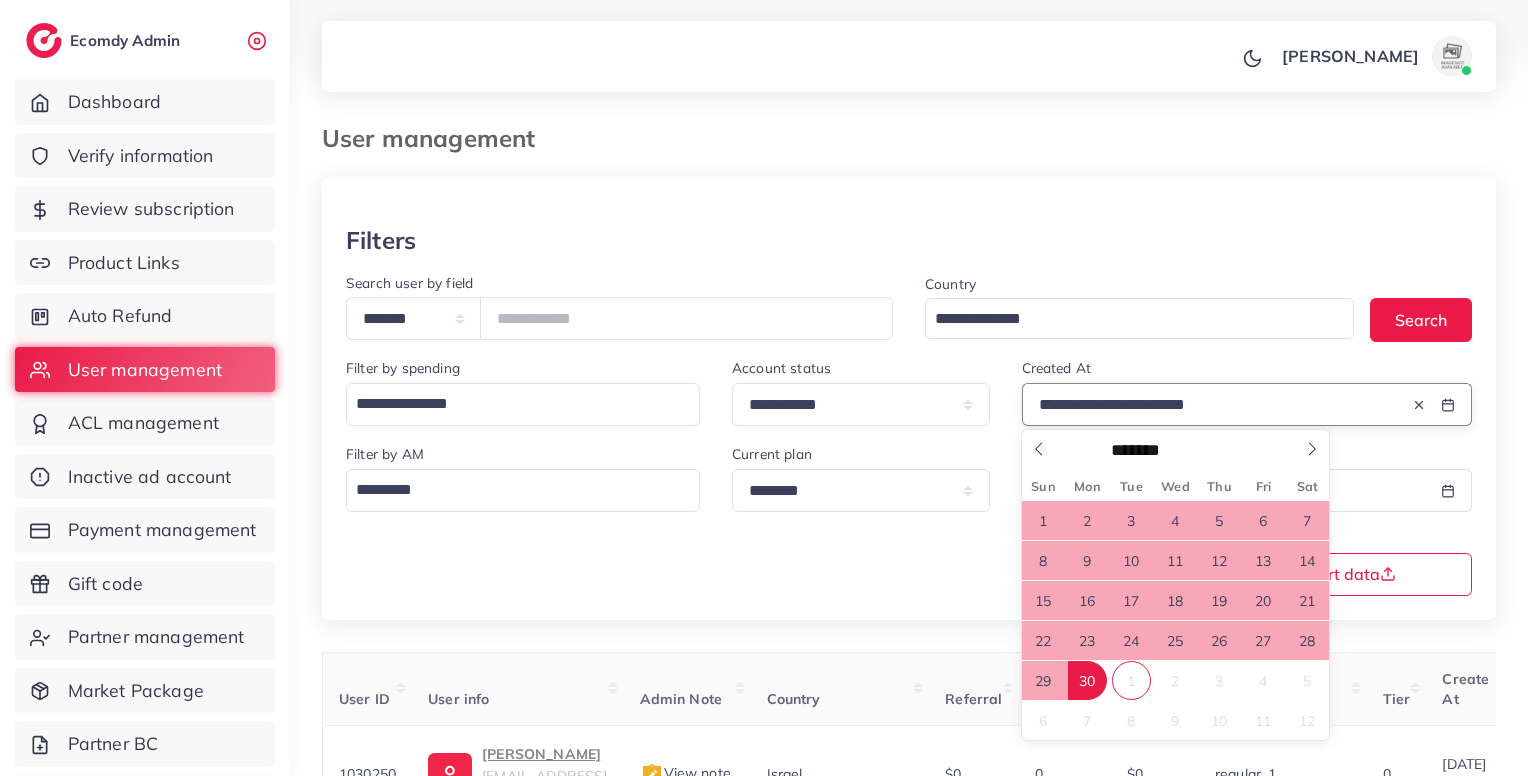 click on "**********" at bounding box center [1218, 404] 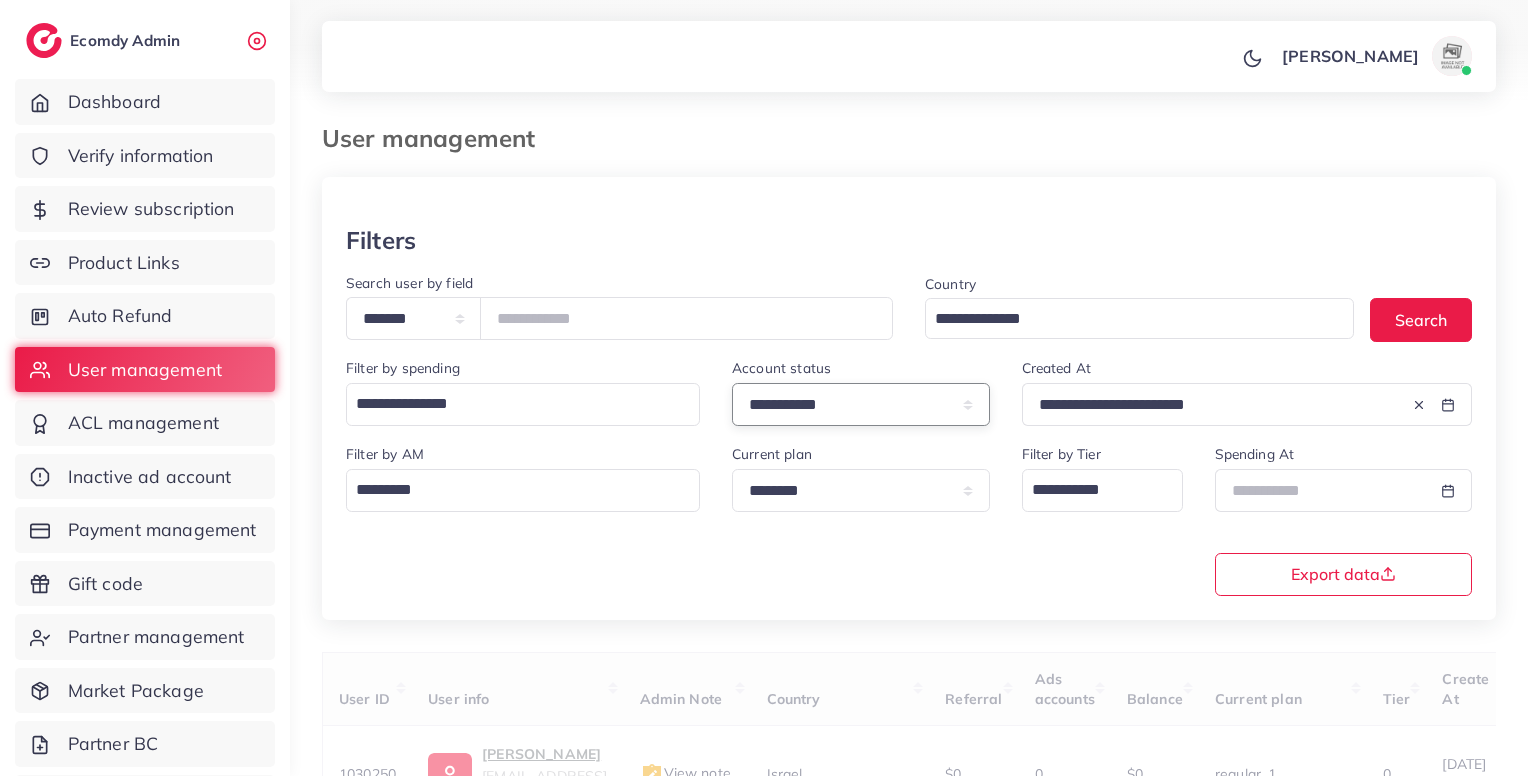 click on "**********" at bounding box center (861, 404) 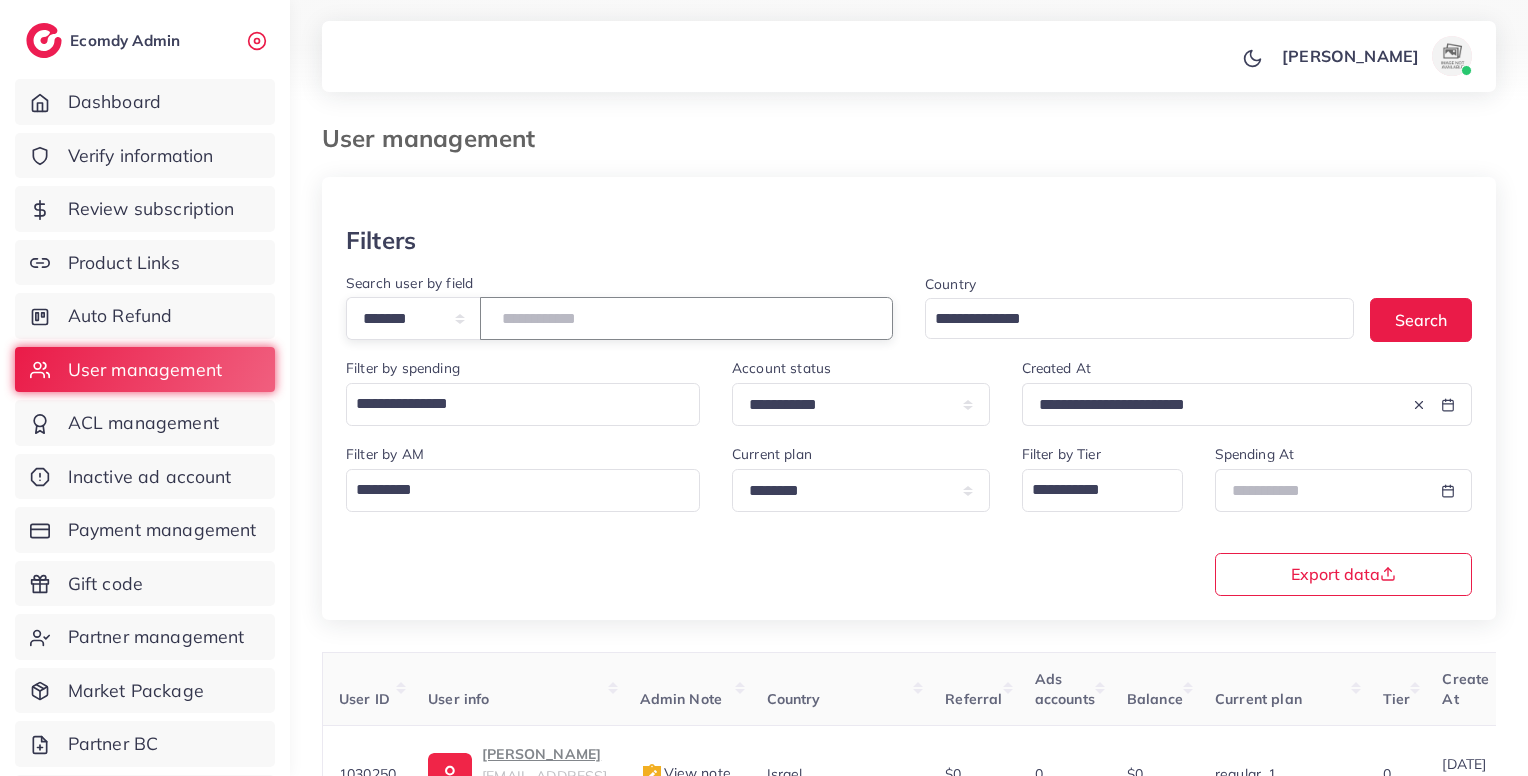 click at bounding box center [686, 318] 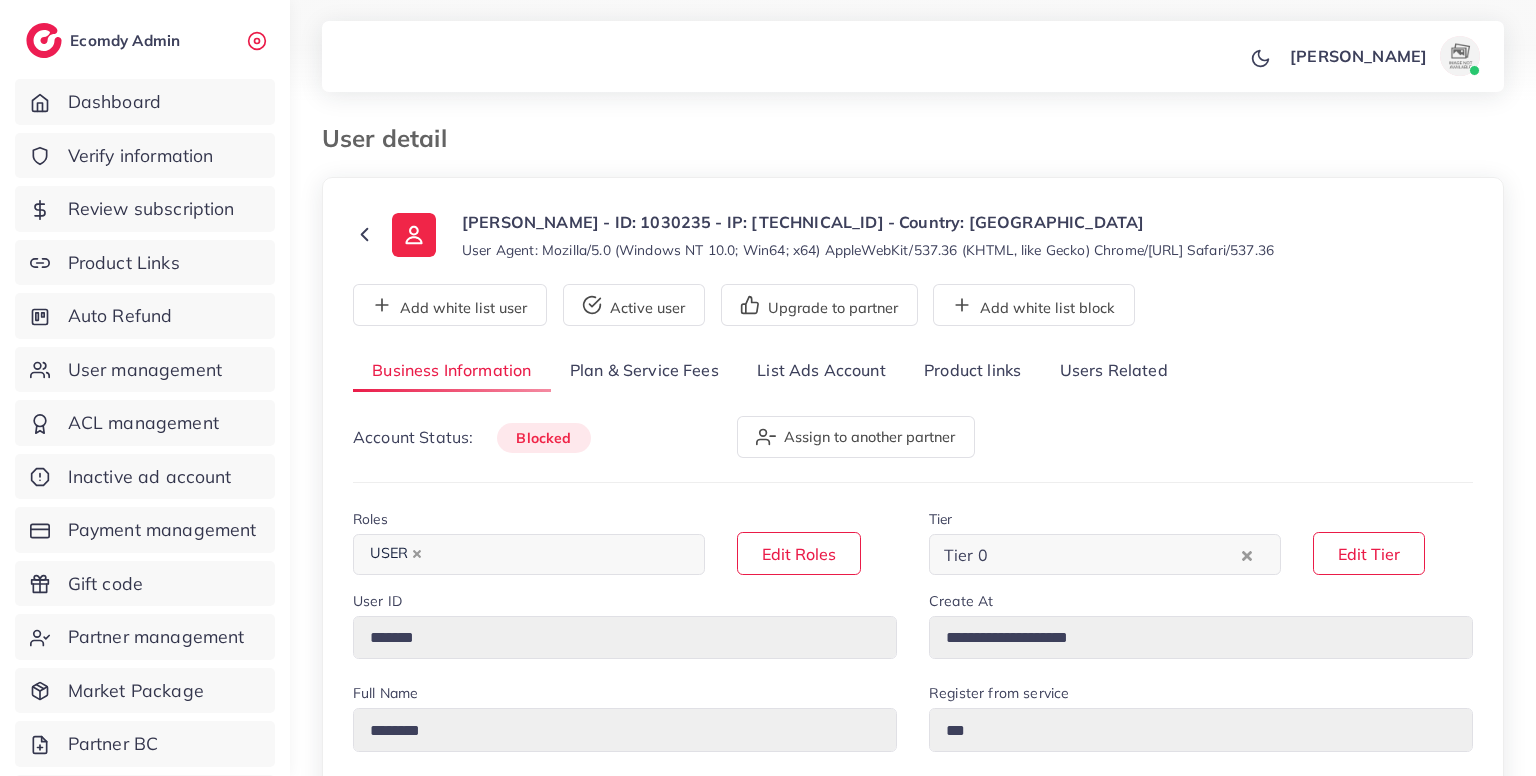 select on "********" 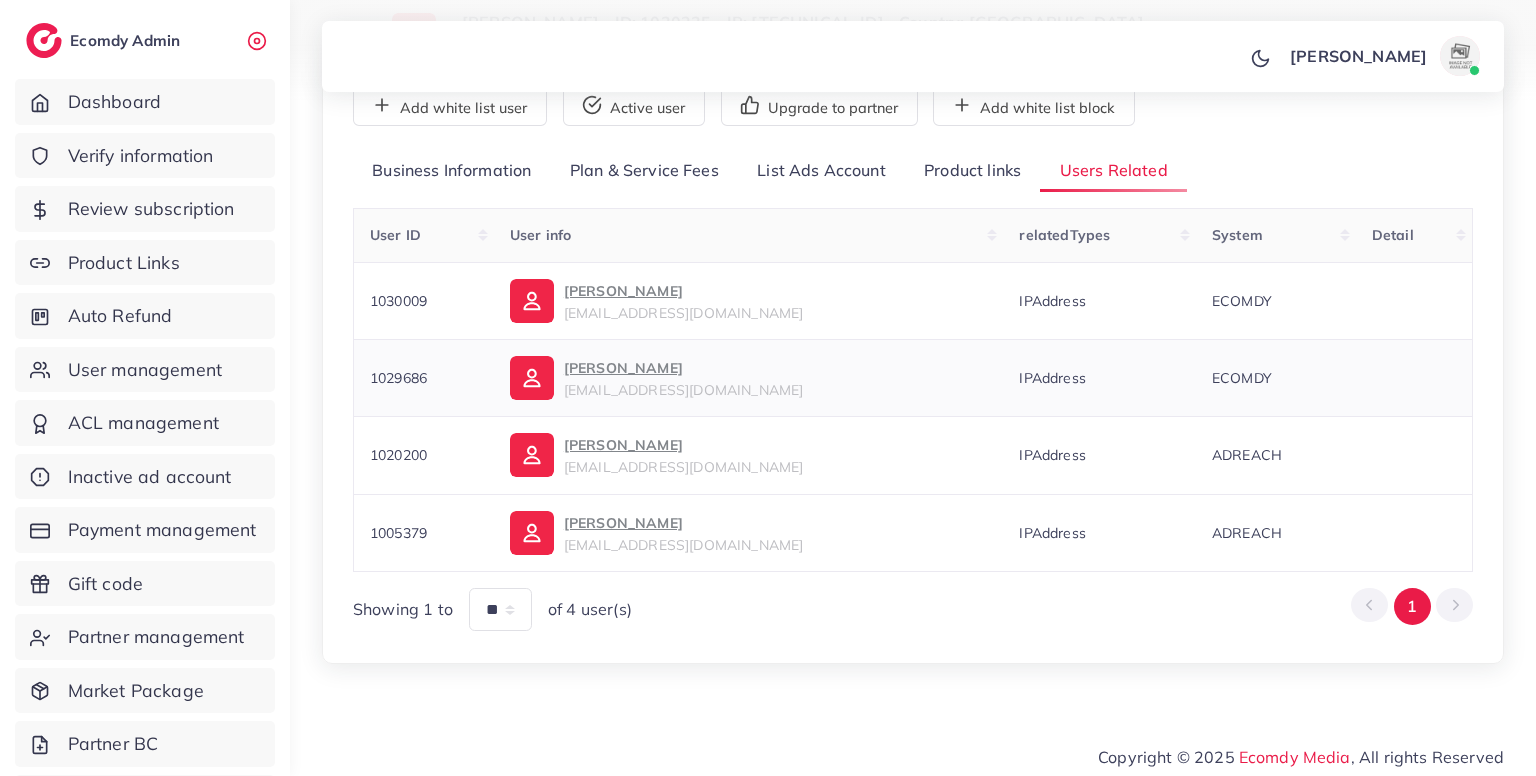 scroll, scrollTop: 204, scrollLeft: 0, axis: vertical 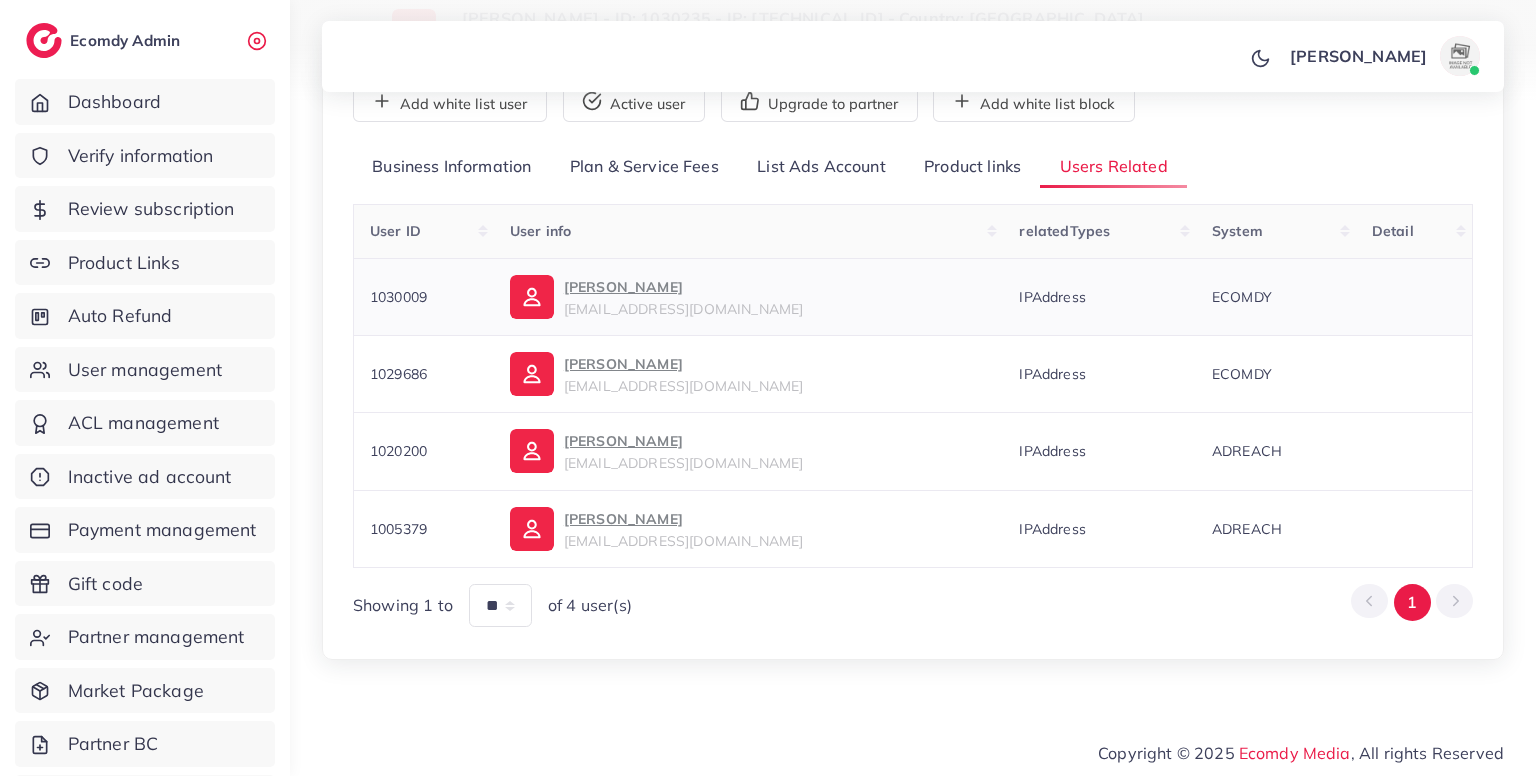 click on "1030009" at bounding box center [398, 297] 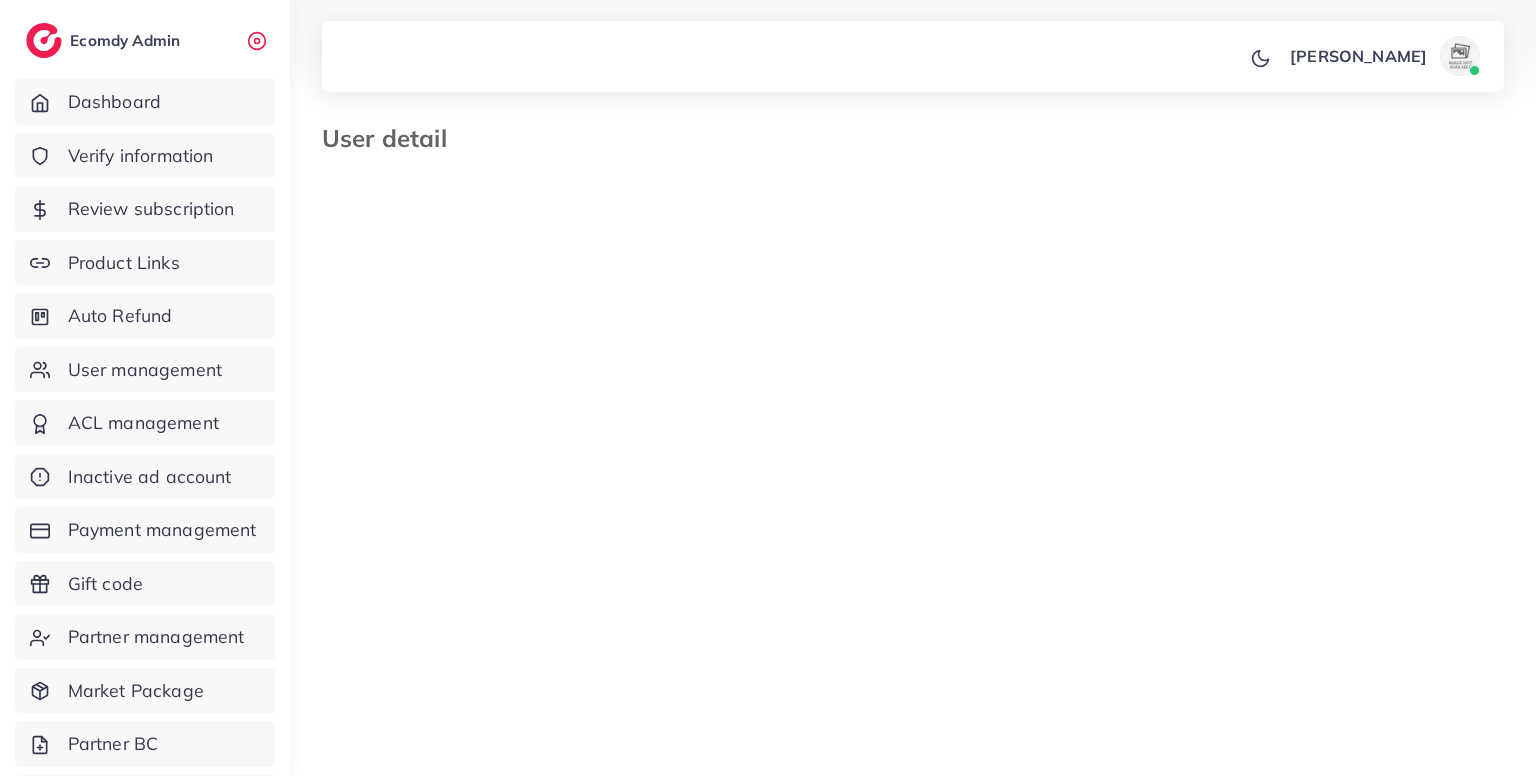 select on "********" 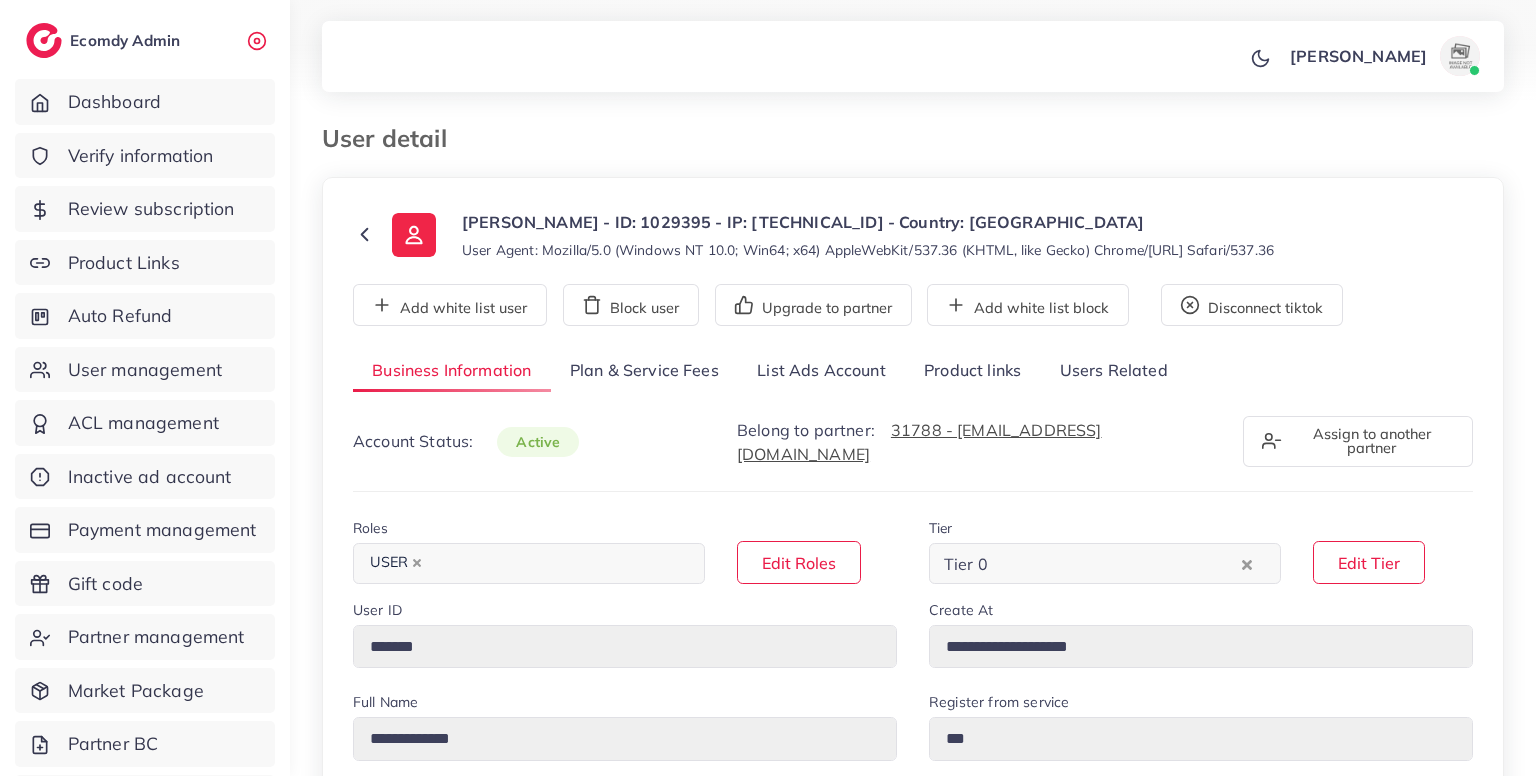 scroll, scrollTop: 0, scrollLeft: 0, axis: both 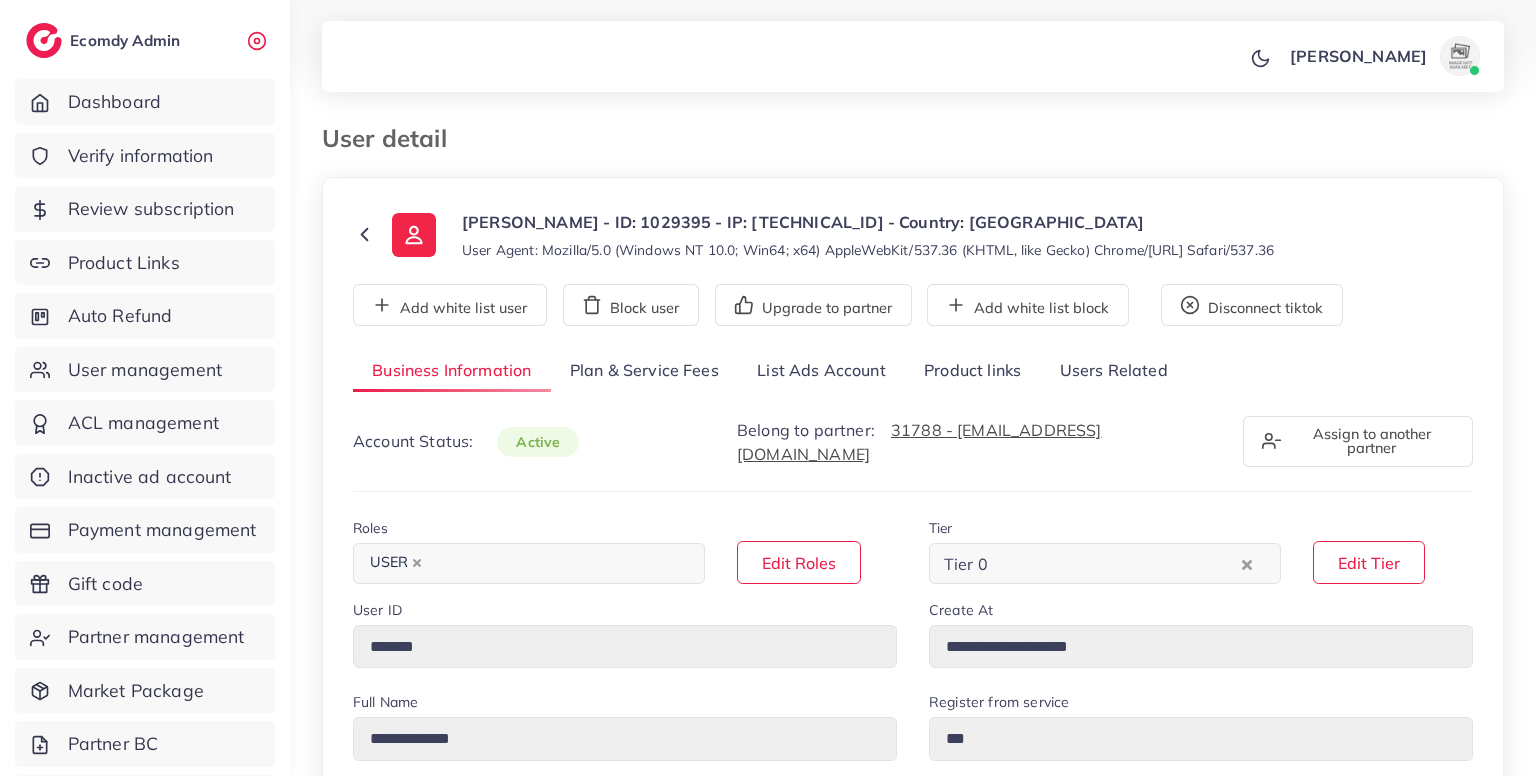 click on "List Ads Account" at bounding box center [821, 371] 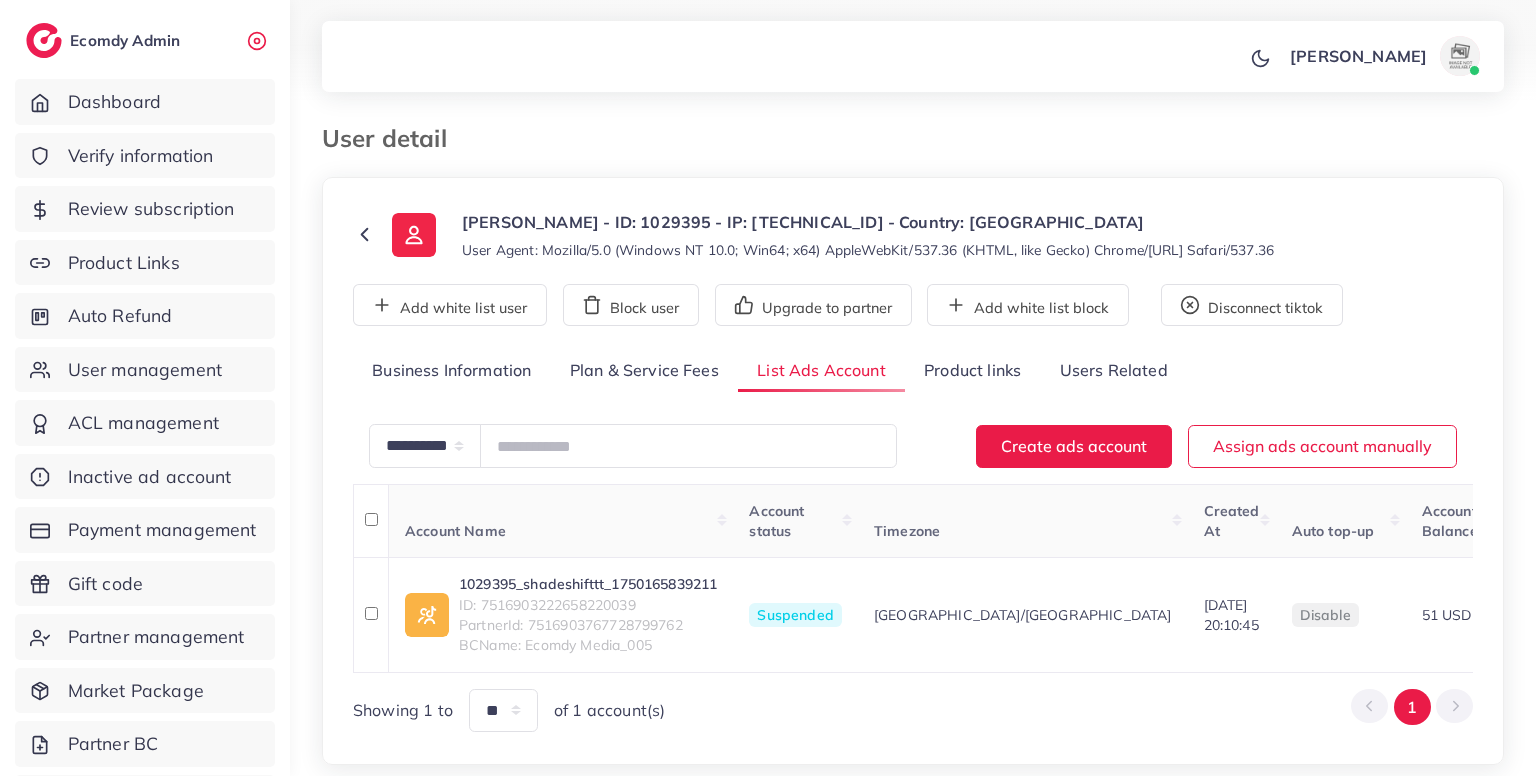 scroll, scrollTop: 105, scrollLeft: 0, axis: vertical 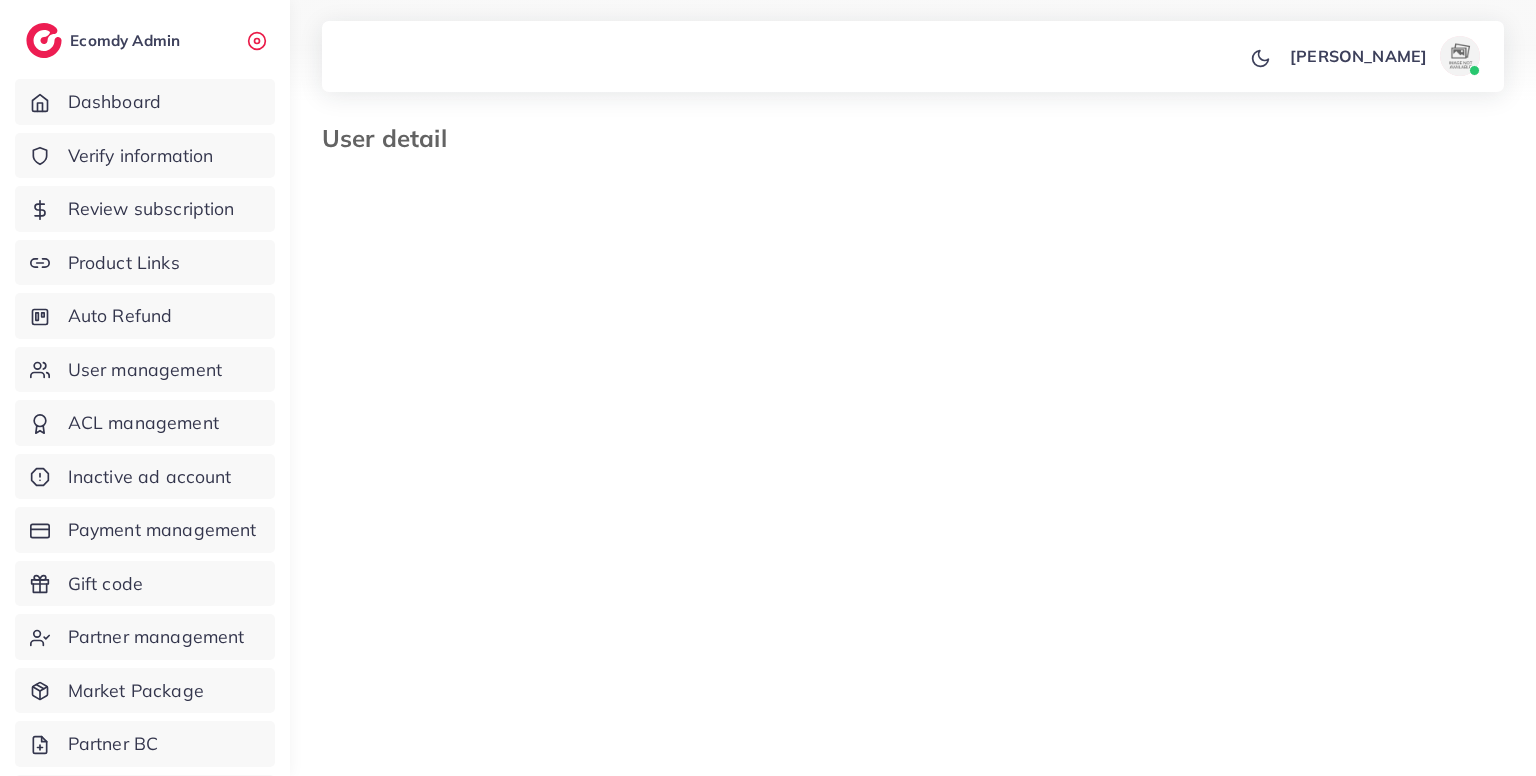 select on "*******" 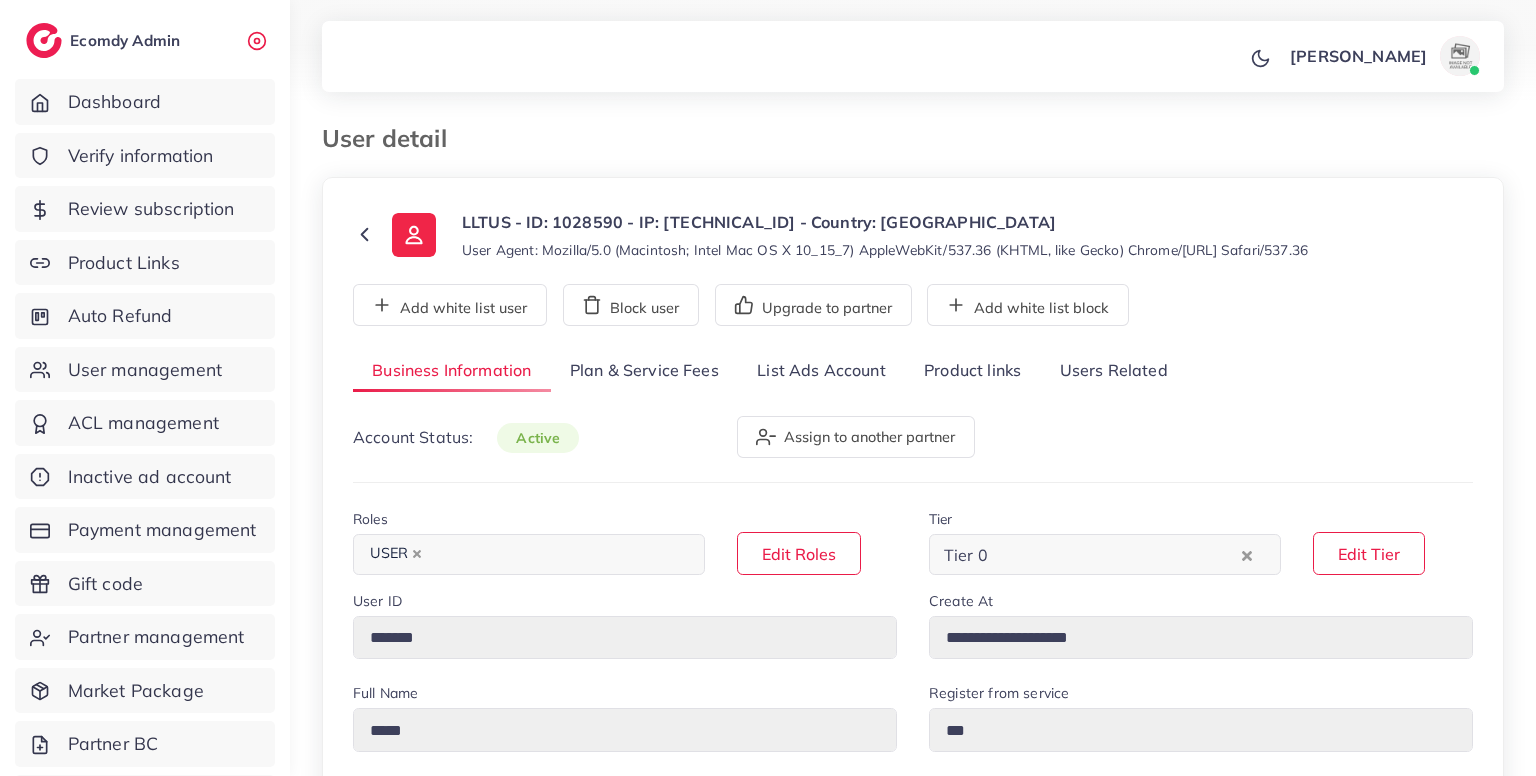 click on "List Ads Account" at bounding box center (821, 371) 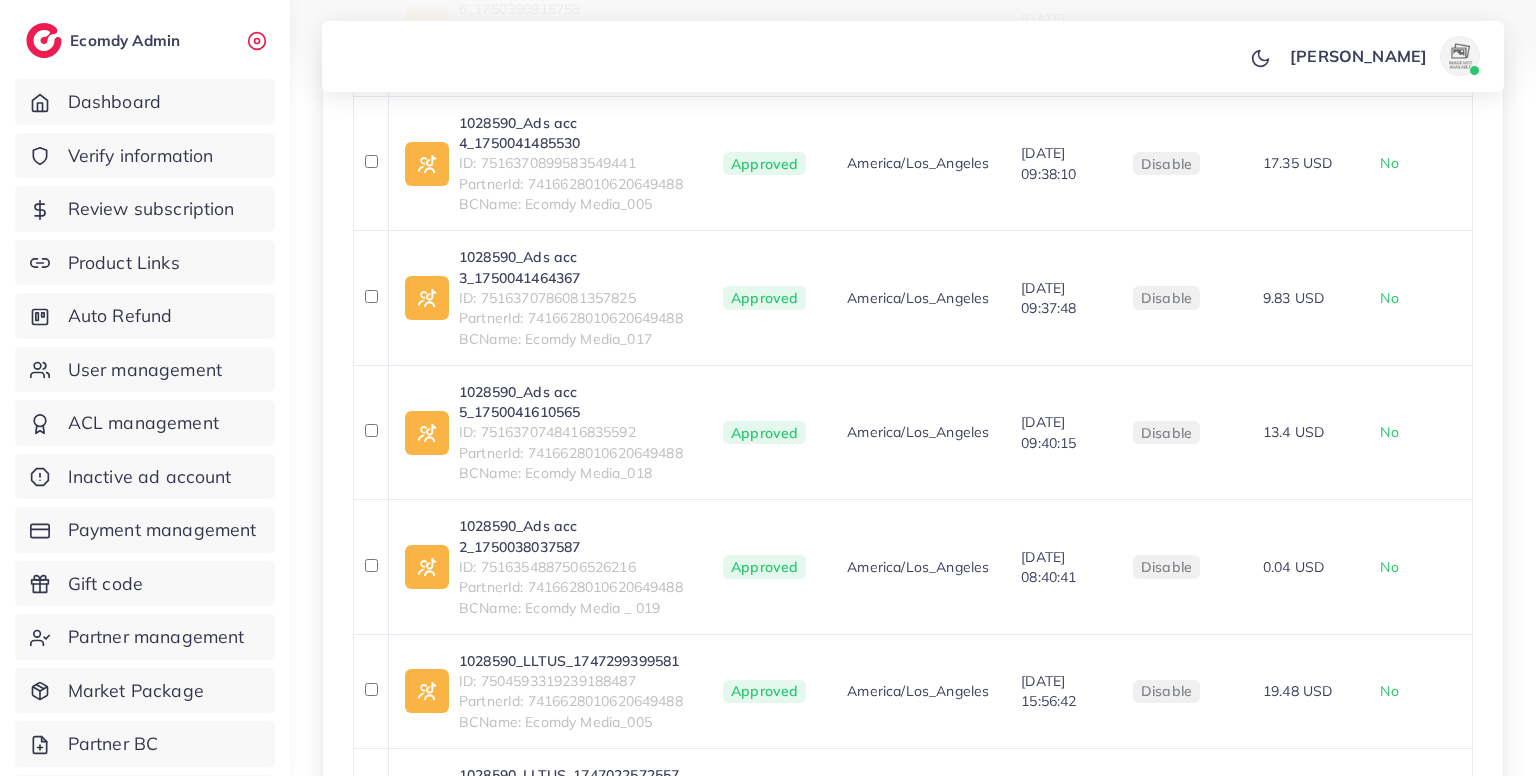 scroll, scrollTop: 1004, scrollLeft: 0, axis: vertical 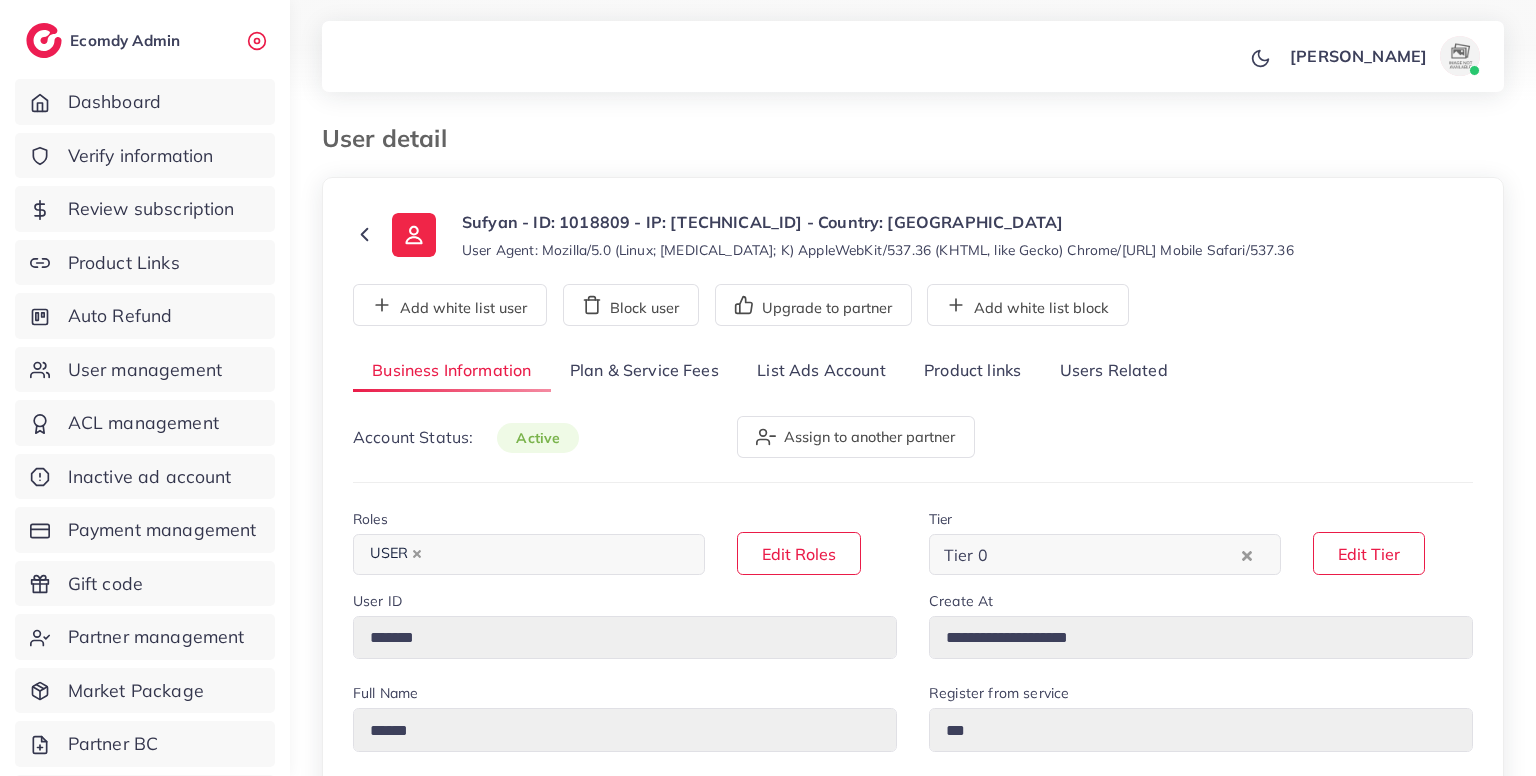 select on "********" 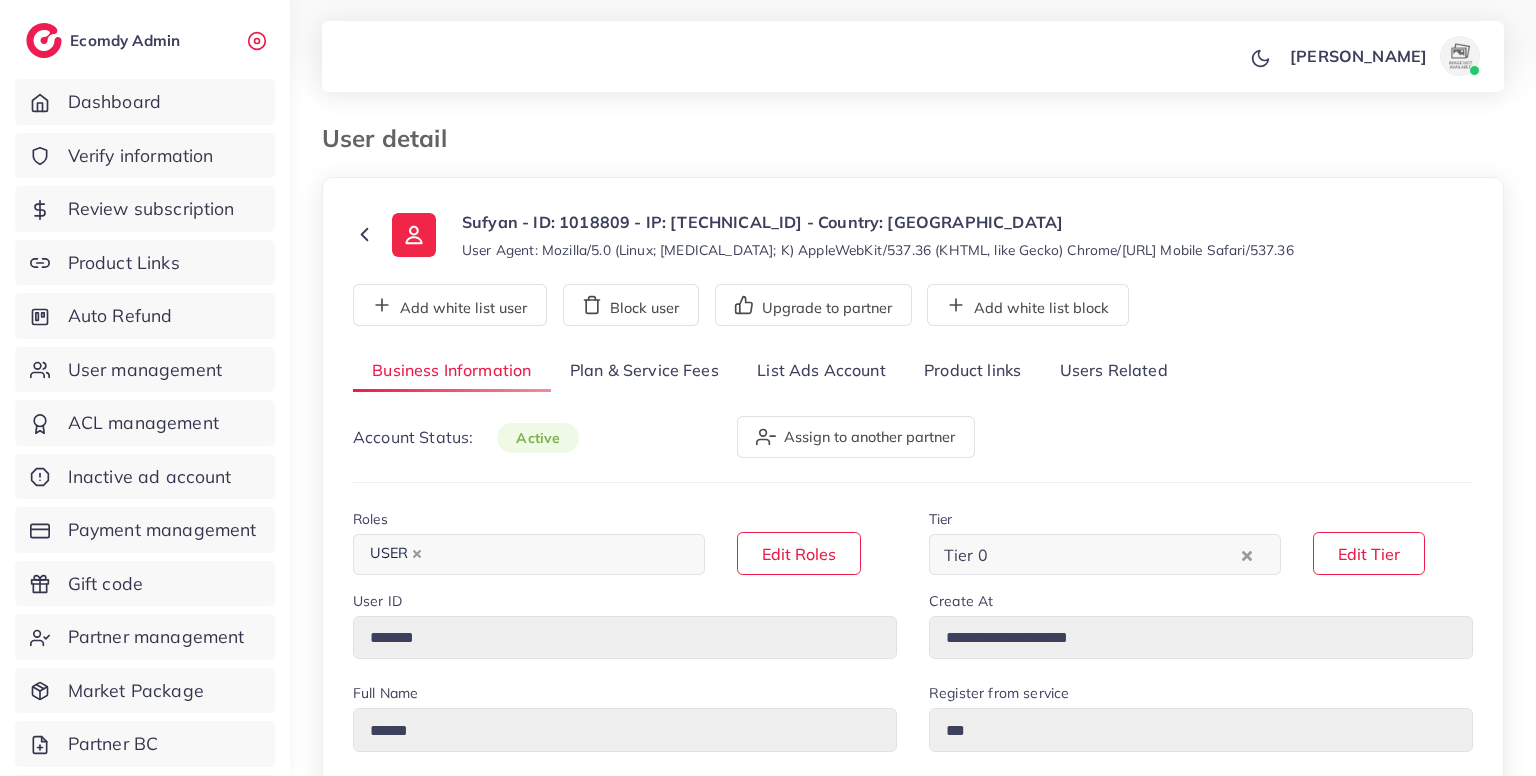 scroll, scrollTop: 0, scrollLeft: 0, axis: both 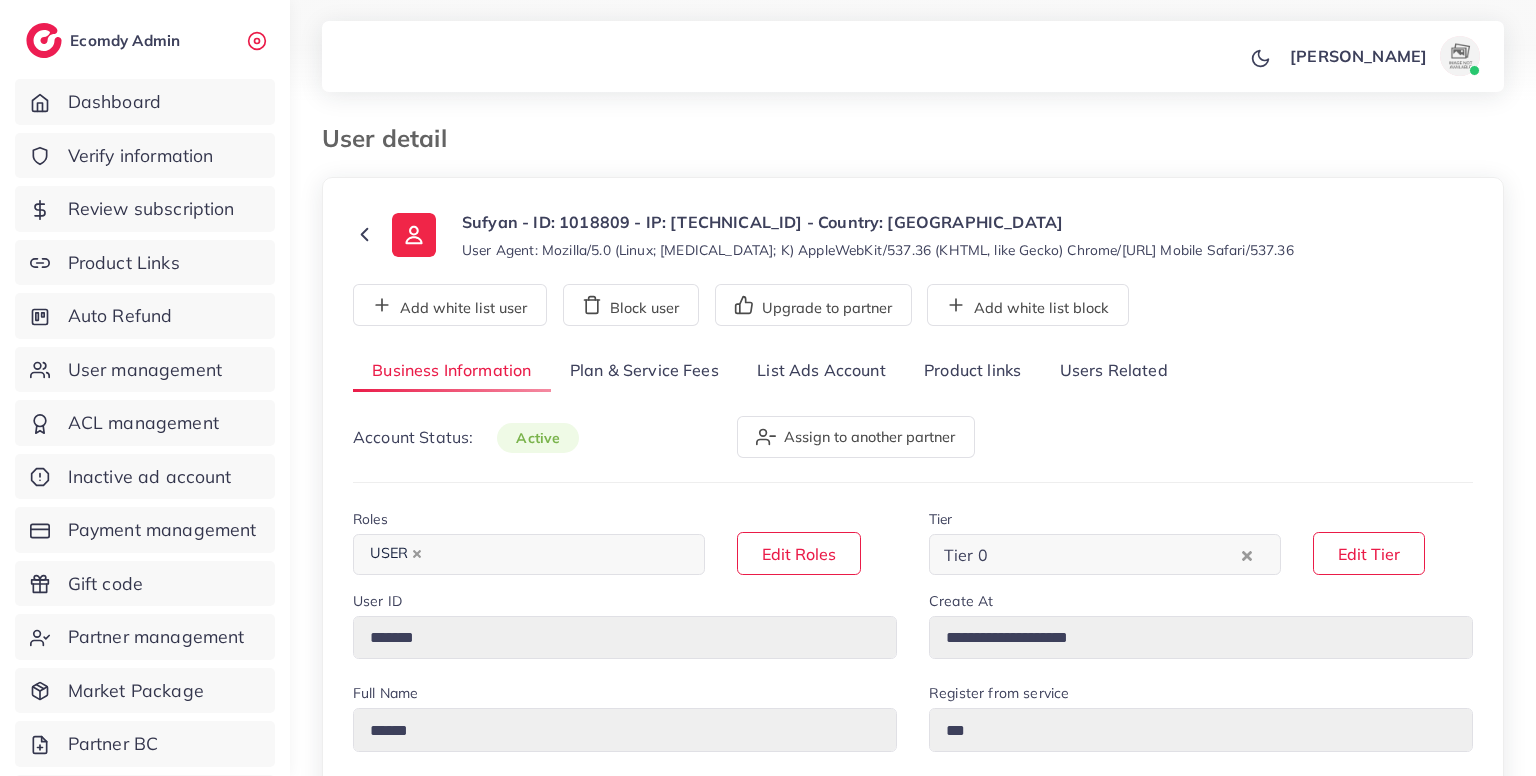 click on "Product links" at bounding box center (972, 371) 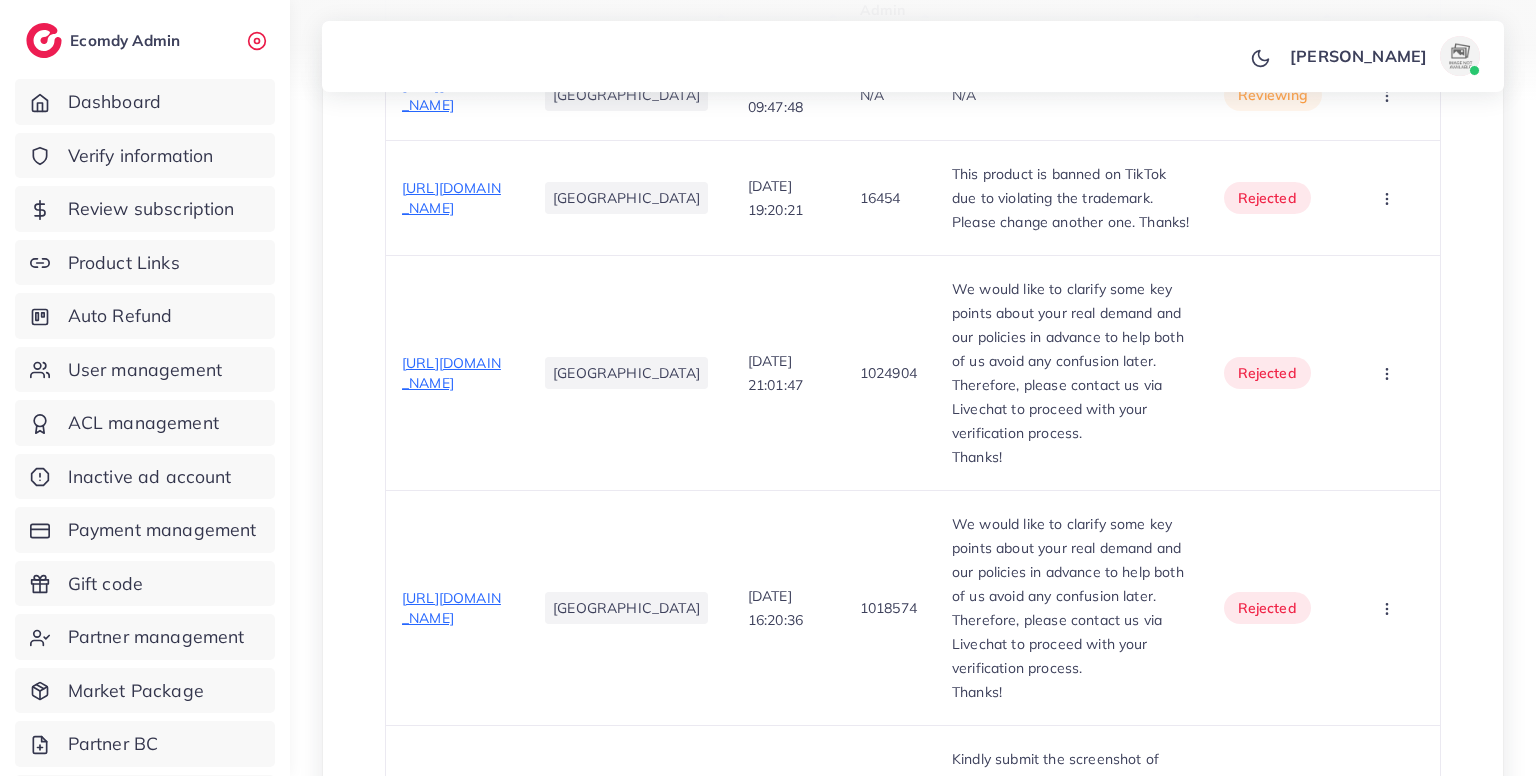 scroll, scrollTop: 808, scrollLeft: 0, axis: vertical 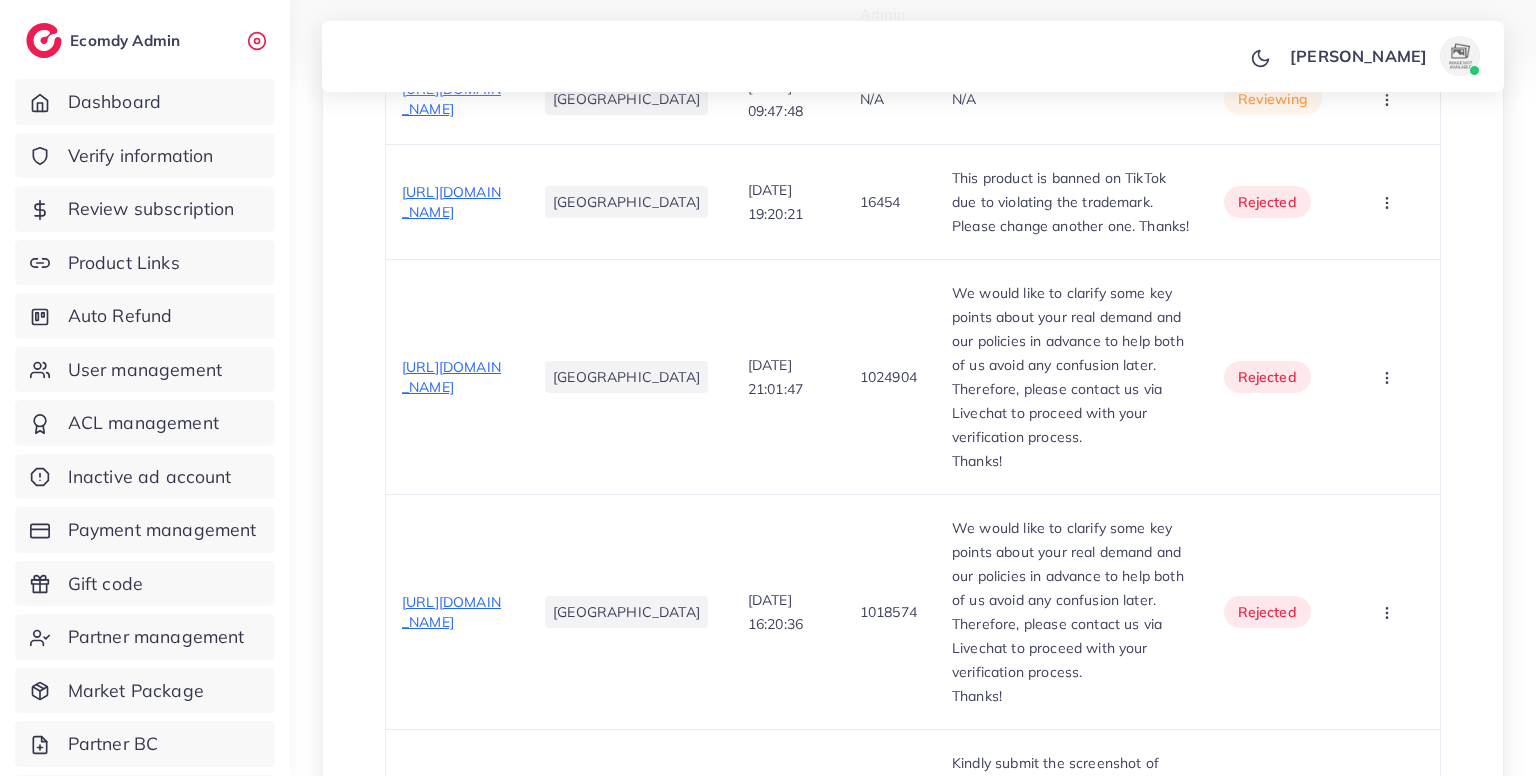 click on "We would like to clarify some key points about your real demand and our policies in advance to help both of us avoid any confusion later. Therefore, please contact us via Livechat to proceed with your verification process." at bounding box center [1072, 365] 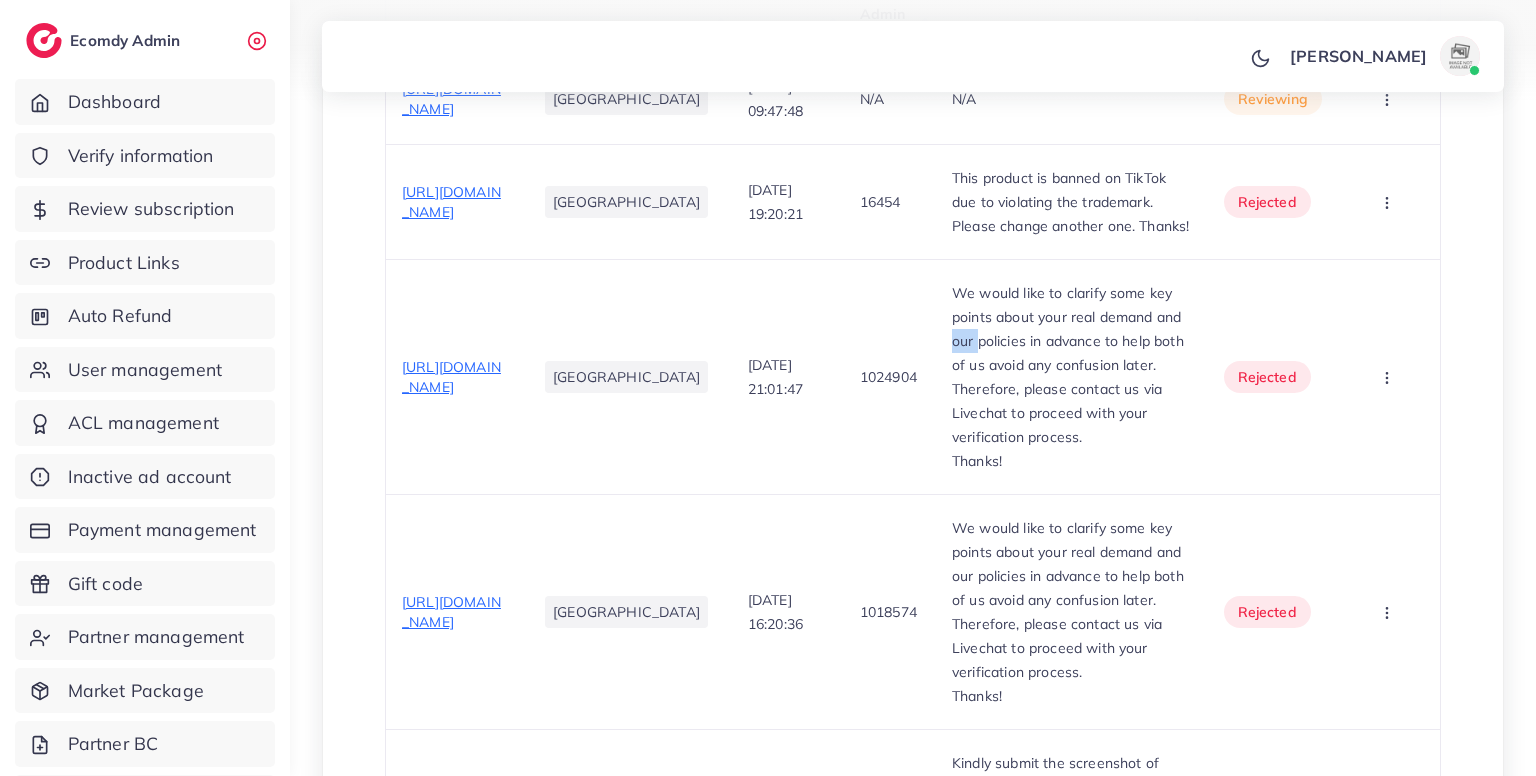 click on "We would like to clarify some key points about your real demand and our policies in advance to help both of us avoid any confusion later. Therefore, please contact us via Livechat to proceed with your verification process." at bounding box center (1072, 365) 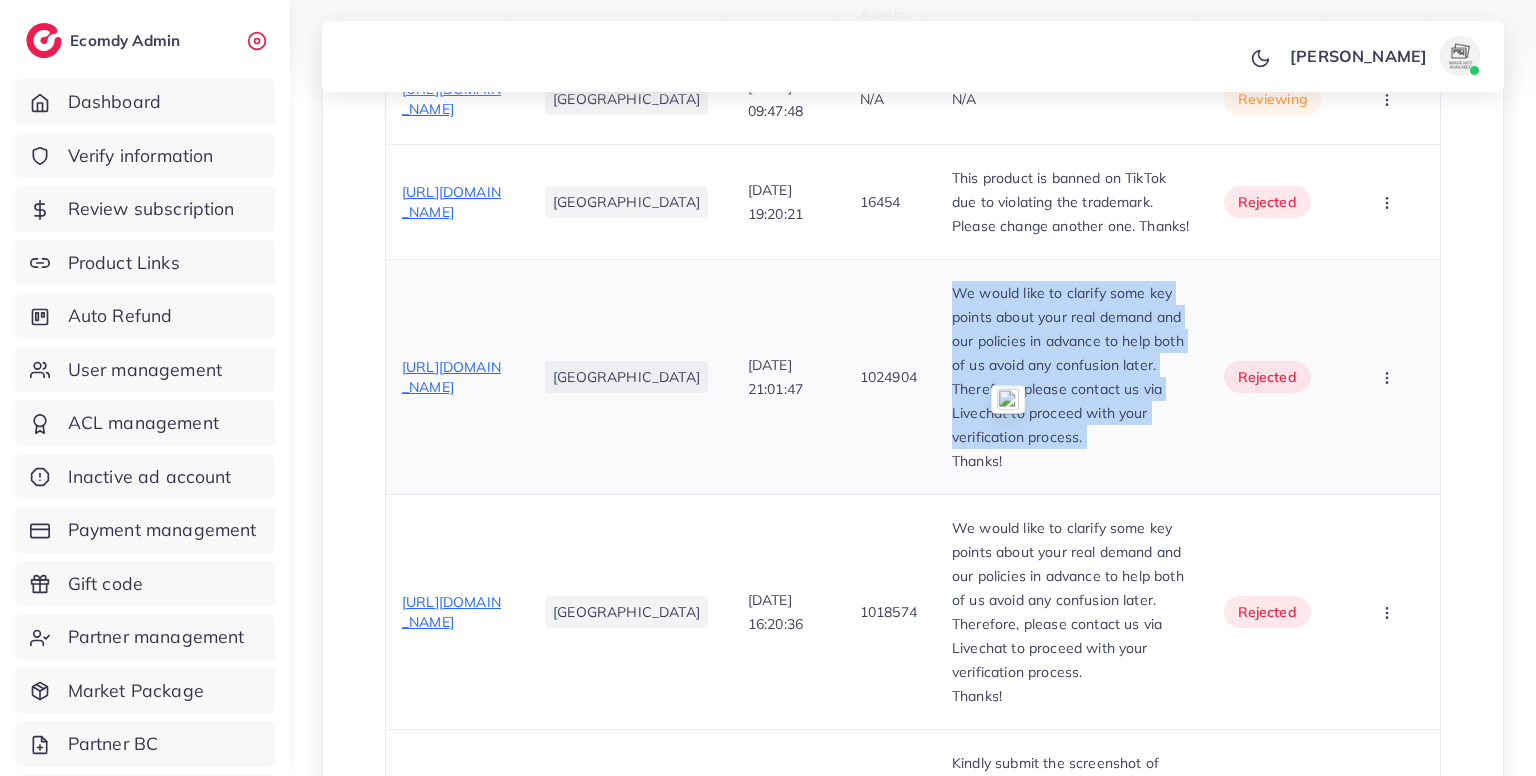 click on "We would like to clarify some key points about your real demand and our policies in advance to help both of us avoid any confusion later. Therefore, please contact us via Livechat to proceed with your verification process." at bounding box center [1072, 365] 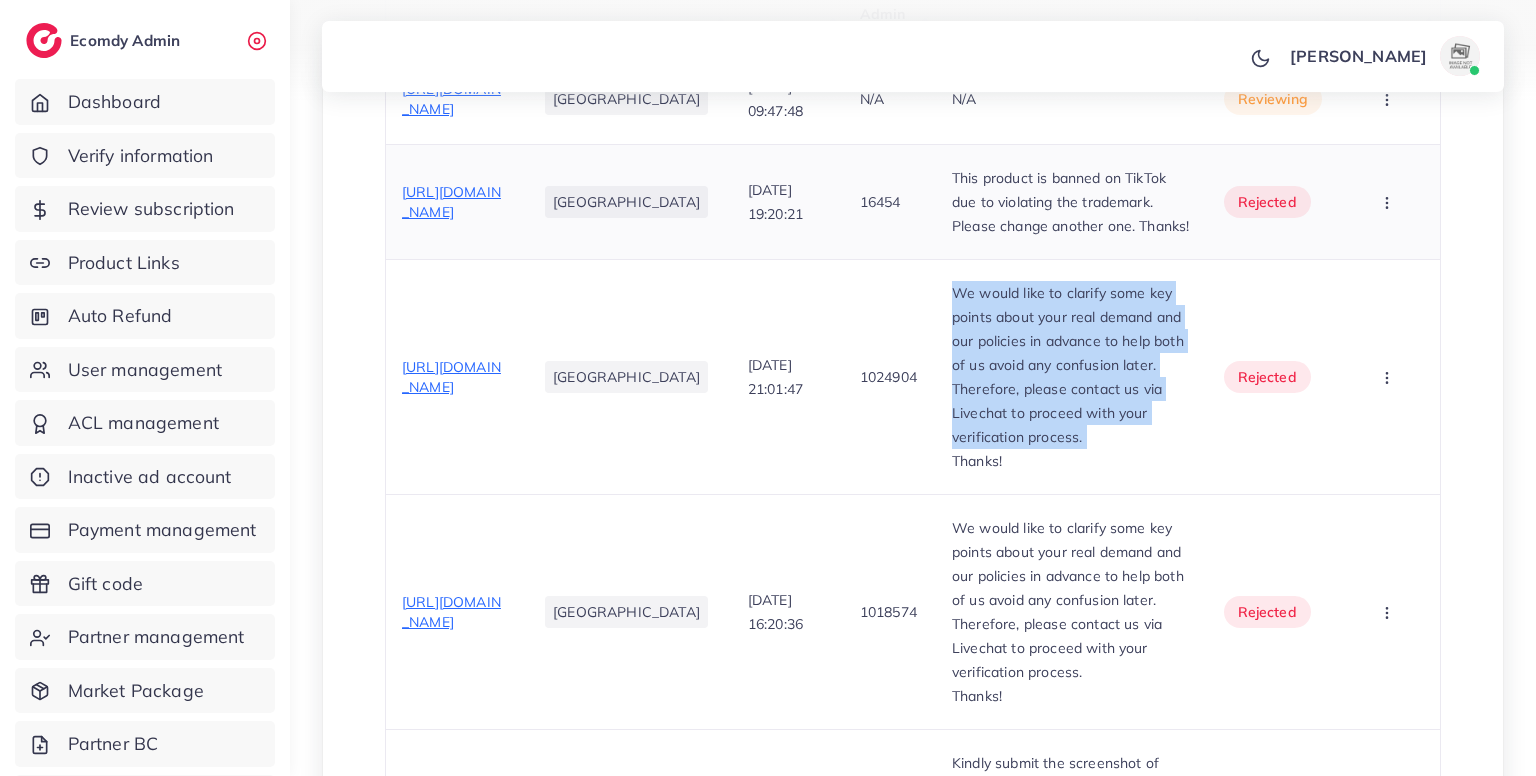 scroll, scrollTop: 688, scrollLeft: 0, axis: vertical 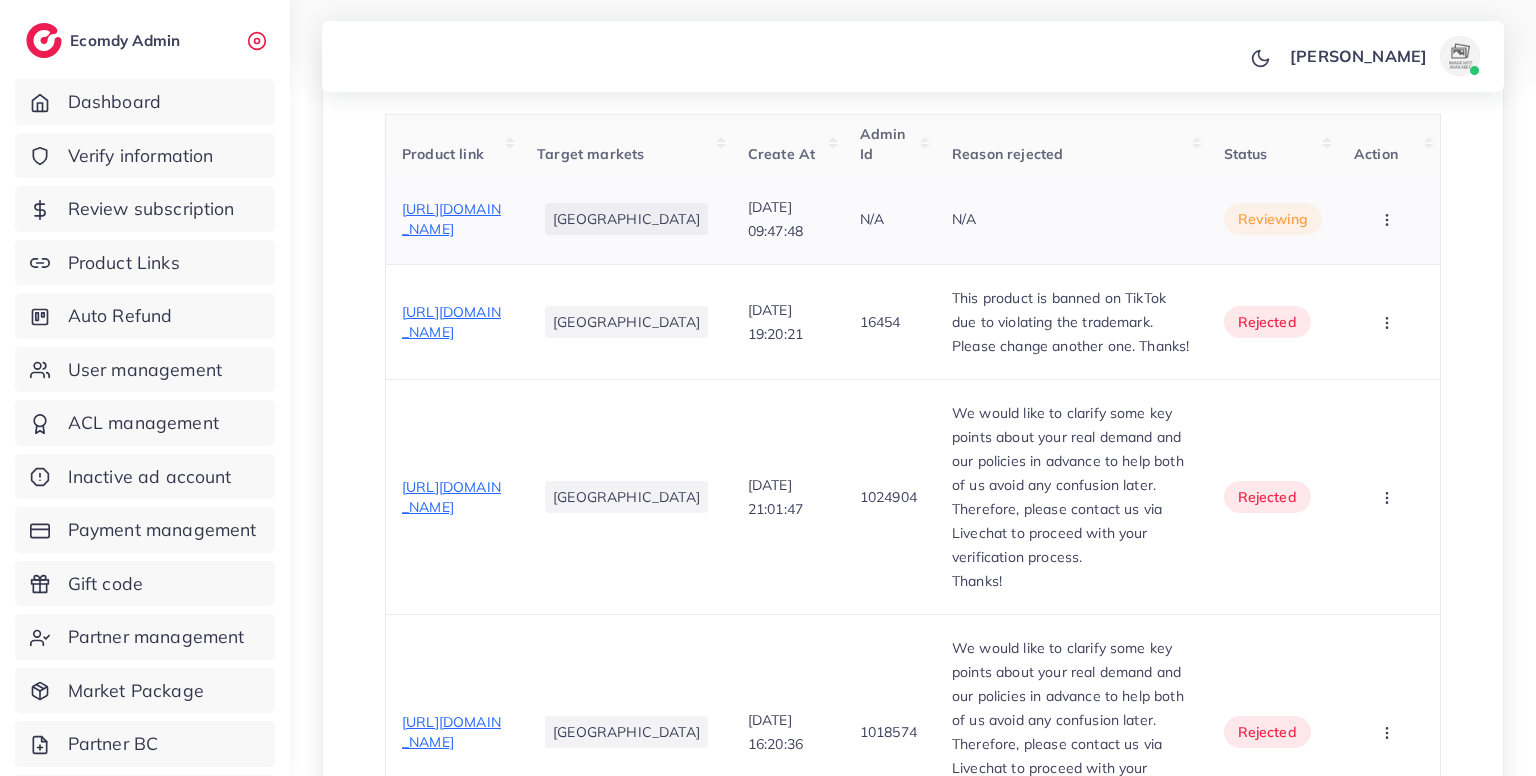 click on "[URL][DOMAIN_NAME]" at bounding box center [451, 219] 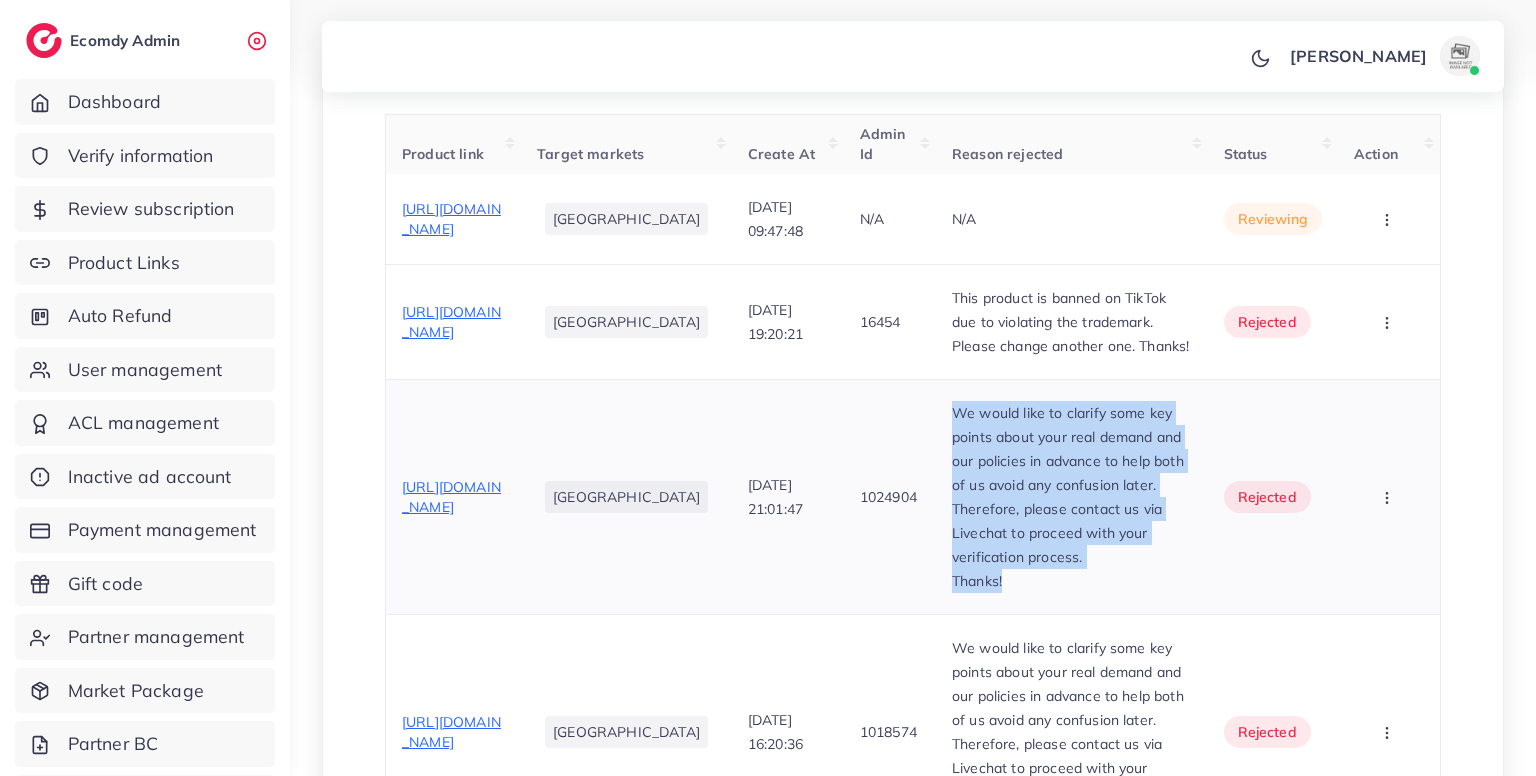 drag, startPoint x: 956, startPoint y: 442, endPoint x: 1028, endPoint y: 621, distance: 192.93782 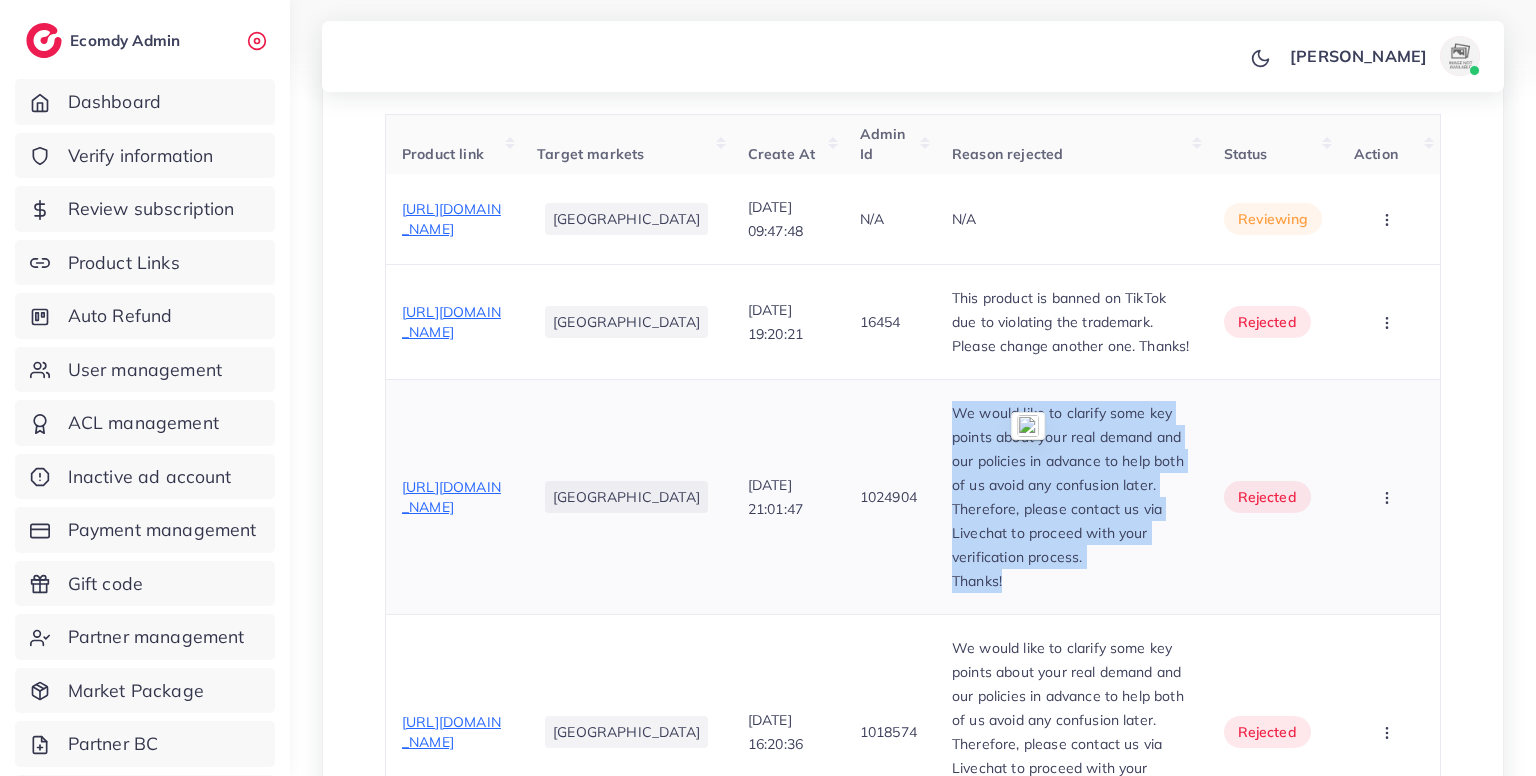 copy on "We would like to clarify some key points about your real demand and our policies in advance to help both of us avoid any confusion later. Therefore, please contact us via Livechat to proceed with your verification process. Thanks!" 